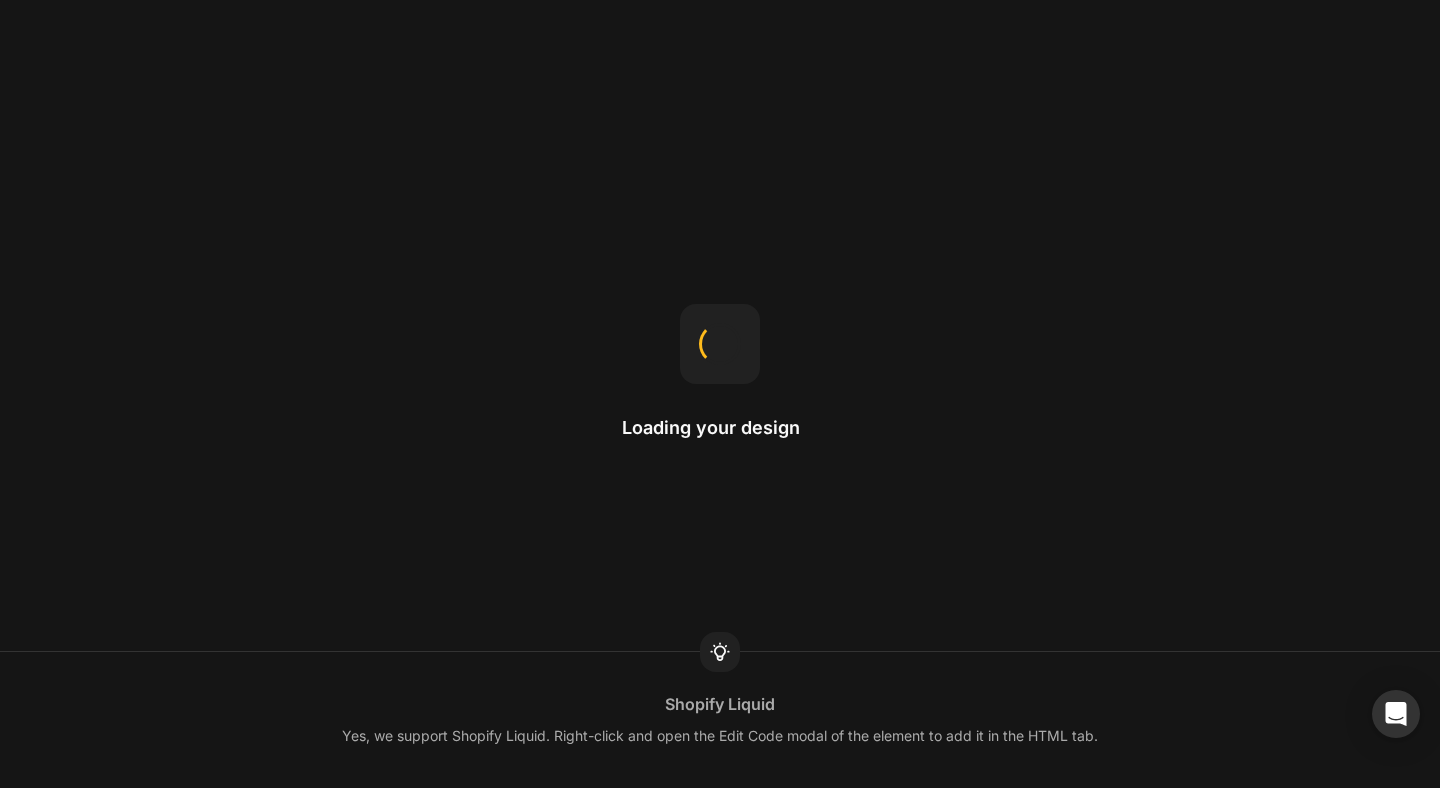 scroll, scrollTop: 0, scrollLeft: 0, axis: both 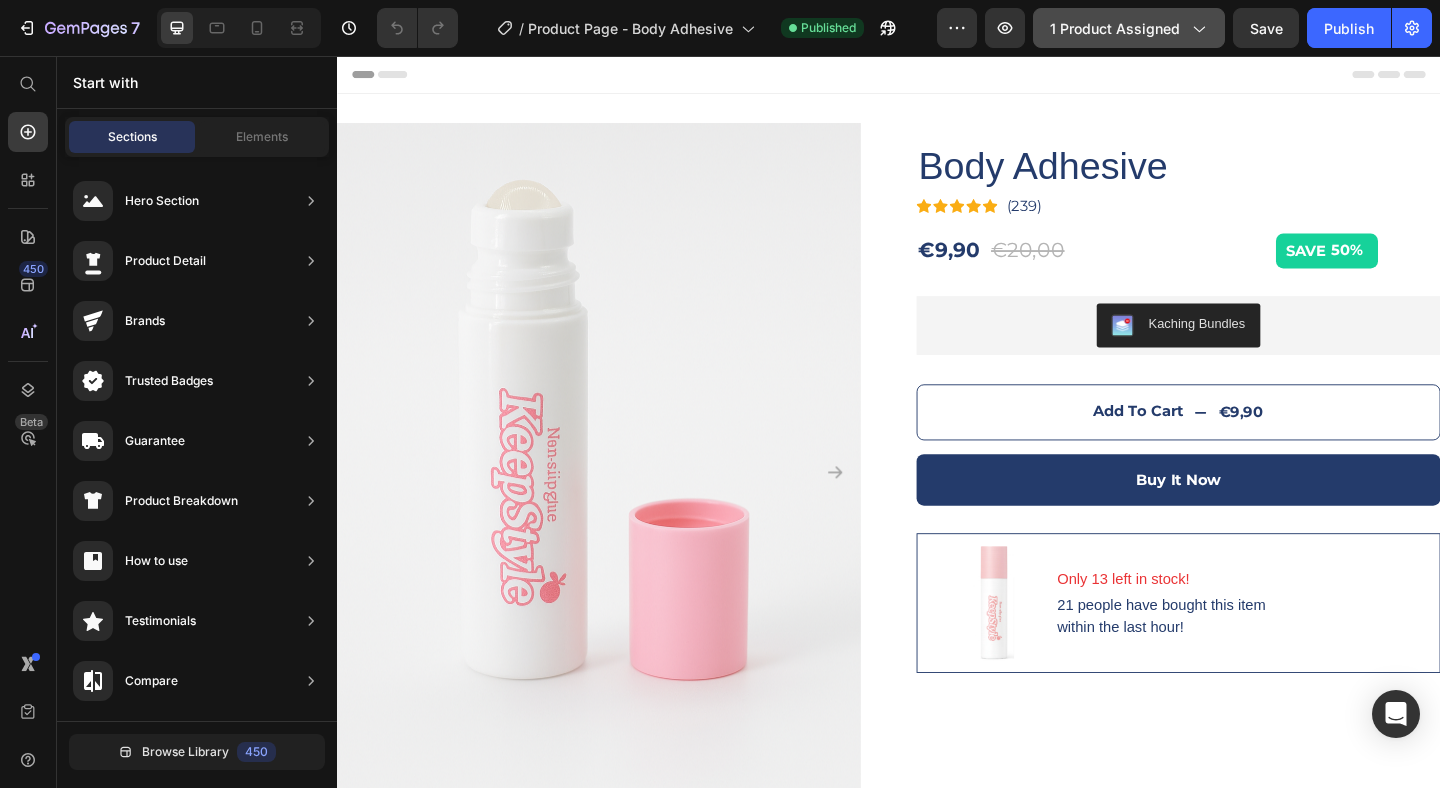 click on "1 product assigned" 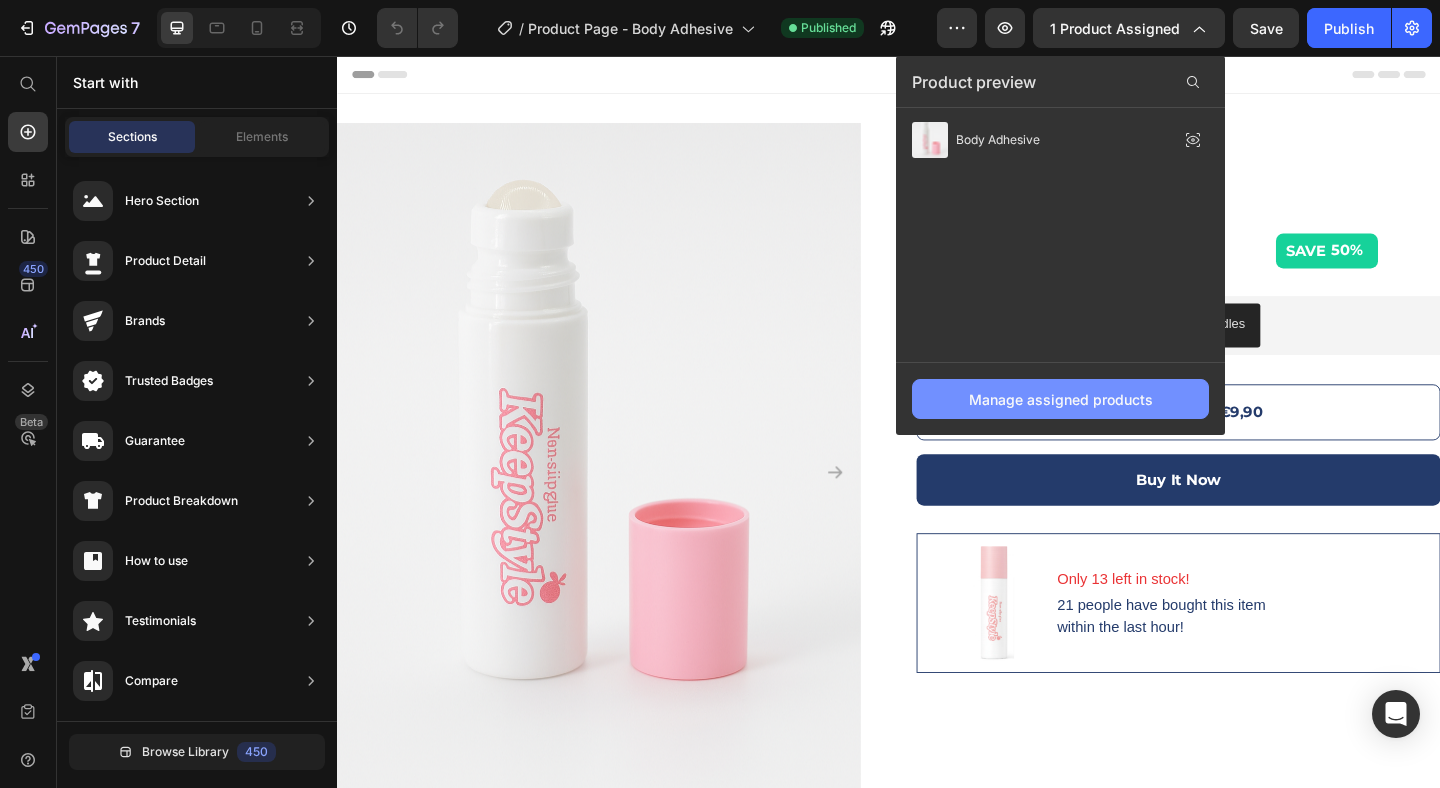 click on "Manage assigned products" at bounding box center [1061, 399] 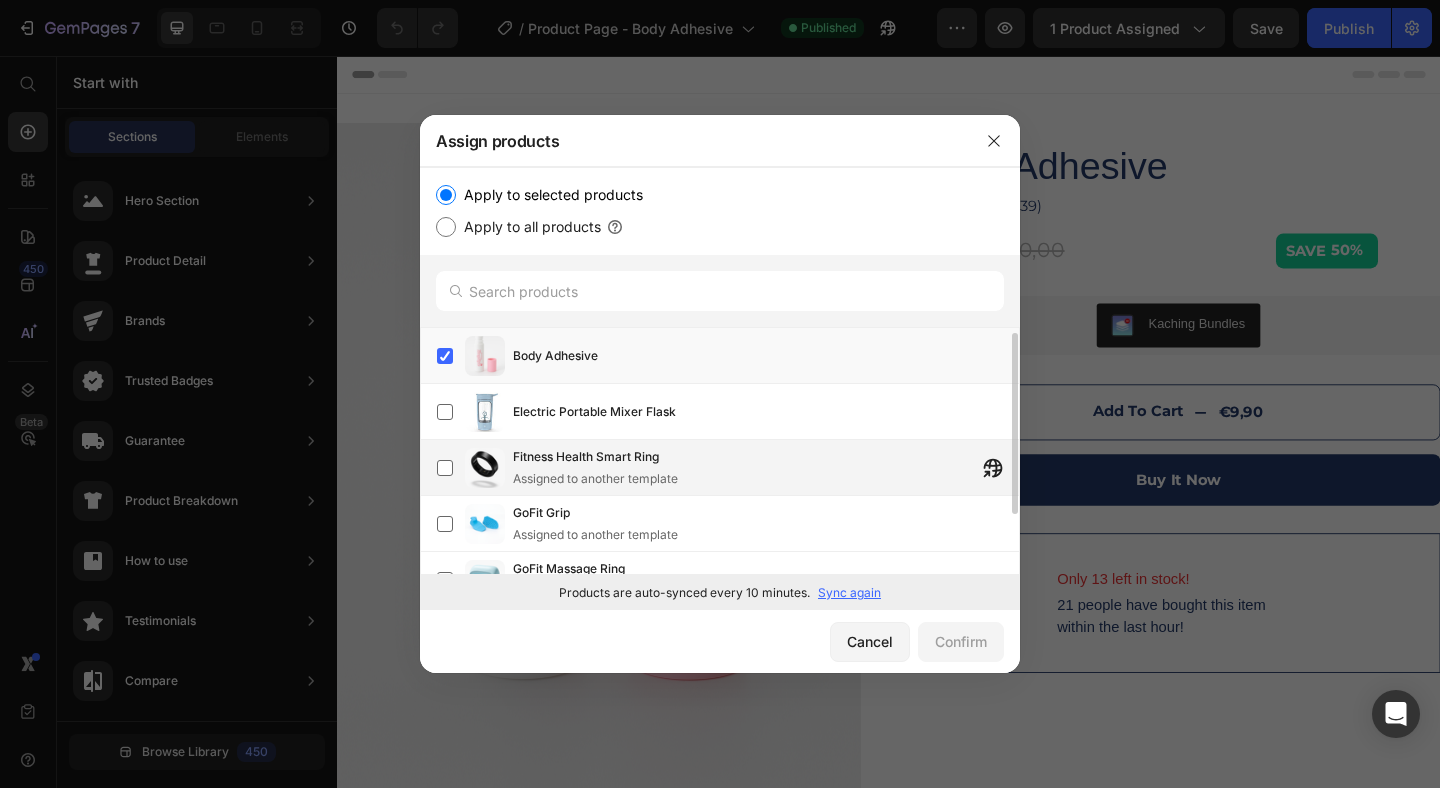 scroll, scrollTop: 89, scrollLeft: 0, axis: vertical 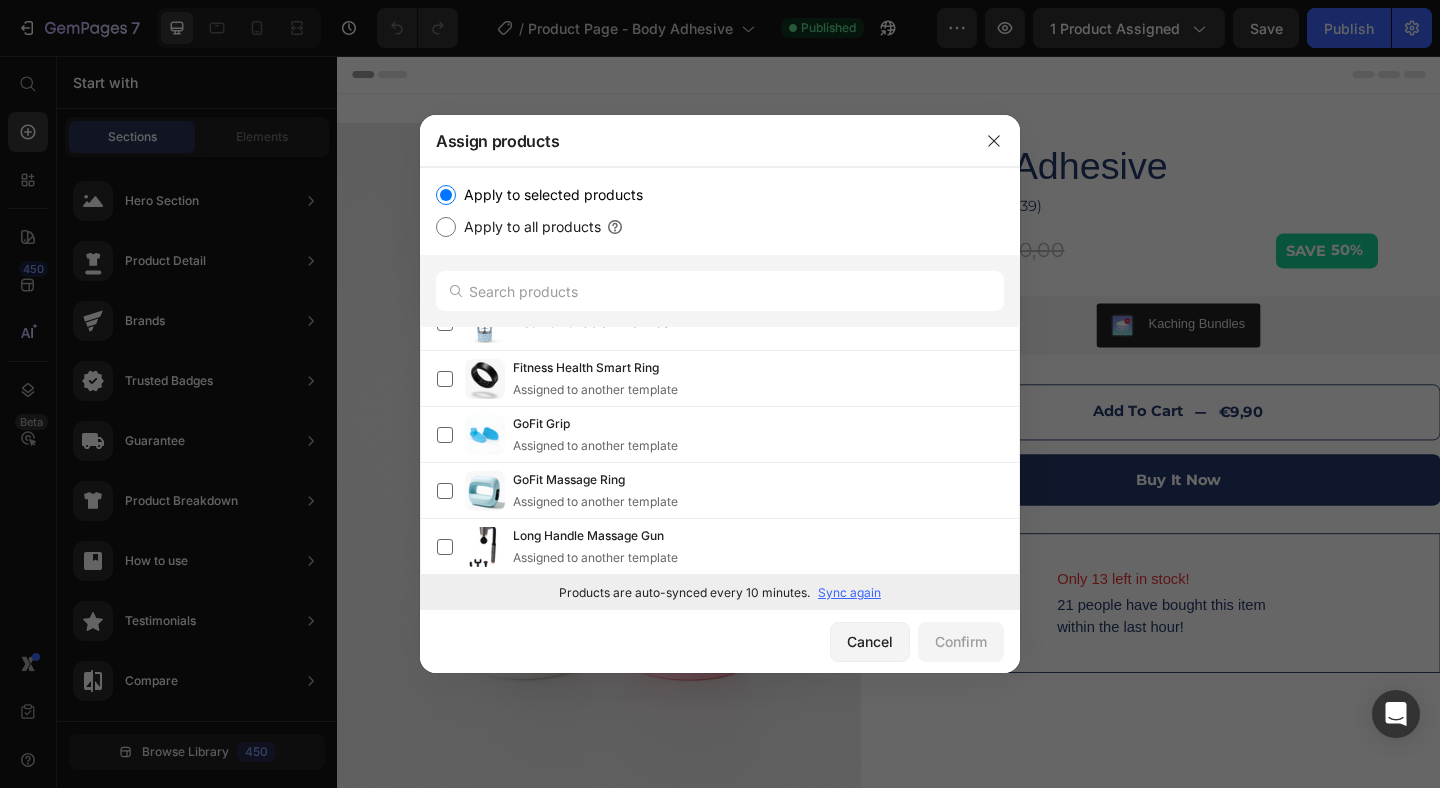 click on "Sync again" at bounding box center [849, 593] 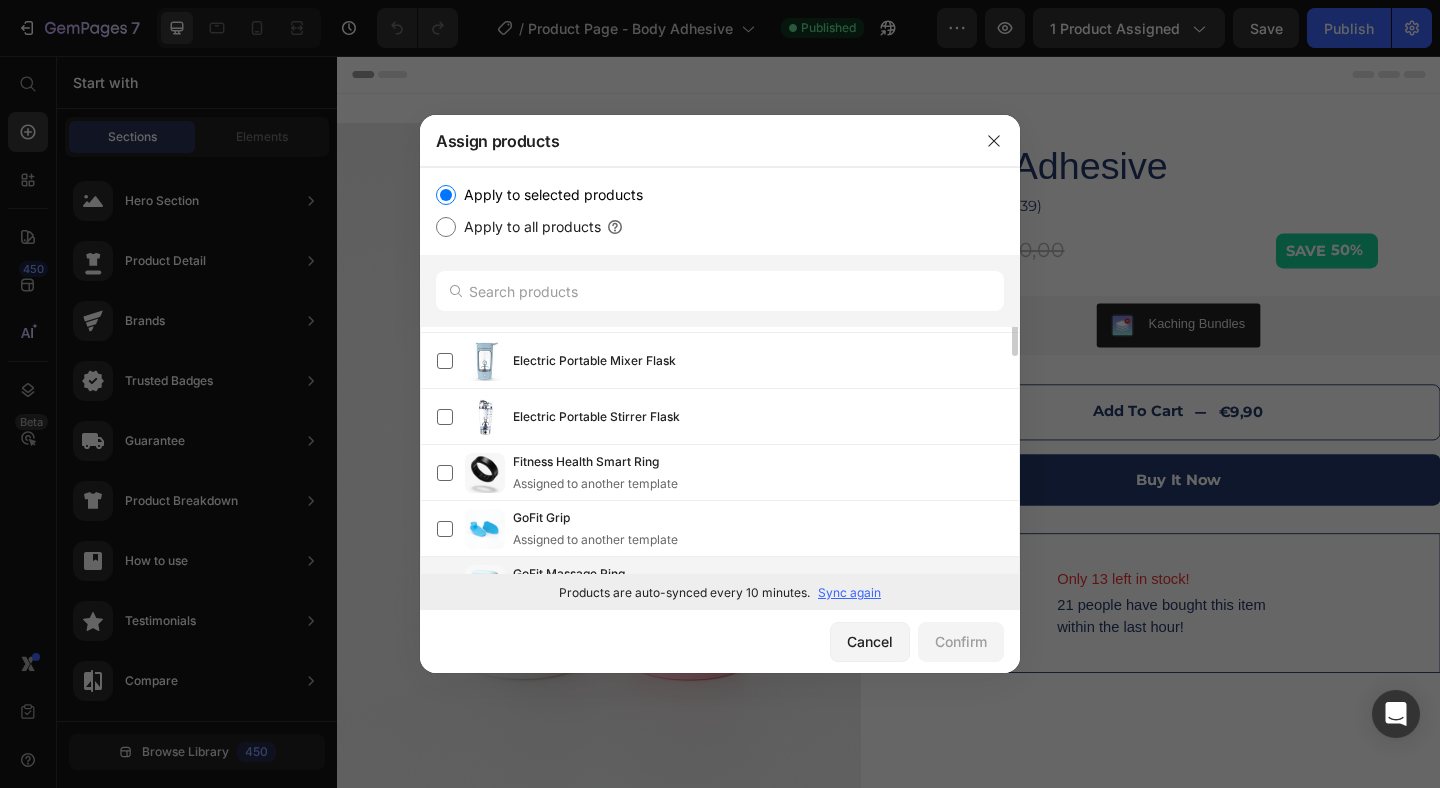 scroll, scrollTop: 0, scrollLeft: 0, axis: both 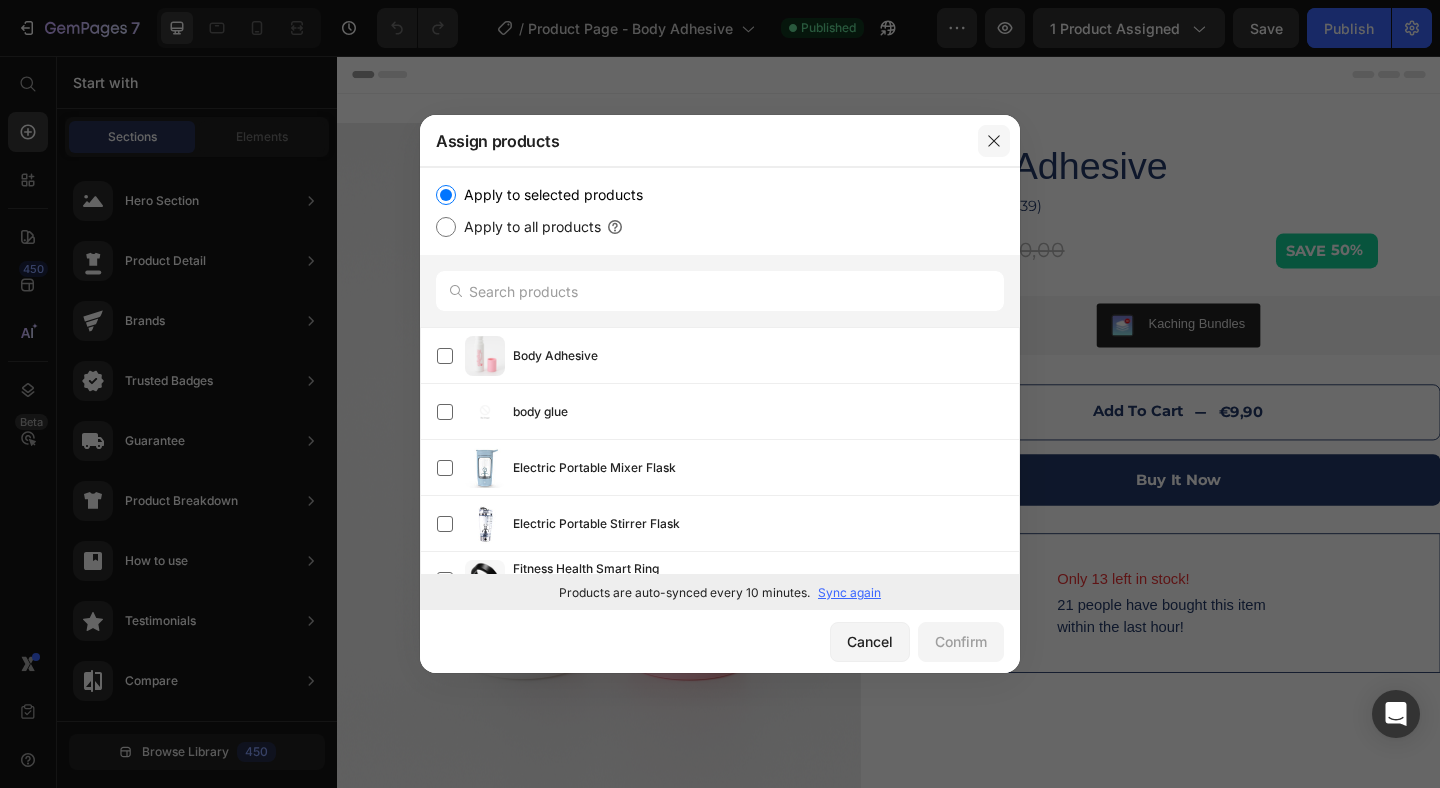 drag, startPoint x: 991, startPoint y: 145, endPoint x: 712, endPoint y: 97, distance: 283.0989 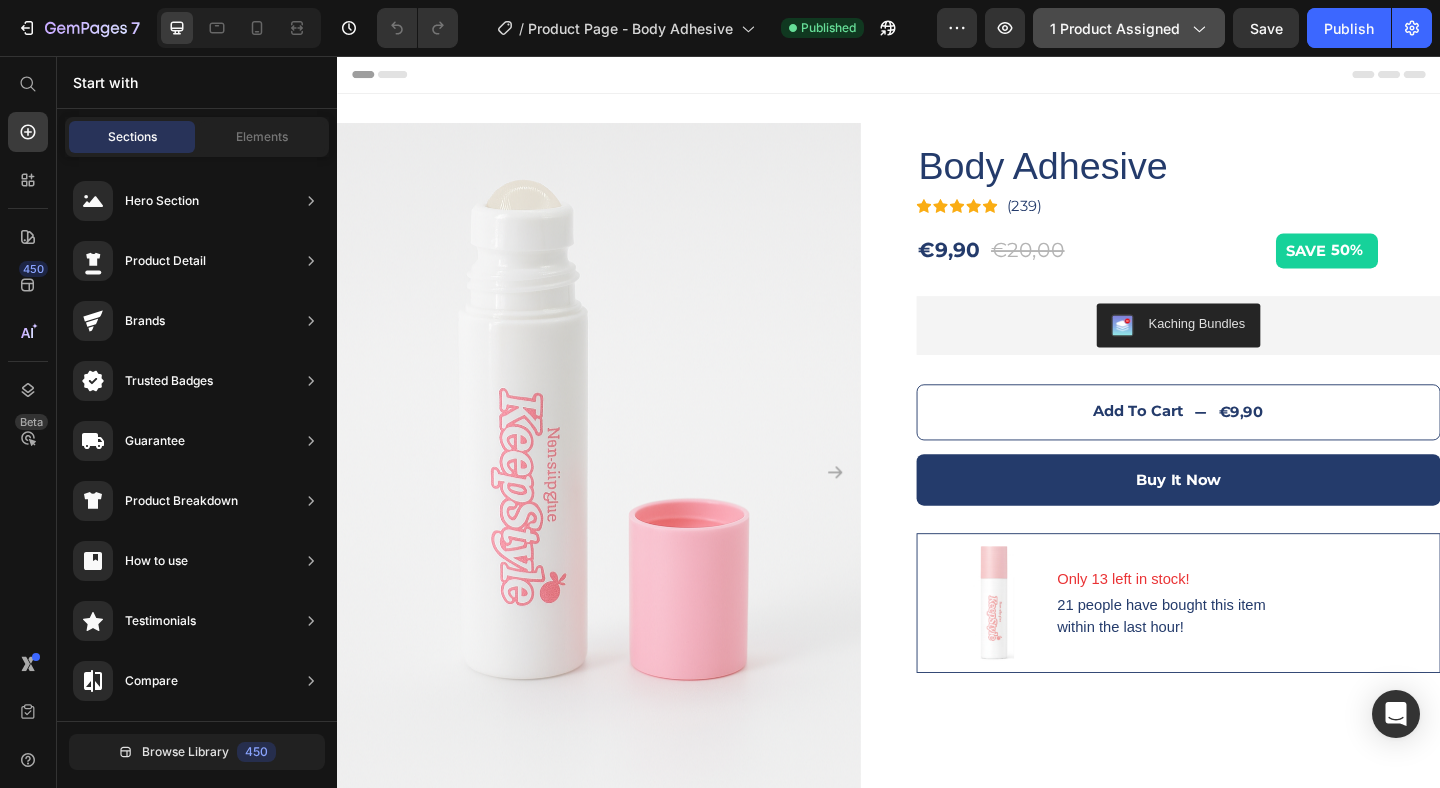 click on "1 product assigned" 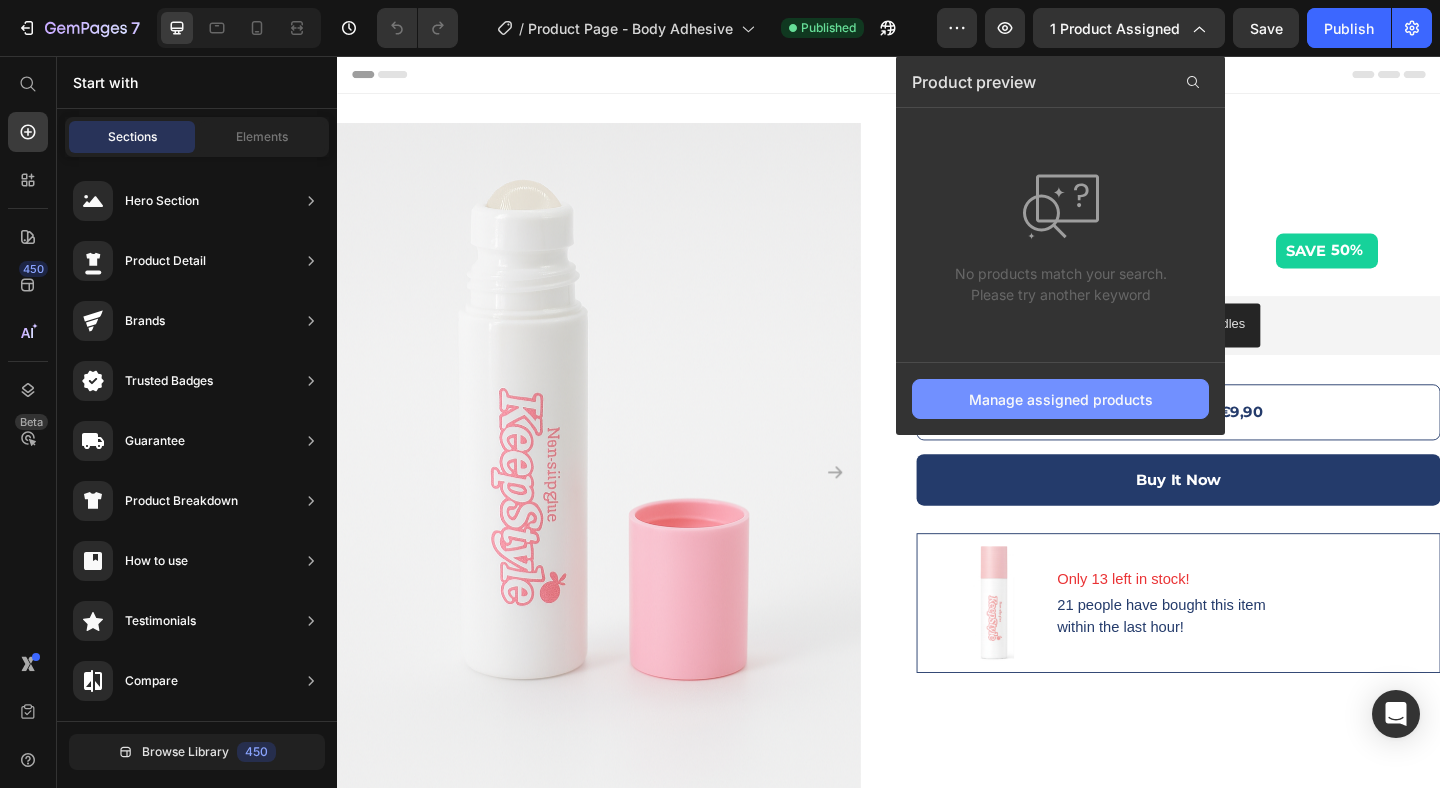 click on "Manage assigned products" at bounding box center [1060, 399] 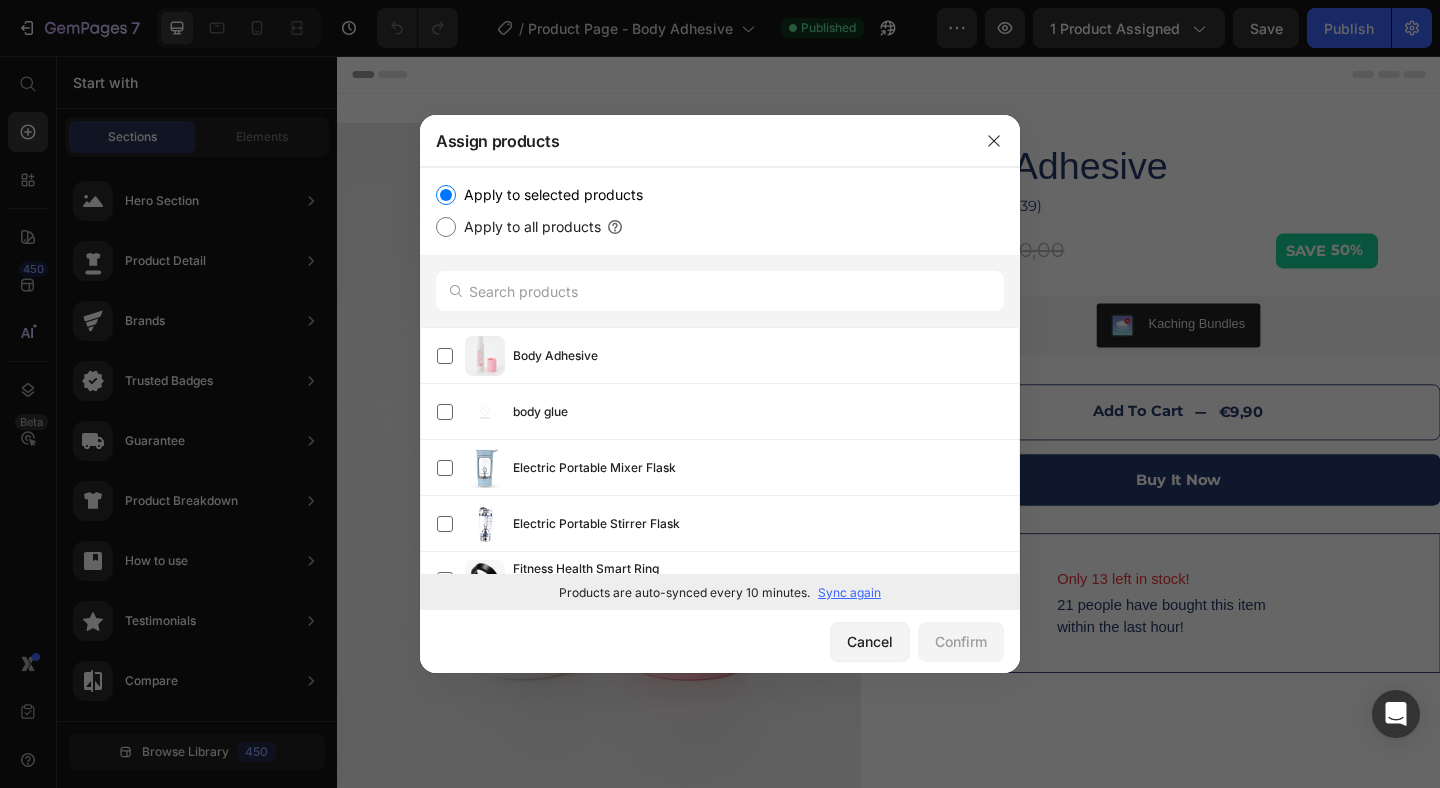 click on "Sync again" at bounding box center (849, 593) 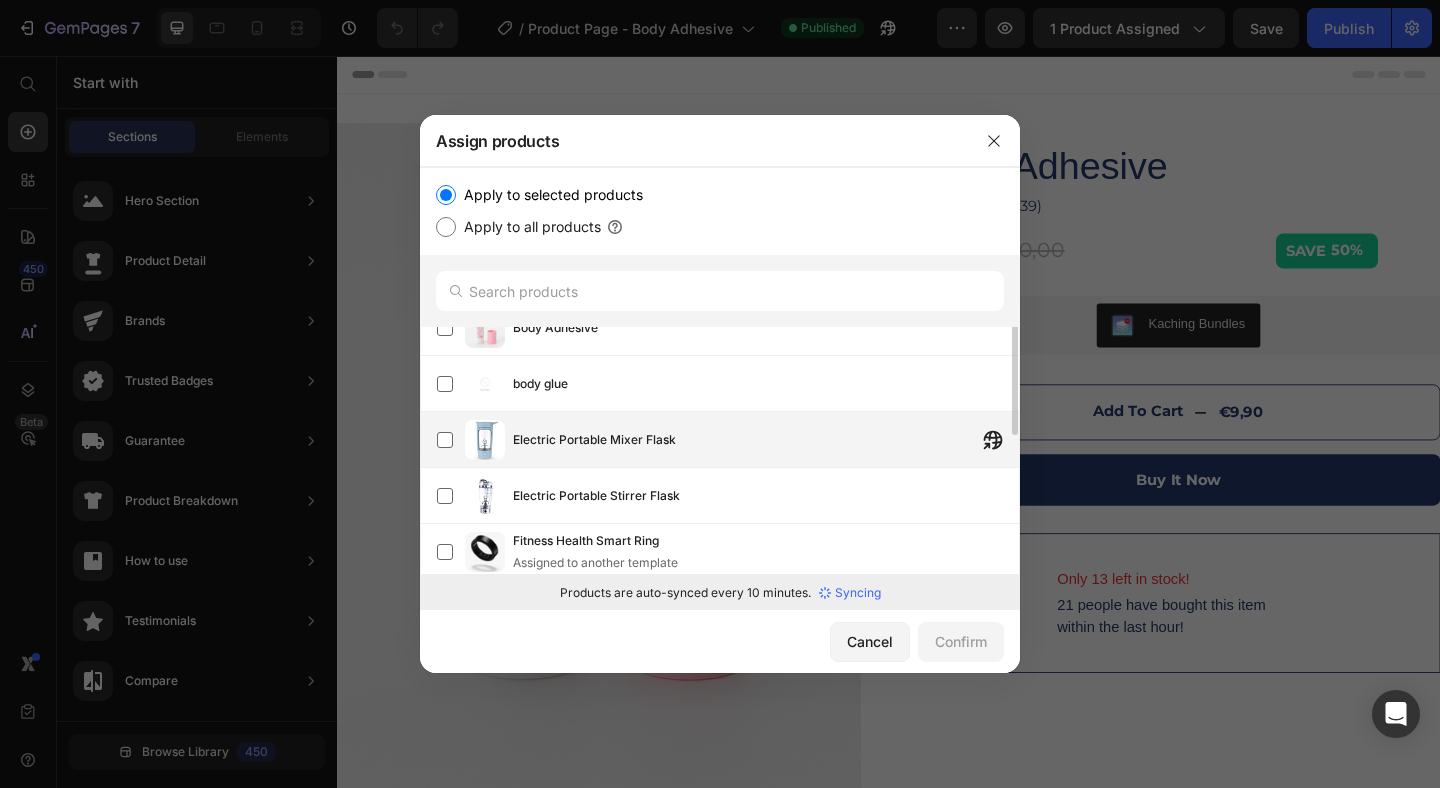 scroll, scrollTop: 0, scrollLeft: 0, axis: both 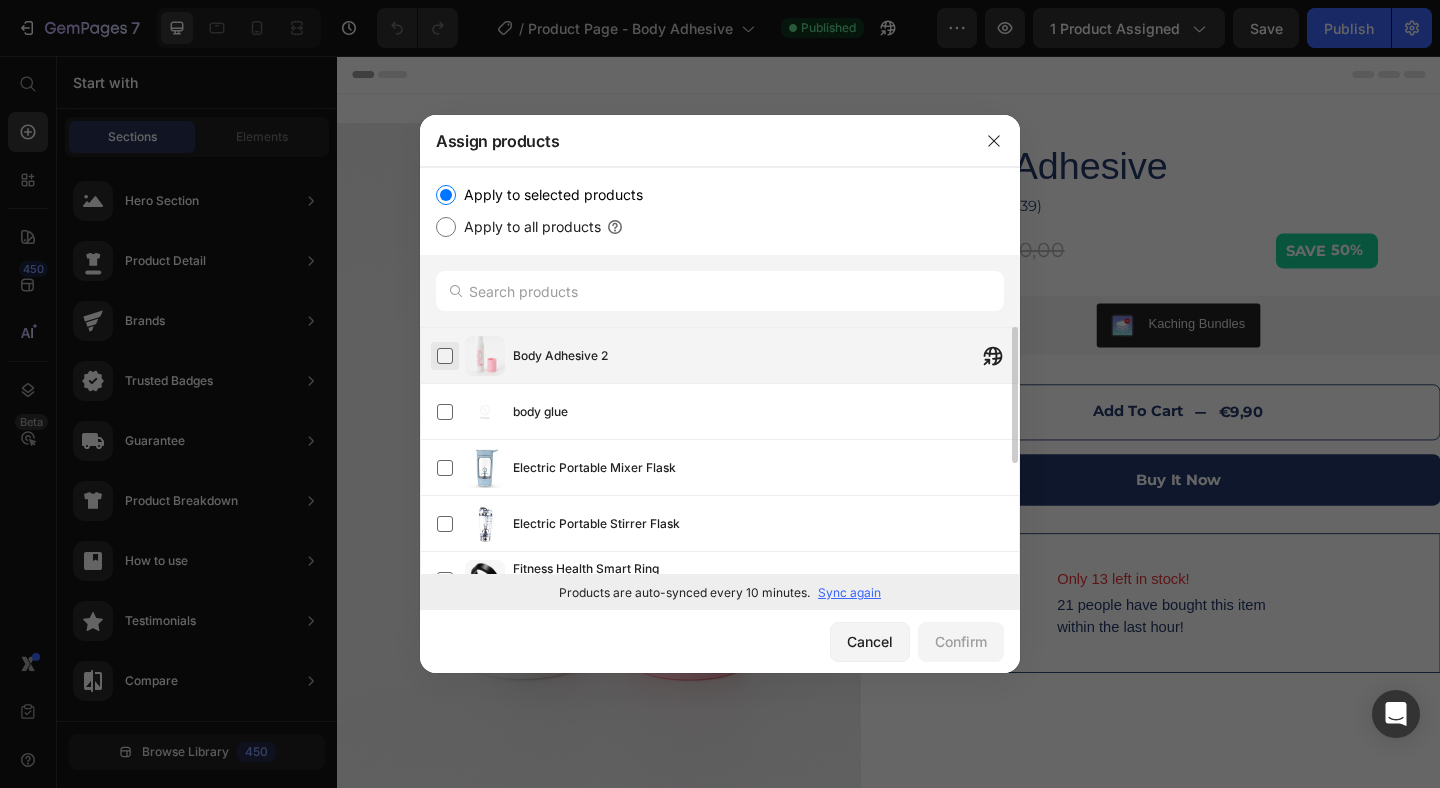 click at bounding box center [445, 356] 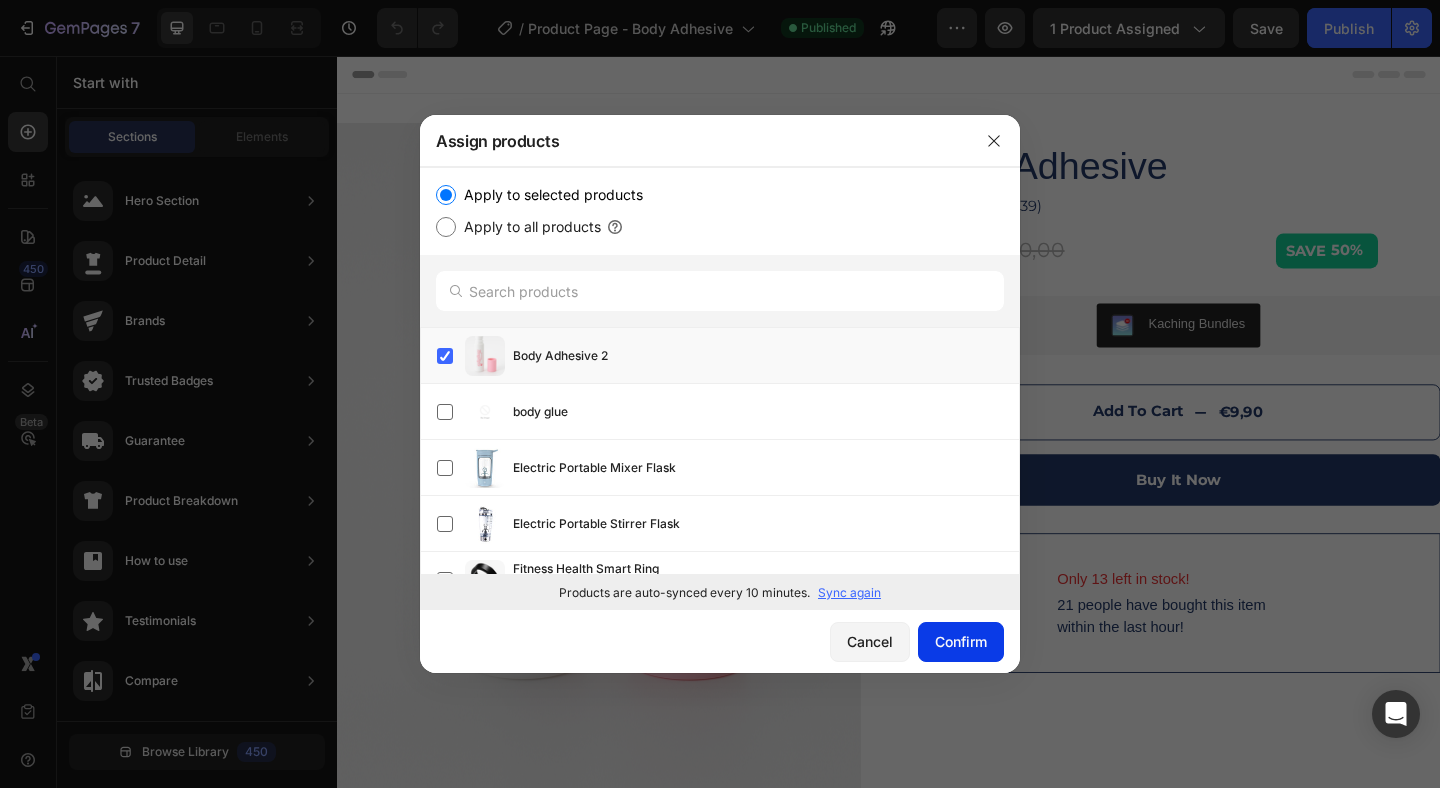 click on "Confirm" at bounding box center [961, 641] 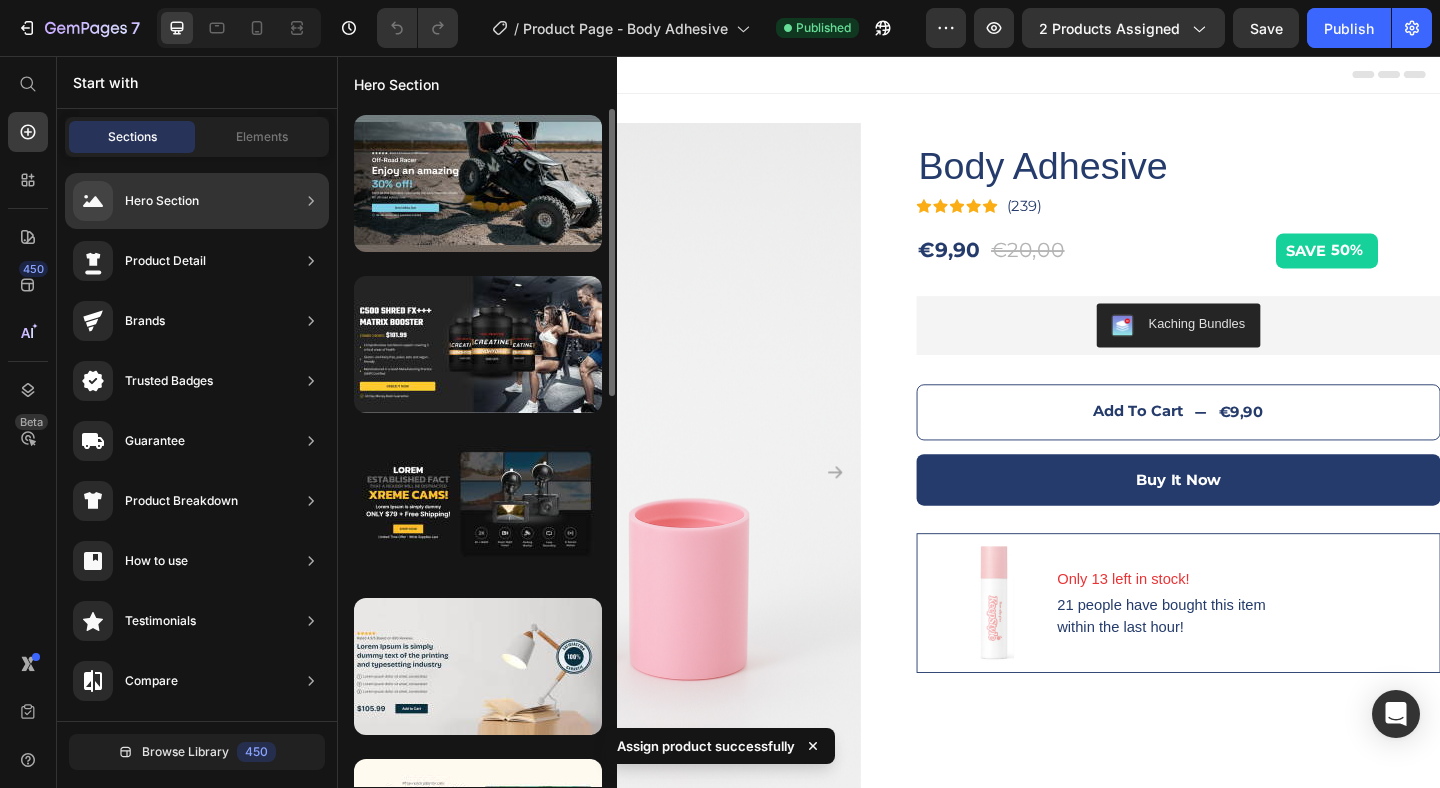 click at bounding box center (477, 448) 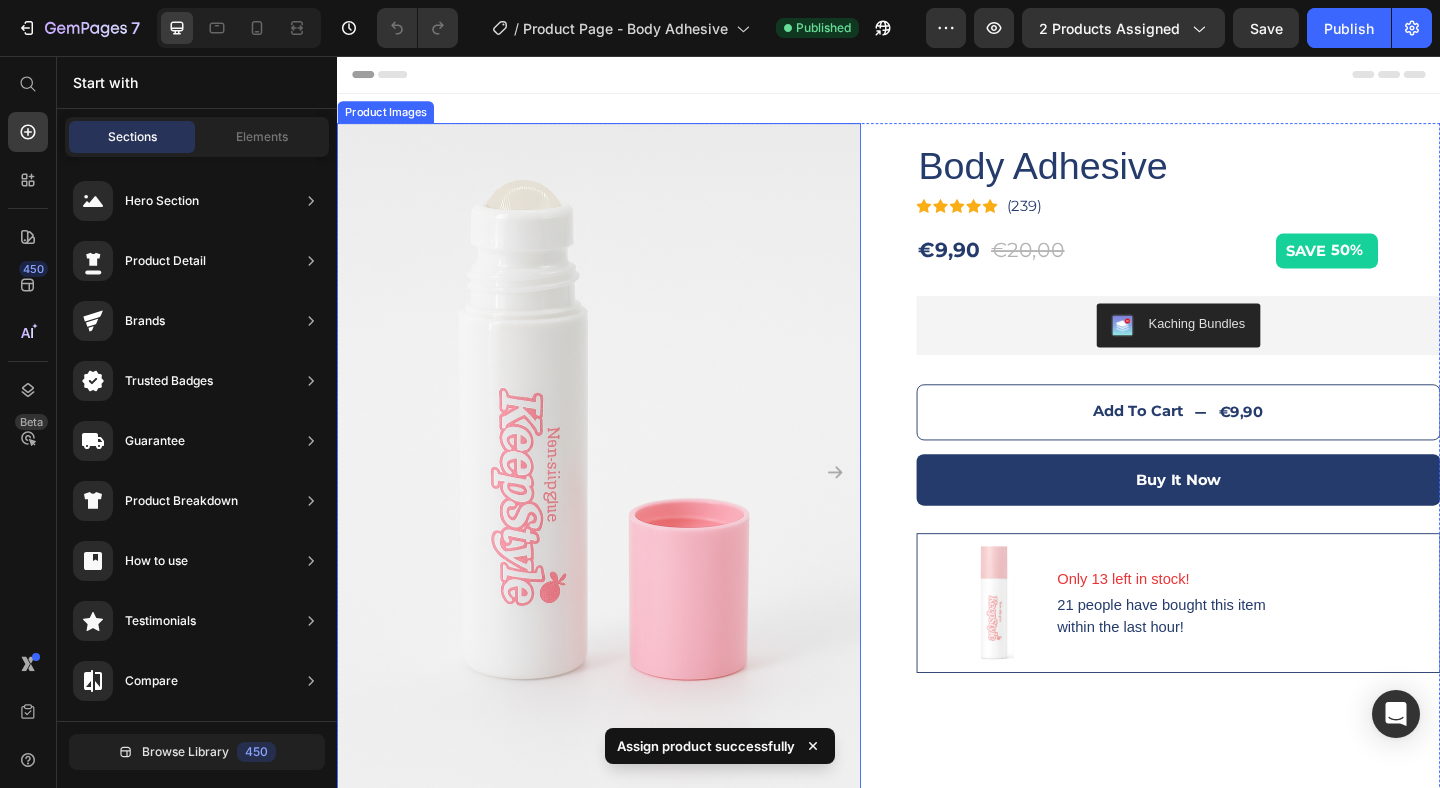 click at bounding box center (622, 509) 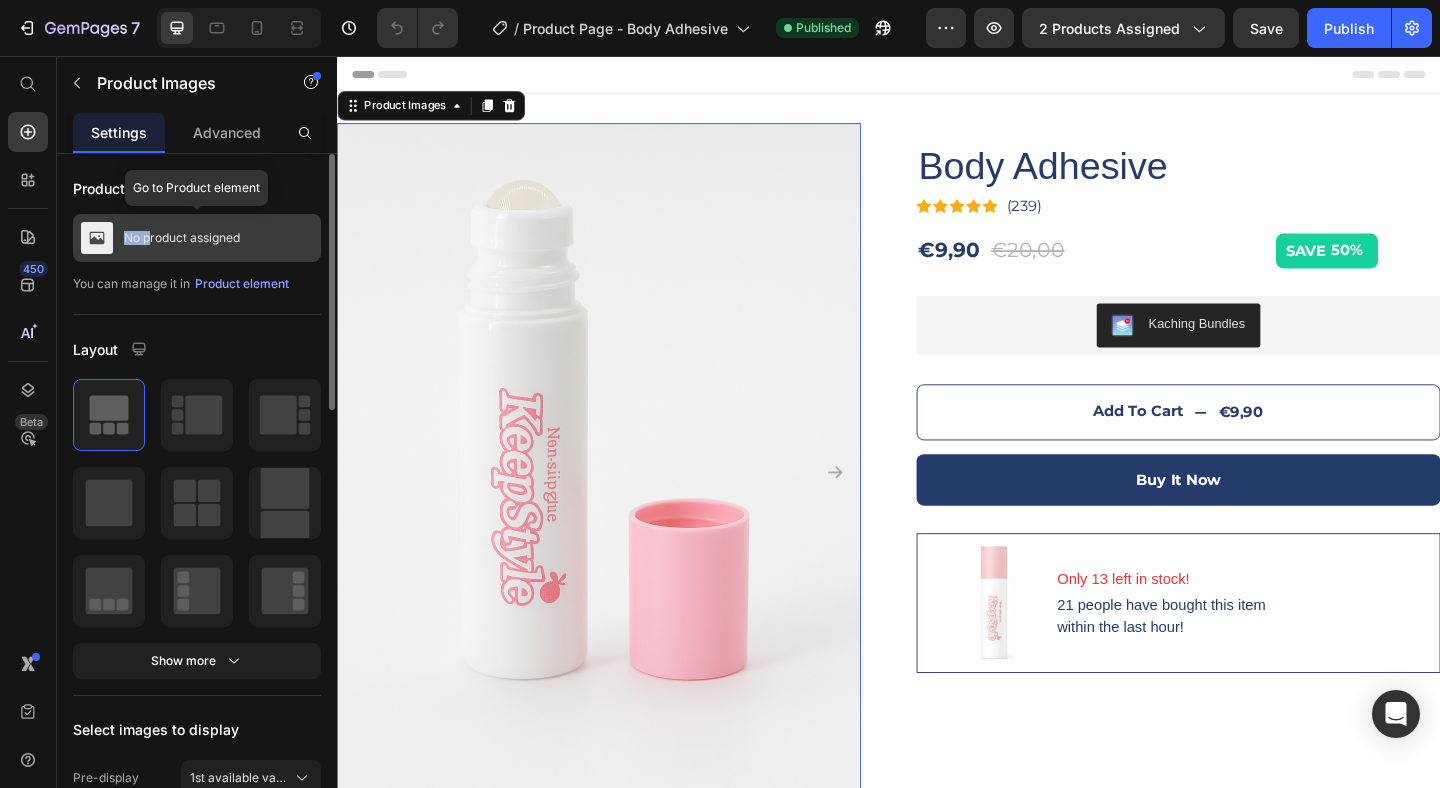 click on "No product assigned" at bounding box center (197, 238) 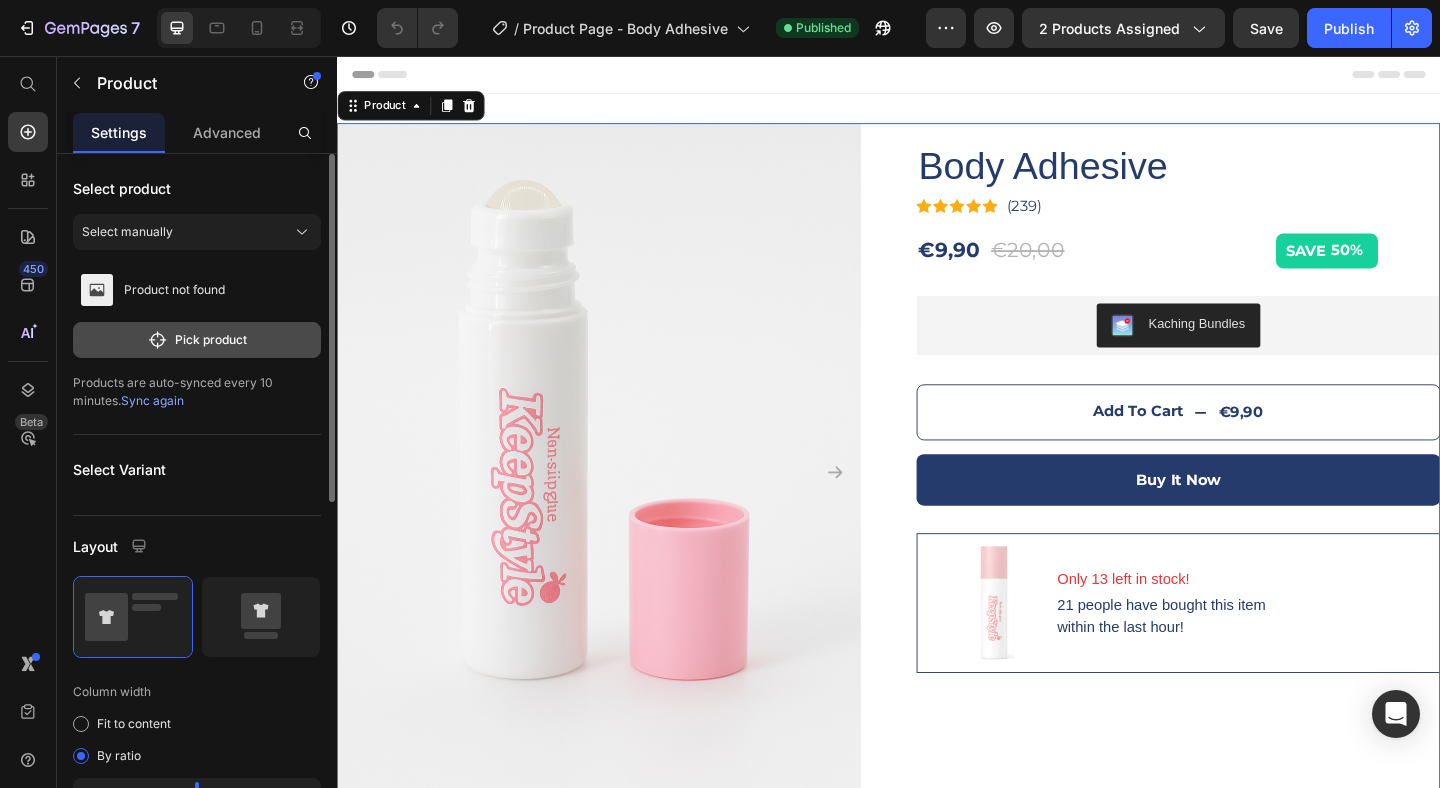 click on "Pick product" 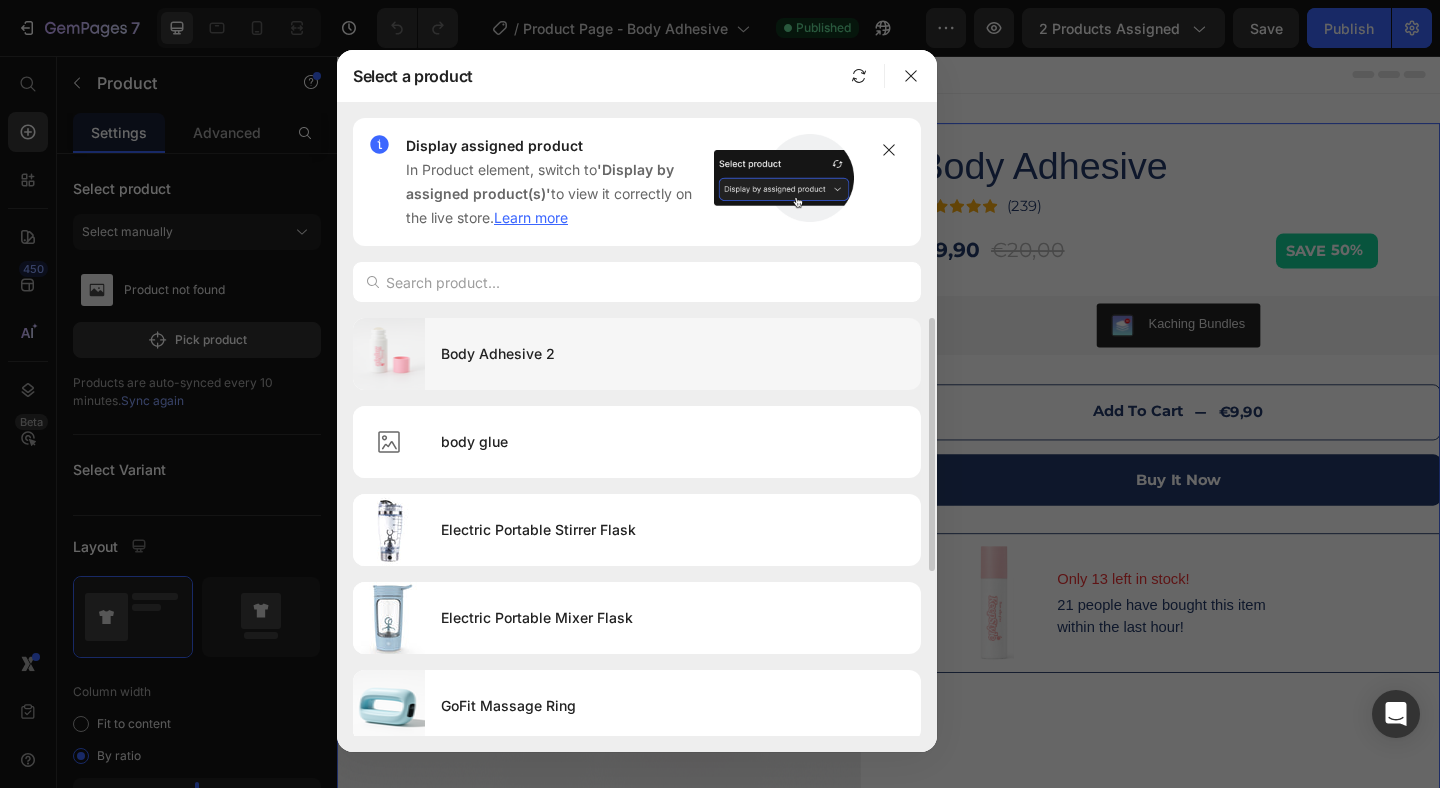 click on "Body Adhesive 2" at bounding box center [673, 354] 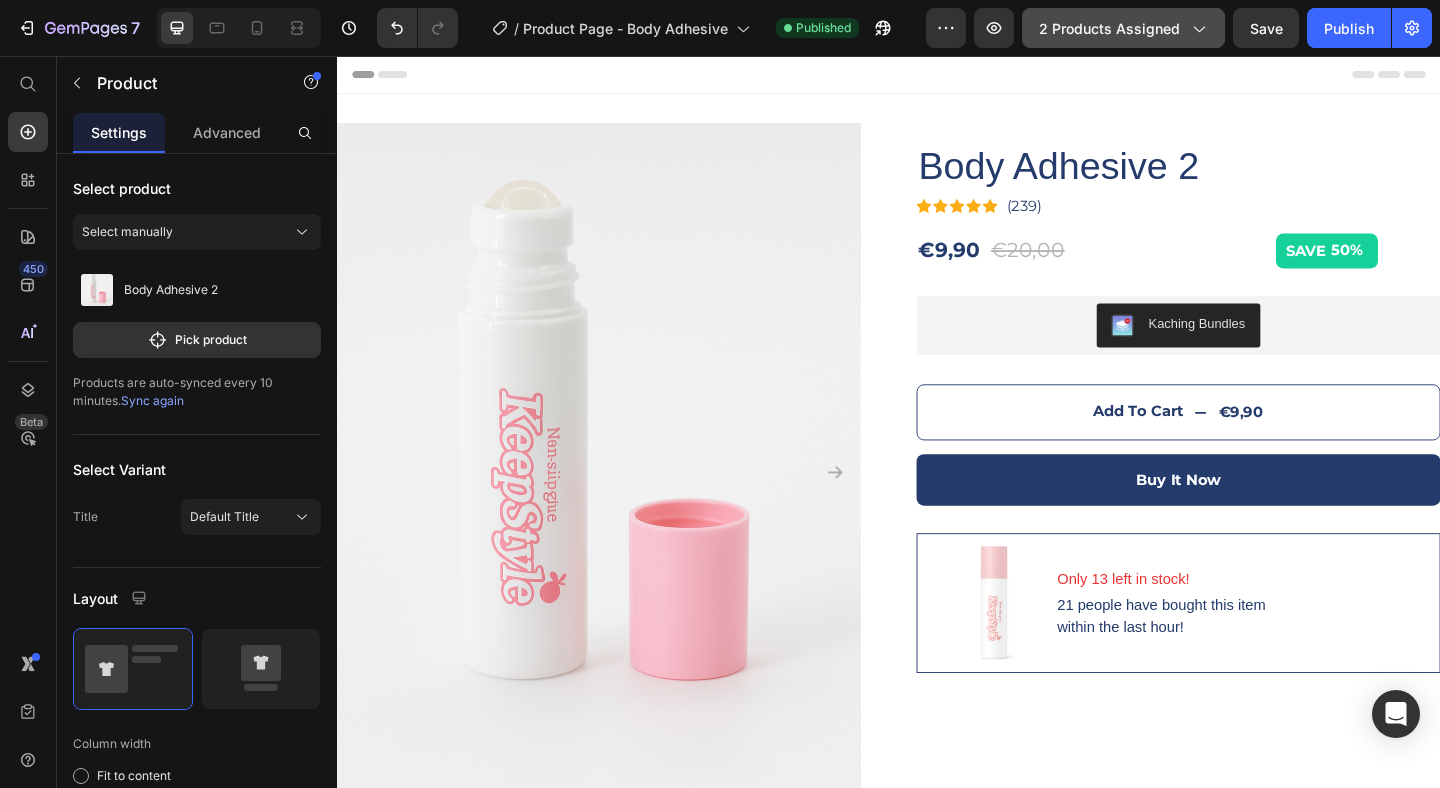 click on "2 products assigned" at bounding box center [1123, 28] 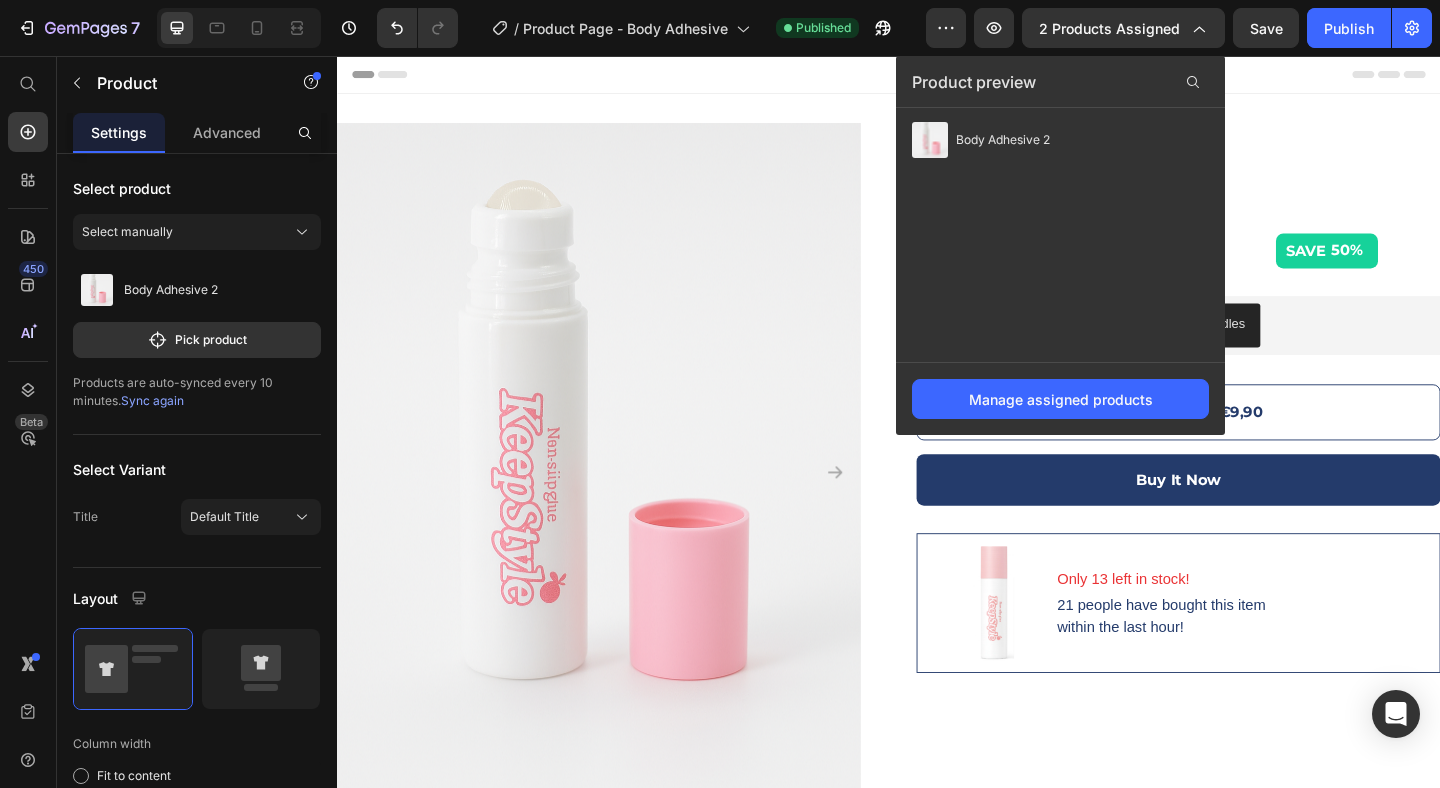 click on "Product Images Text block Body Adhesive 2 (P) Title                Icon                Icon                Icon                Icon                Icon Icon List Hoz (239) Text block Row €9,90 (P) Price €20,00 (P) Price Row SAVE 50% (P) Tag Row Kaching Bundles Kaching Bundles Row add to cart
€9,90 (P) Cart Button Row buy it now (P) Dynamic Checkout Image Only 13 left in stock! Text block 21 people have bought this item within the last hour! Text block Row Product Section 1" at bounding box center [937, 582] 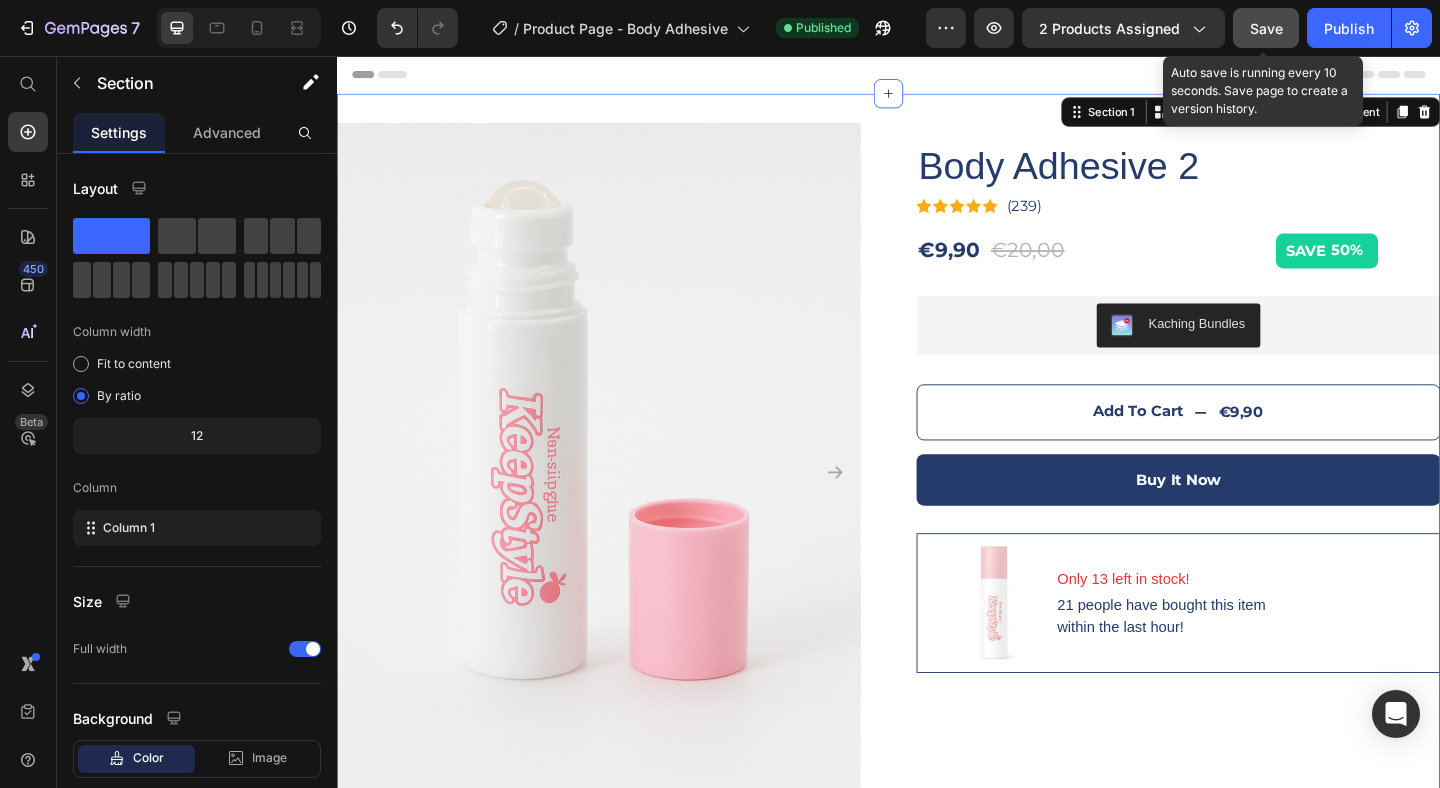 click on "Save" at bounding box center (1266, 28) 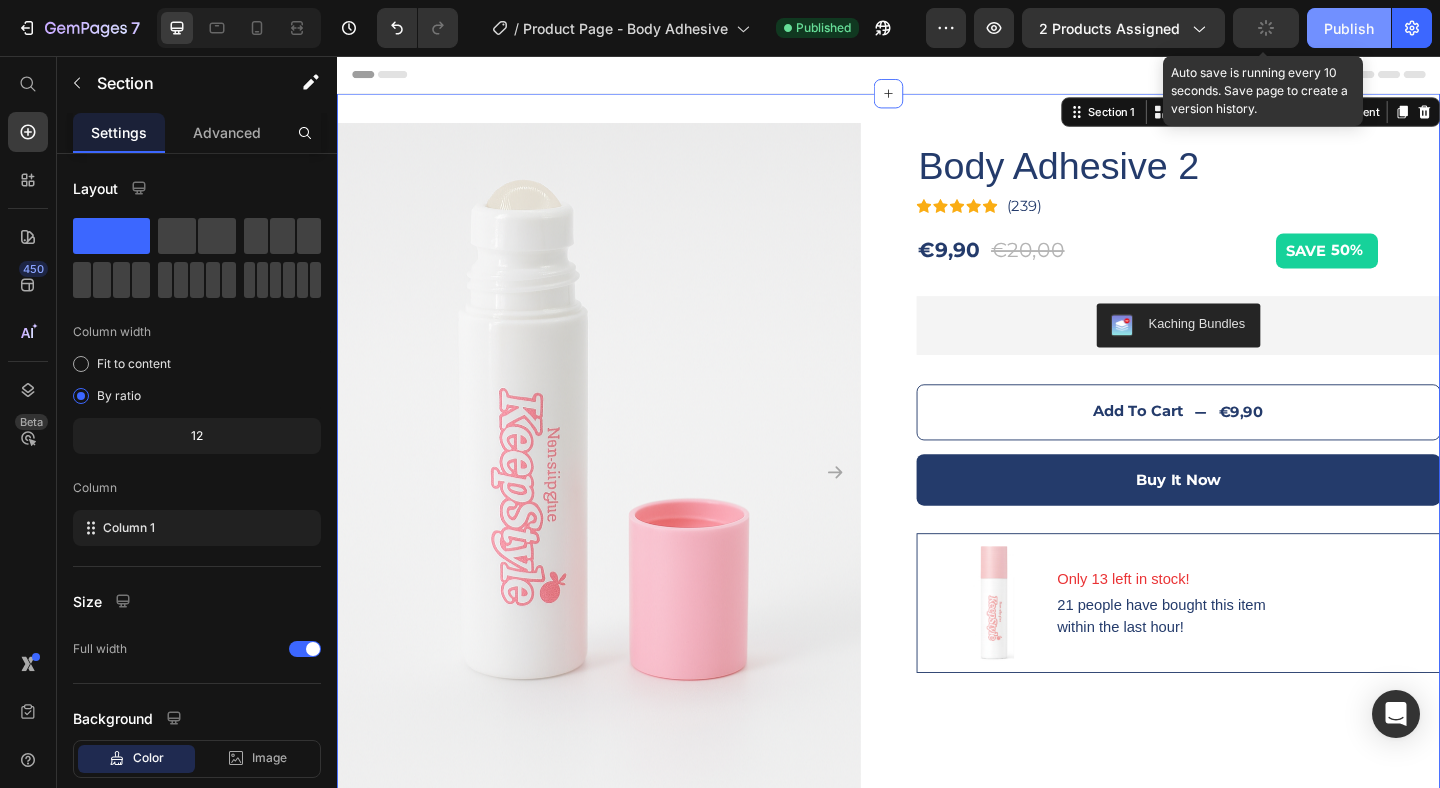 click on "Publish" at bounding box center (1349, 28) 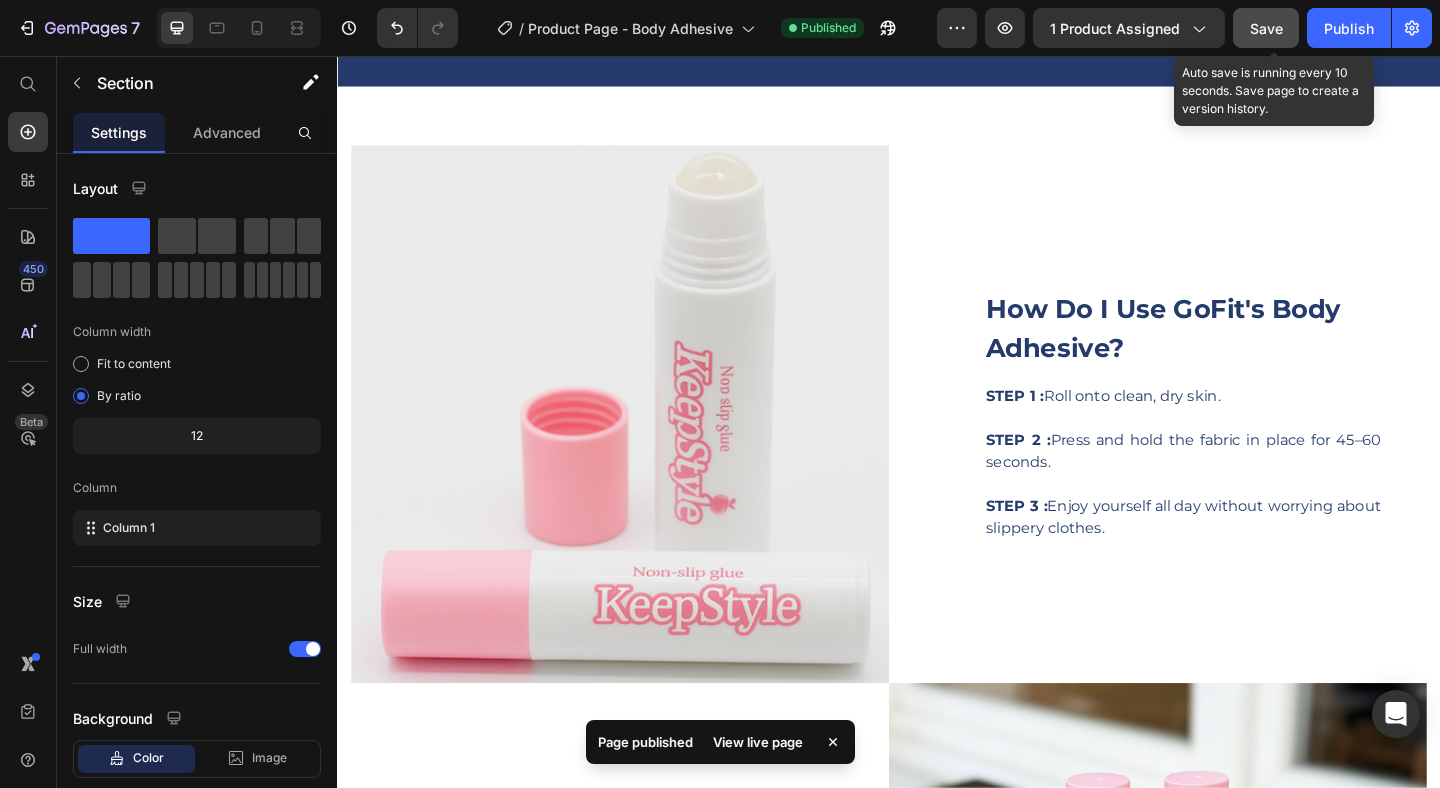 scroll, scrollTop: 1120, scrollLeft: 0, axis: vertical 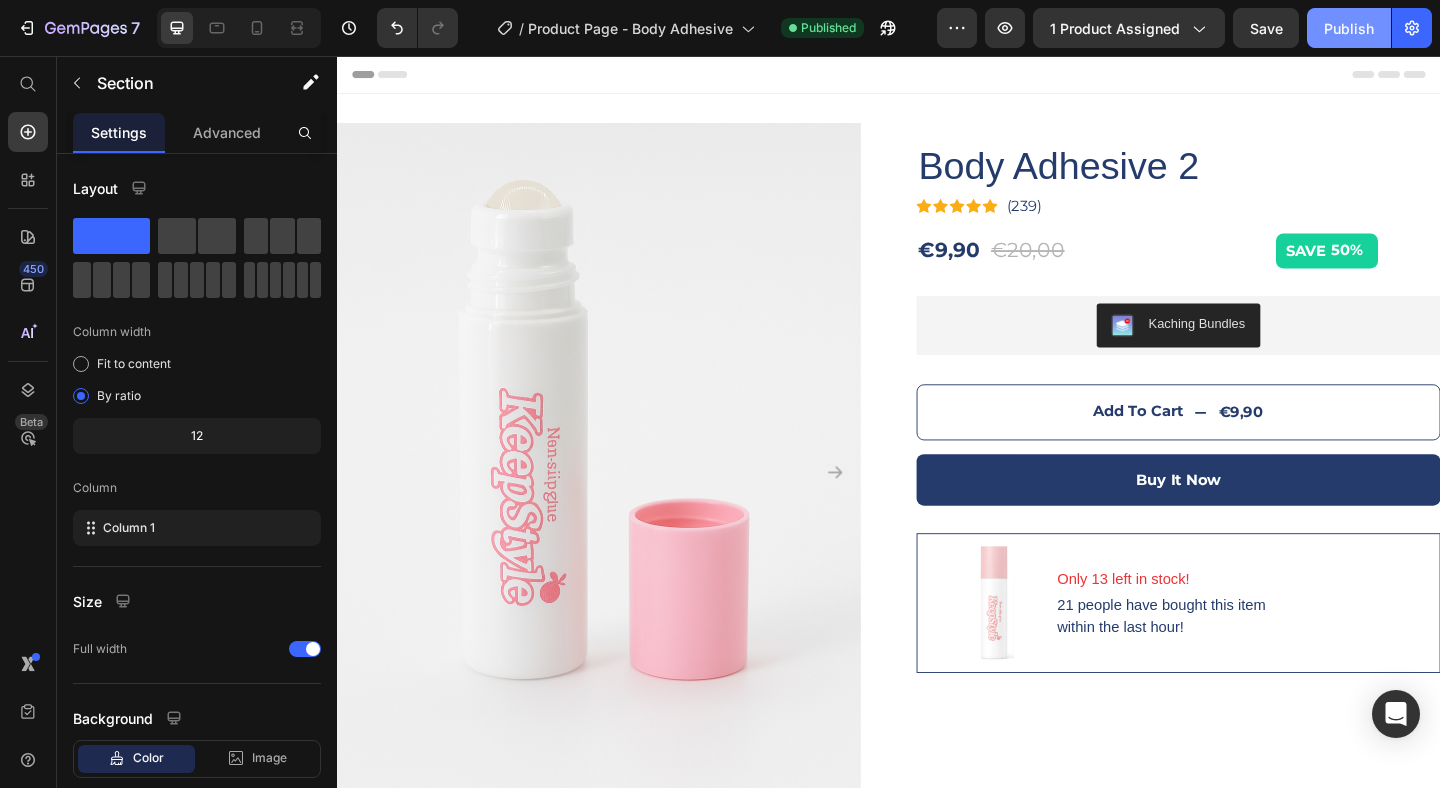 click on "Publish" 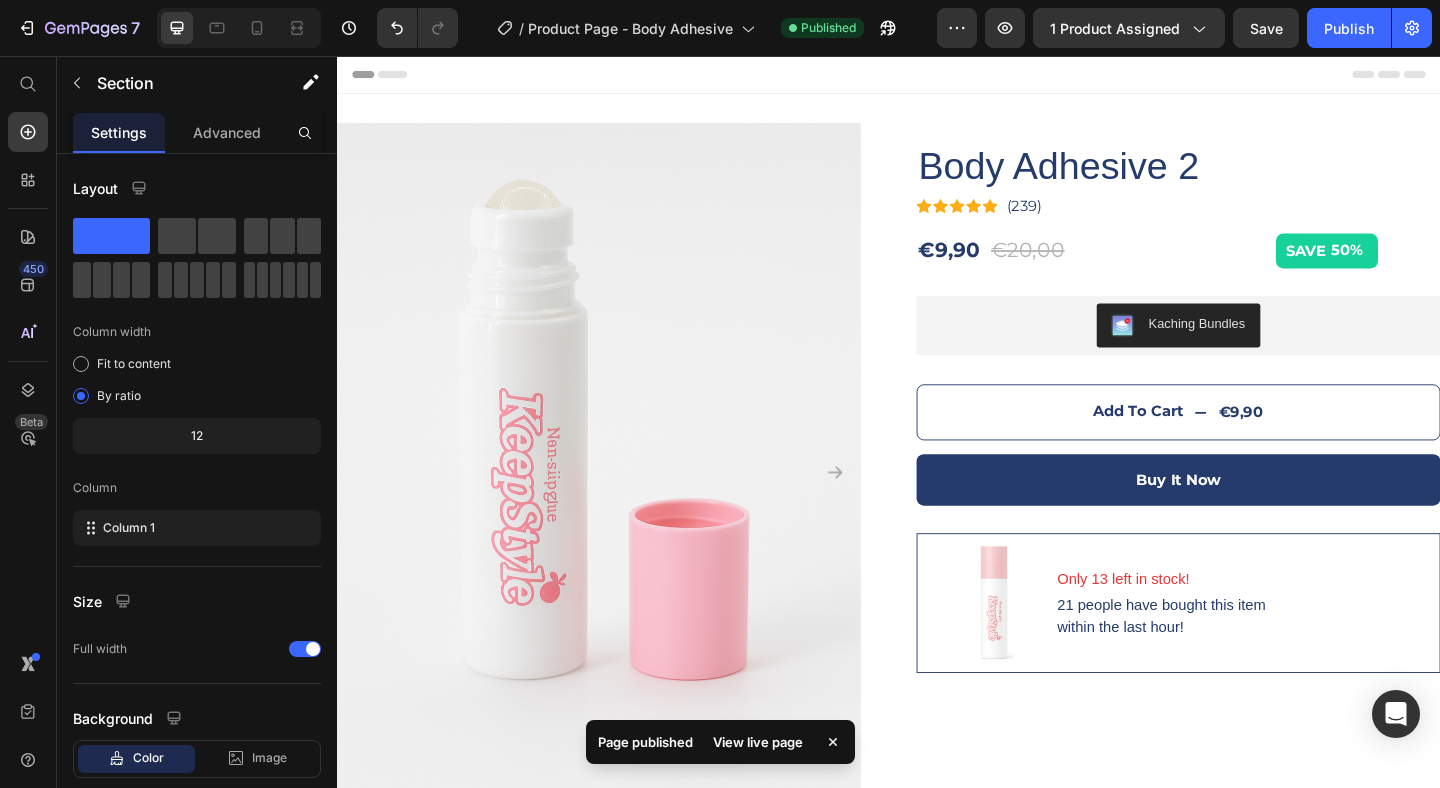 click on "View live page" at bounding box center [758, 742] 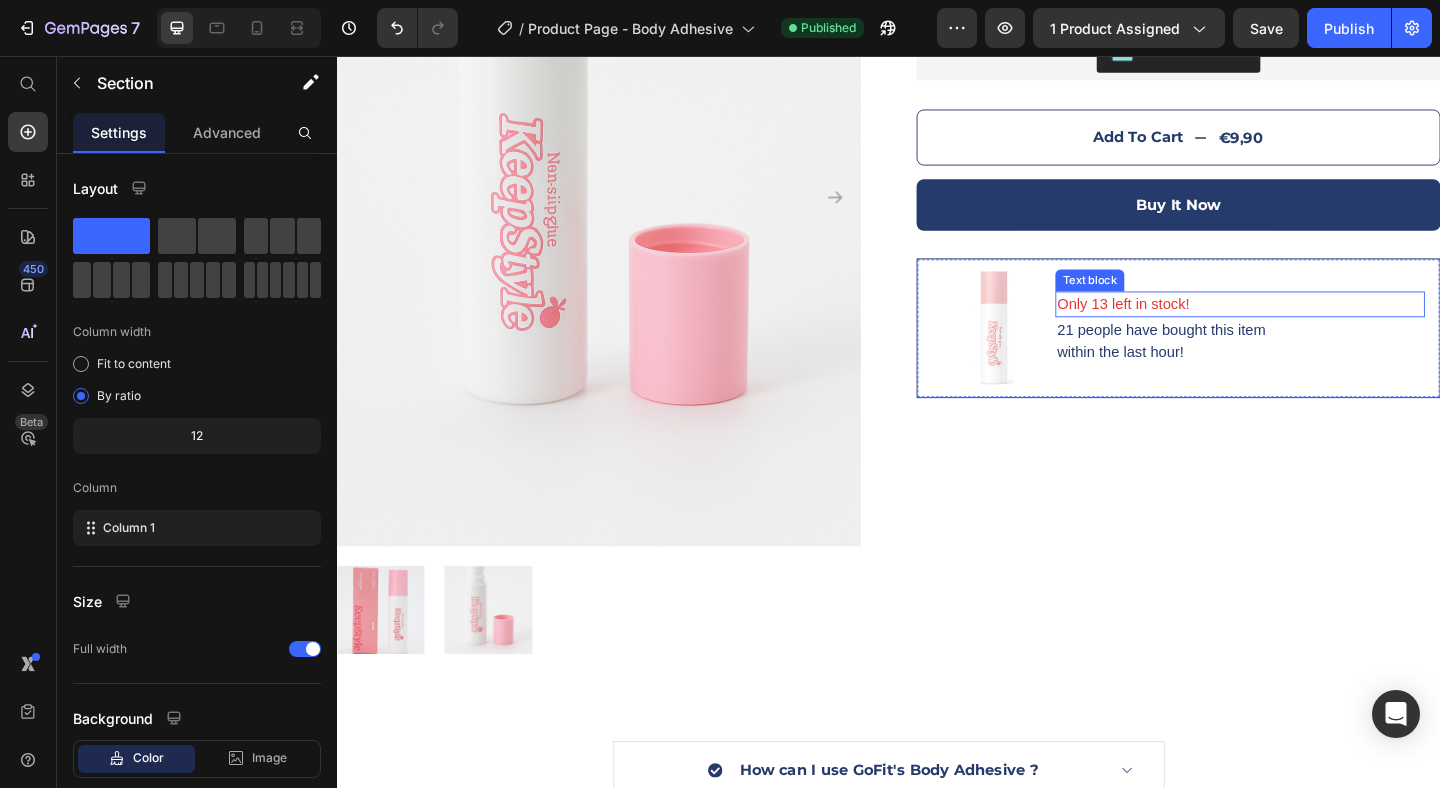 scroll, scrollTop: 398, scrollLeft: 0, axis: vertical 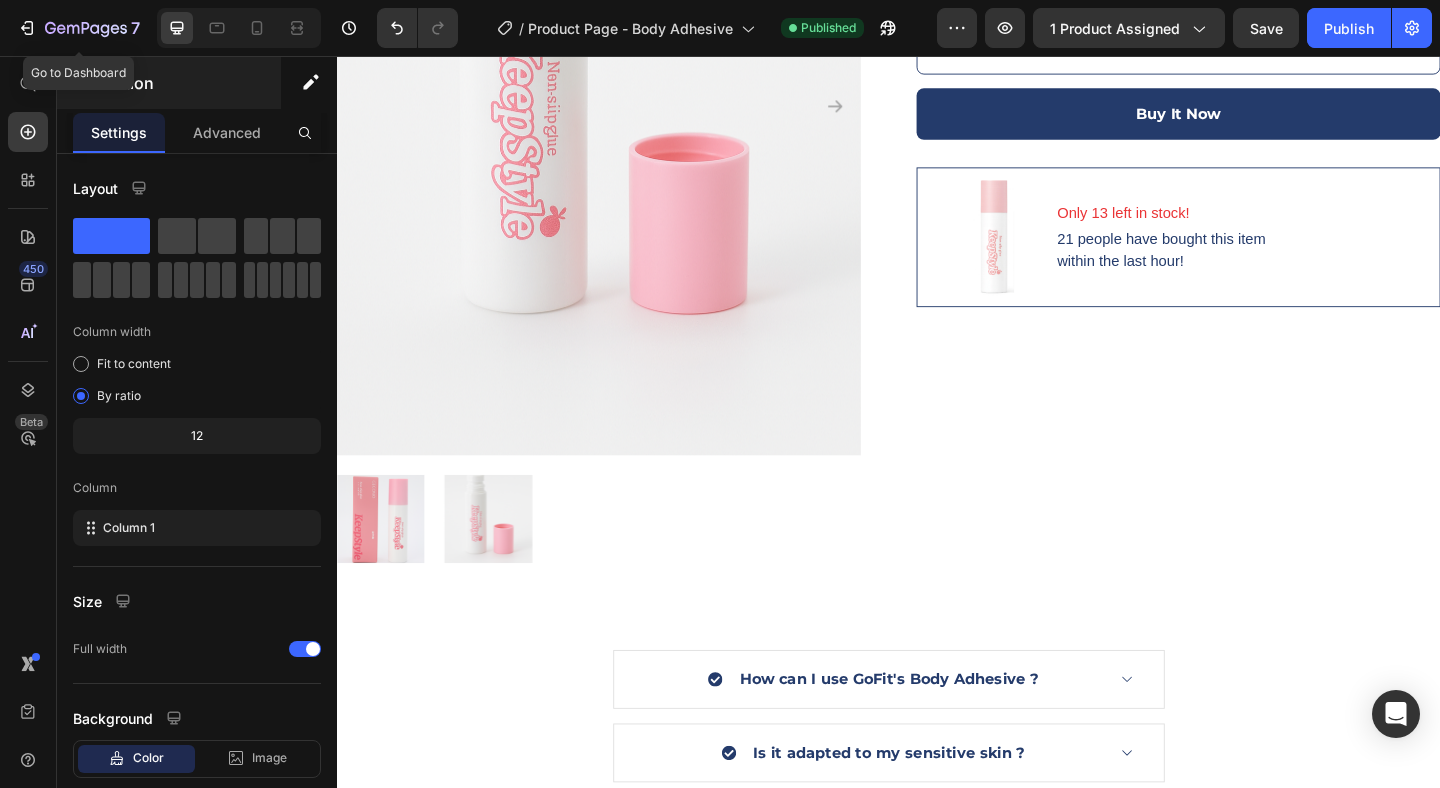 drag, startPoint x: 111, startPoint y: 20, endPoint x: 248, endPoint y: 101, distance: 159.154 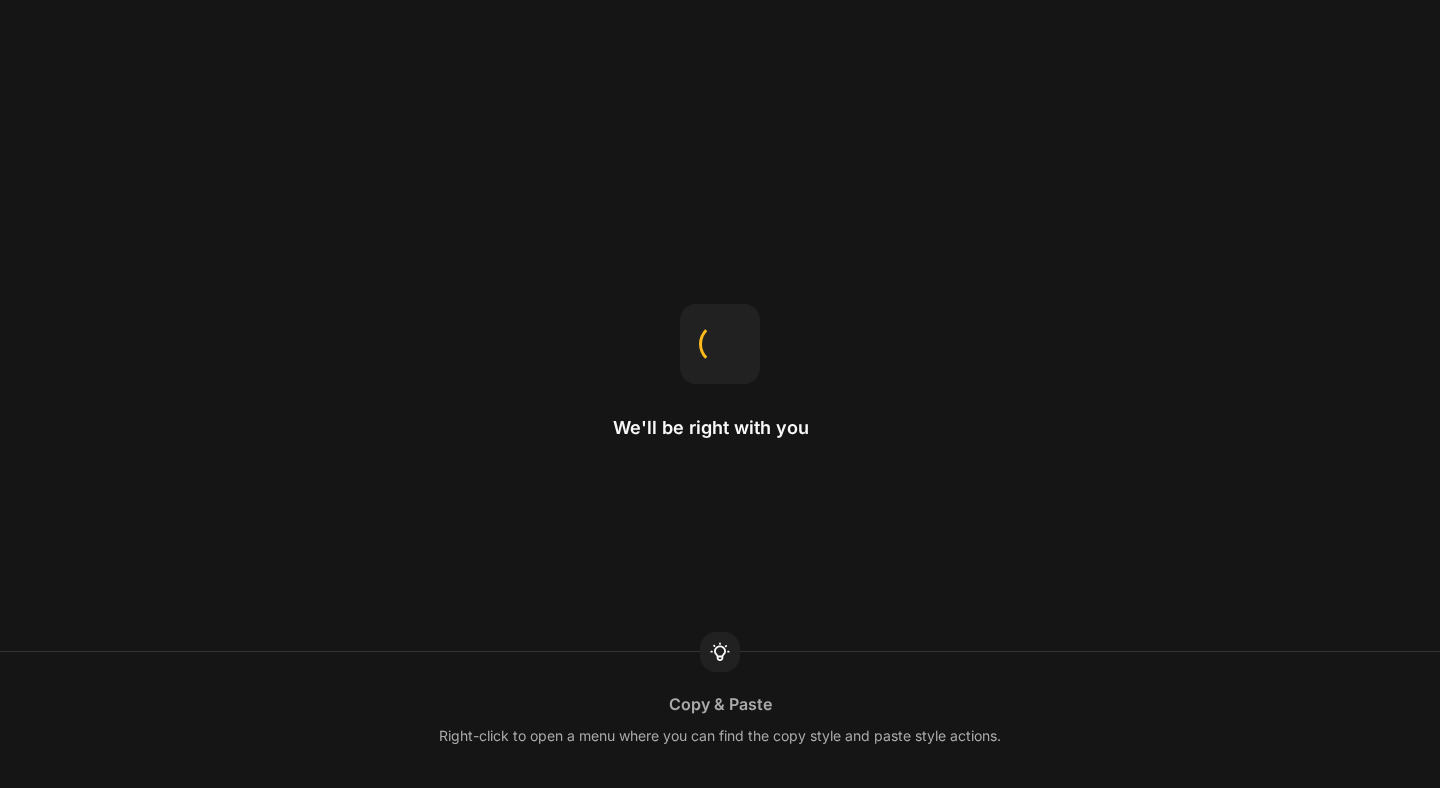 scroll, scrollTop: 0, scrollLeft: 0, axis: both 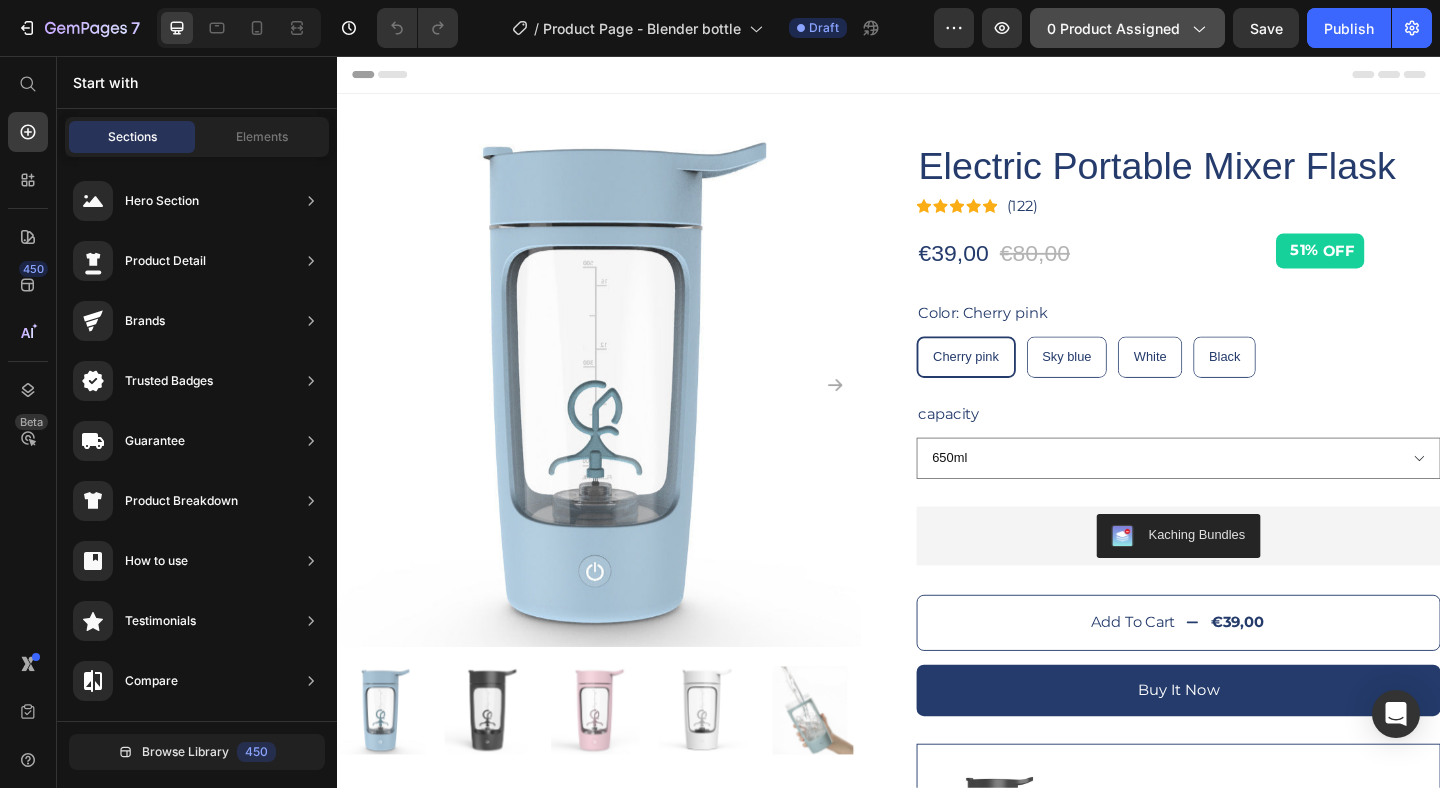 click on "0 product assigned" 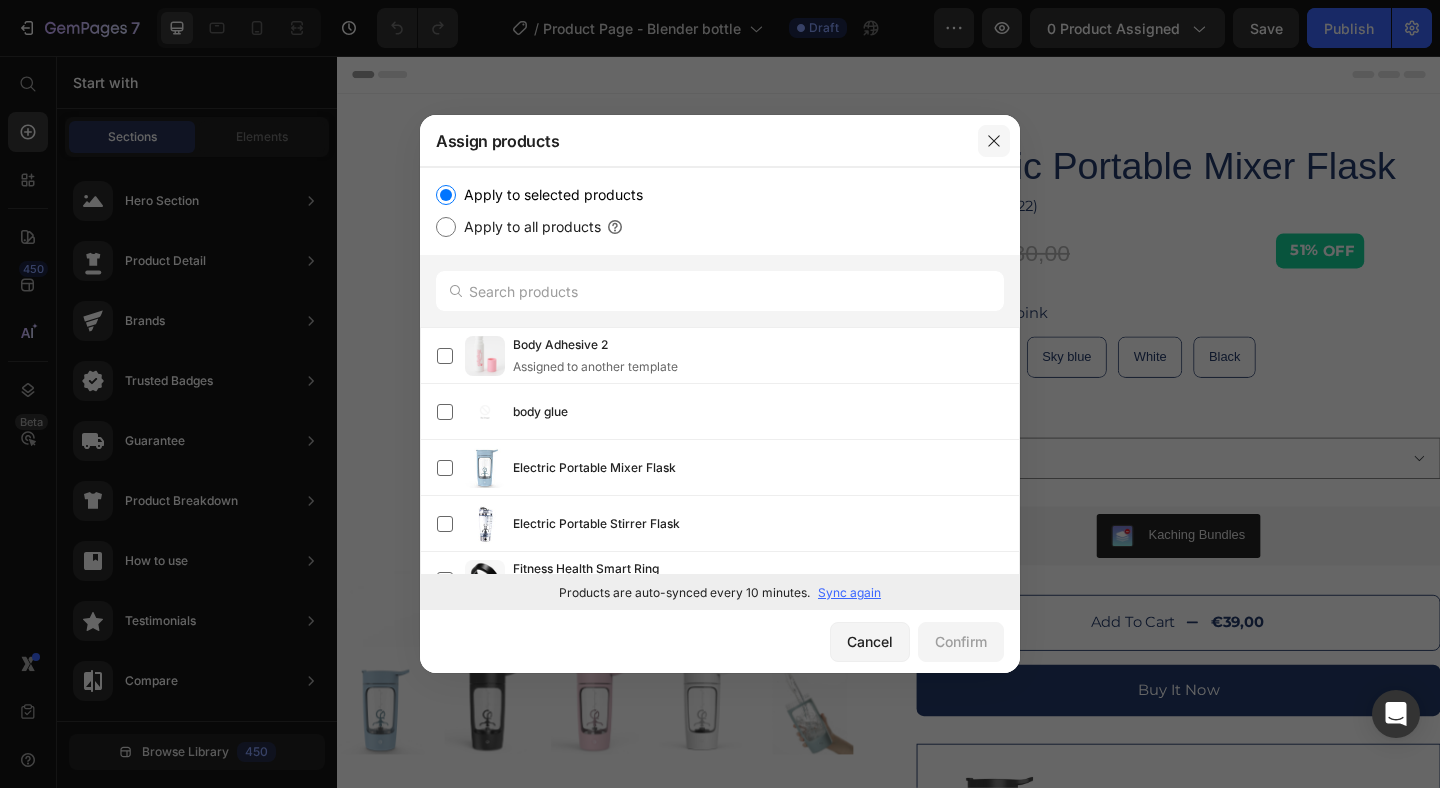 click at bounding box center [994, 141] 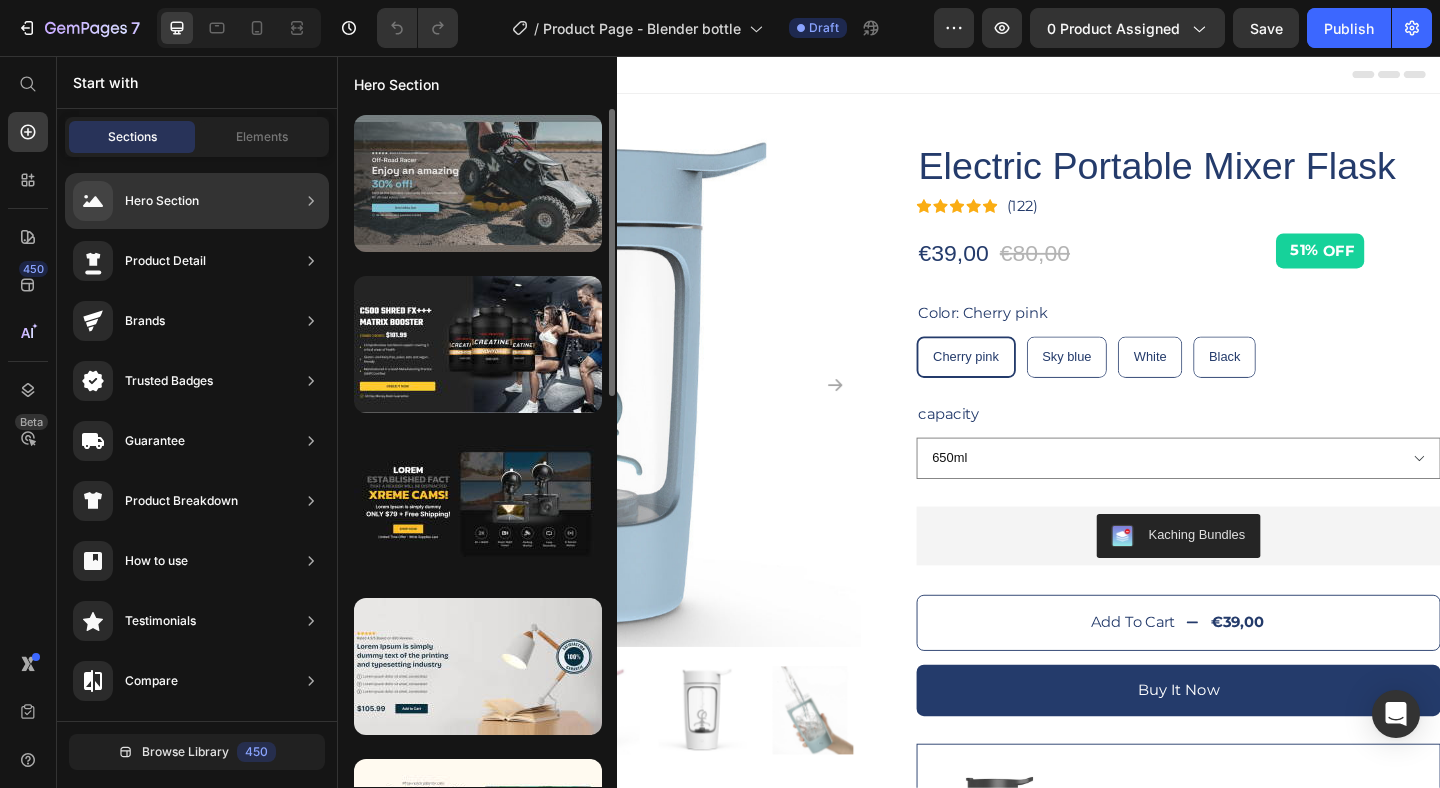 click at bounding box center (478, 183) 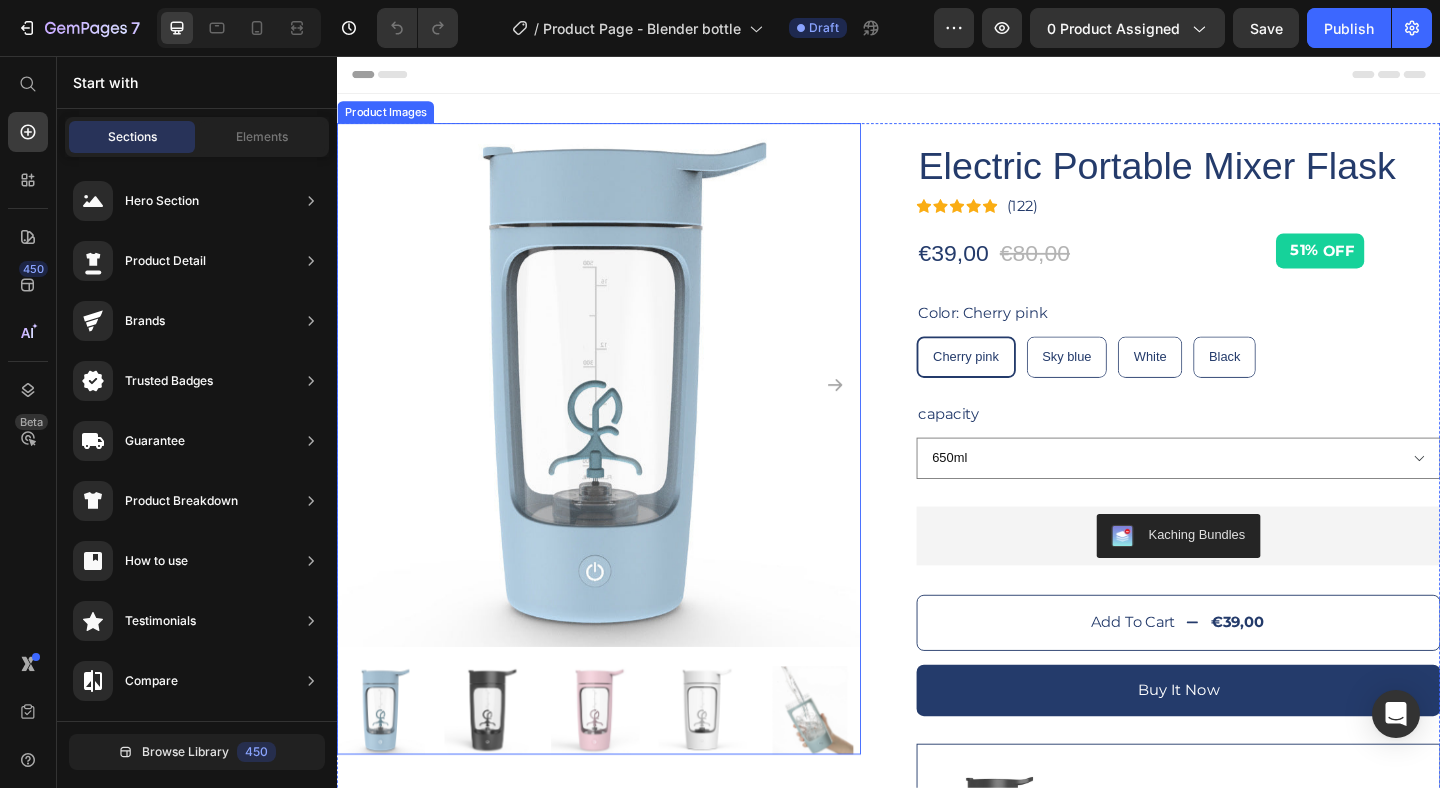 click at bounding box center [622, 414] 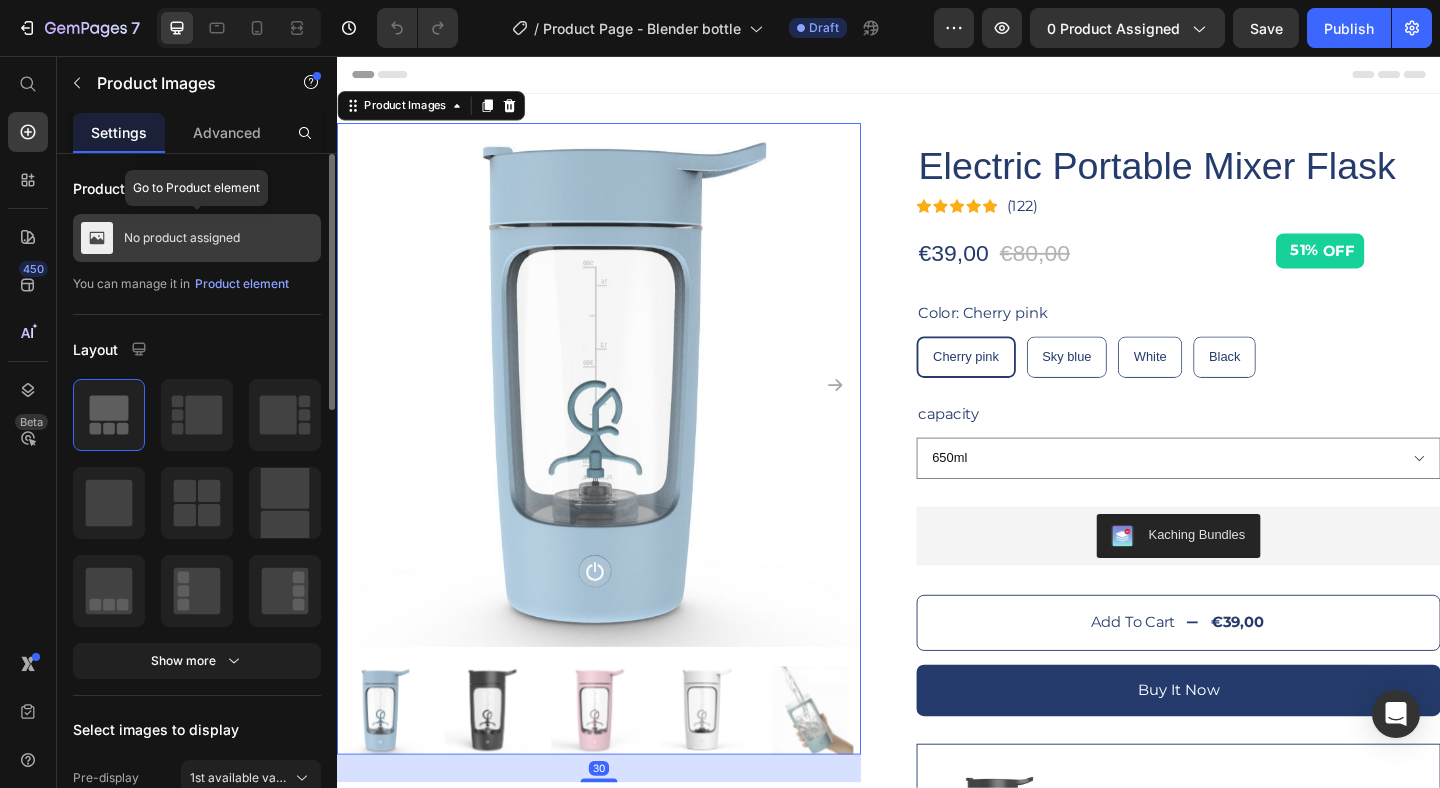 click on "No product assigned" at bounding box center [182, 238] 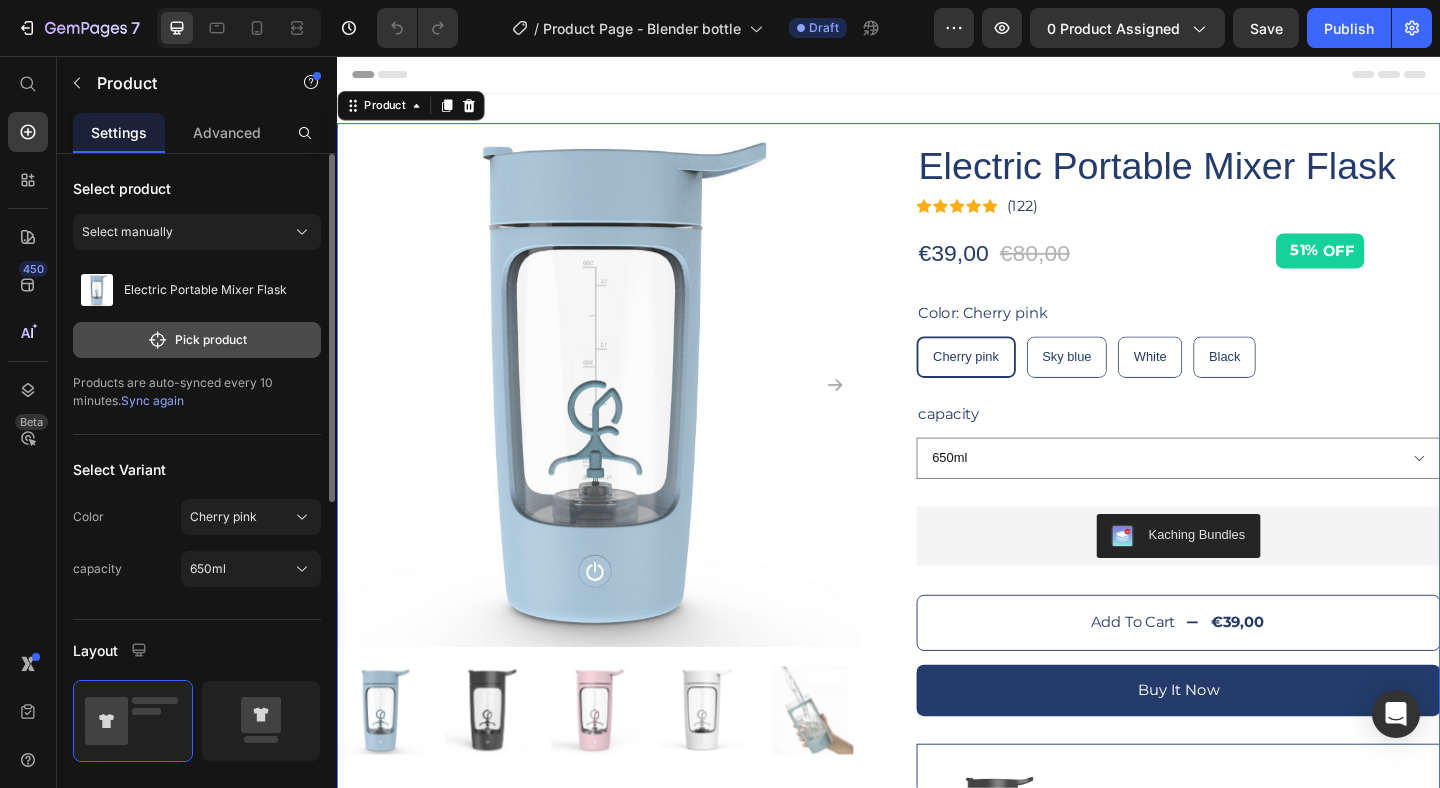 click on "Pick product" at bounding box center (197, 340) 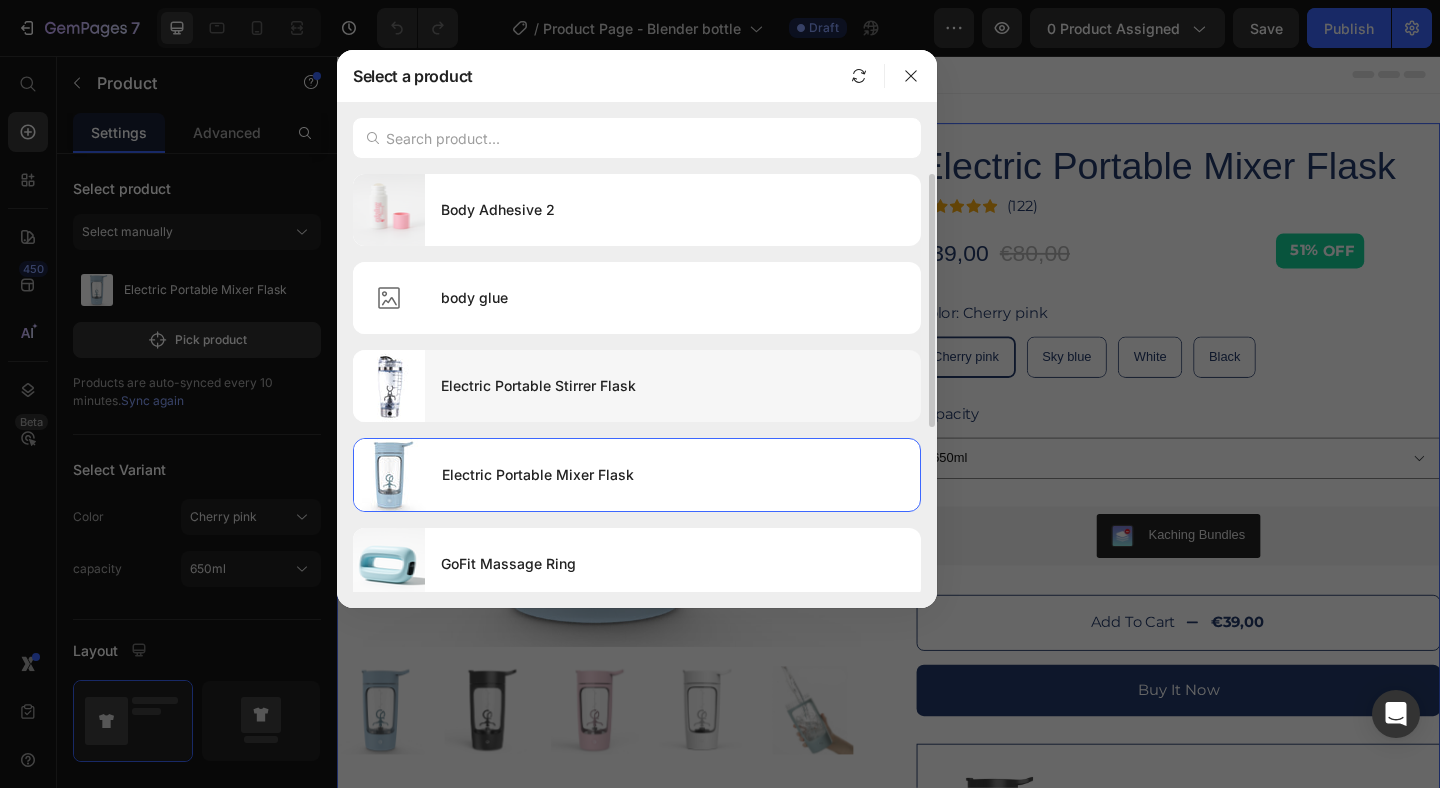 click on "Electric Portable Stirrer Flask" at bounding box center [673, 386] 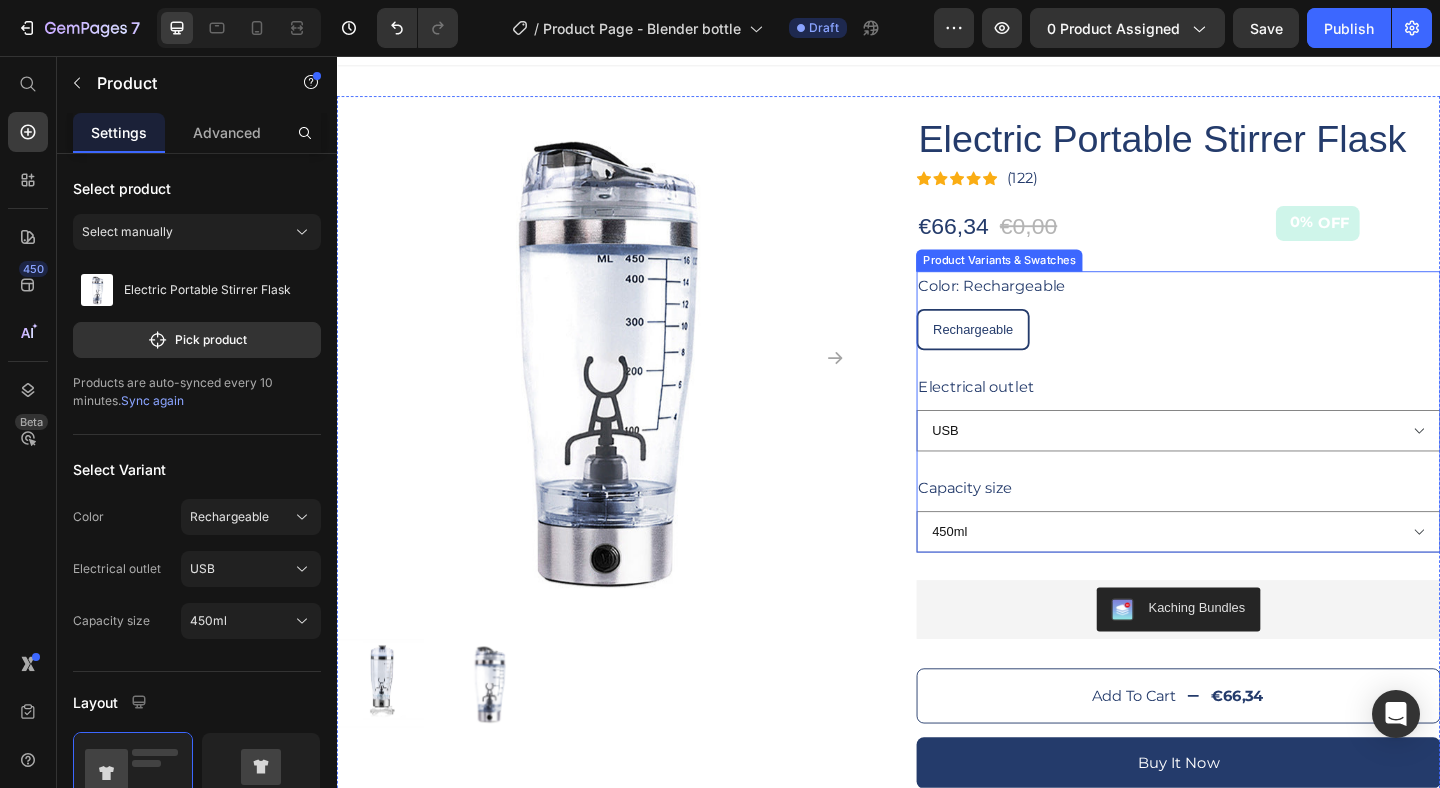 scroll, scrollTop: 50, scrollLeft: 0, axis: vertical 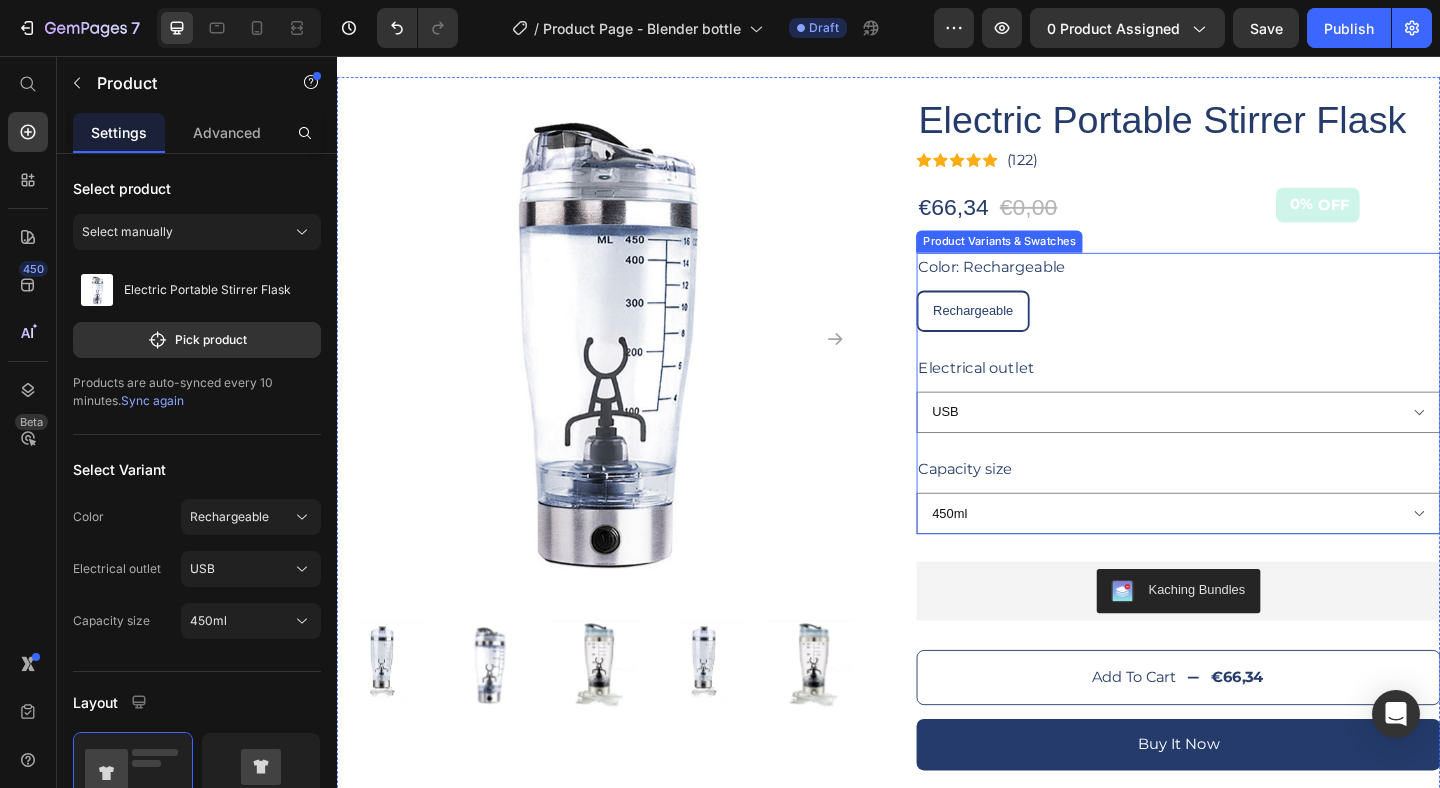 click on "Color: Rechargeable Rechargeable Rechargeable Rechargeable Electrical outlet USB Capacity size 450ml 600ml" at bounding box center (1252, 422) 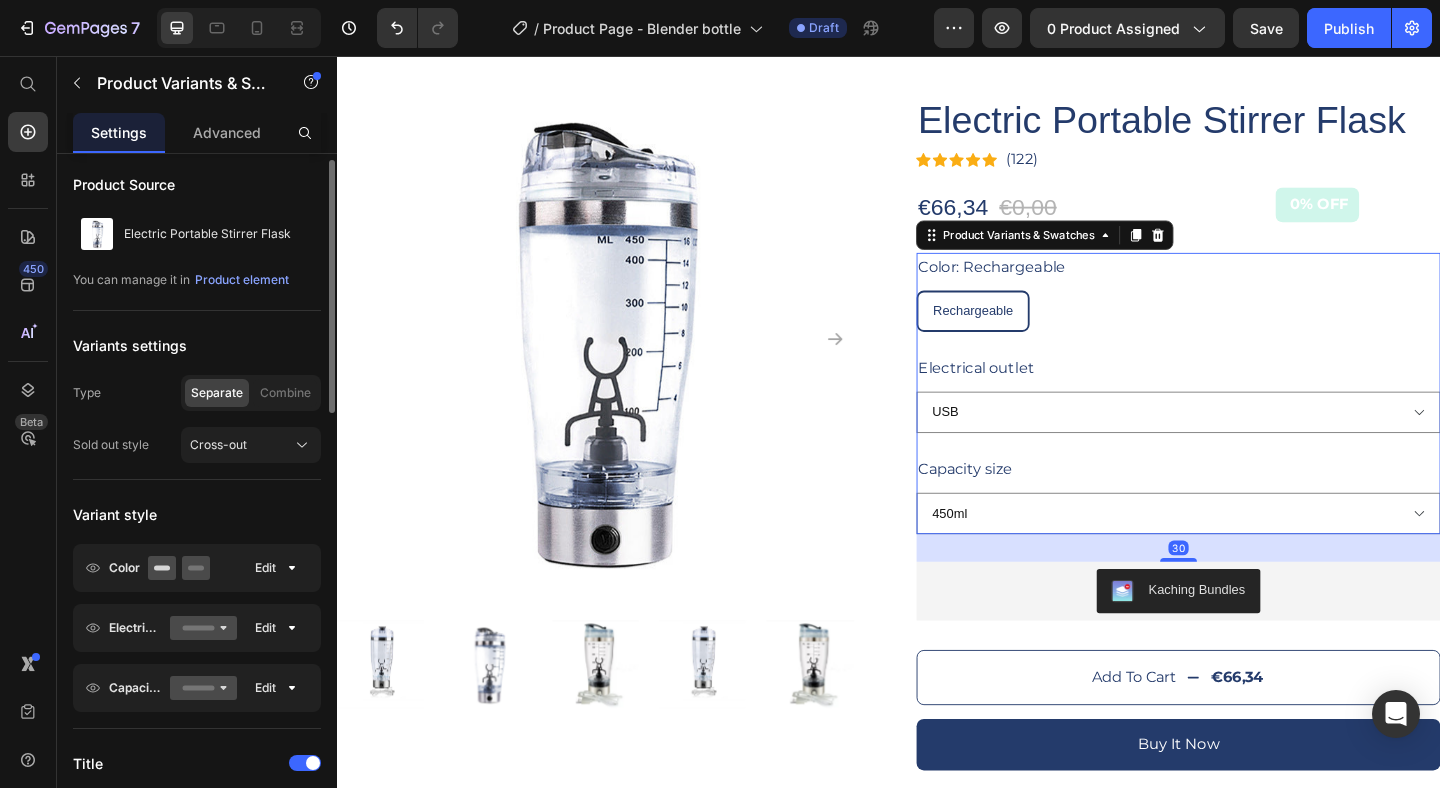 scroll, scrollTop: 34, scrollLeft: 0, axis: vertical 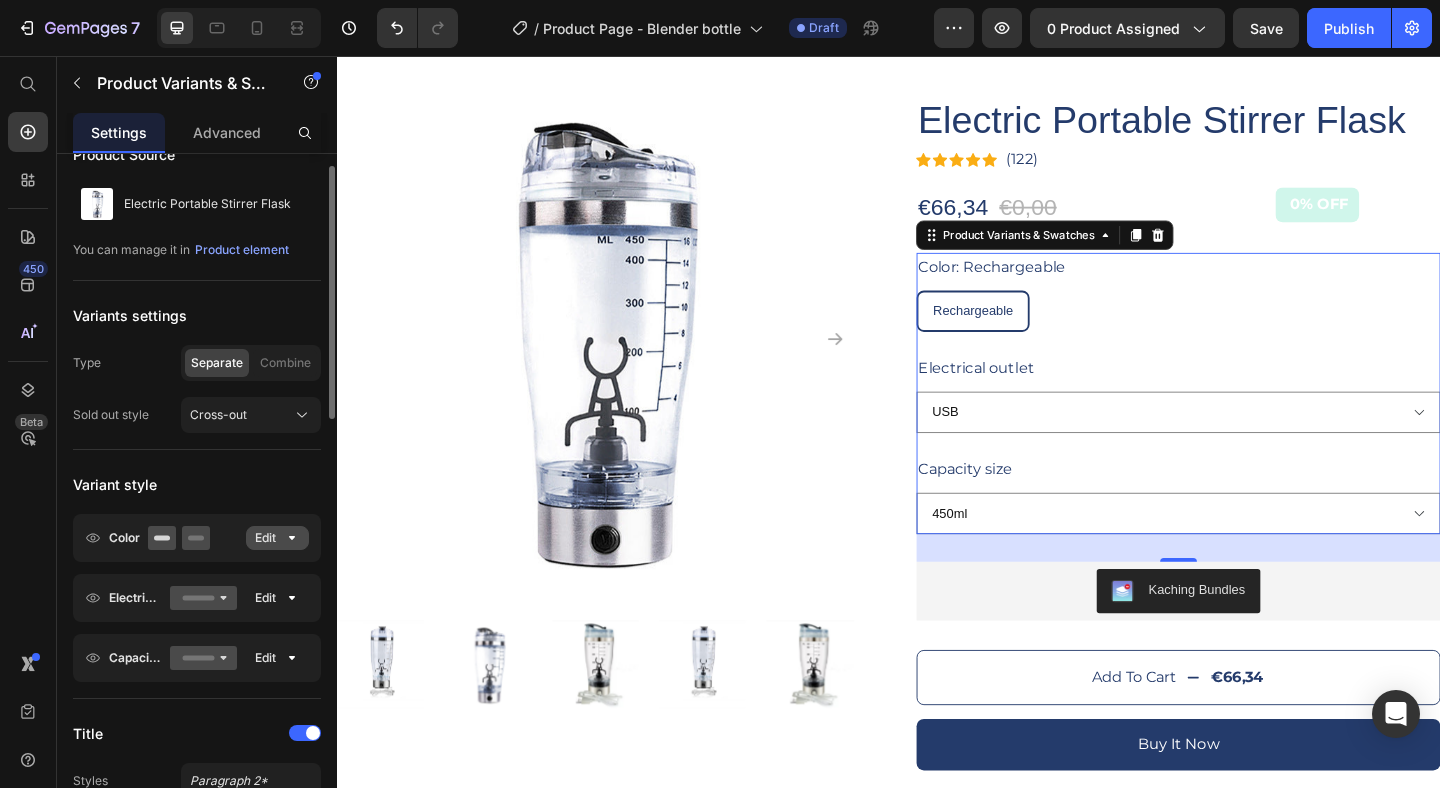 click 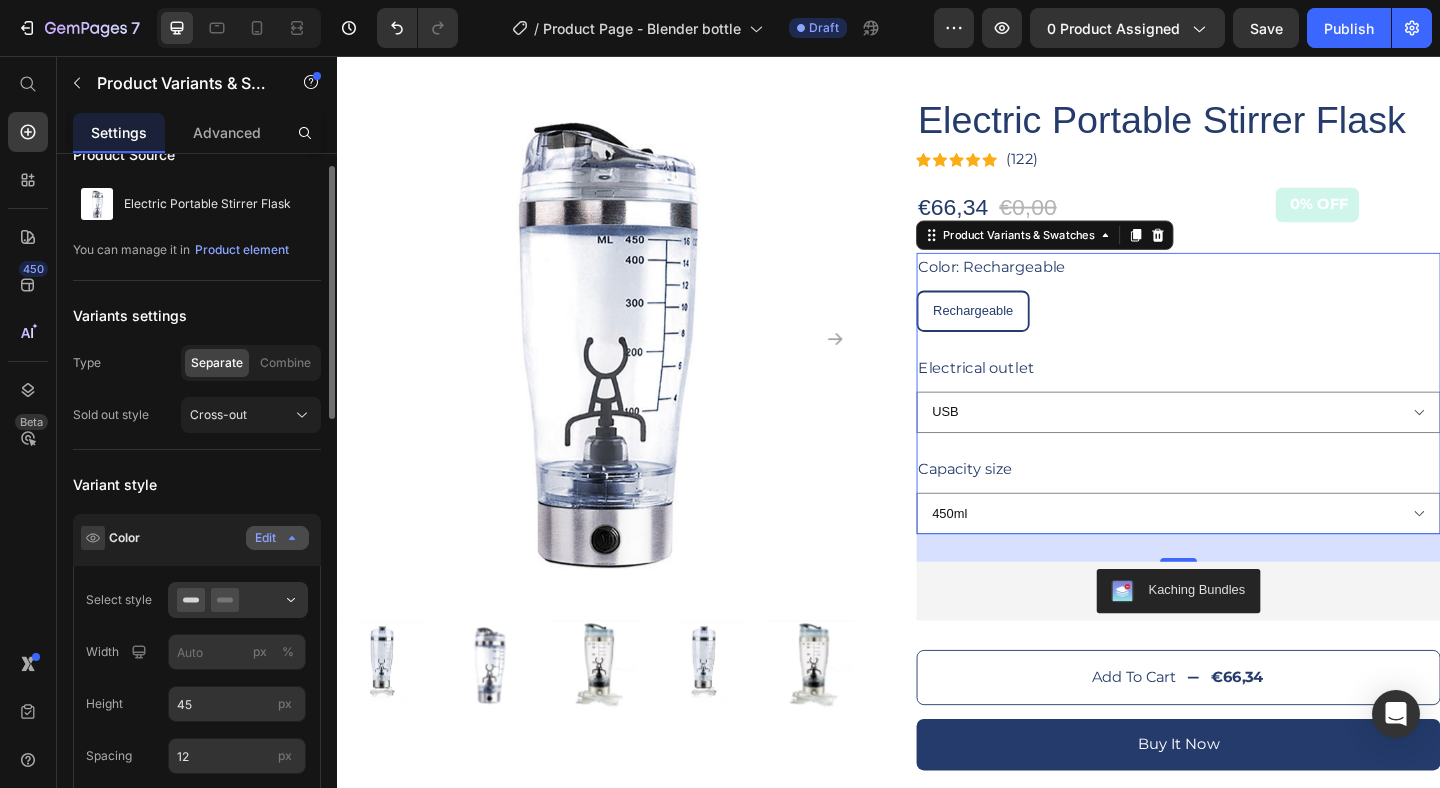 click 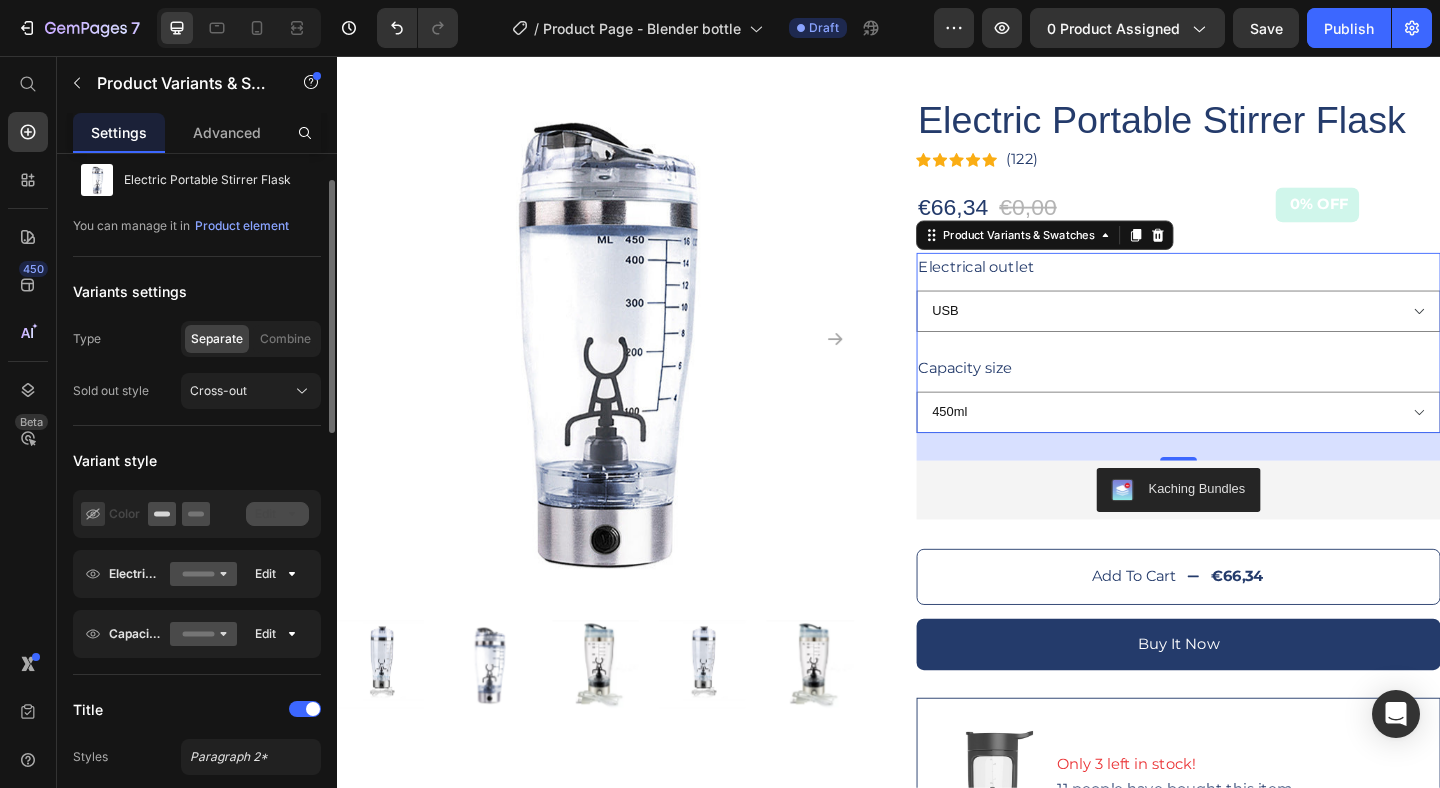 scroll, scrollTop: 62, scrollLeft: 0, axis: vertical 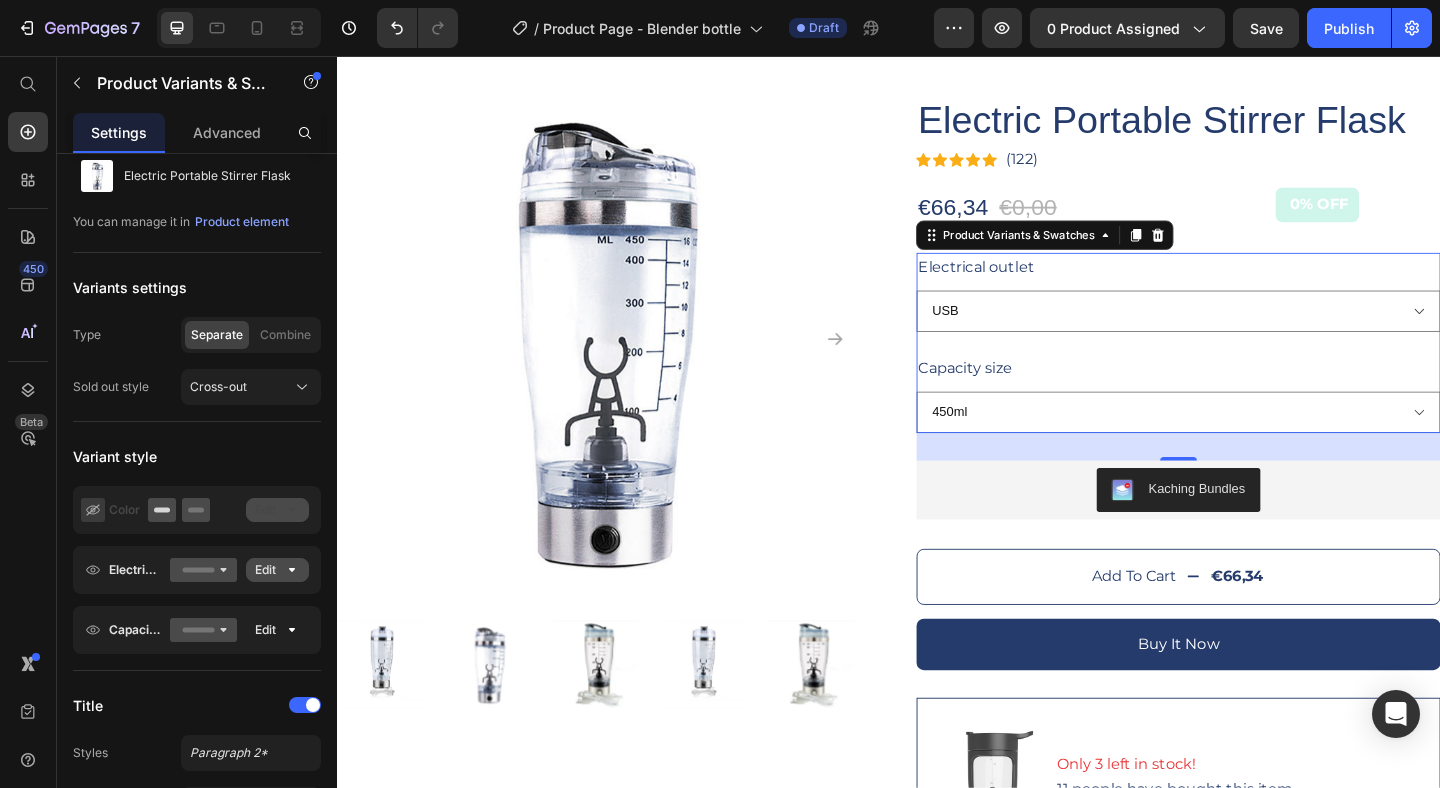 click 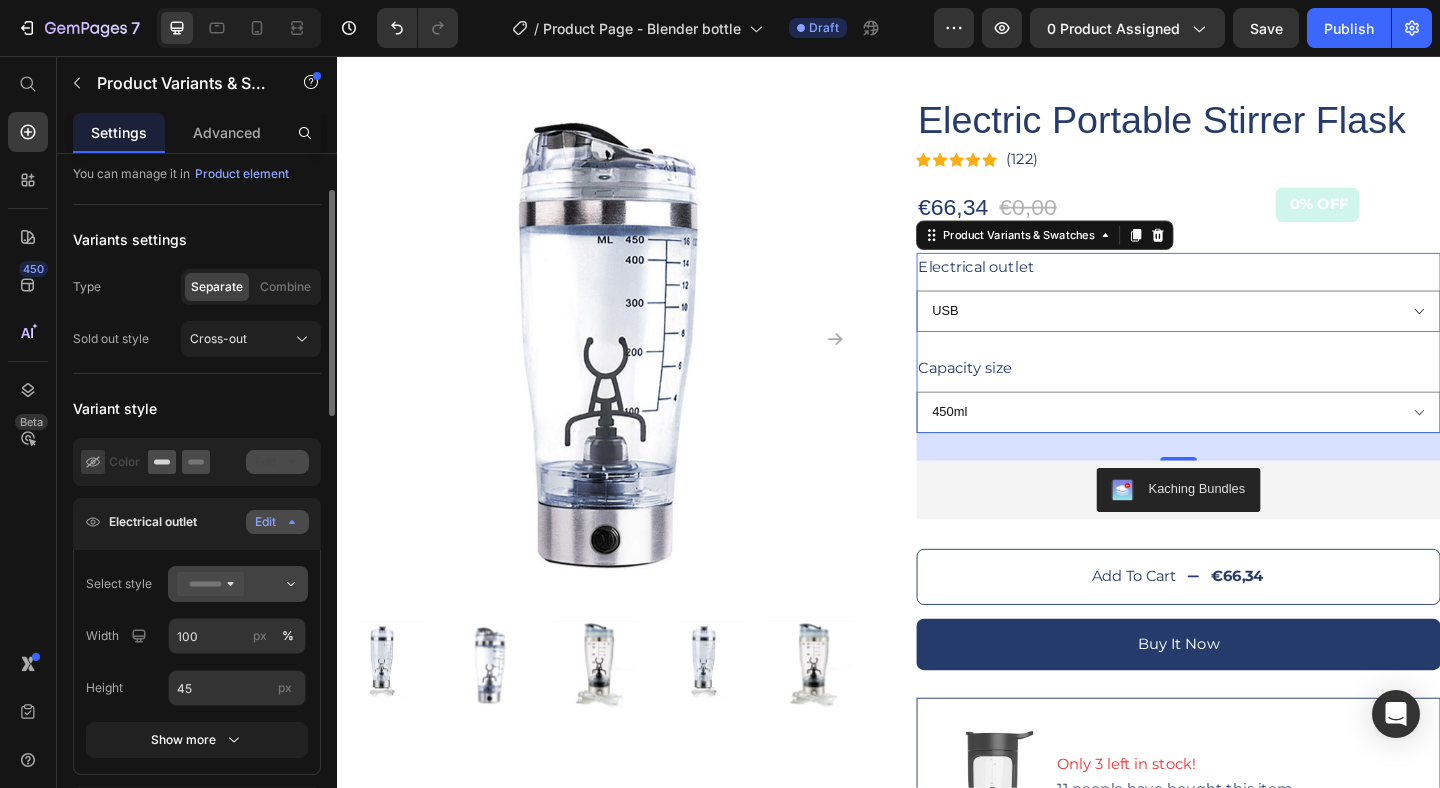 scroll, scrollTop: 141, scrollLeft: 0, axis: vertical 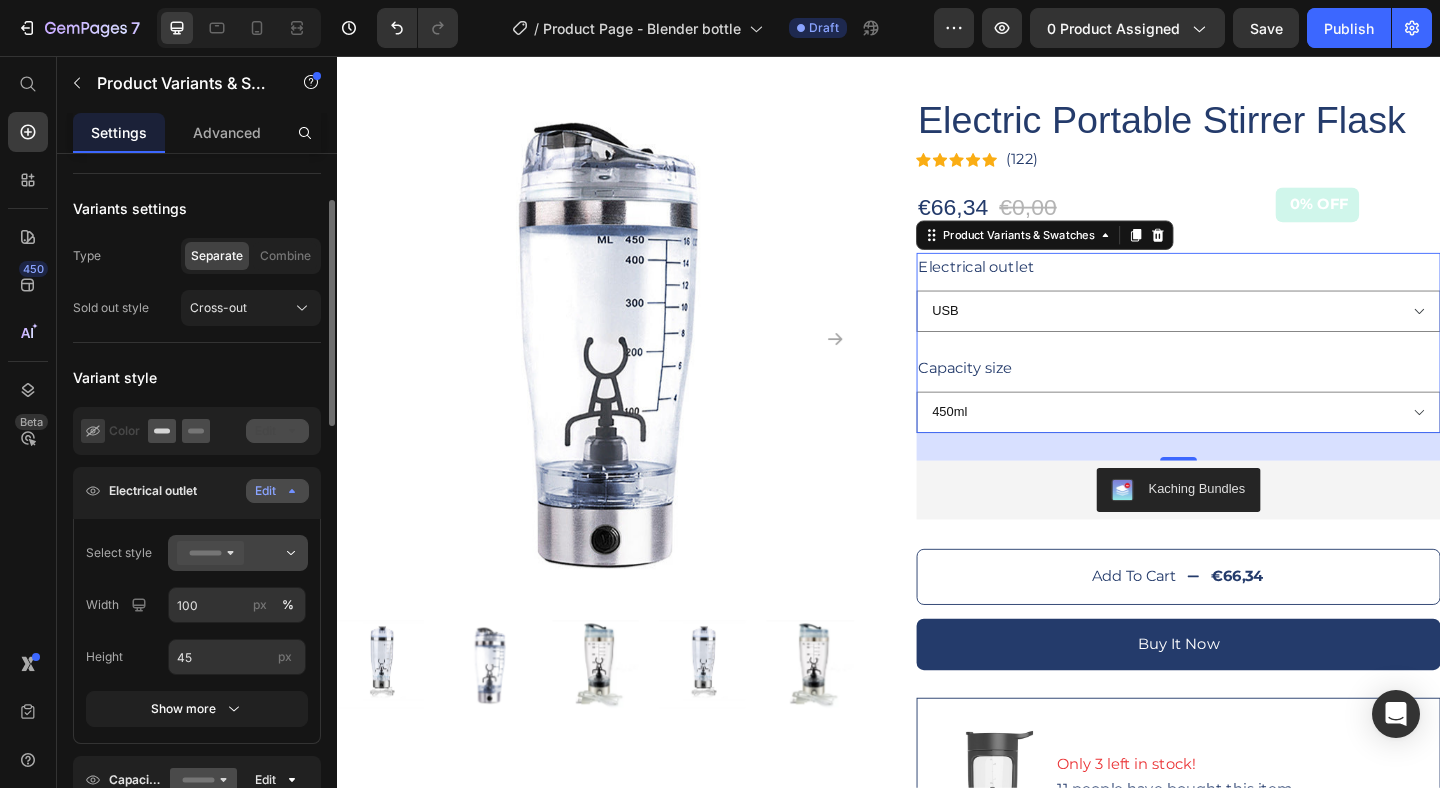 click at bounding box center (238, 553) 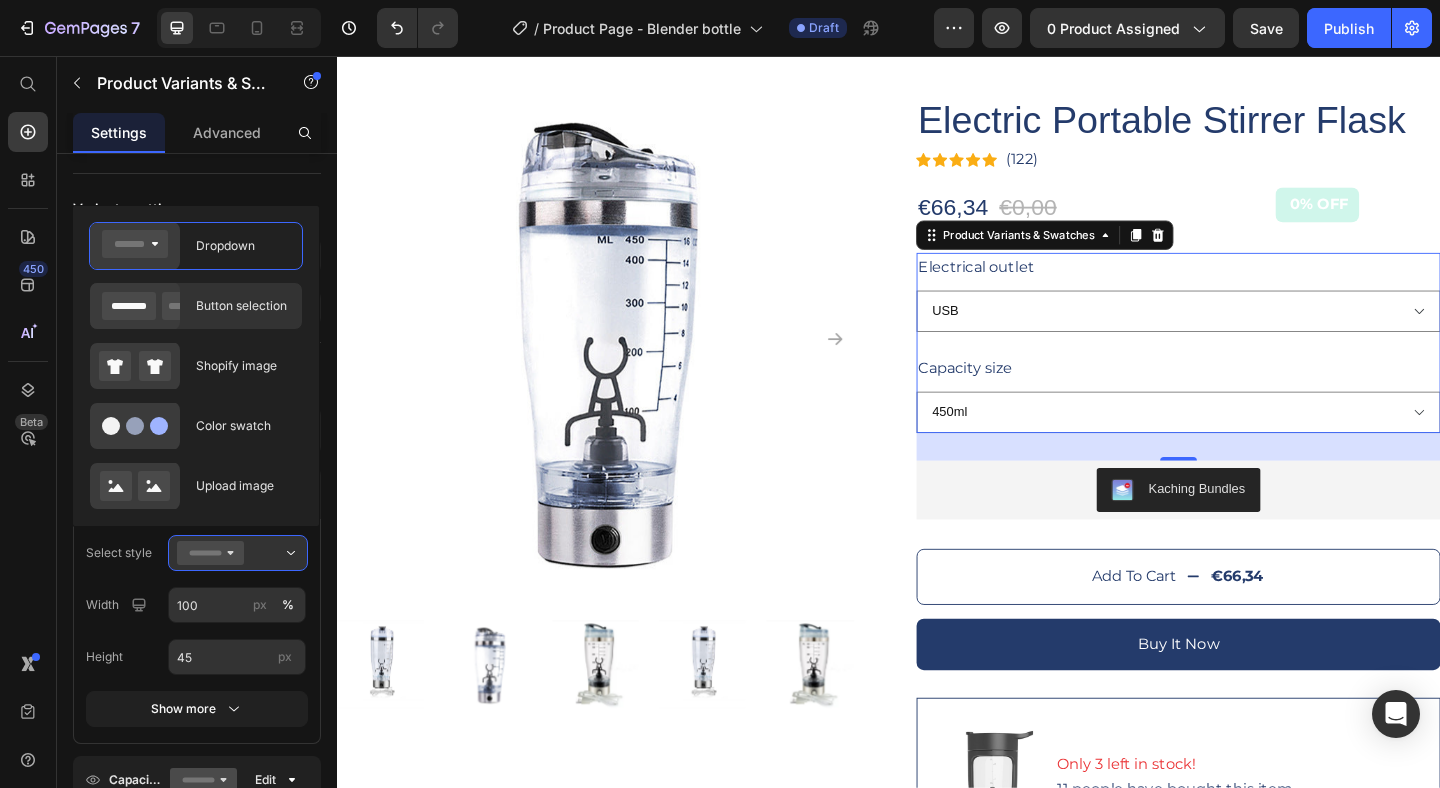 click on "Button selection" 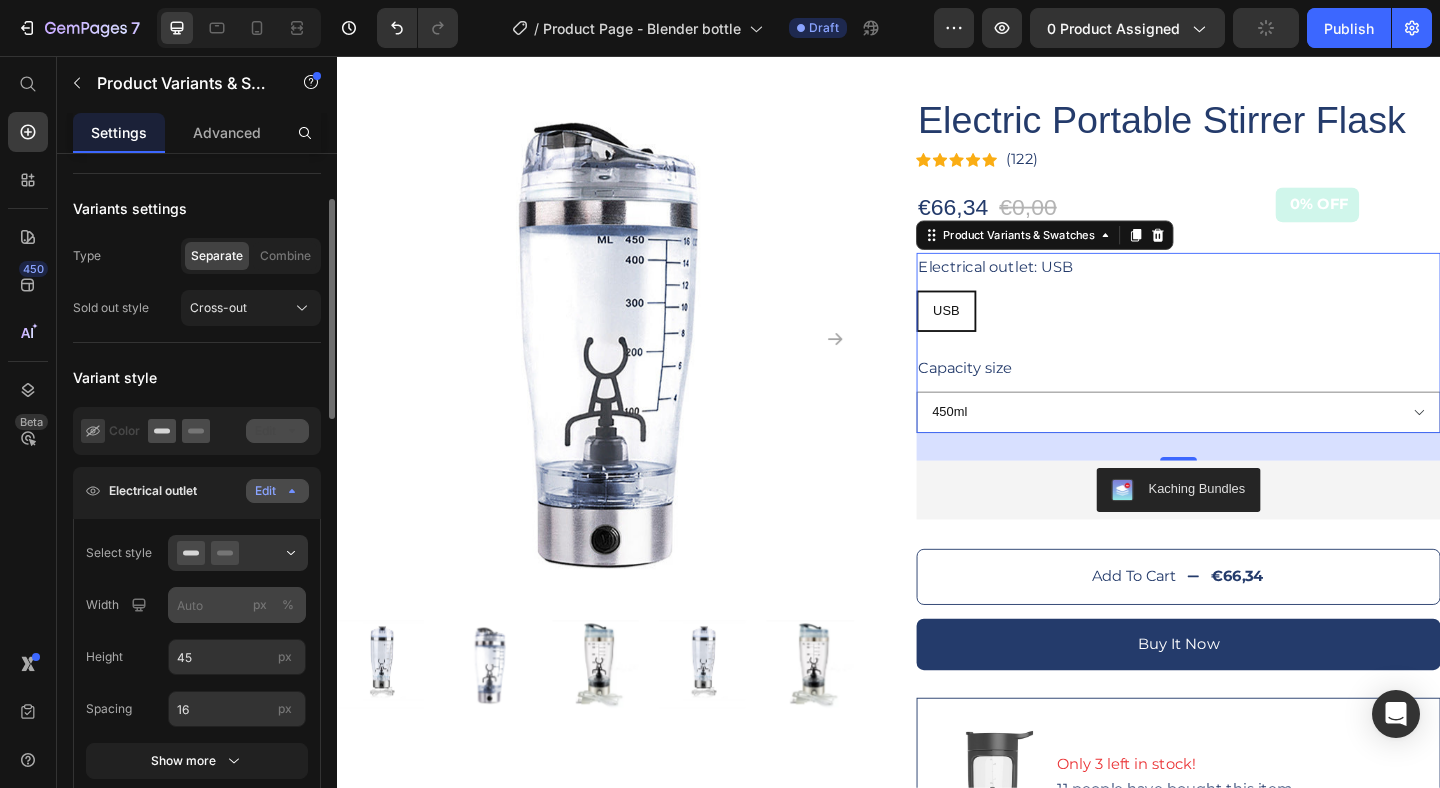 scroll, scrollTop: 243, scrollLeft: 0, axis: vertical 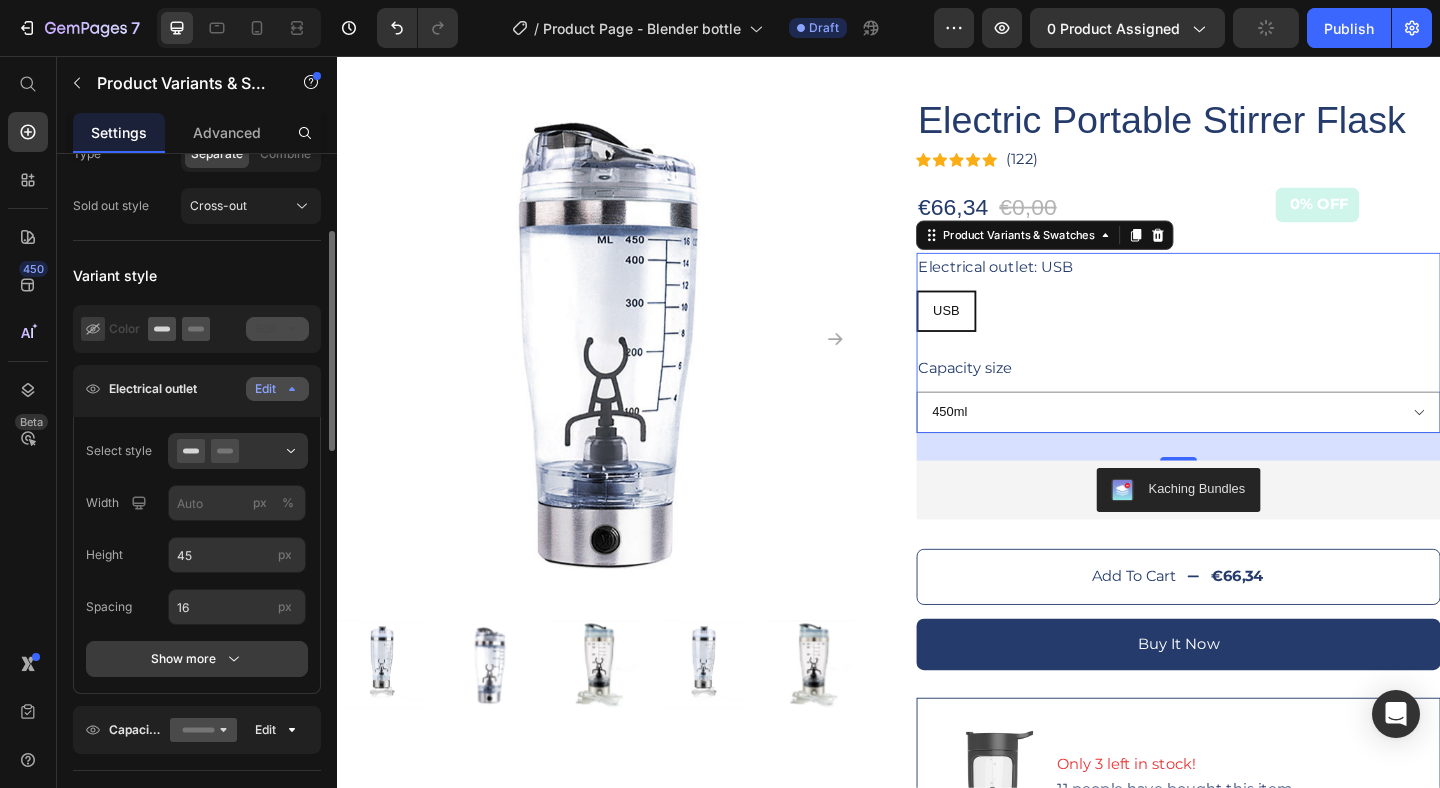 click 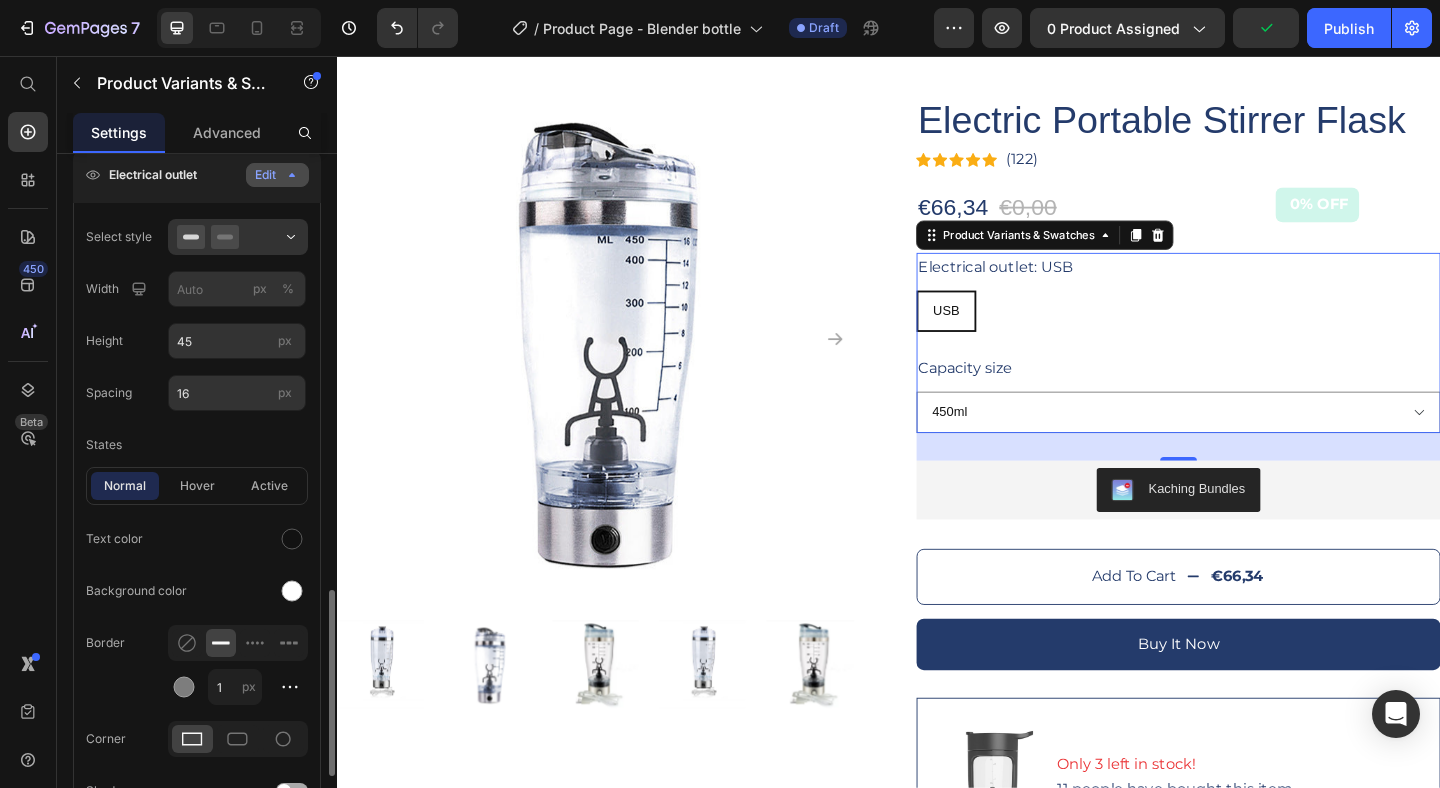 scroll, scrollTop: 703, scrollLeft: 0, axis: vertical 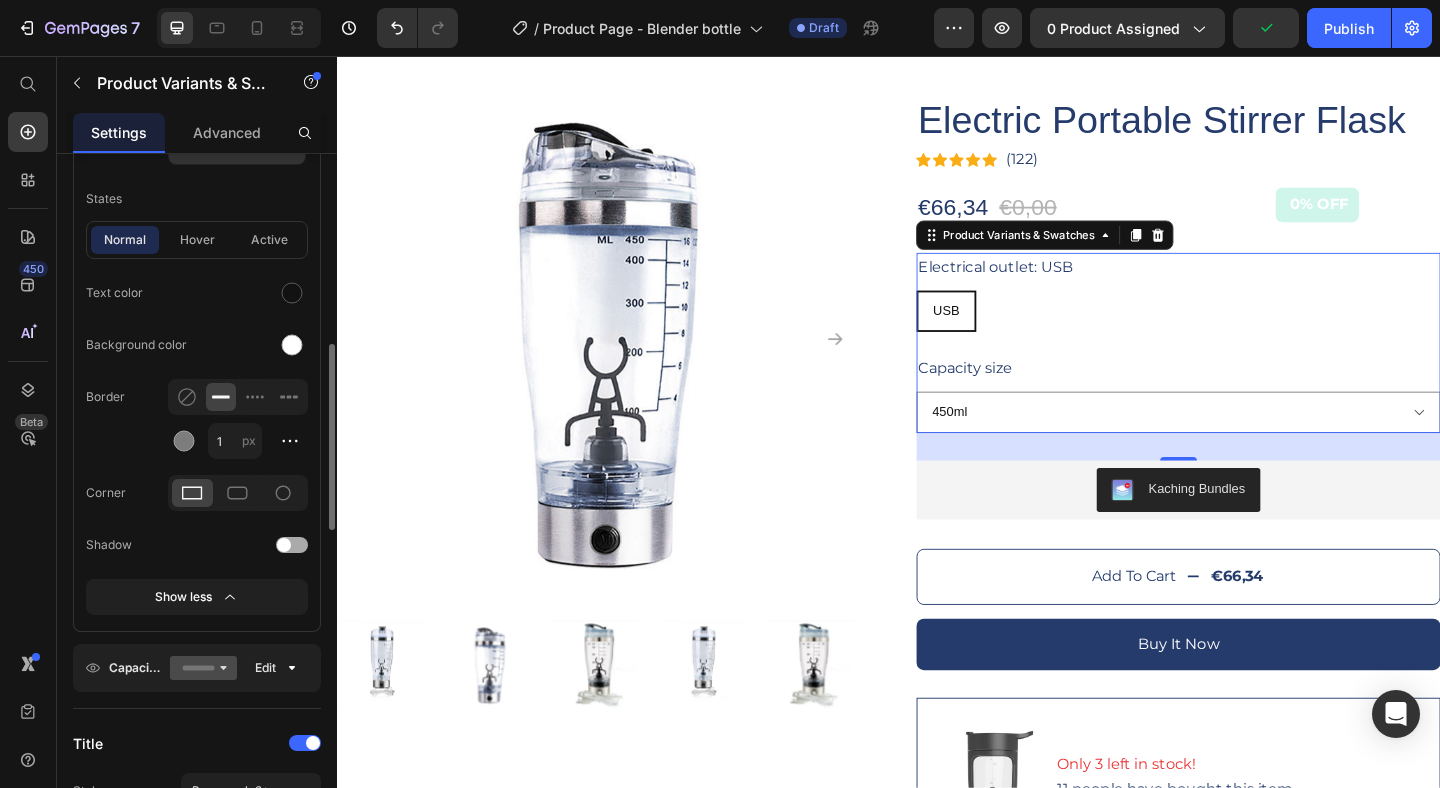 click 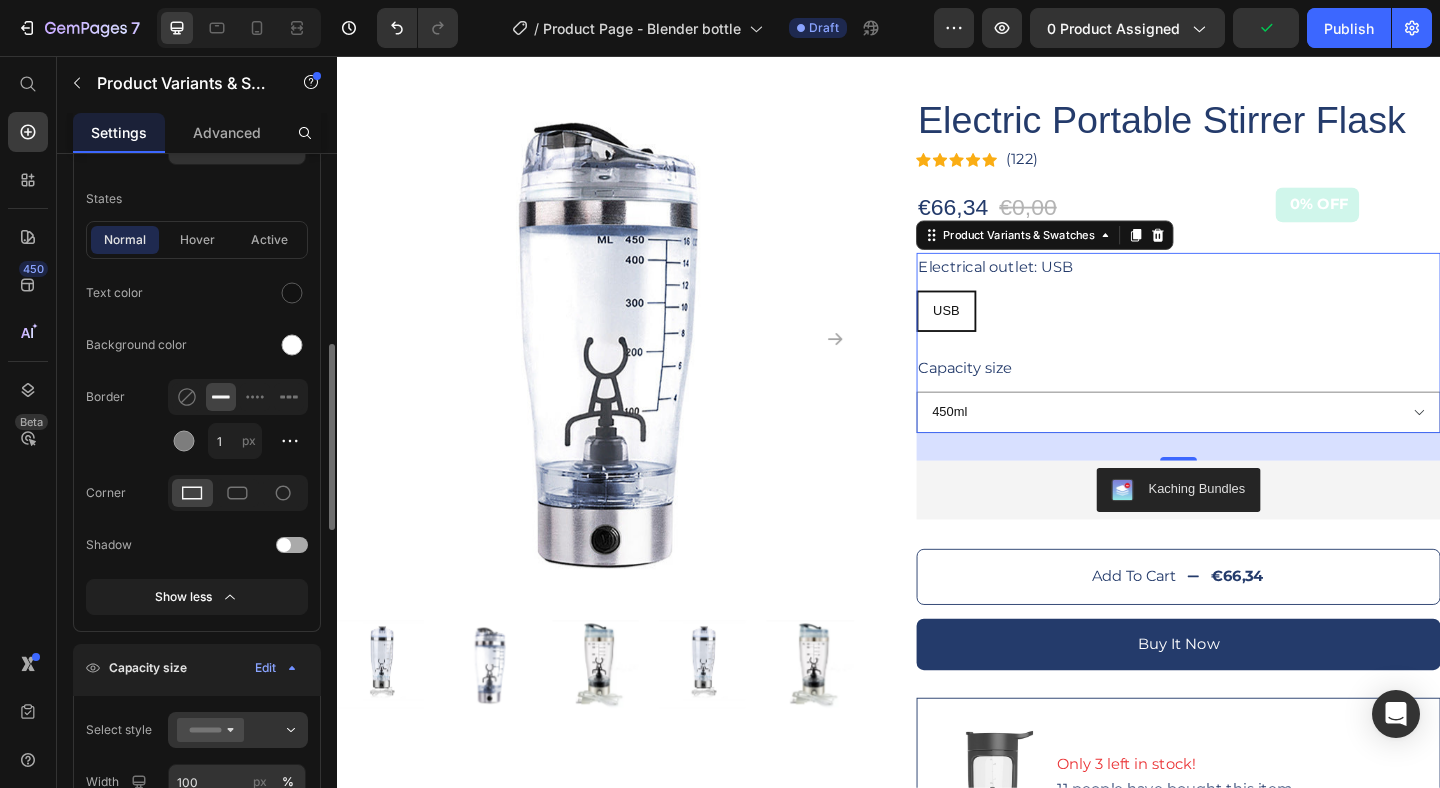 scroll, scrollTop: 952, scrollLeft: 0, axis: vertical 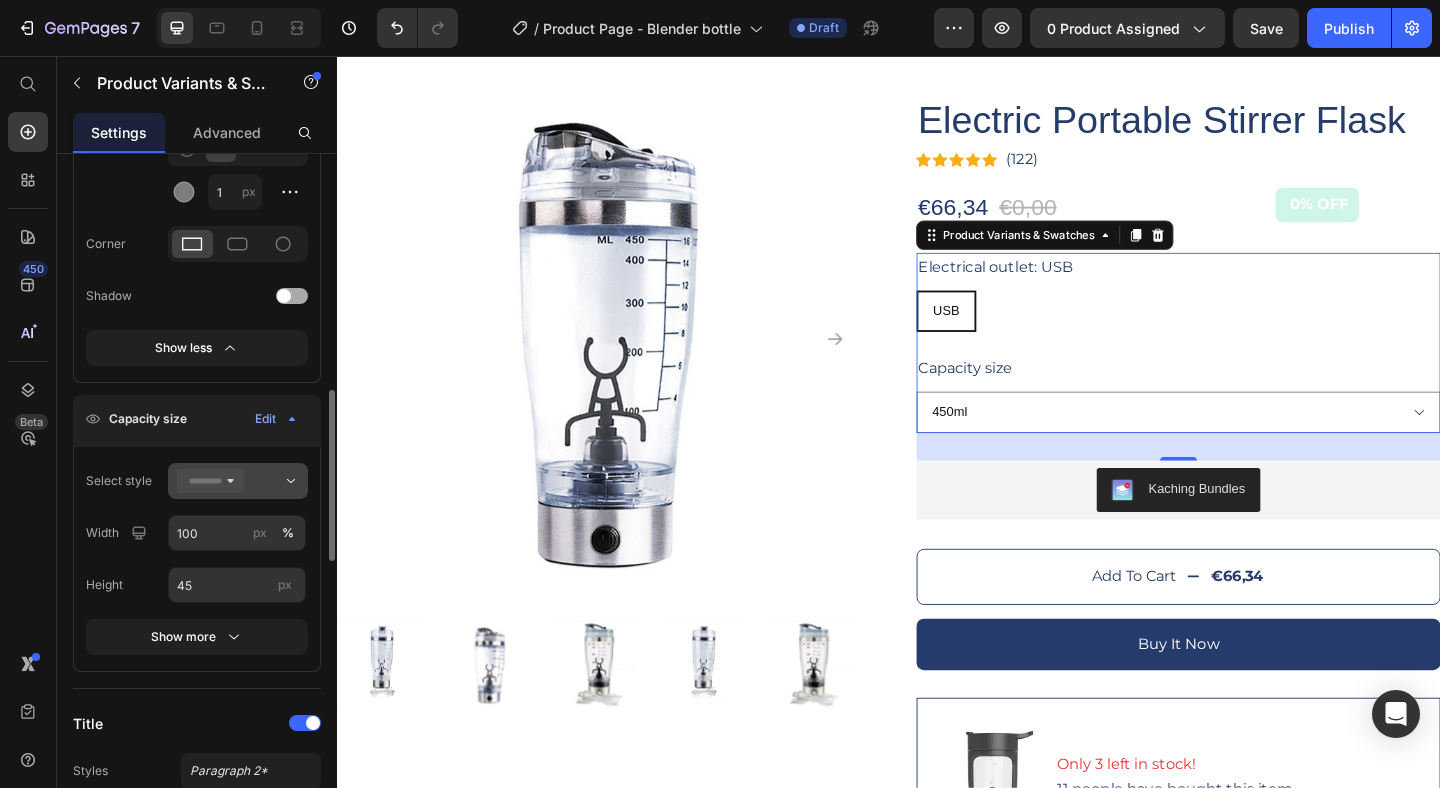 click at bounding box center [238, 481] 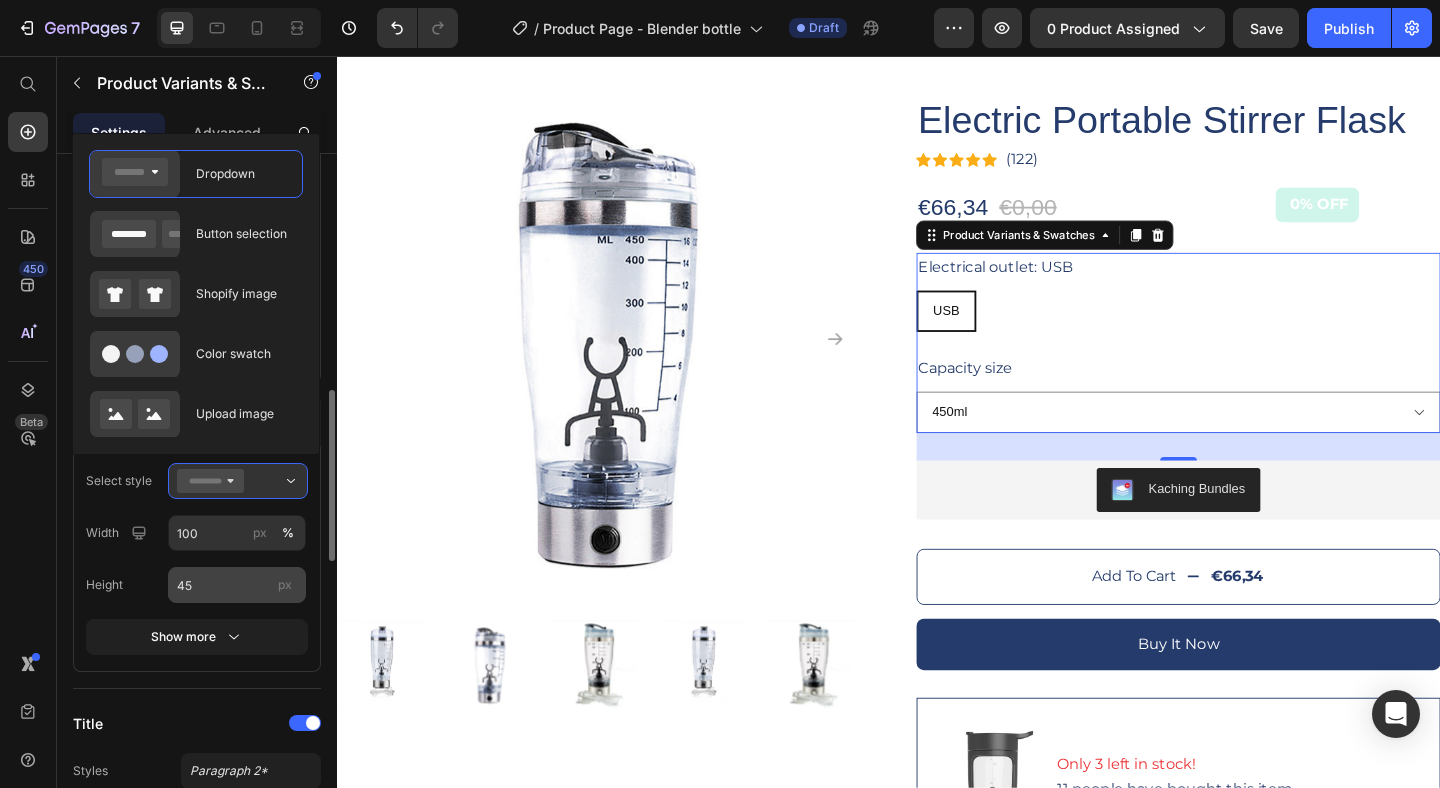 drag, startPoint x: 239, startPoint y: 245, endPoint x: 290, endPoint y: 601, distance: 359.63452 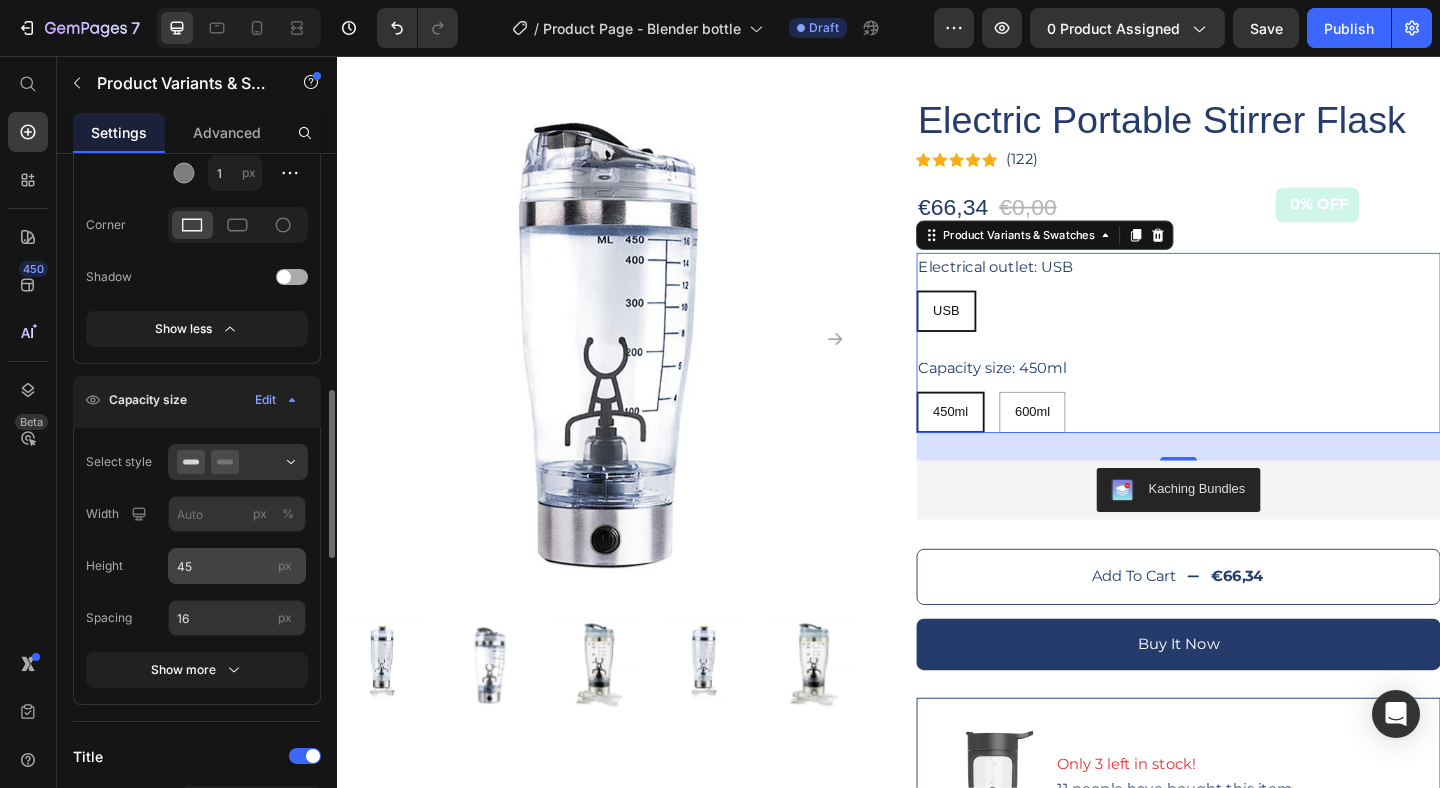 scroll, scrollTop: 1074, scrollLeft: 0, axis: vertical 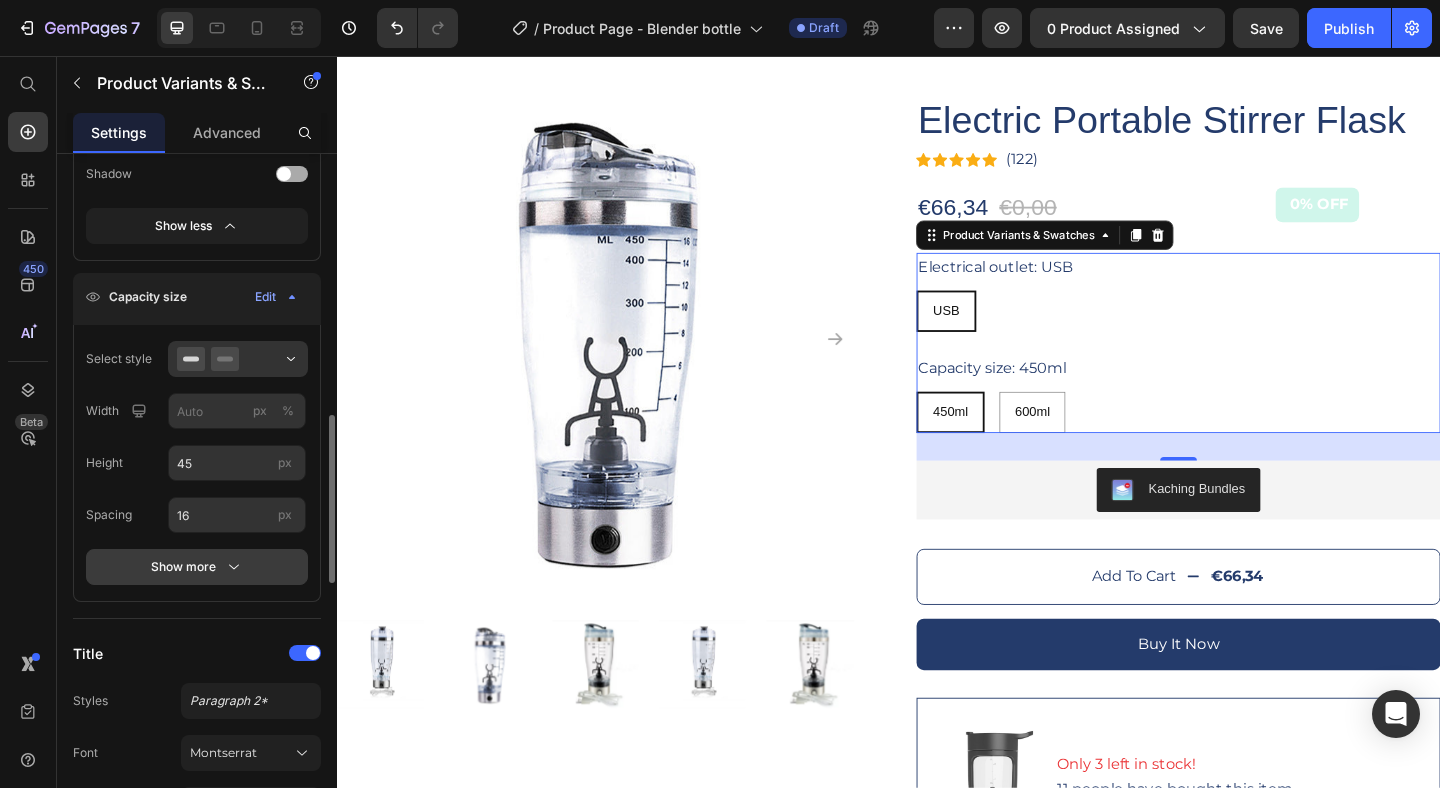 click 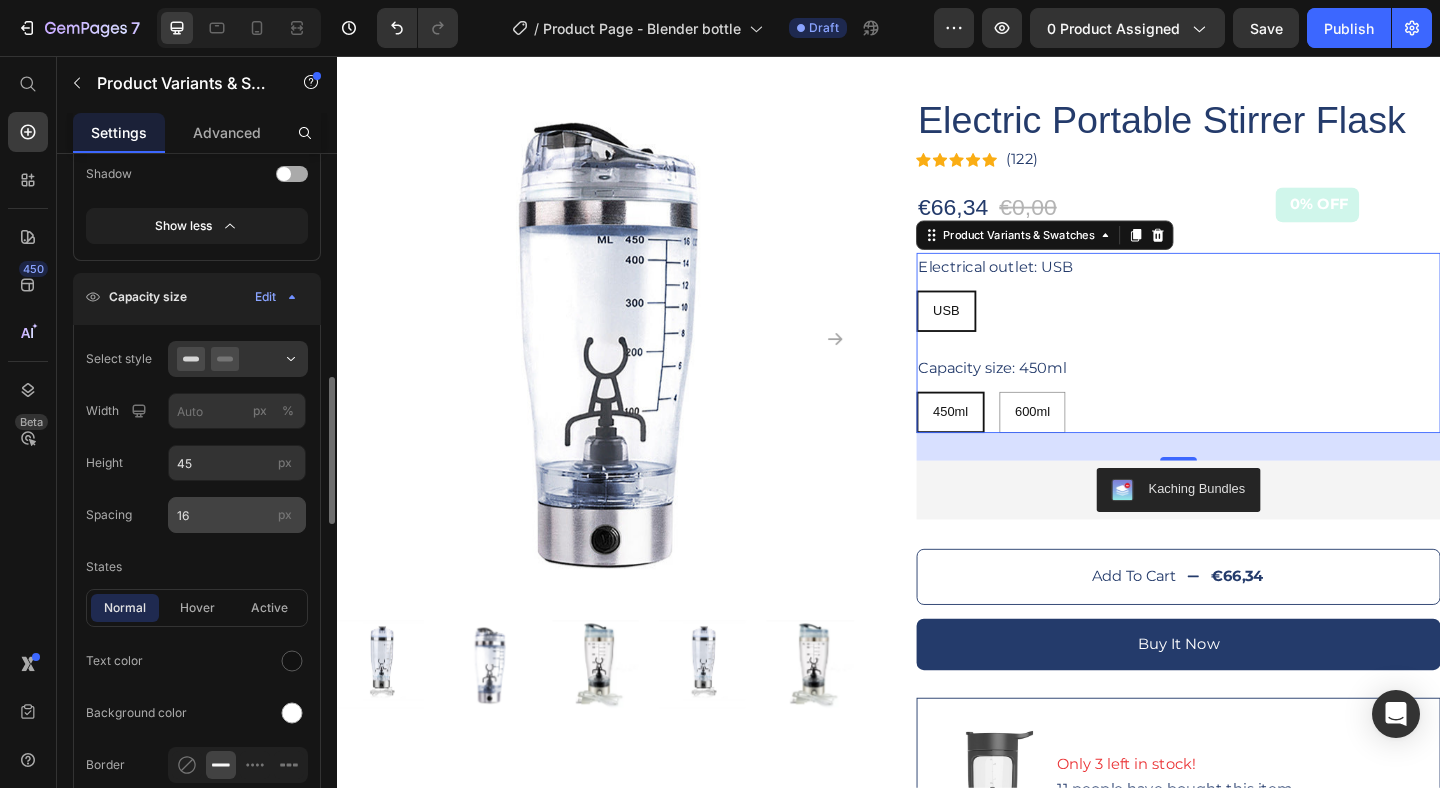 scroll, scrollTop: 674, scrollLeft: 0, axis: vertical 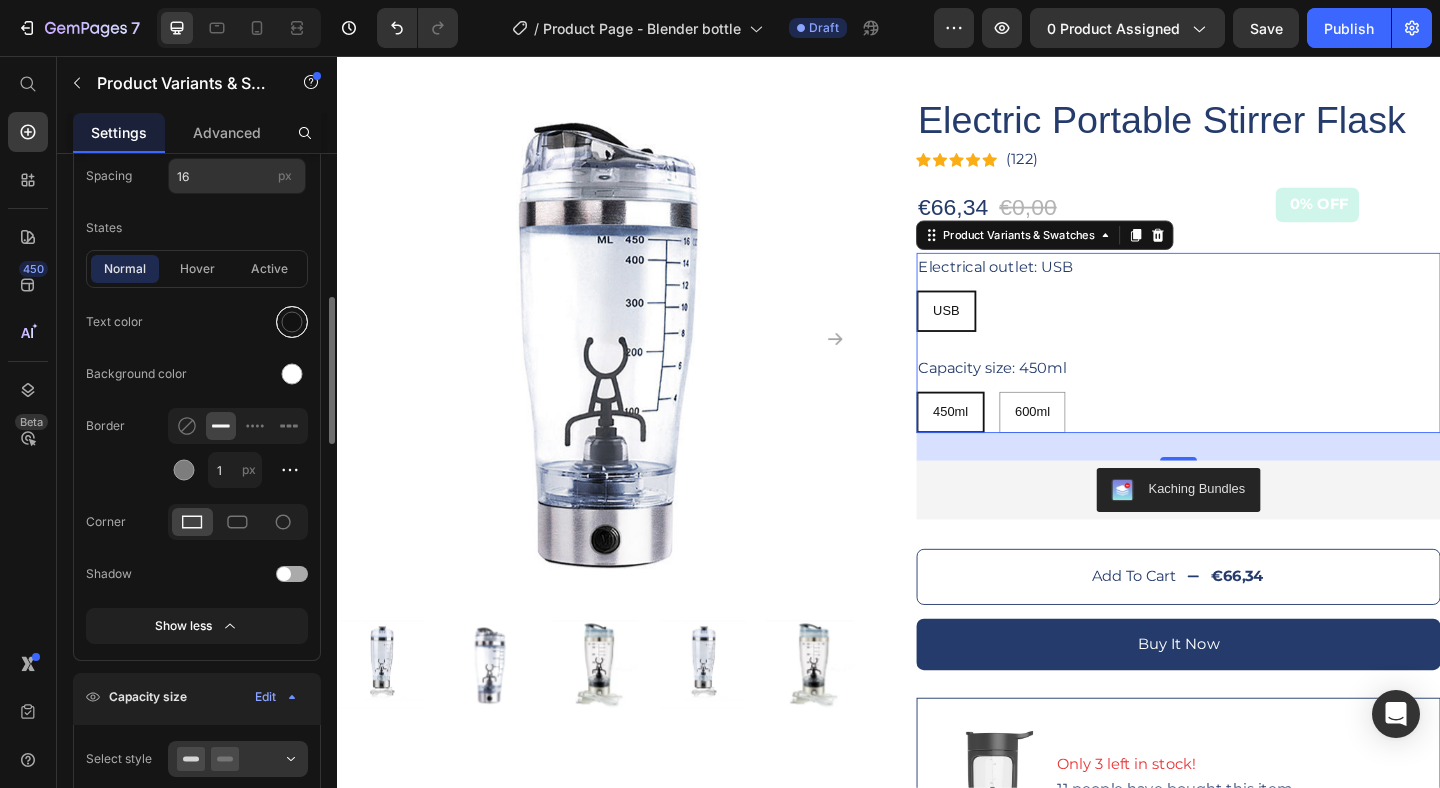 click at bounding box center (292, 322) 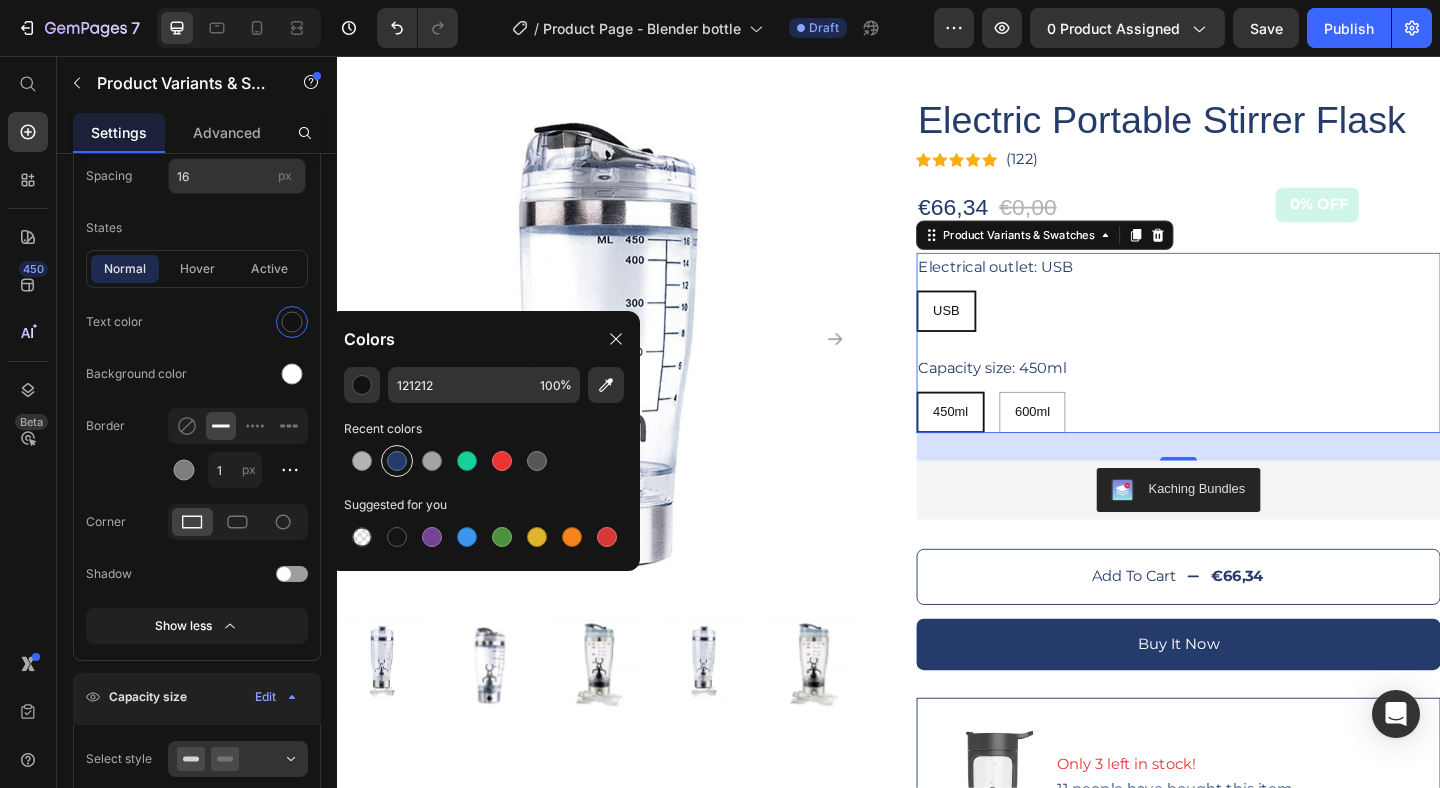 click at bounding box center (397, 461) 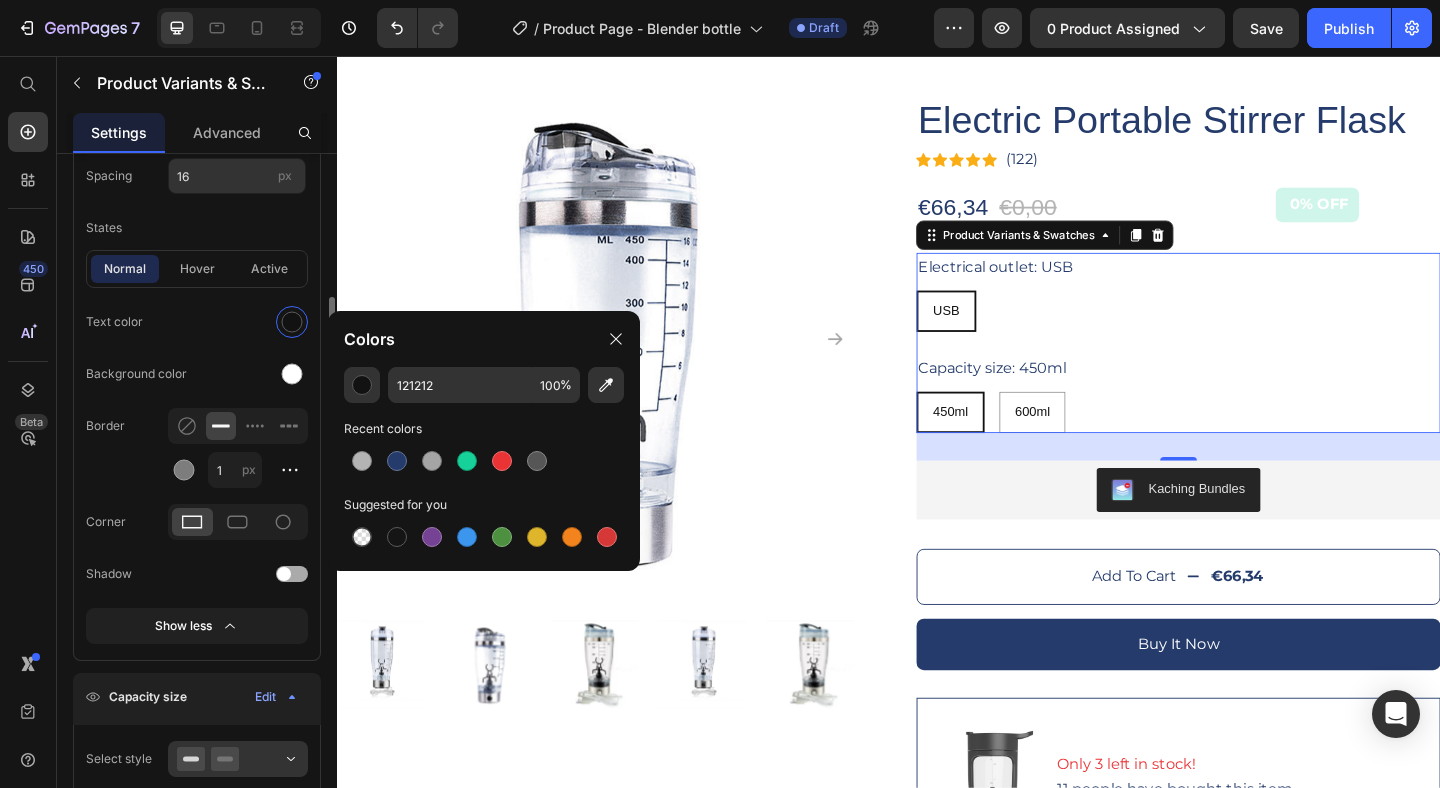 type on "[PRODUCT_CODE]" 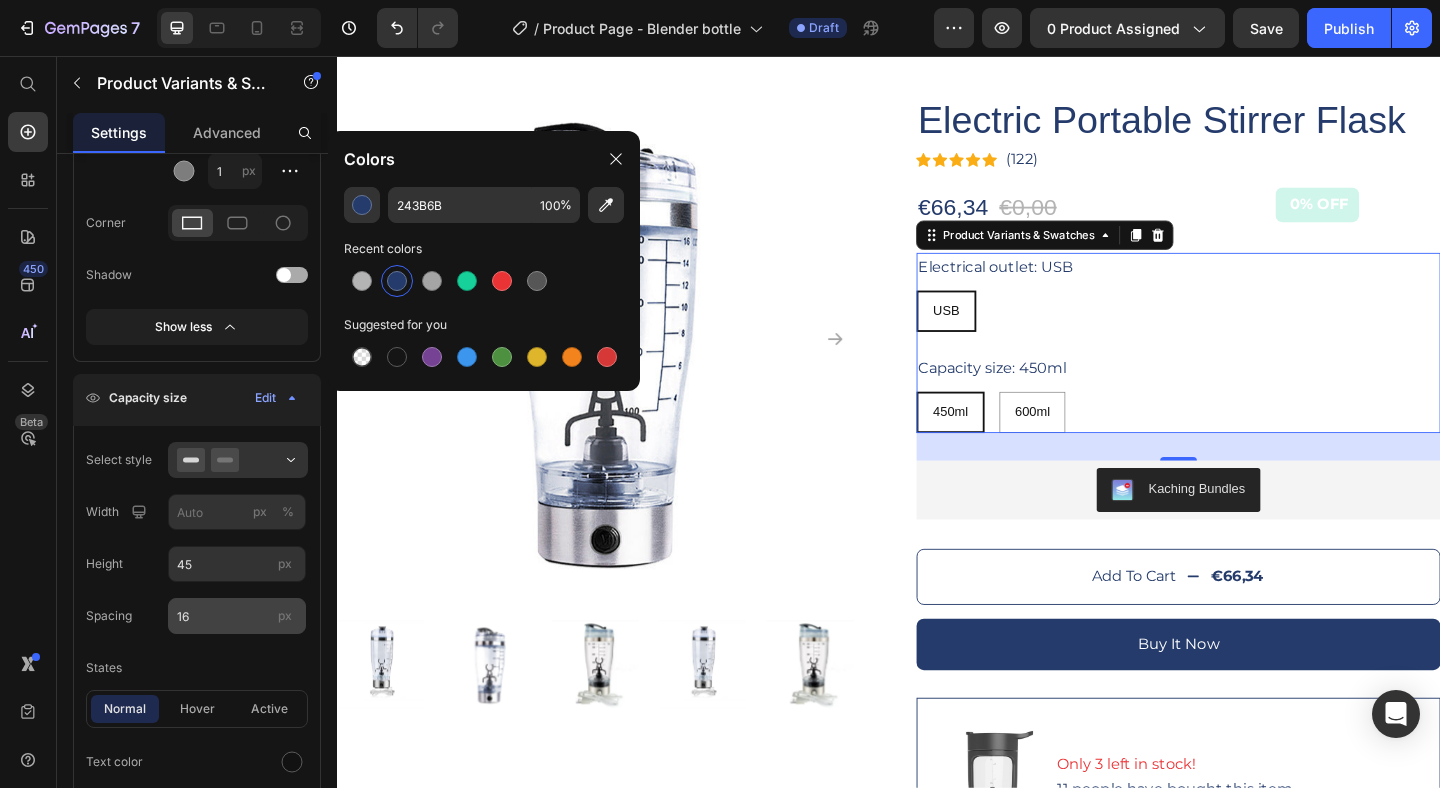 scroll, scrollTop: 1104, scrollLeft: 0, axis: vertical 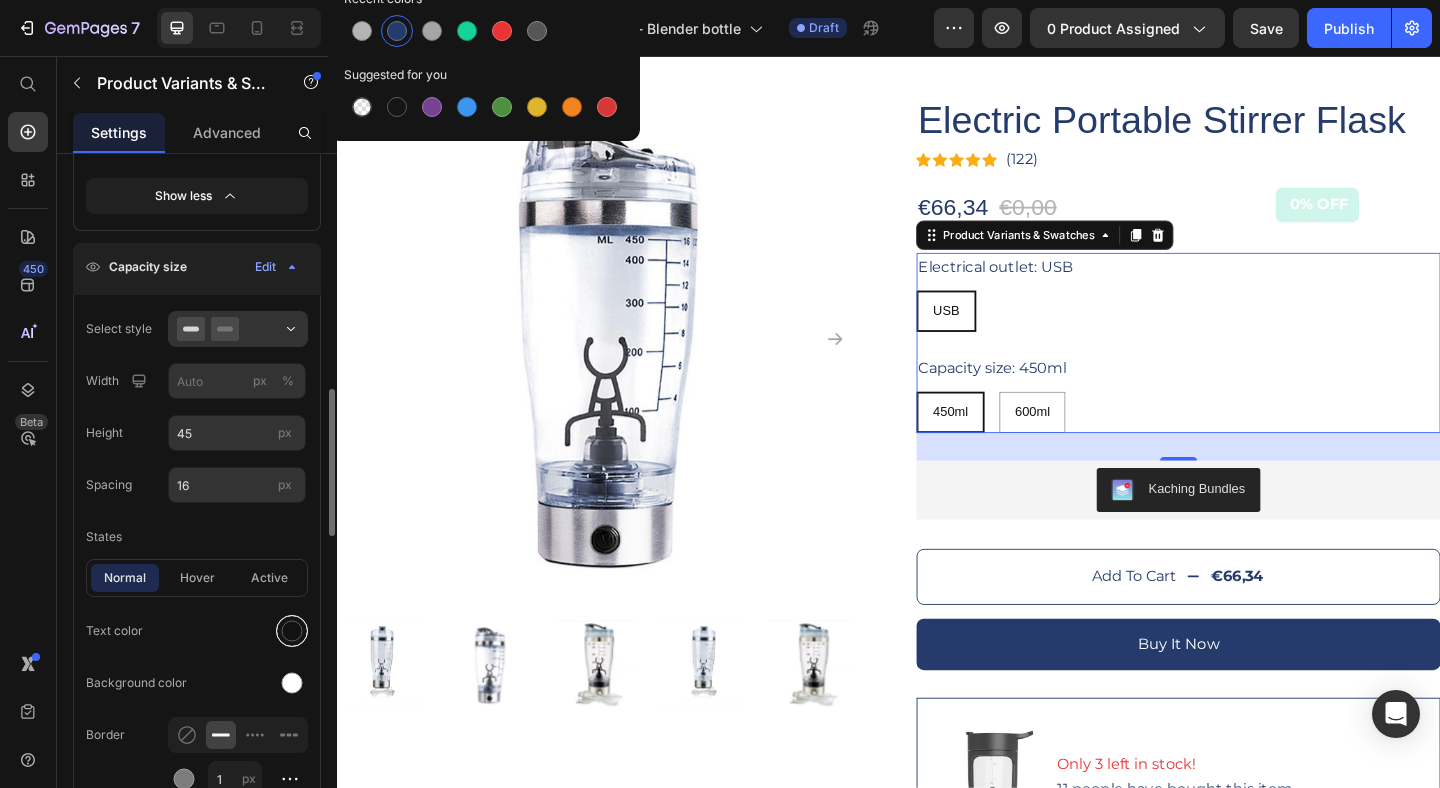 click at bounding box center [292, 631] 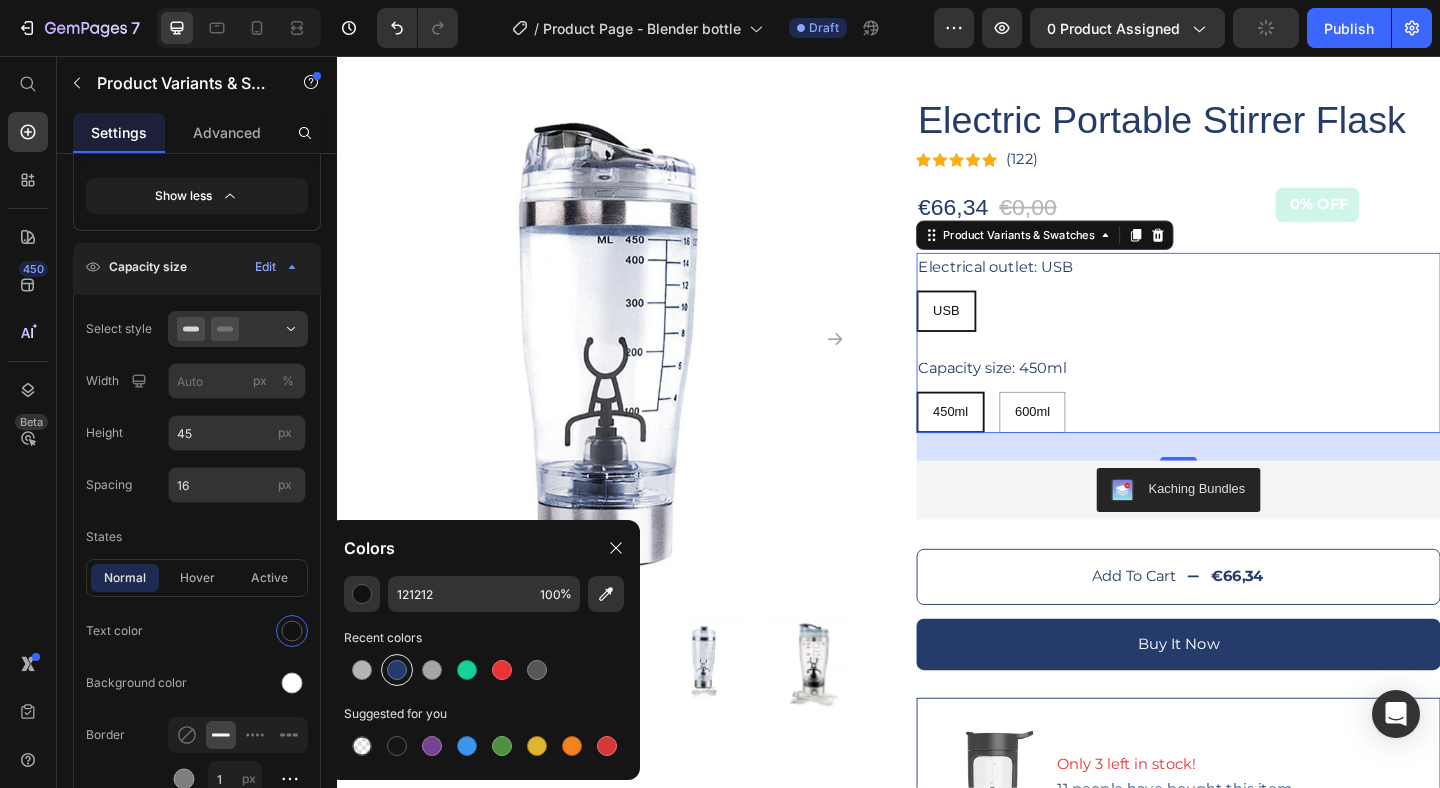 click at bounding box center [397, 670] 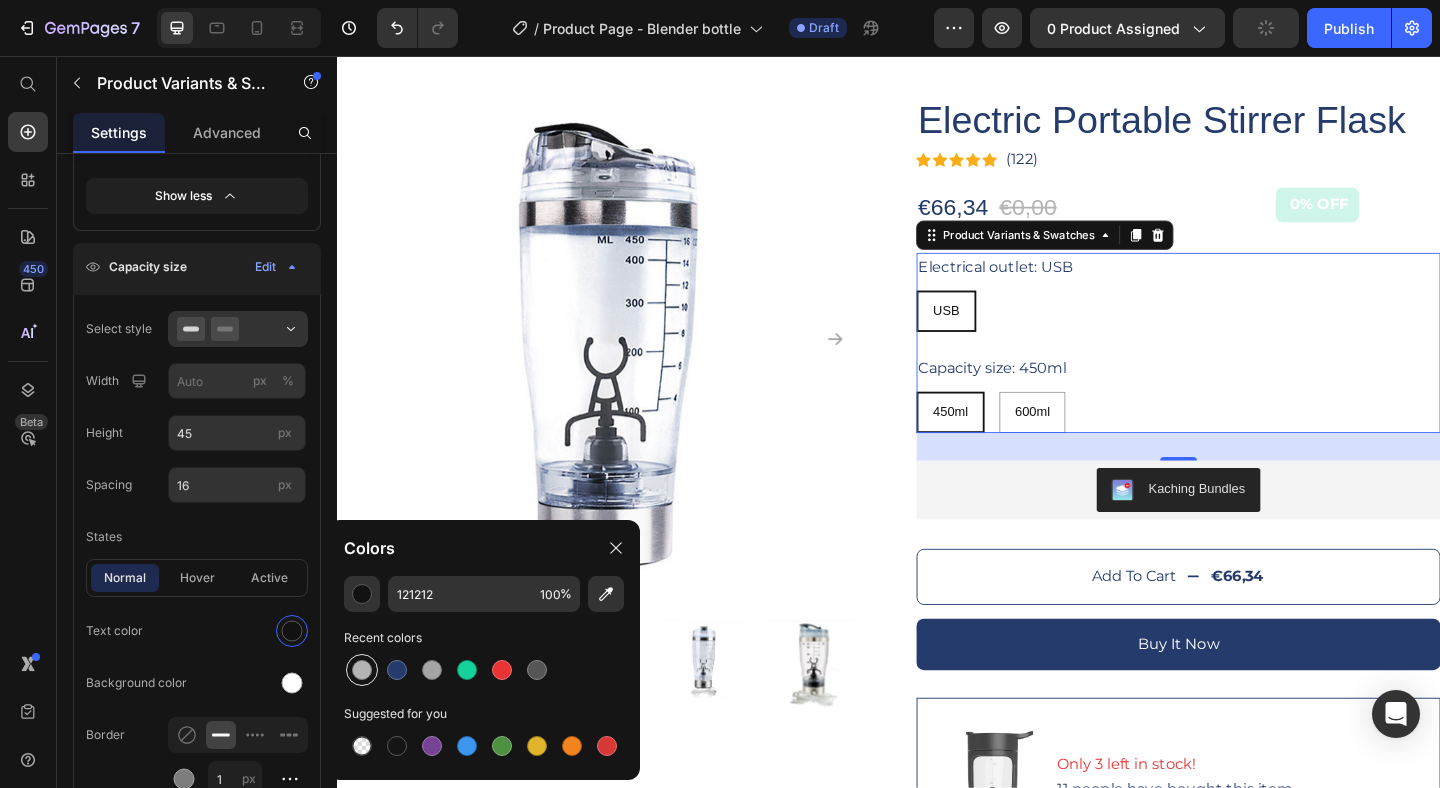 type on "[PRODUCT_CODE]" 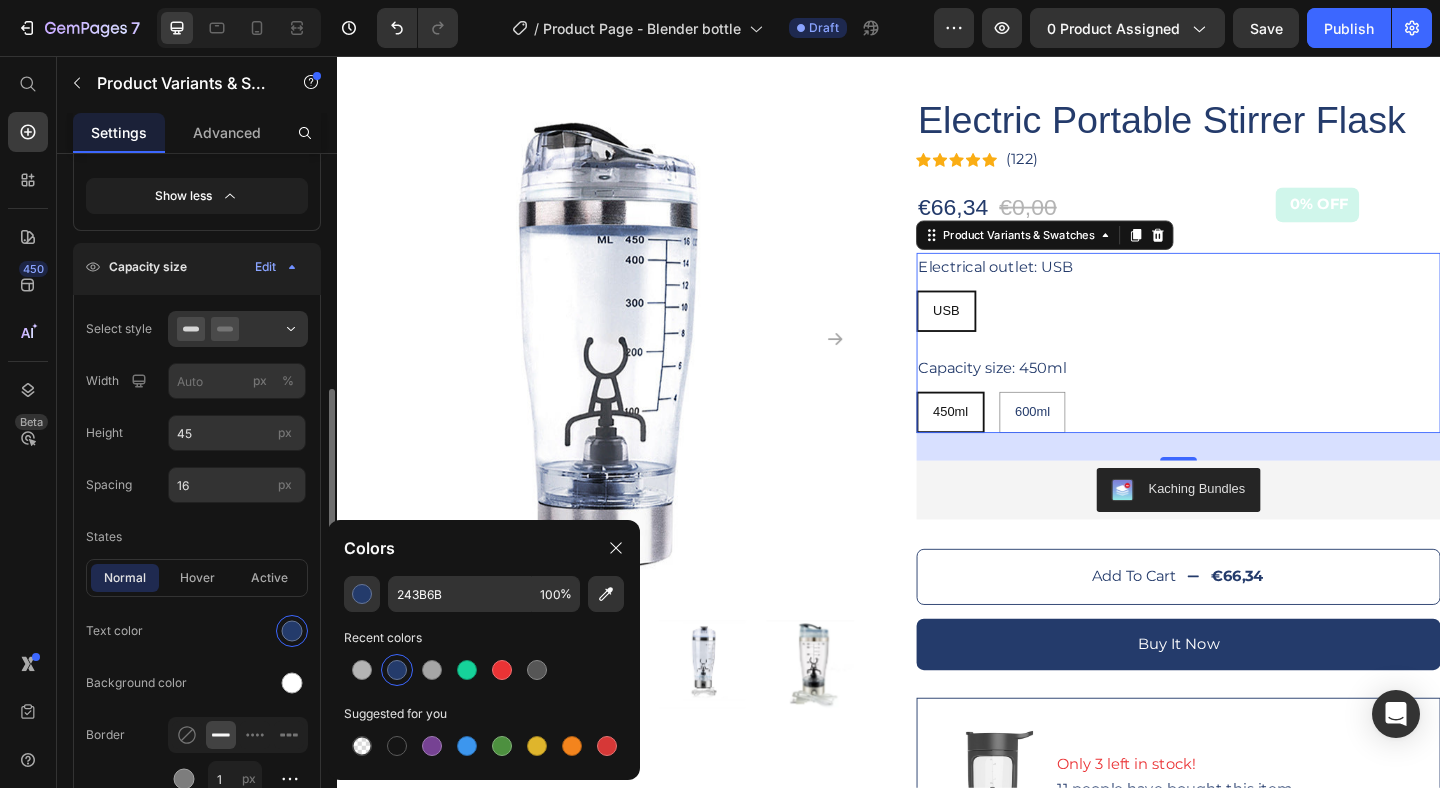 click on "Text color" at bounding box center (197, 631) 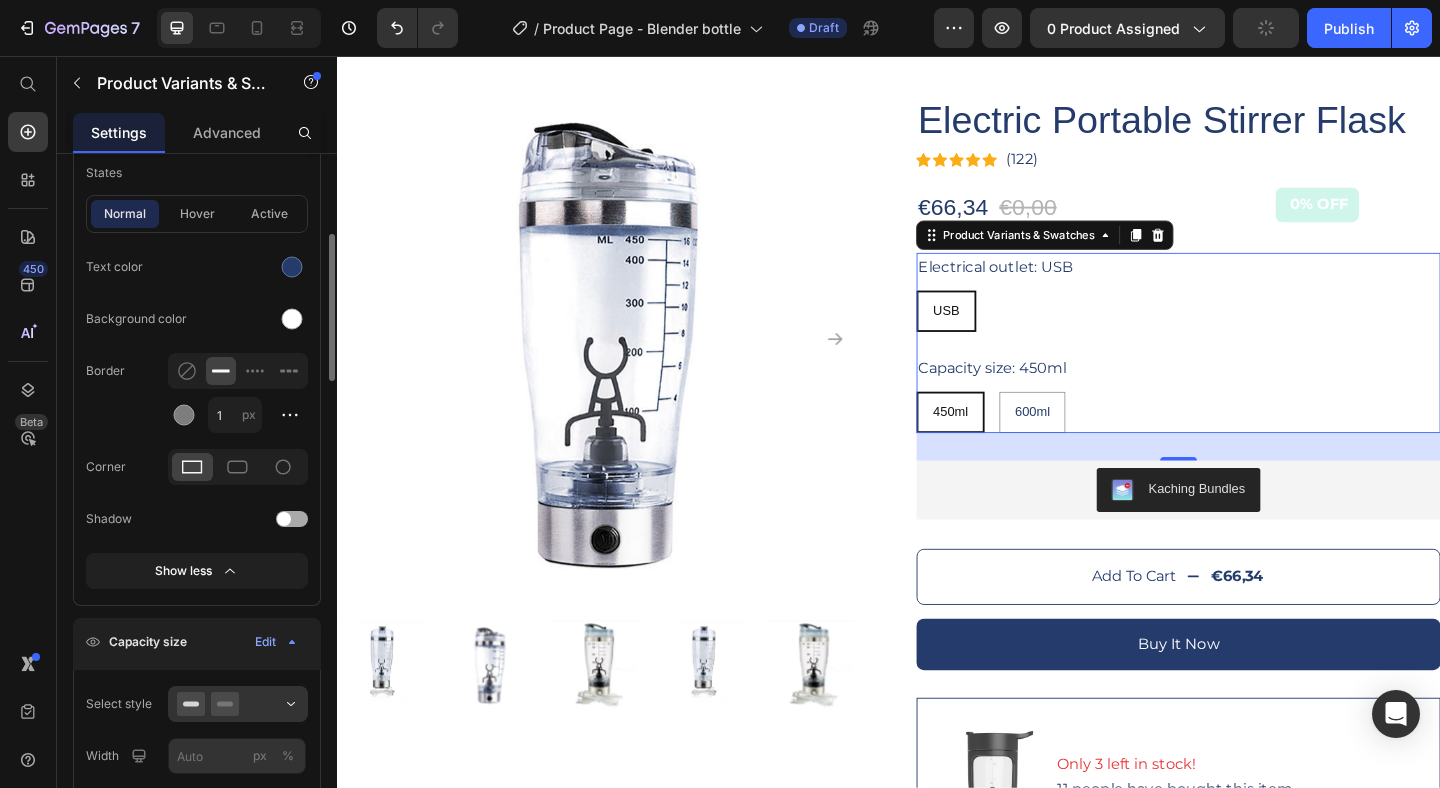 scroll, scrollTop: 612, scrollLeft: 0, axis: vertical 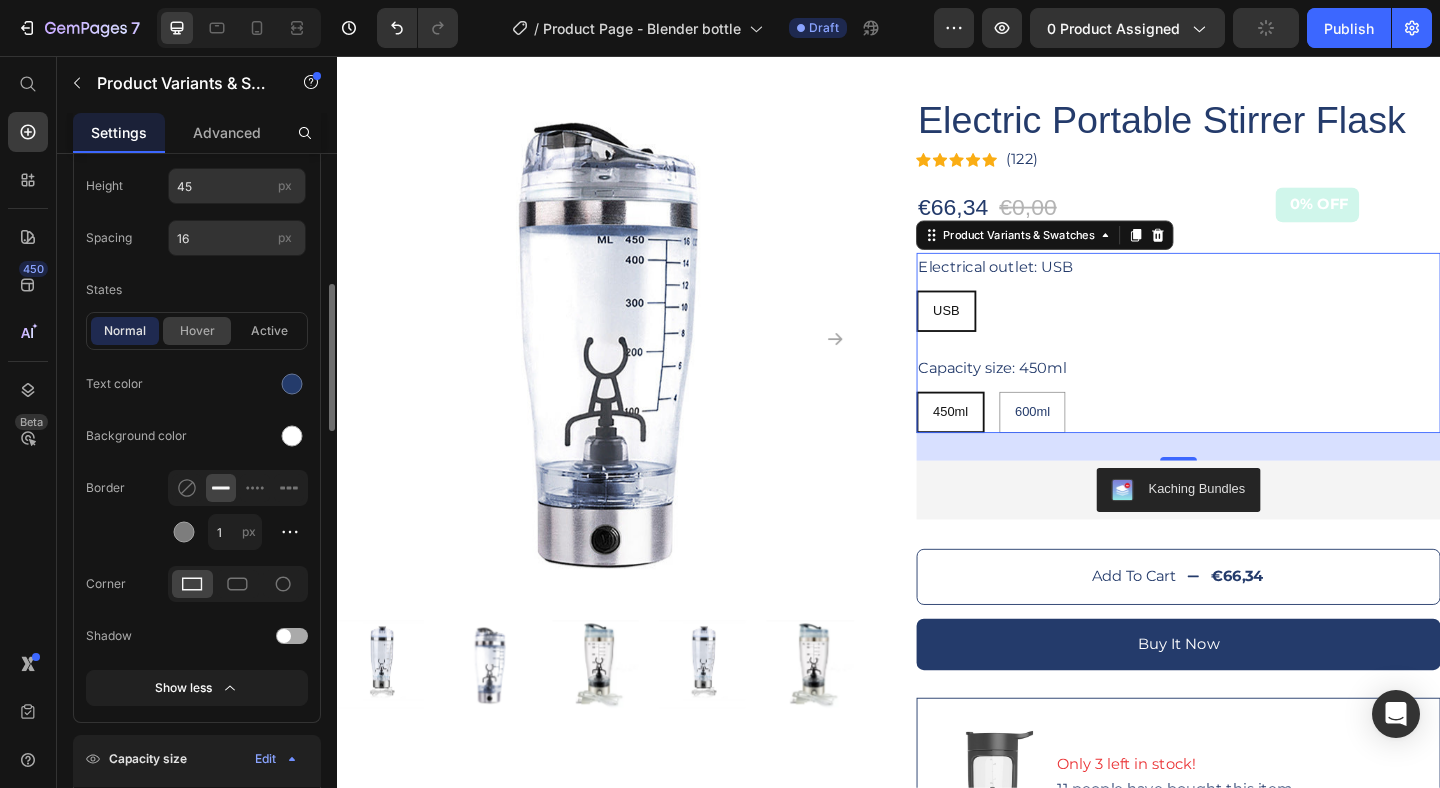 click on "hover" at bounding box center (197, 331) 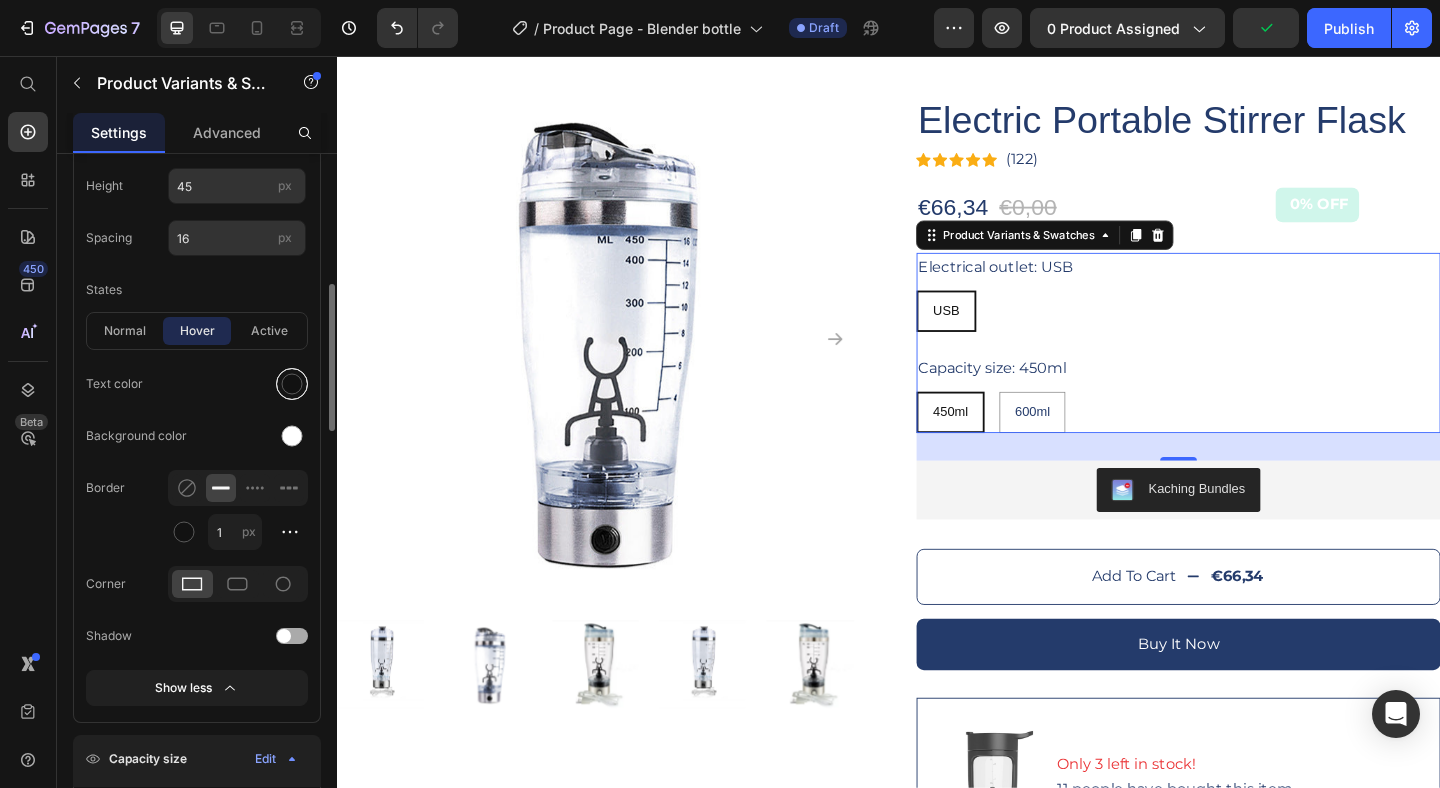 click at bounding box center [292, 384] 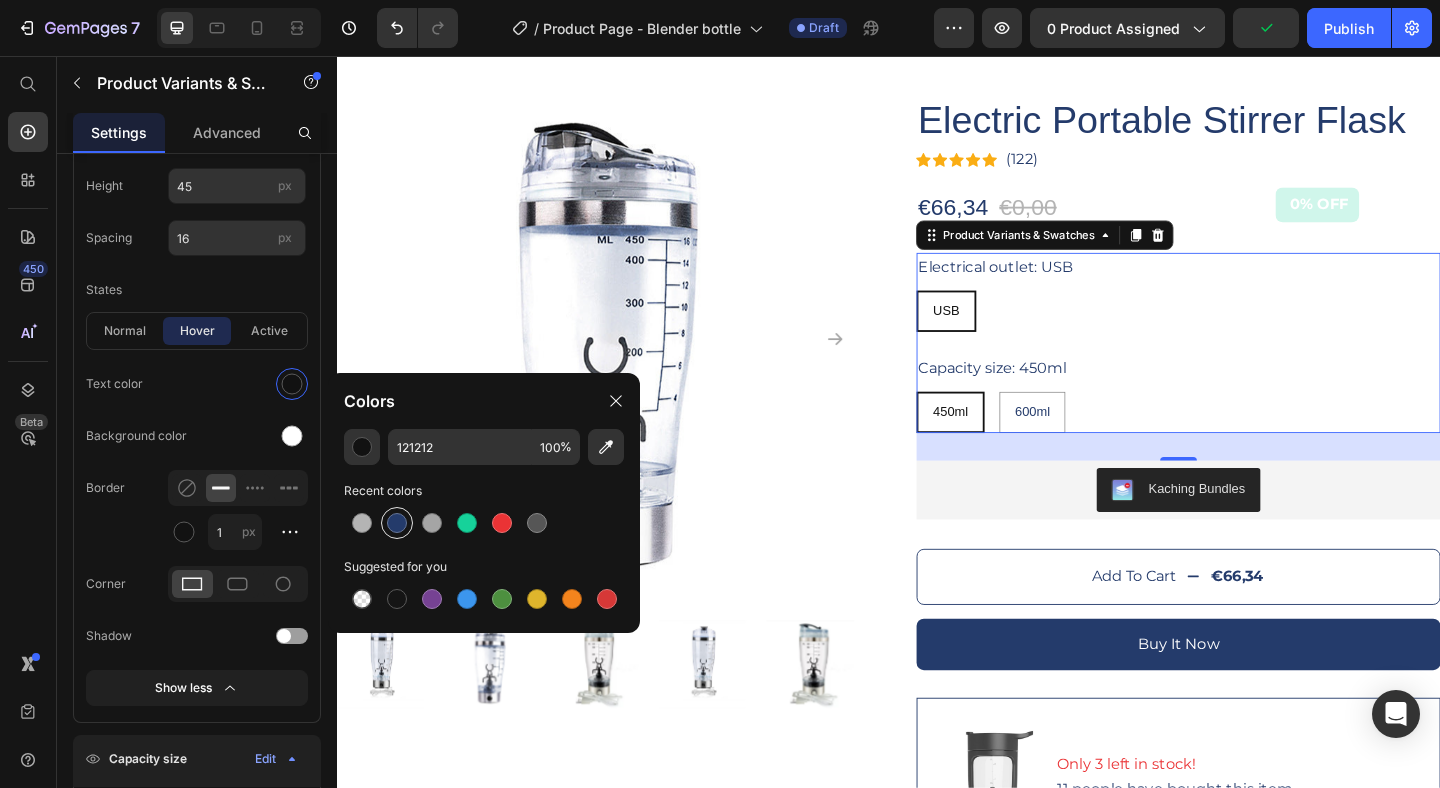 click at bounding box center (397, 523) 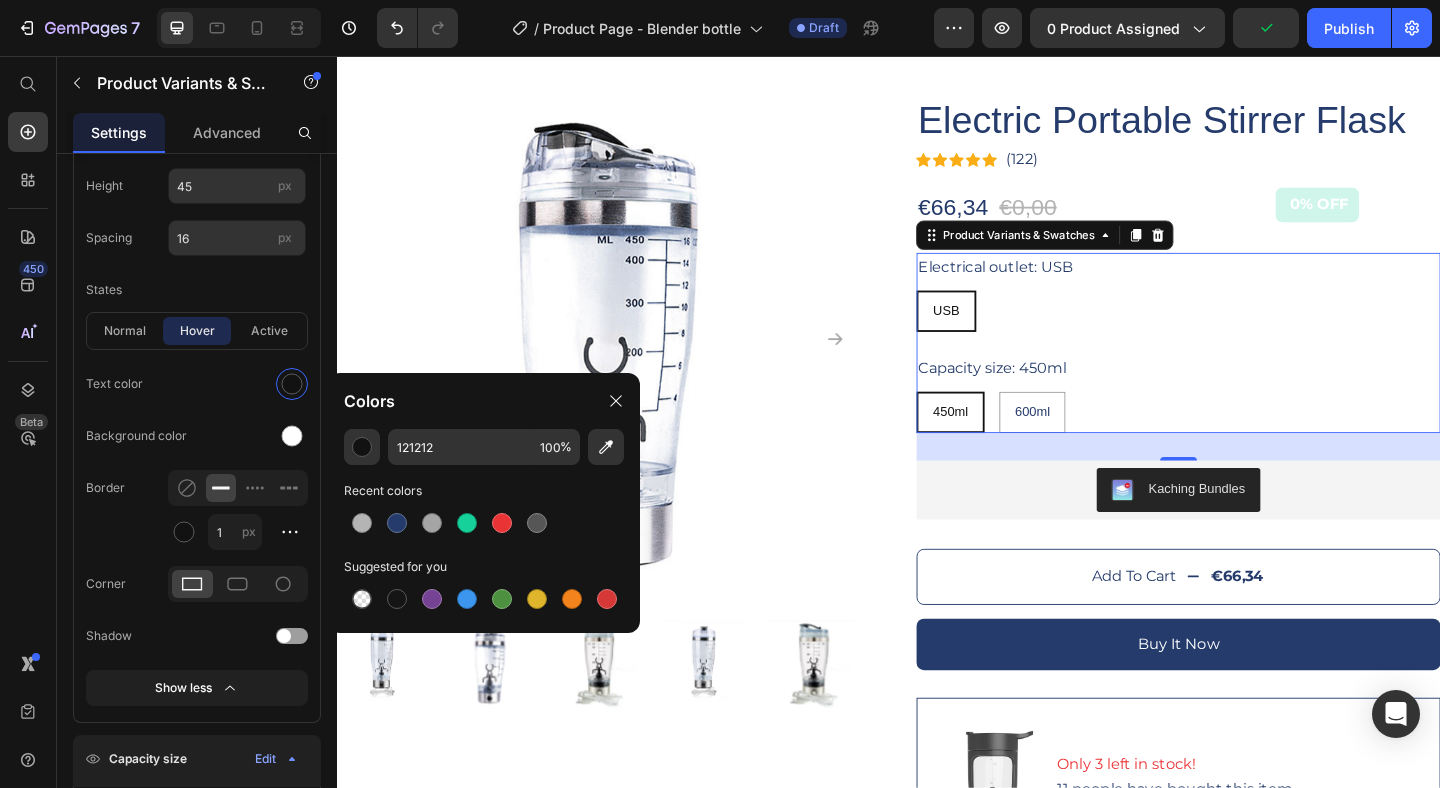 type on "[PRODUCT_CODE]" 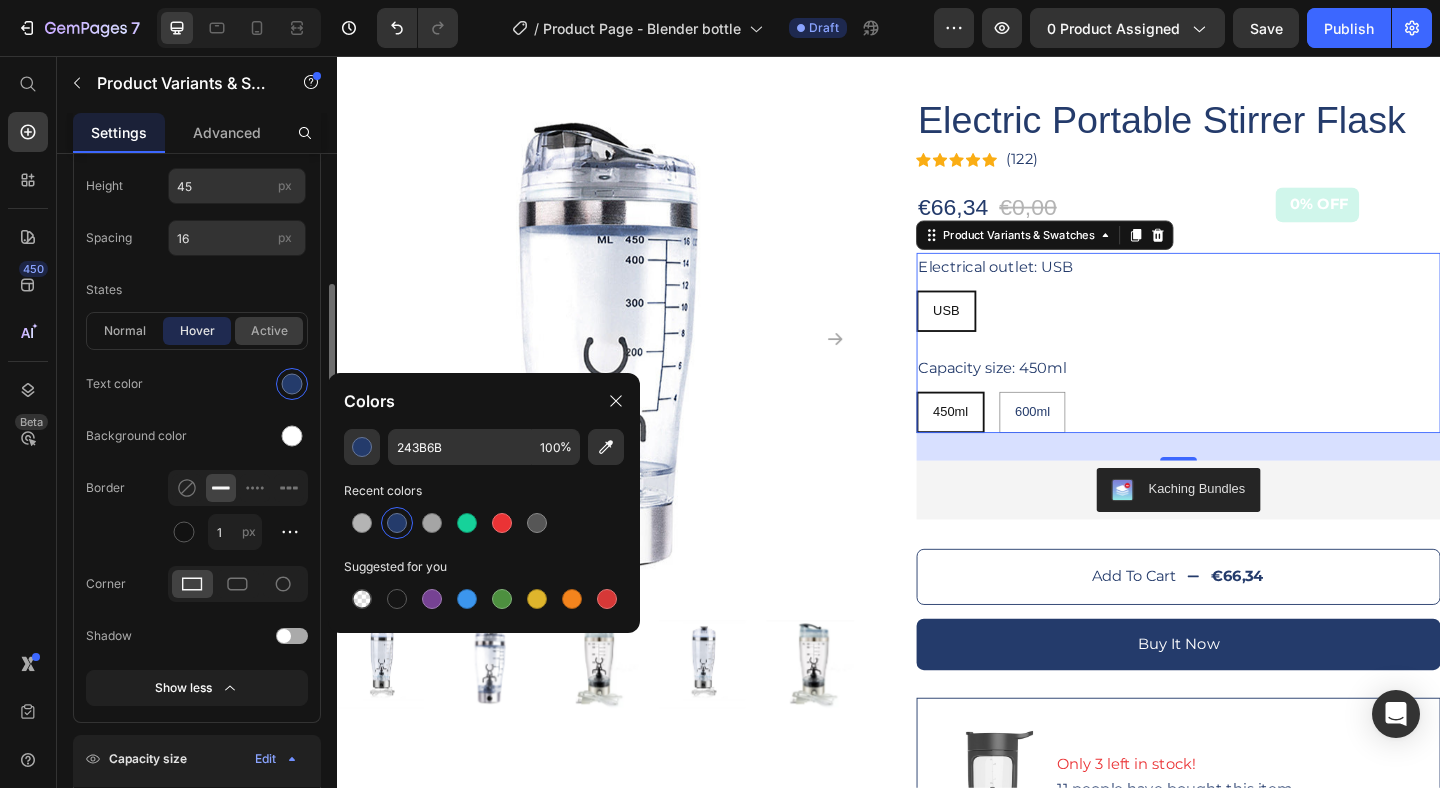 click on "active" at bounding box center [269, 331] 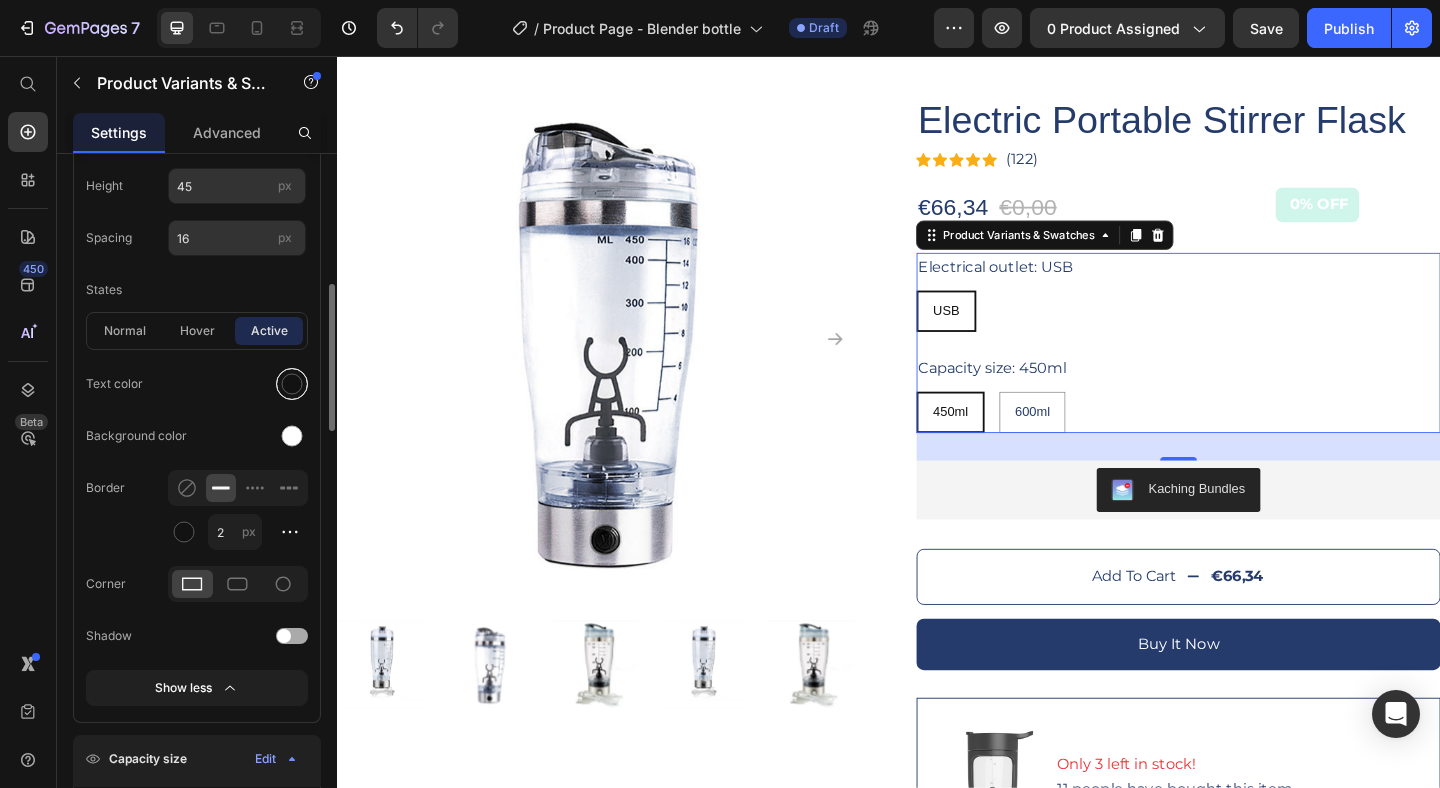 click at bounding box center (292, 384) 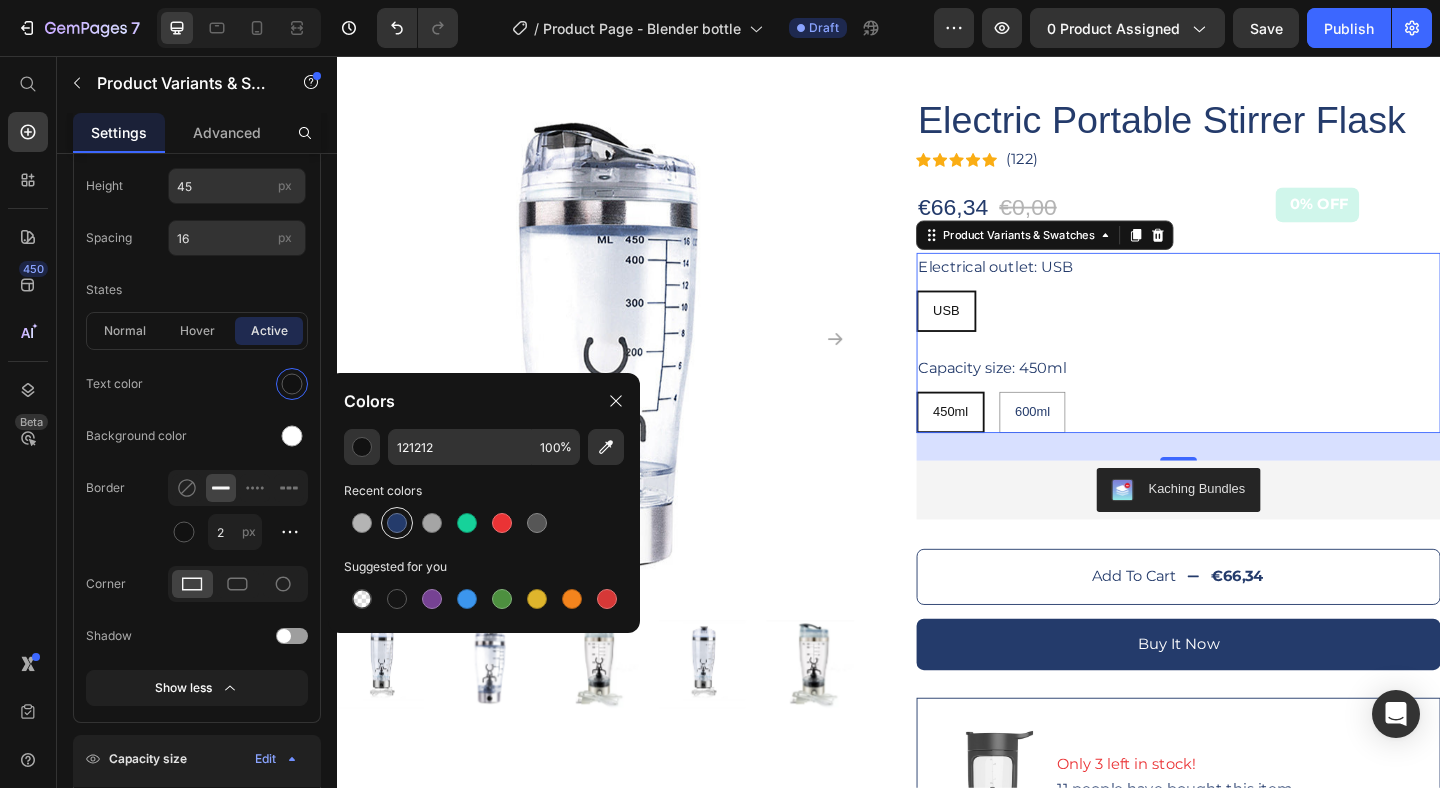 click at bounding box center [397, 523] 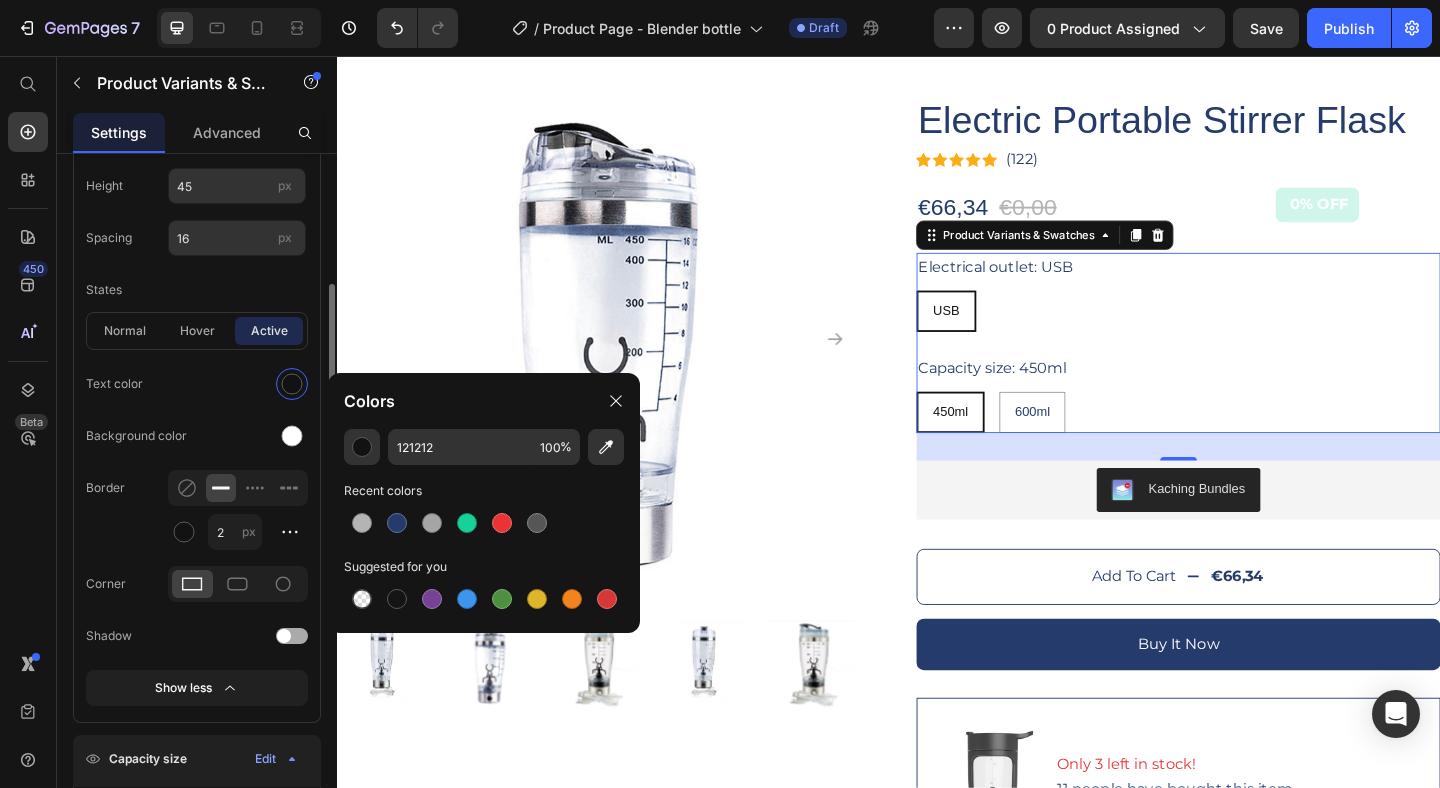 type on "243B6B" 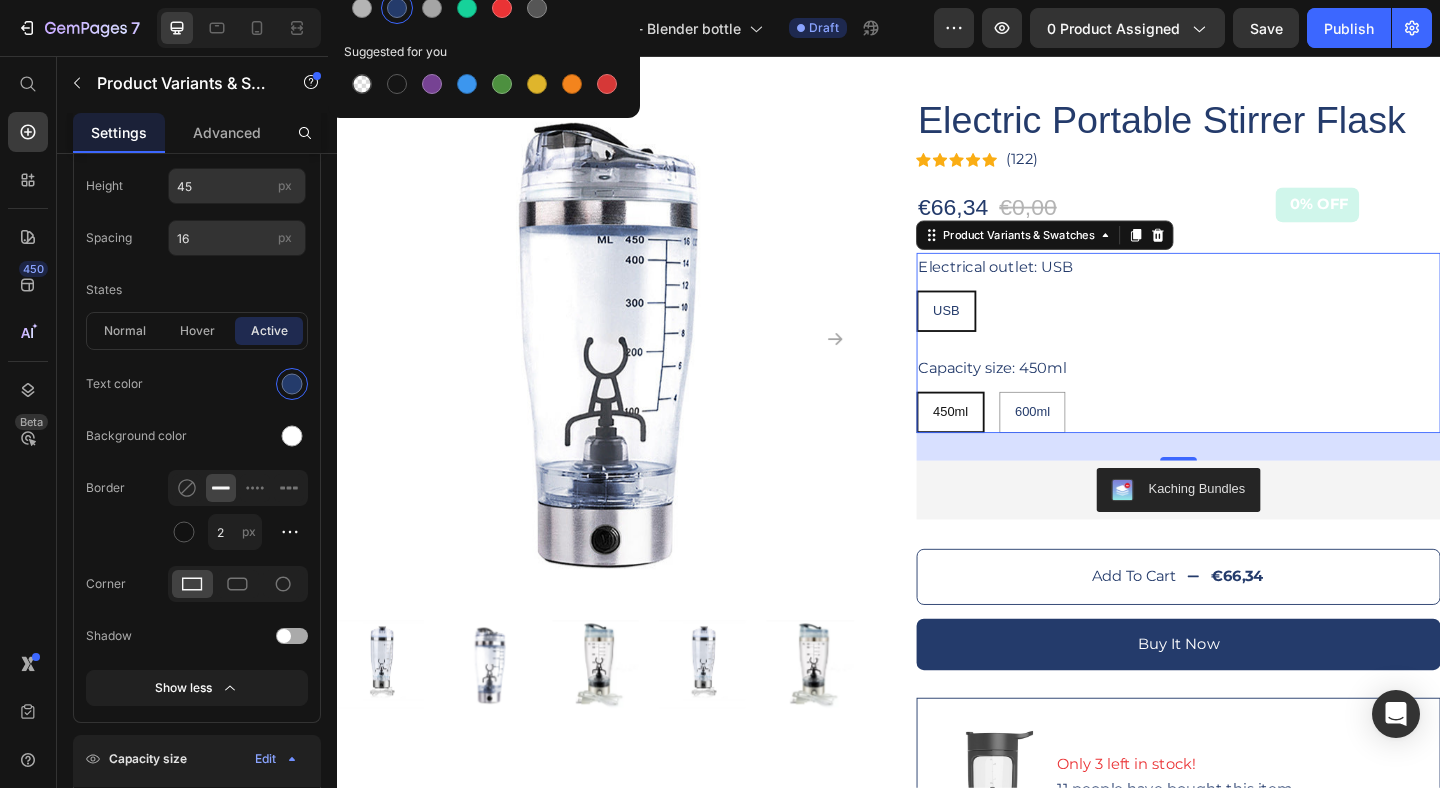 scroll, scrollTop: 1127, scrollLeft: 0, axis: vertical 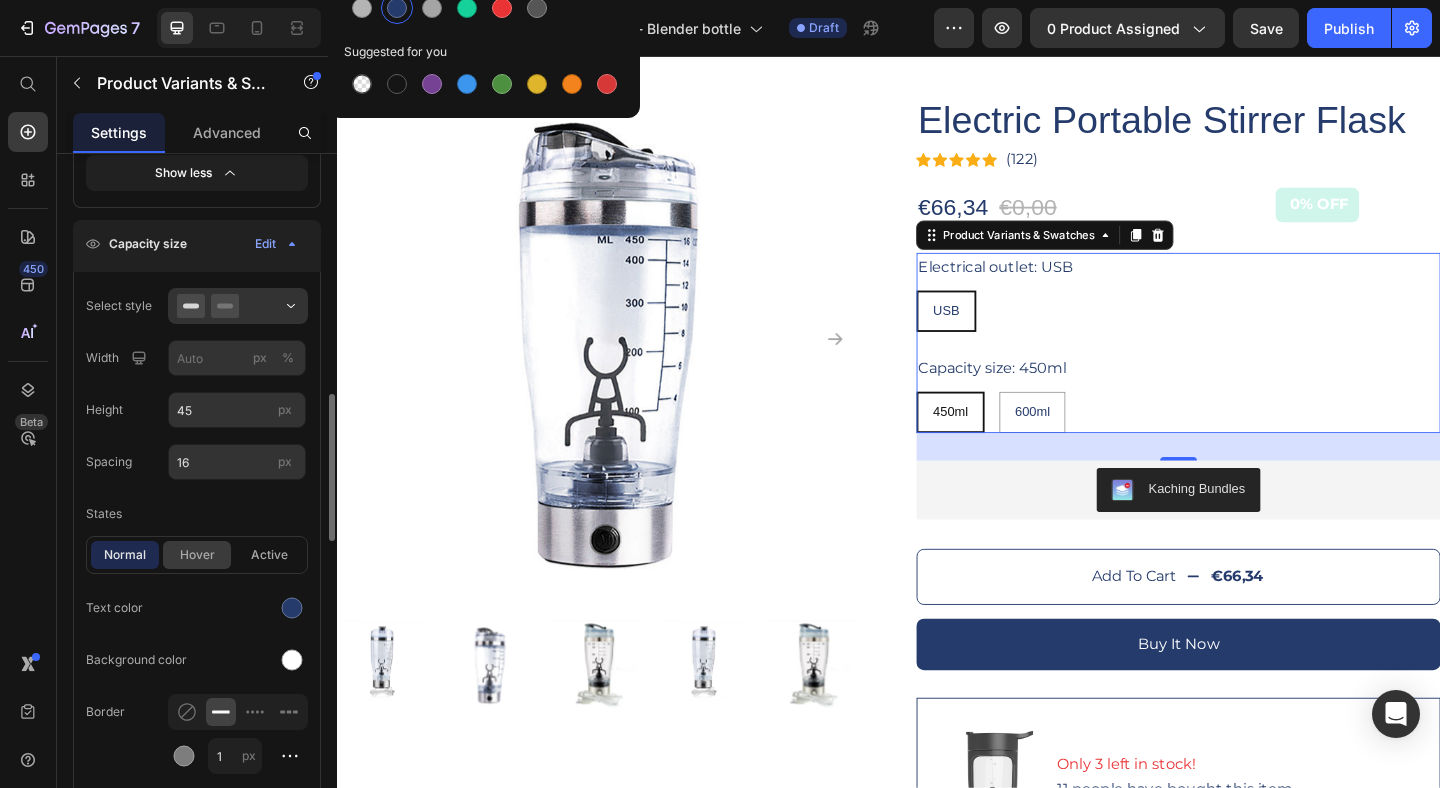 click on "hover" at bounding box center [197, 555] 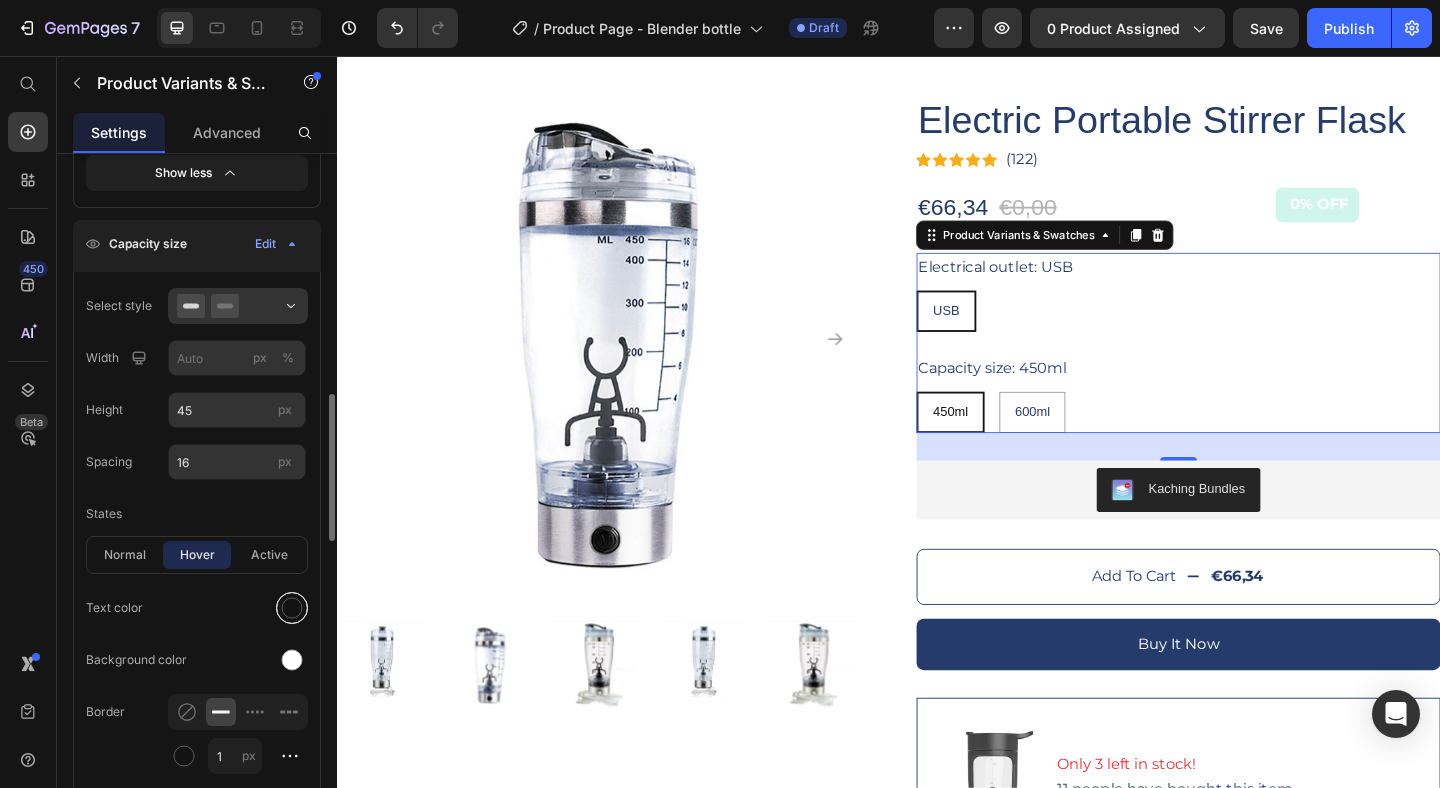 click at bounding box center (292, 608) 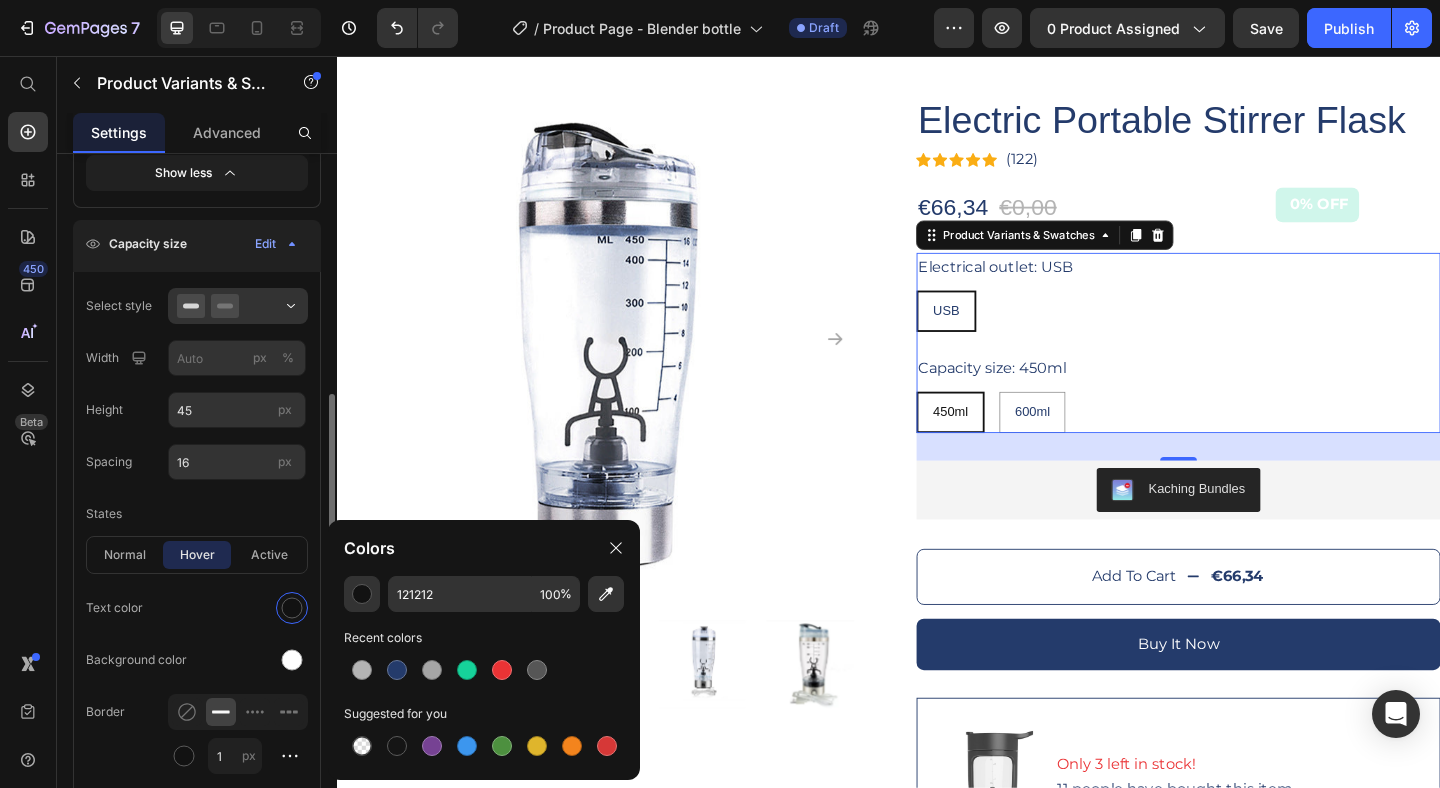 drag, startPoint x: 392, startPoint y: 670, endPoint x: 256, endPoint y: 530, distance: 195.18196 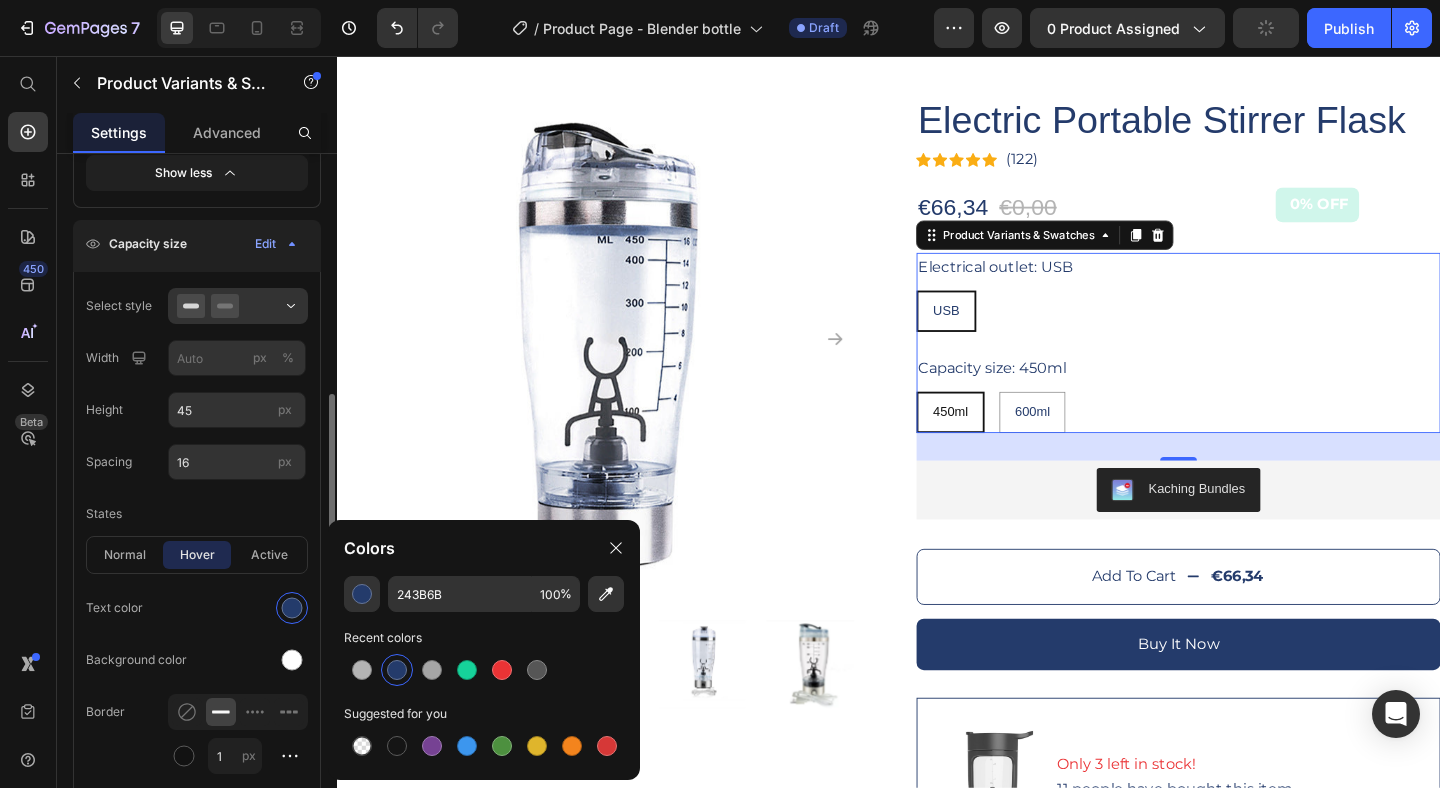 click on "normal hover active" 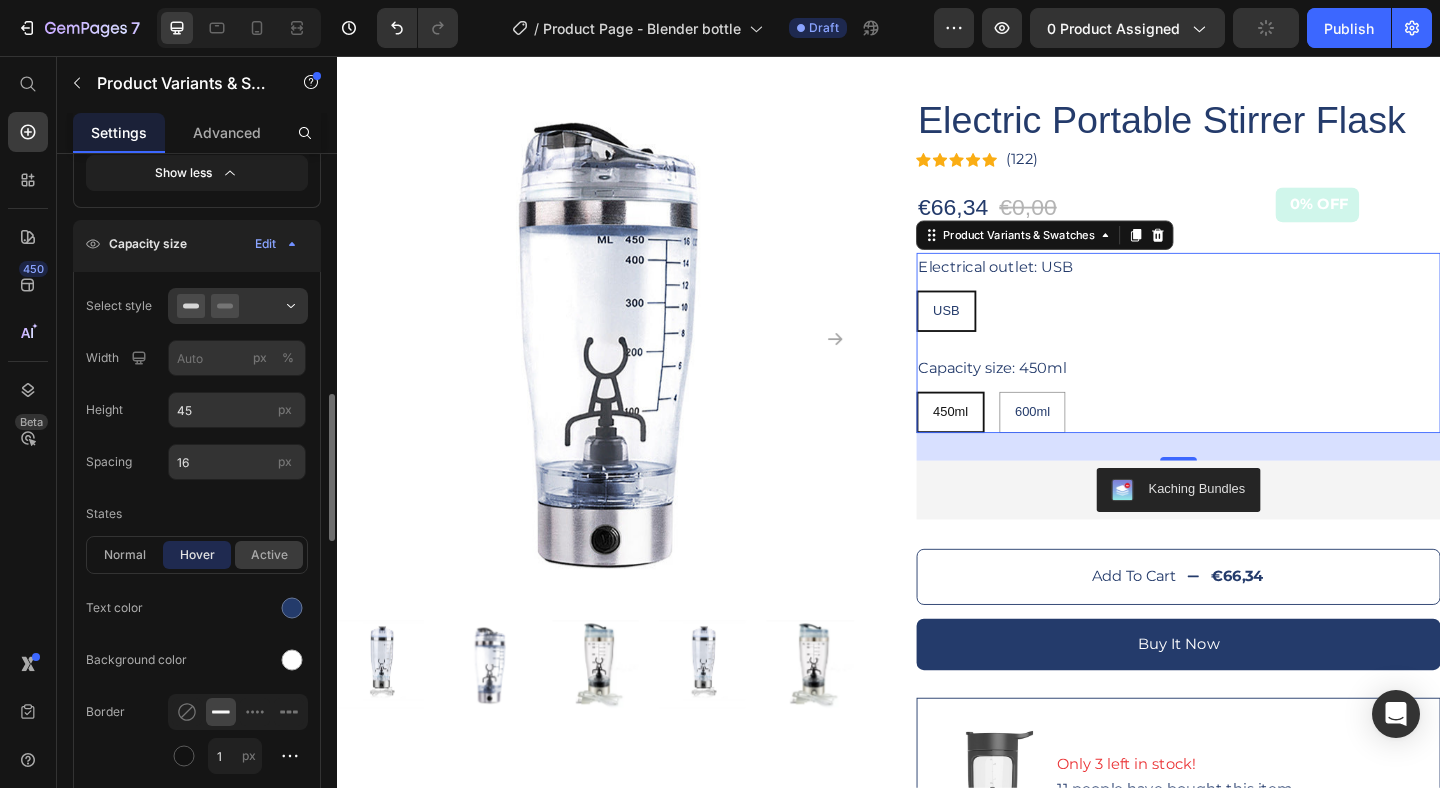click on "active" at bounding box center [269, 555] 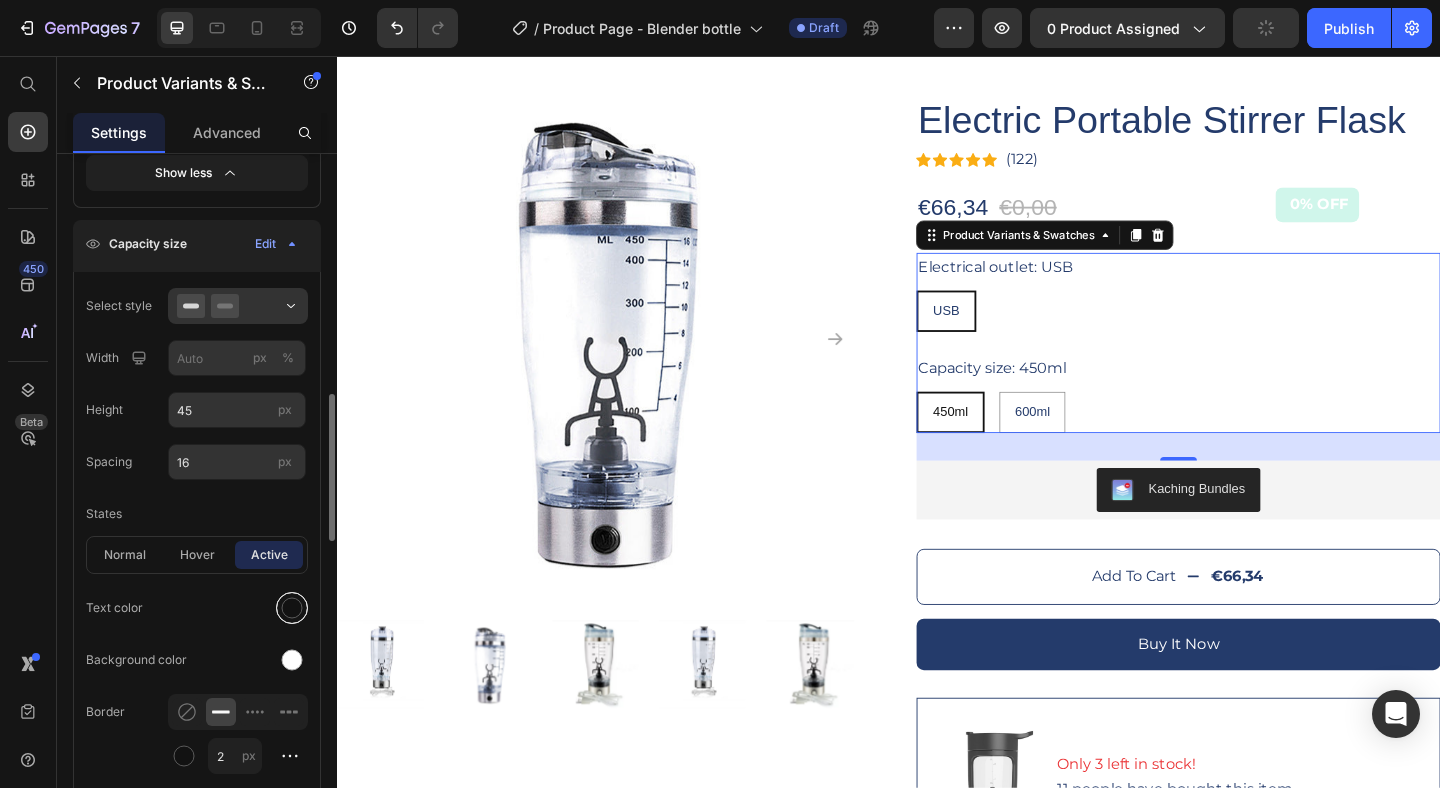 click at bounding box center [292, 608] 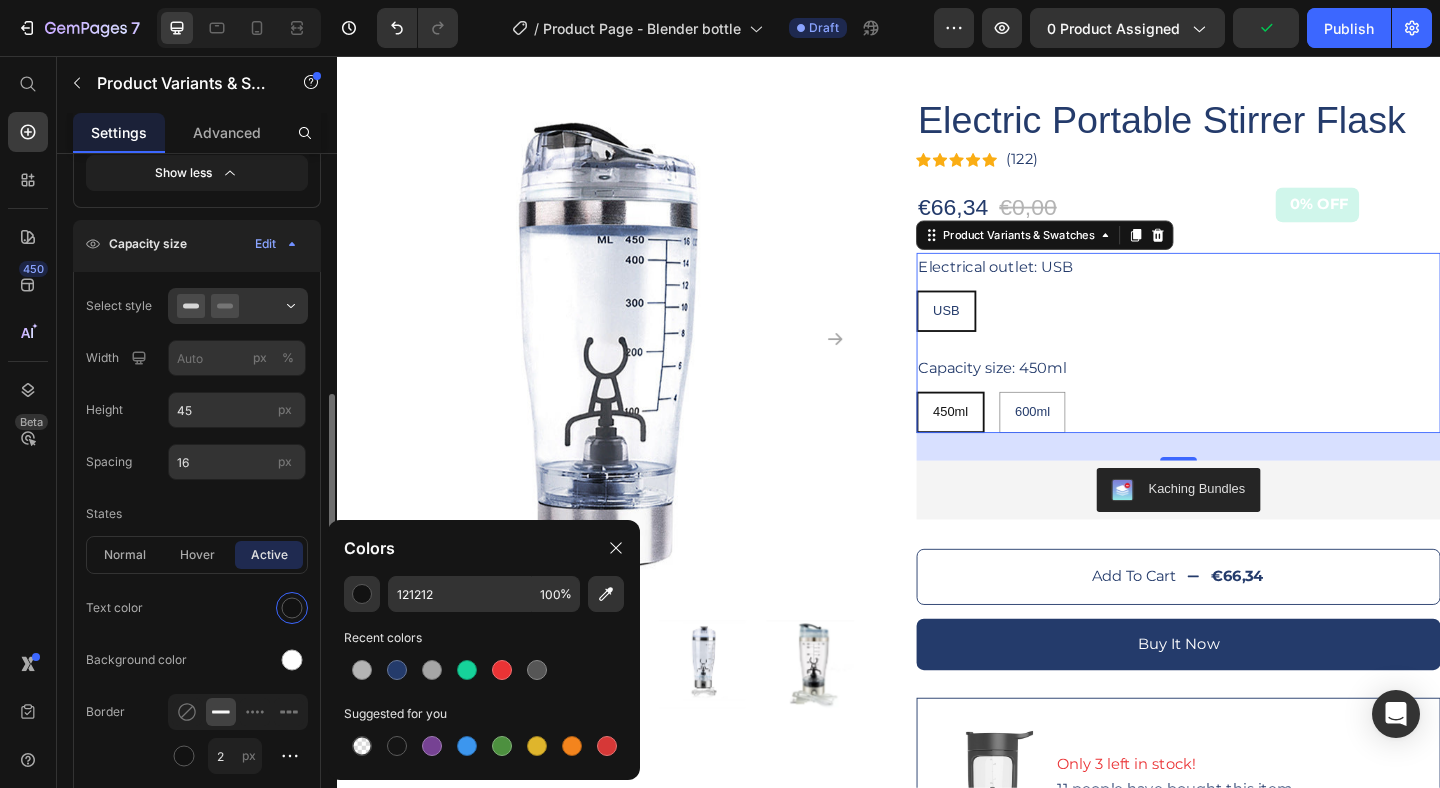 drag, startPoint x: 390, startPoint y: 663, endPoint x: 241, endPoint y: 631, distance: 152.3975 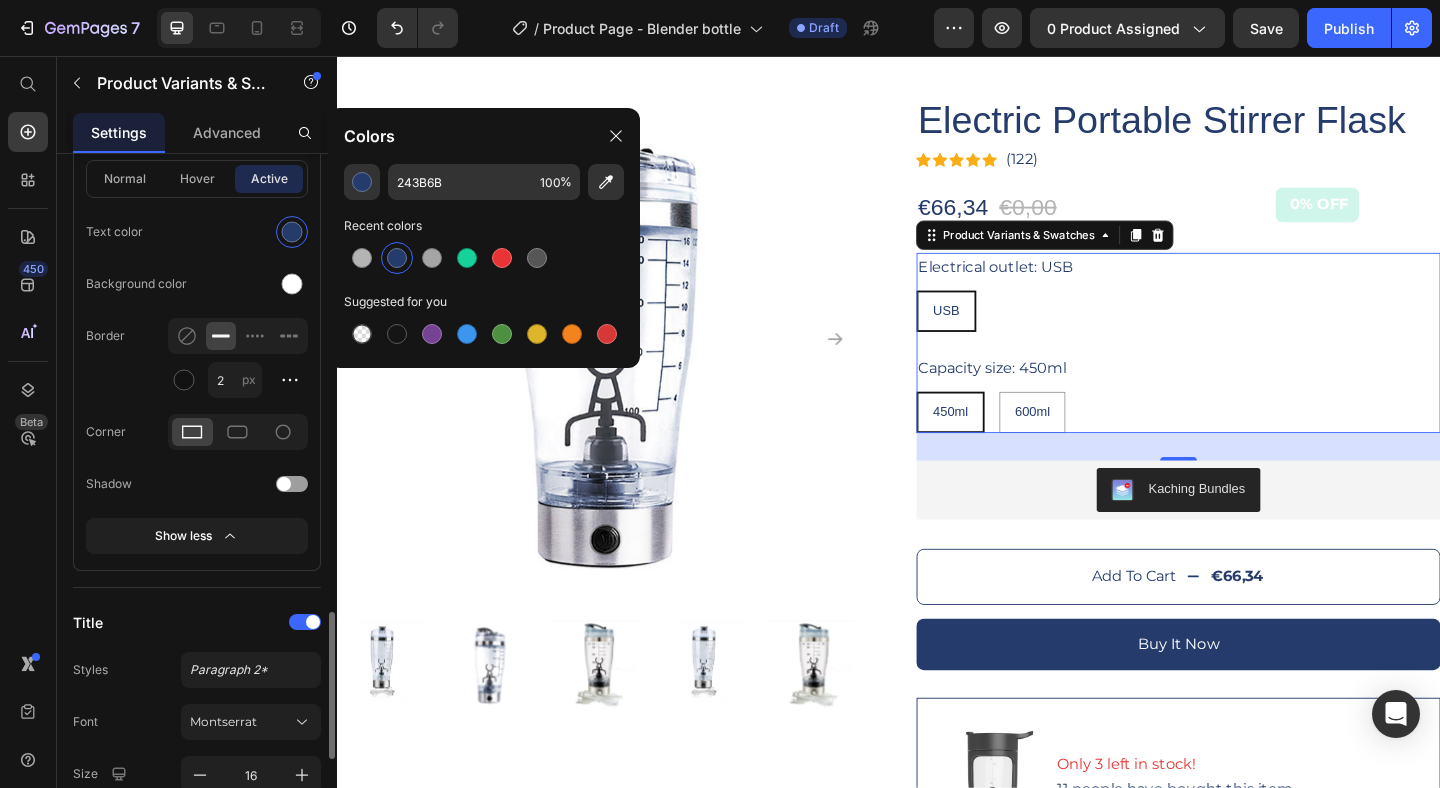 scroll, scrollTop: 1867, scrollLeft: 0, axis: vertical 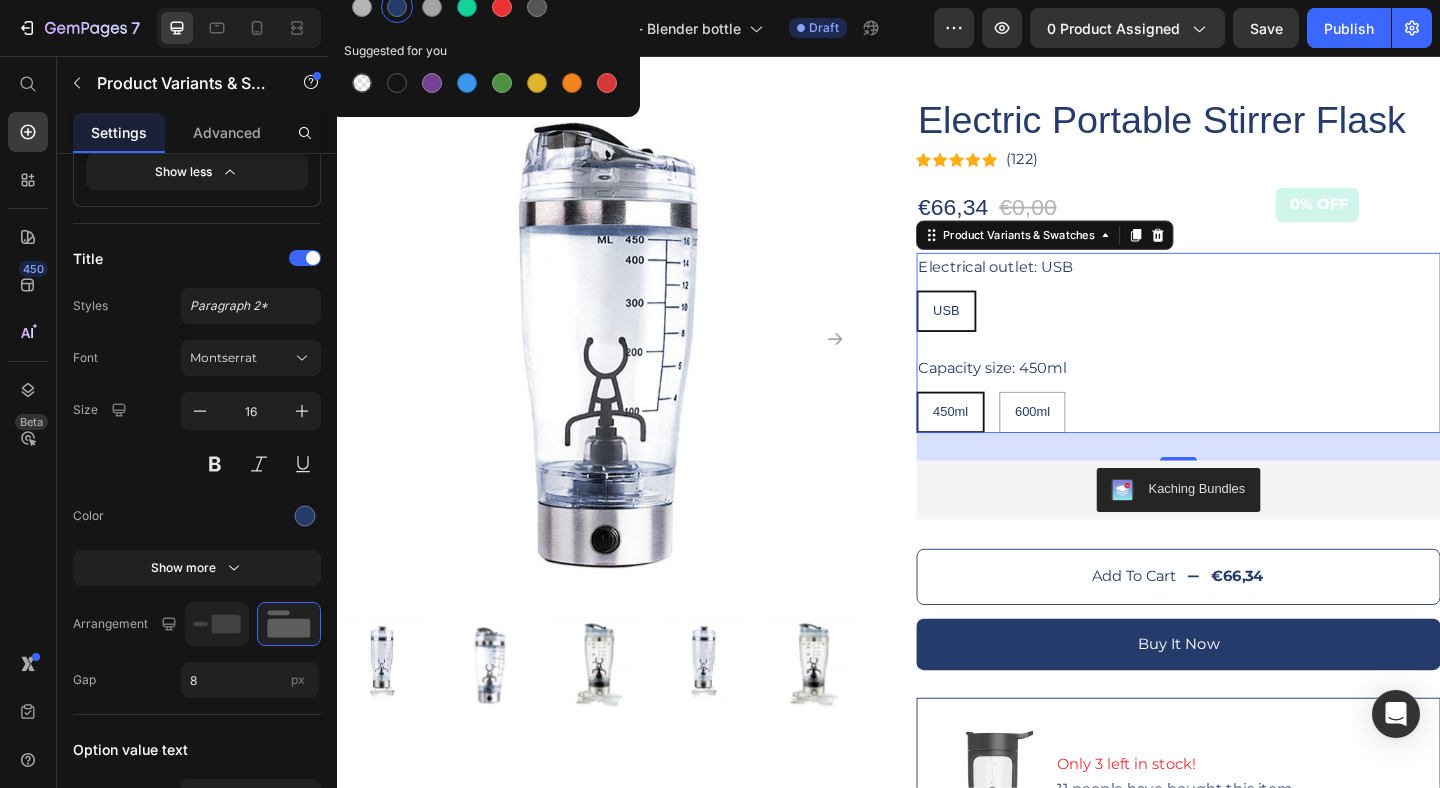 click on "Electrical outlet: USB USB USB USB Capacity size: 450ml 450ml 450ml 450ml 600ml 600ml 600ml" at bounding box center [1252, 368] 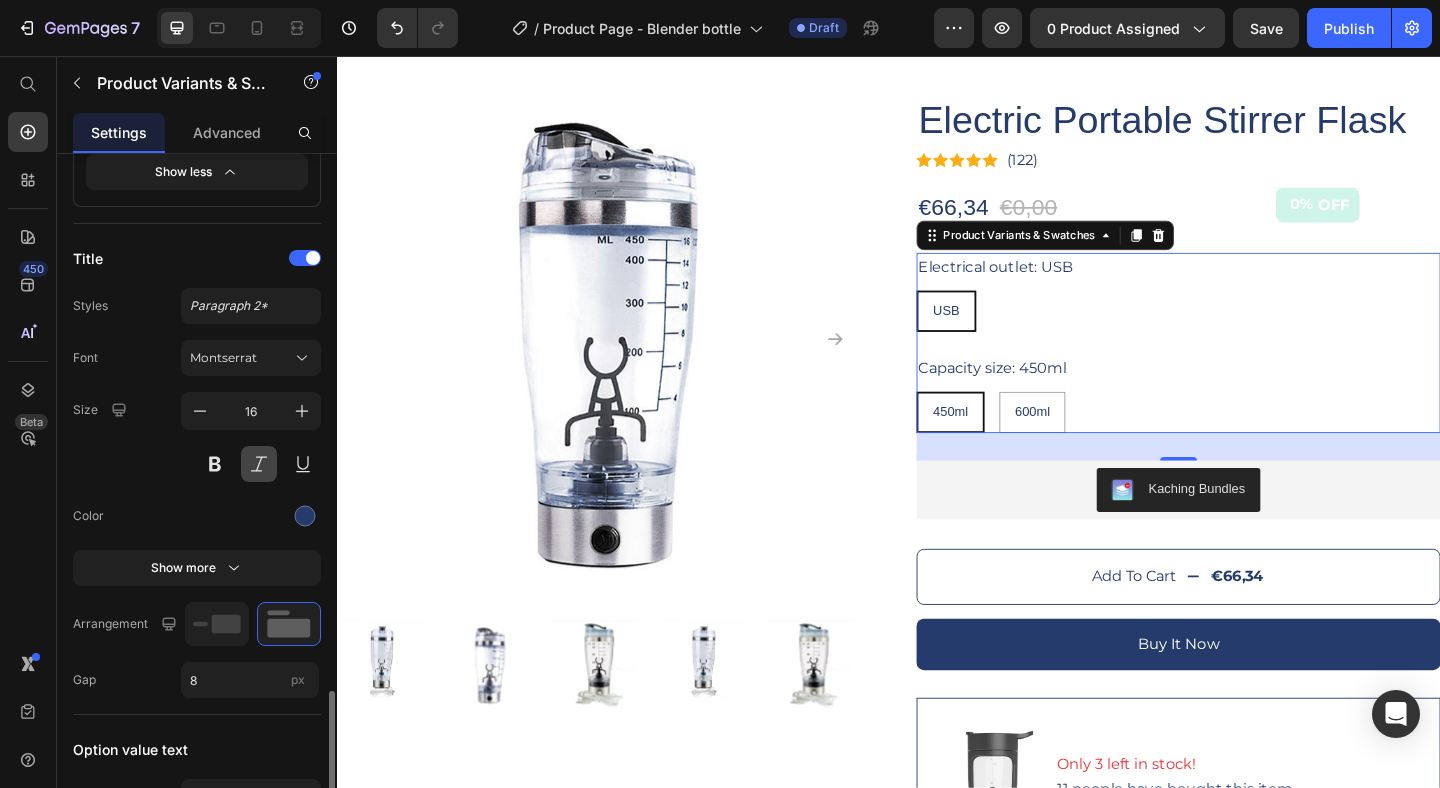 scroll, scrollTop: 2076, scrollLeft: 0, axis: vertical 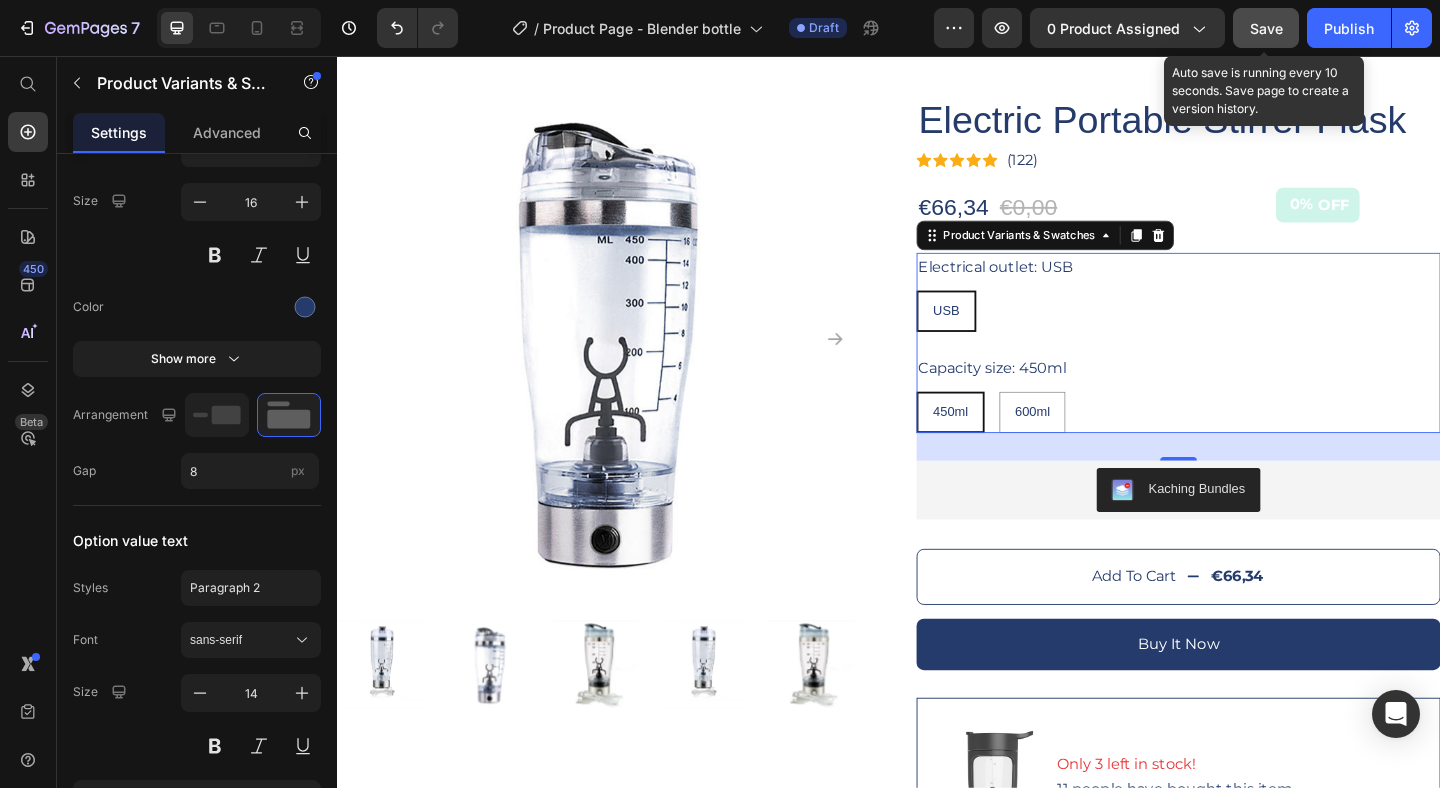 click on "Save" at bounding box center (1266, 28) 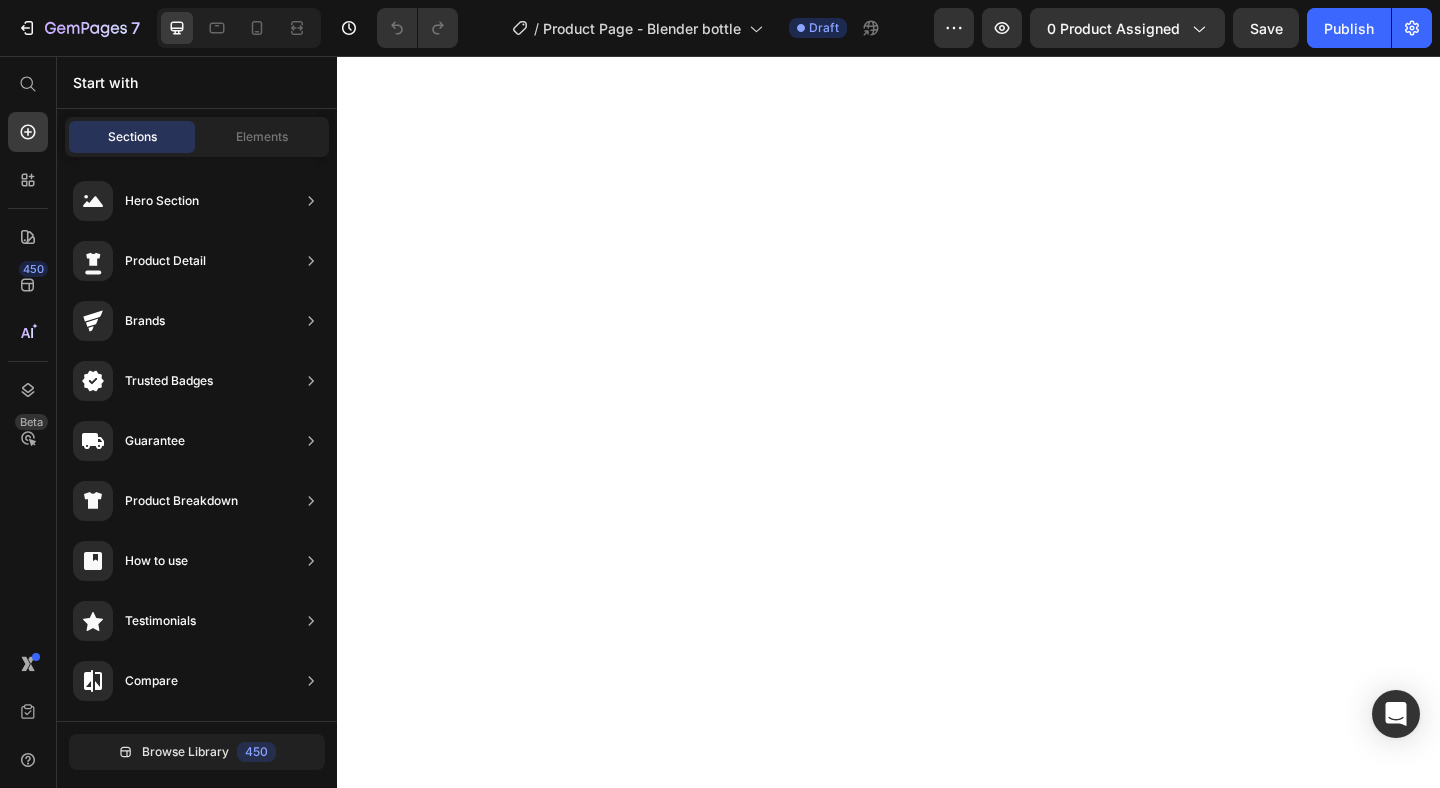 scroll, scrollTop: 0, scrollLeft: 0, axis: both 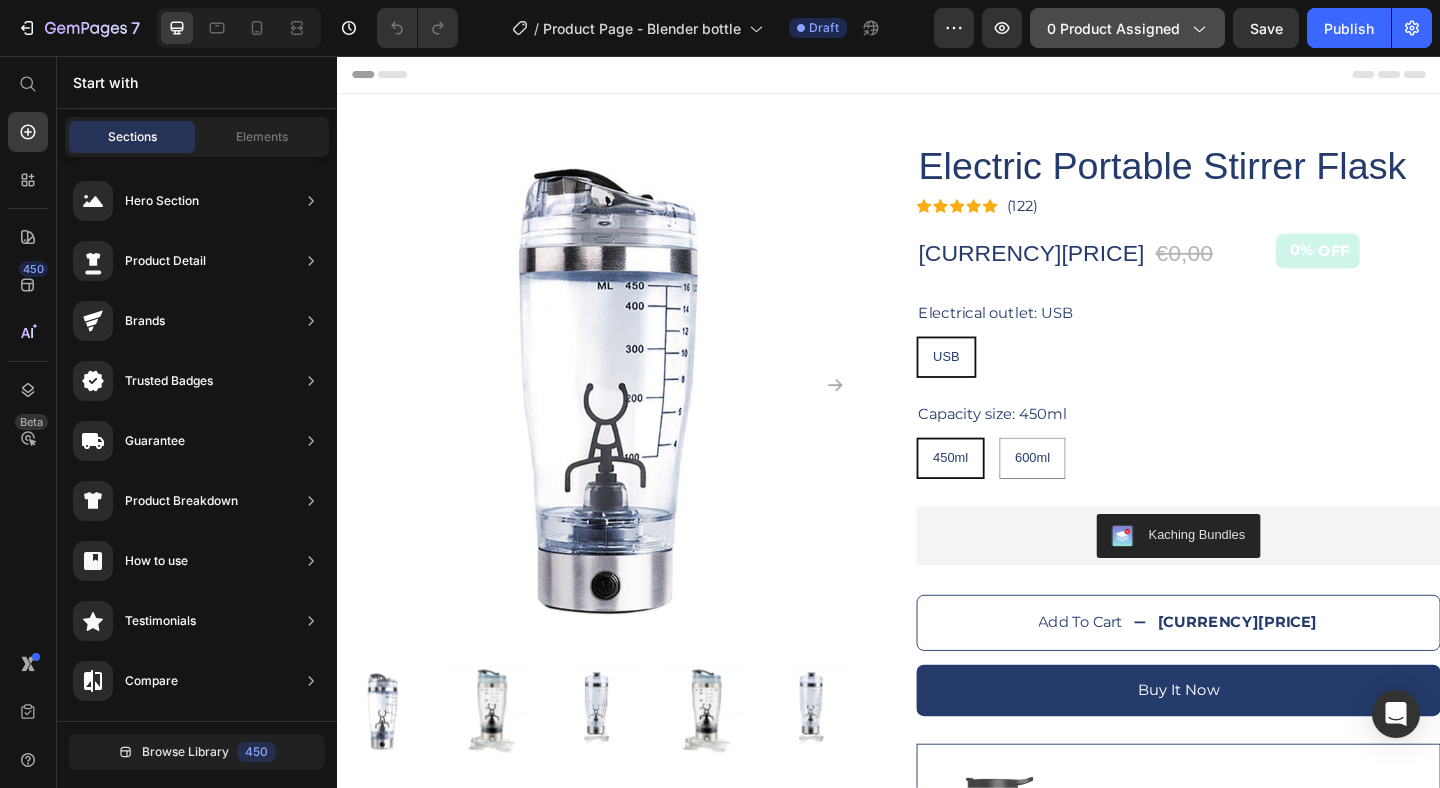 click on "0 product assigned" 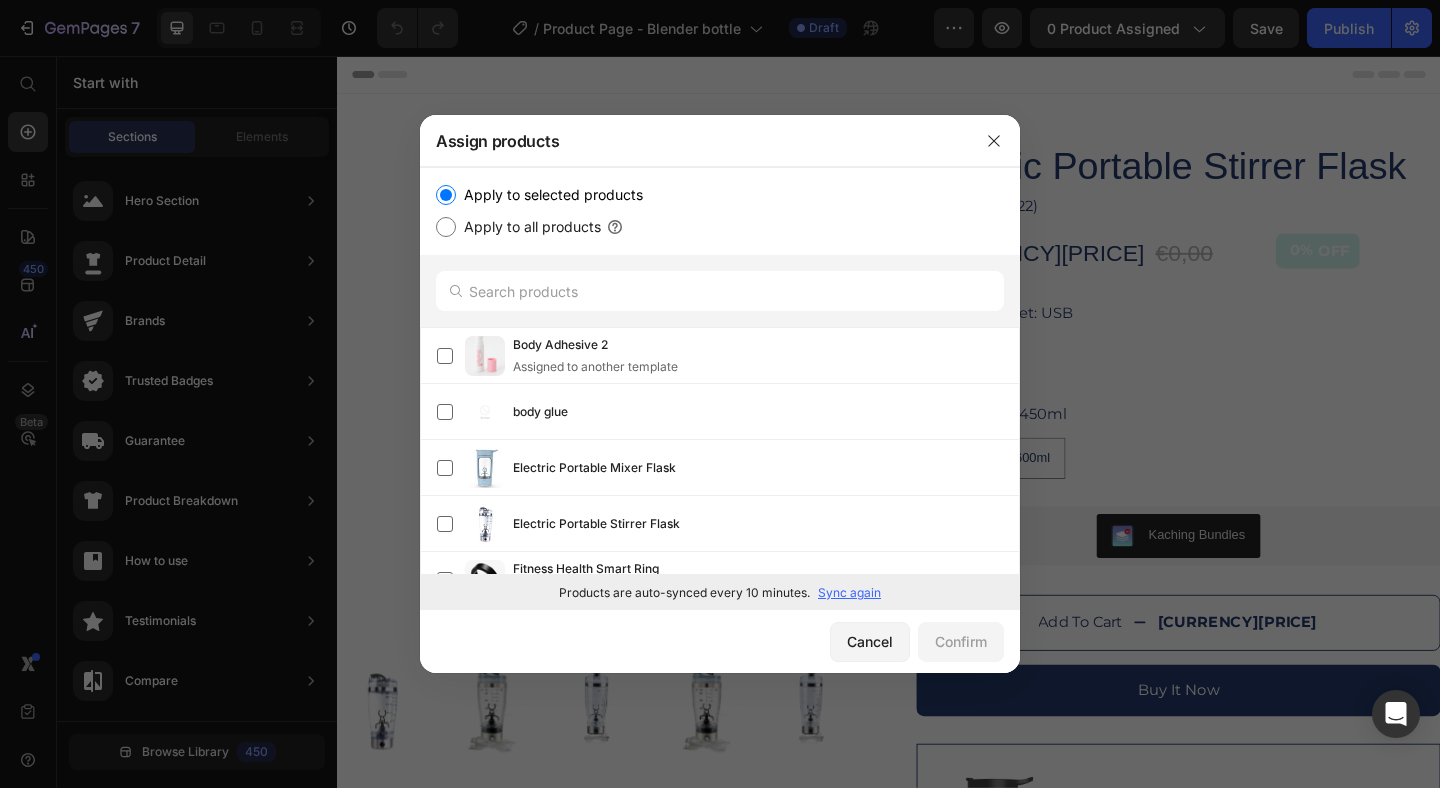 click at bounding box center [720, 394] 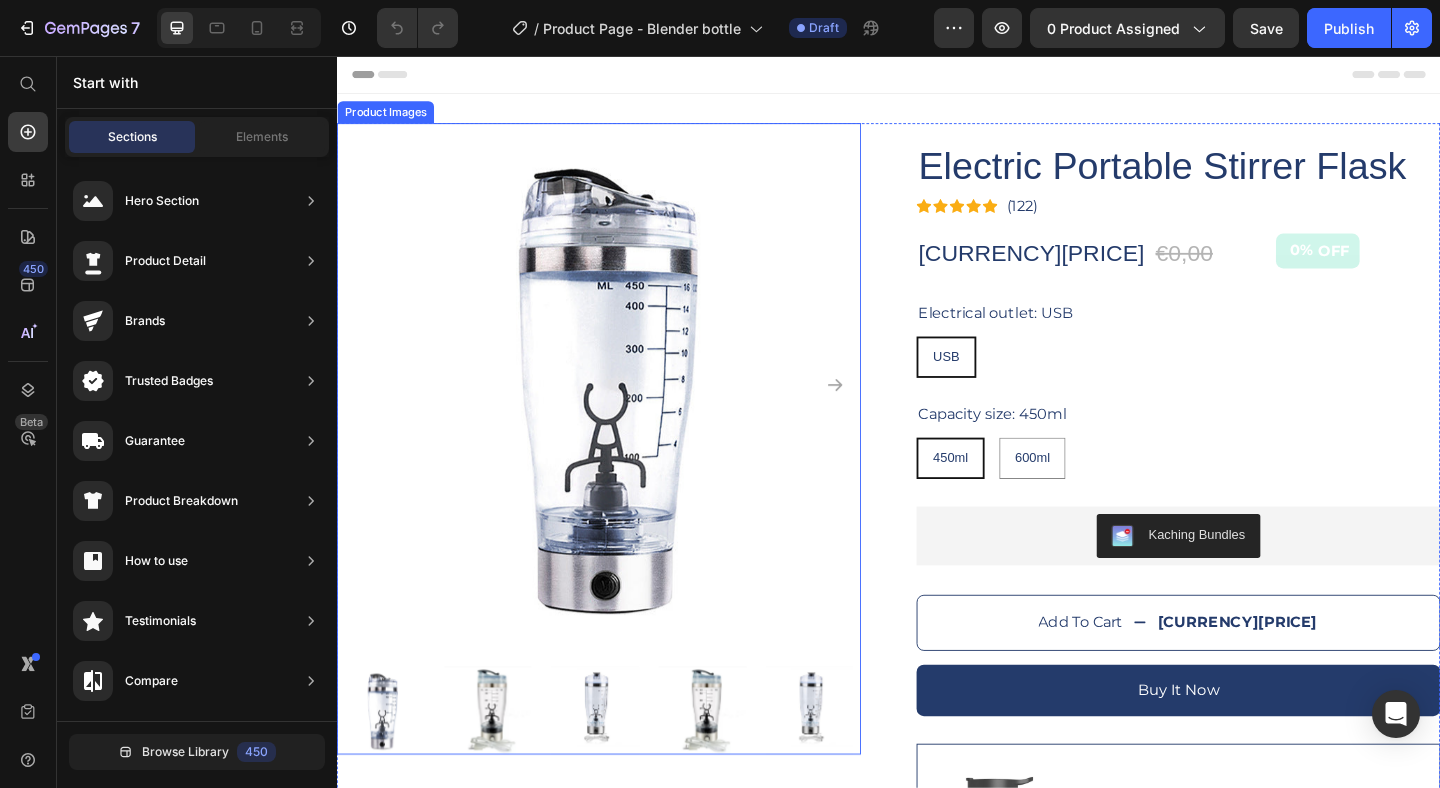 click at bounding box center (622, 414) 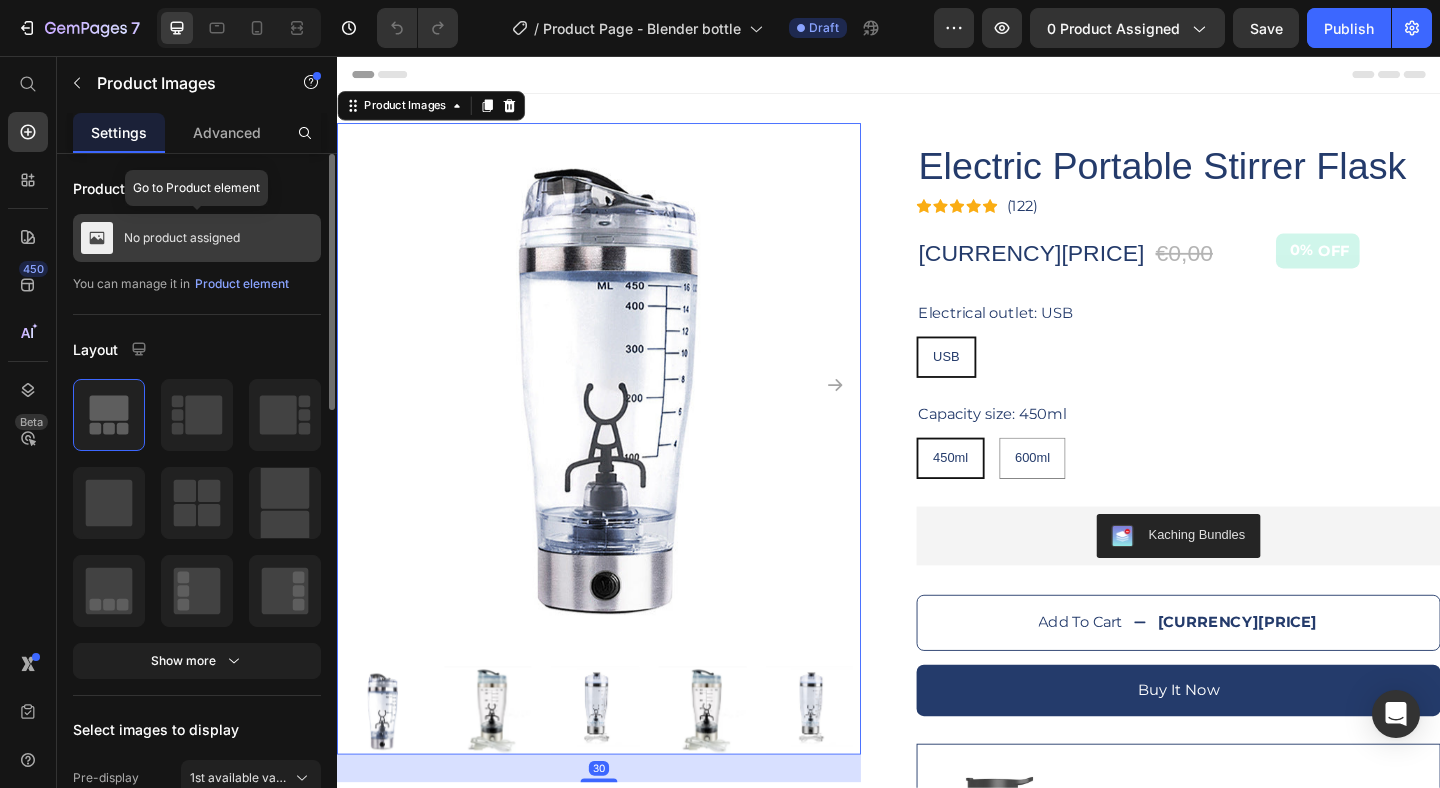 drag, startPoint x: 194, startPoint y: 248, endPoint x: 11, endPoint y: 245, distance: 183.02458 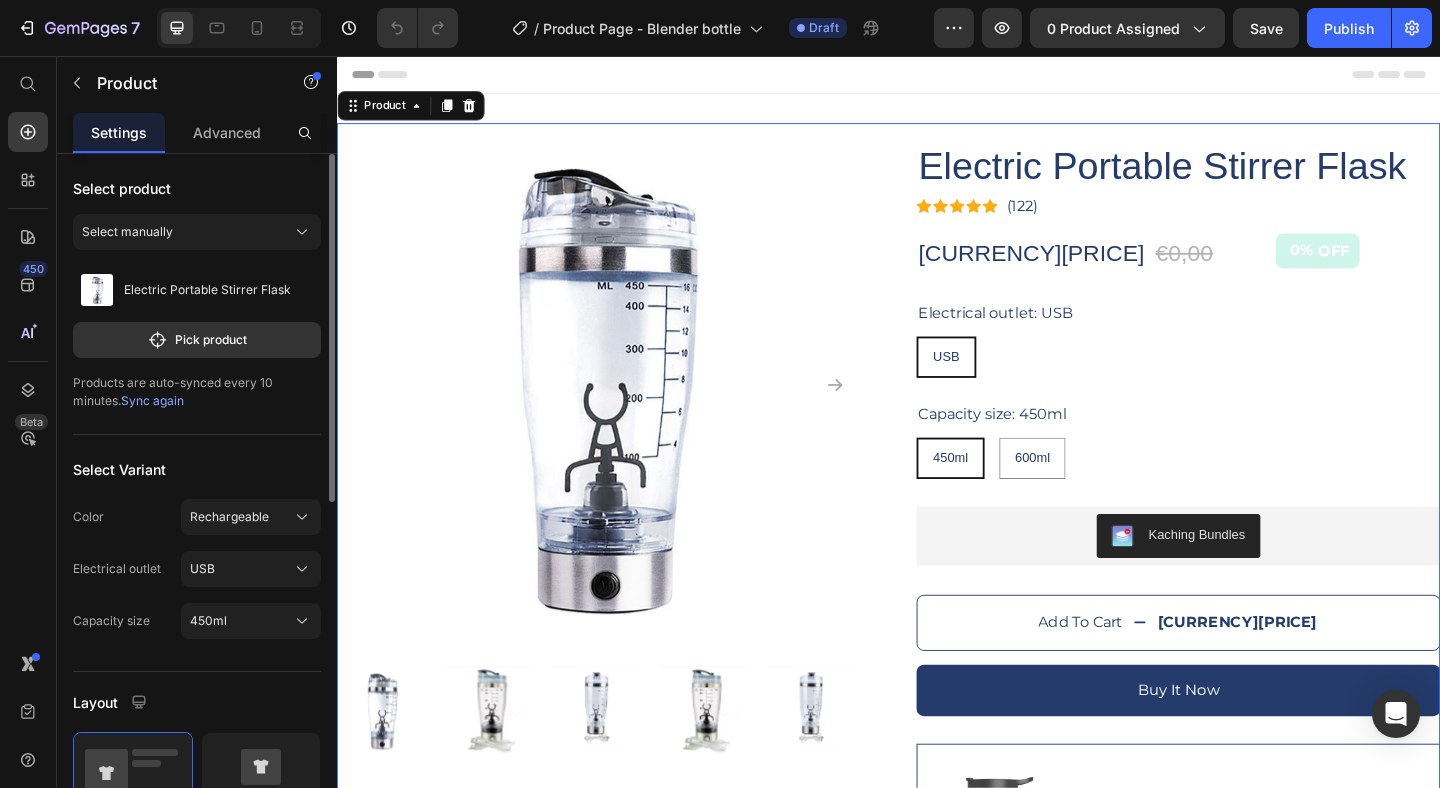 click on "Sync again" at bounding box center (152, 400) 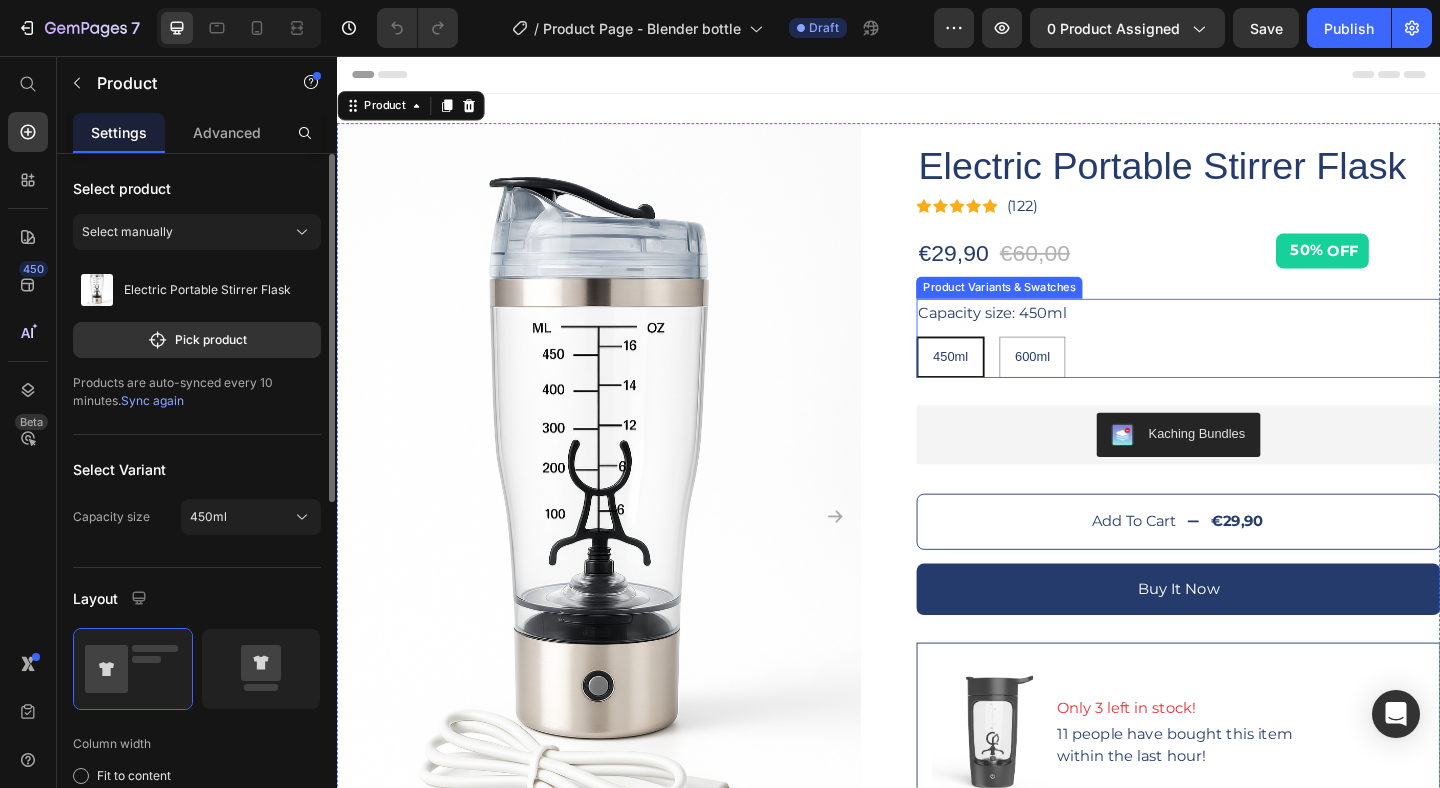 click on "450ml 450ml 450ml 600ml 600ml 600ml" at bounding box center (1252, 383) 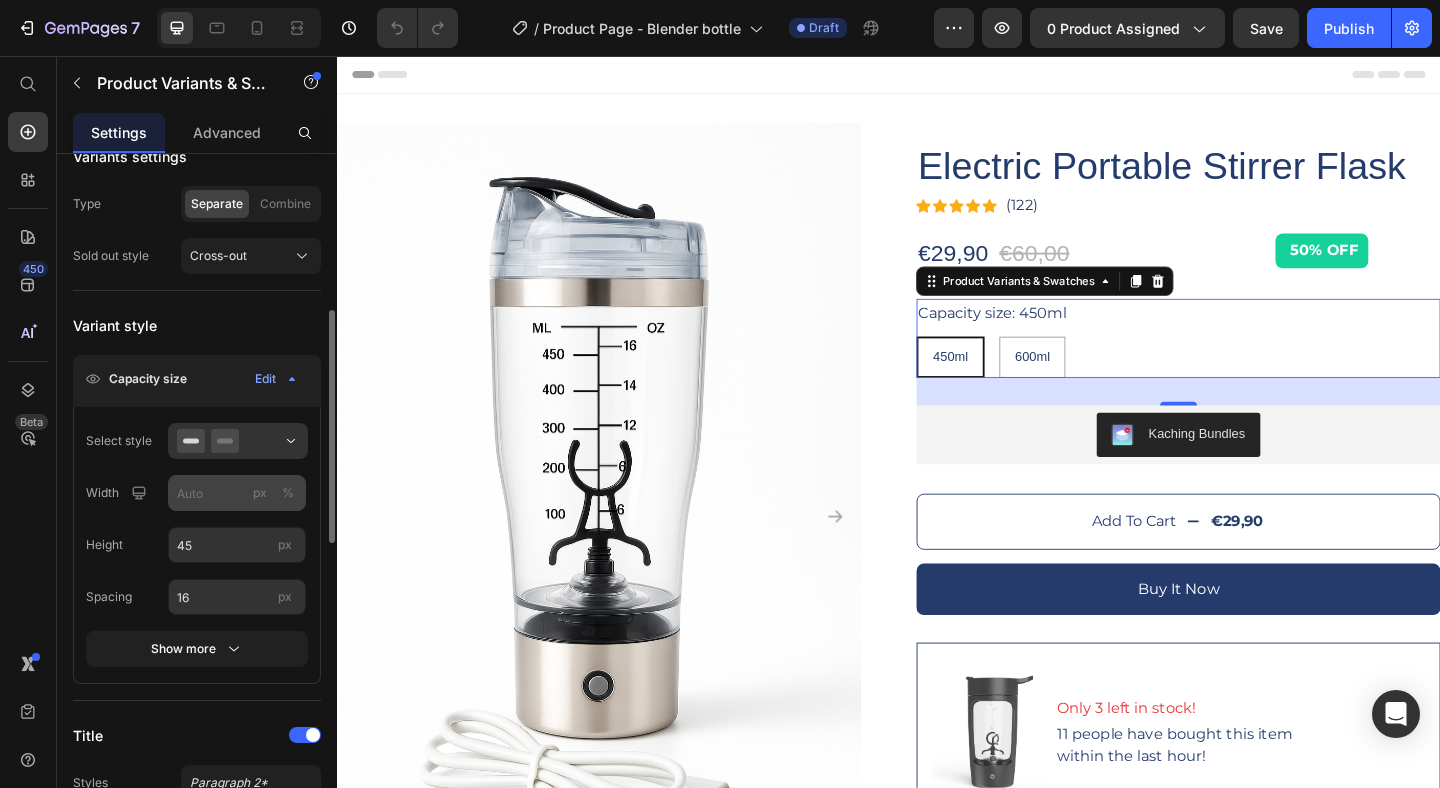 scroll, scrollTop: 357, scrollLeft: 0, axis: vertical 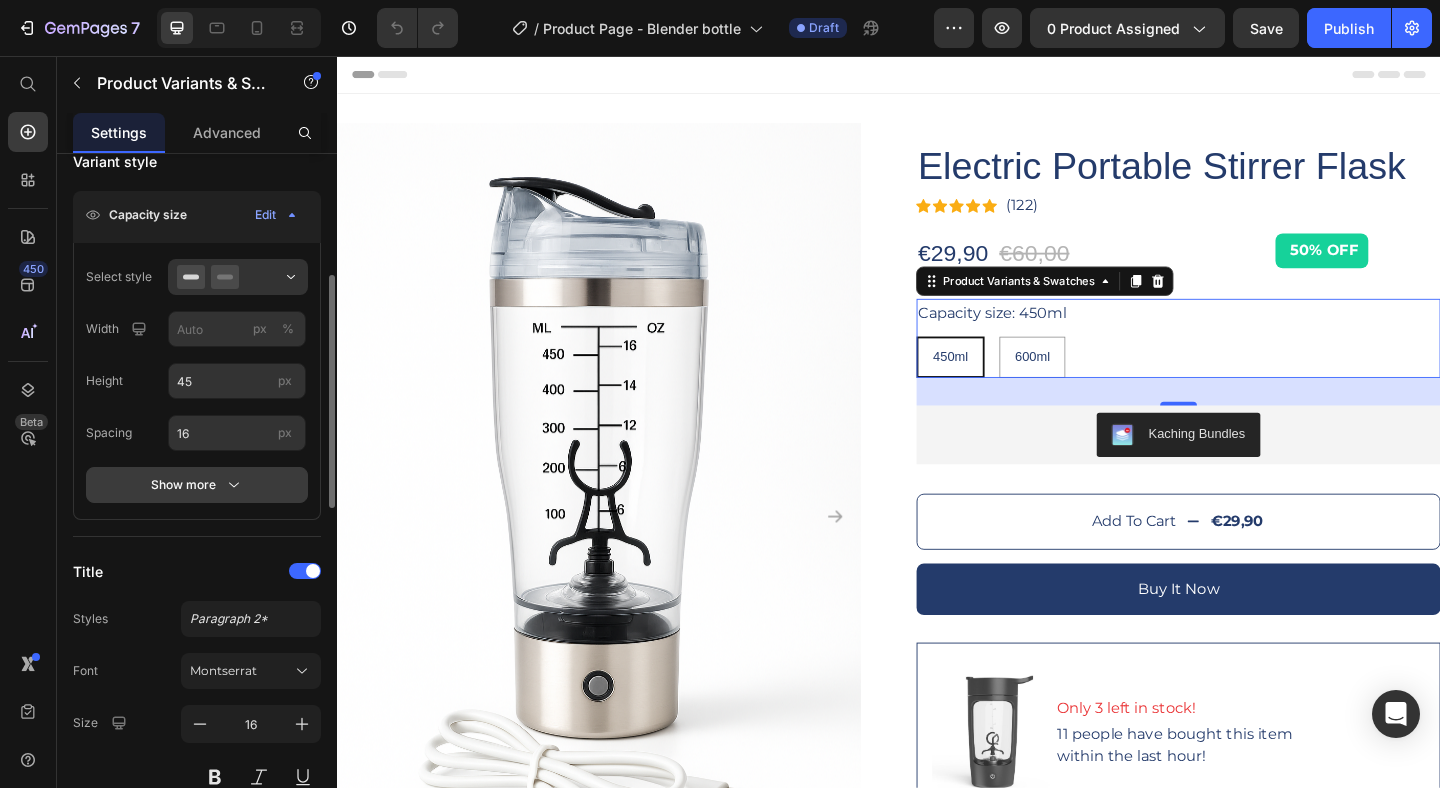 click on "Show more" at bounding box center (197, 485) 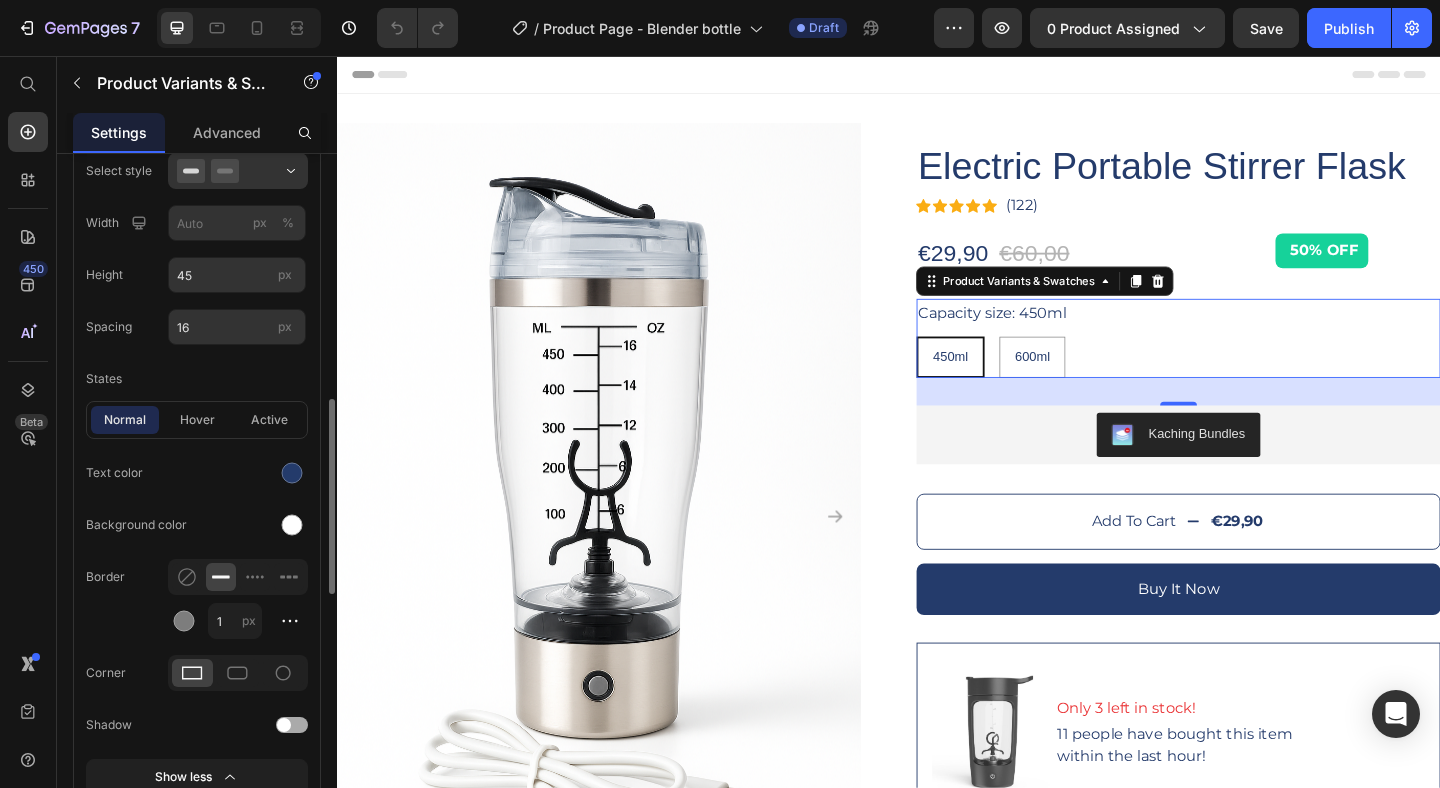 scroll, scrollTop: 552, scrollLeft: 0, axis: vertical 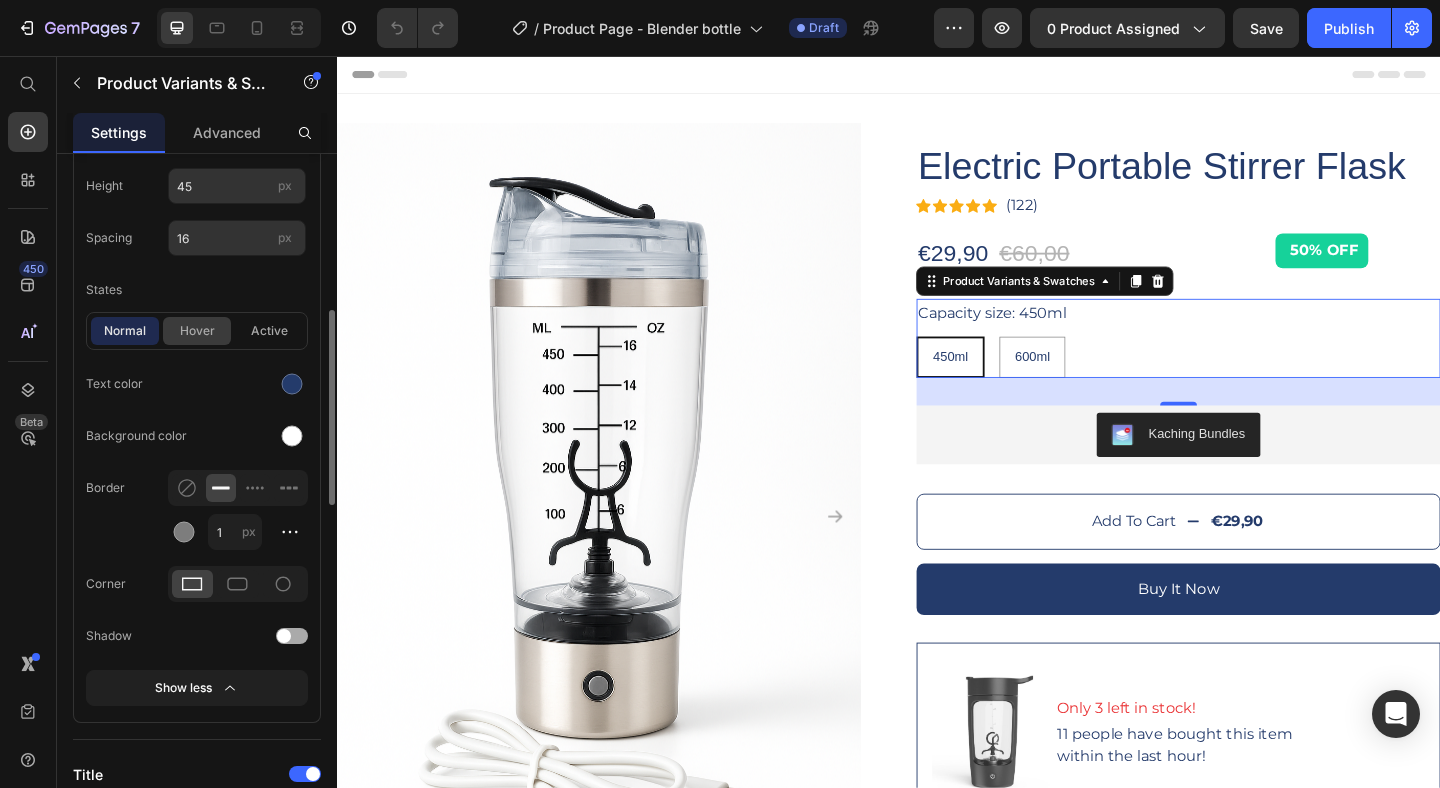 click on "hover" at bounding box center [197, 331] 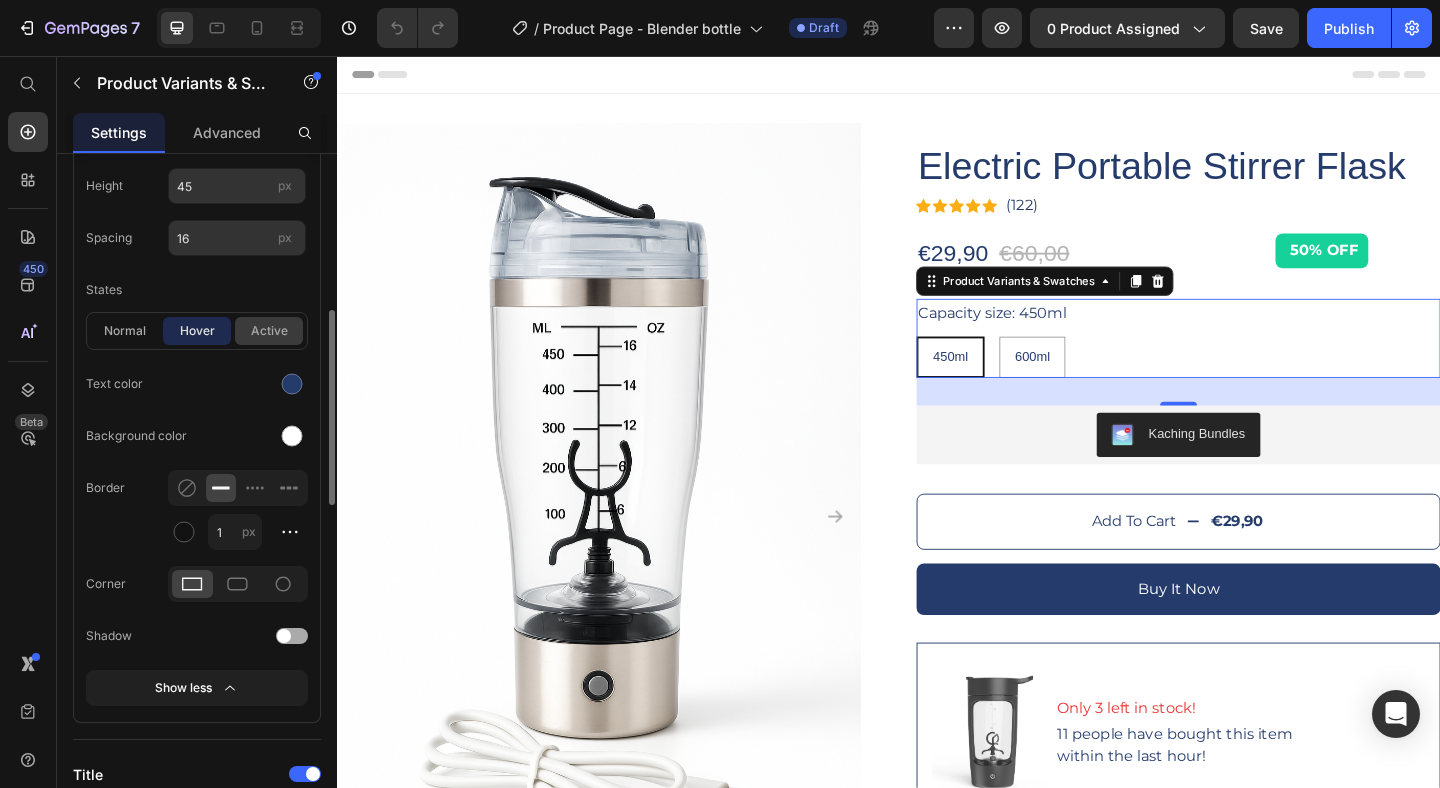 click on "active" at bounding box center [269, 331] 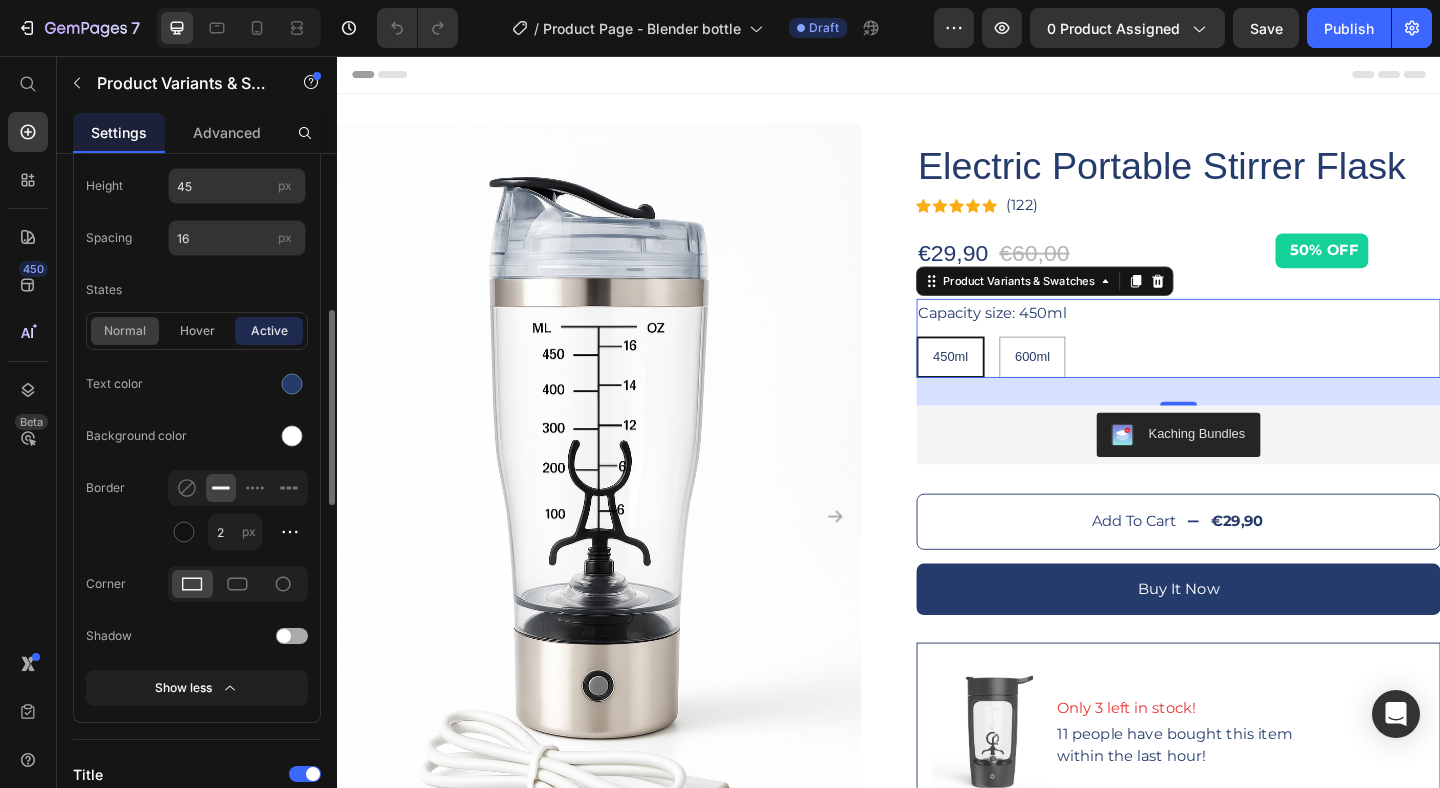 click on "normal" at bounding box center (125, 331) 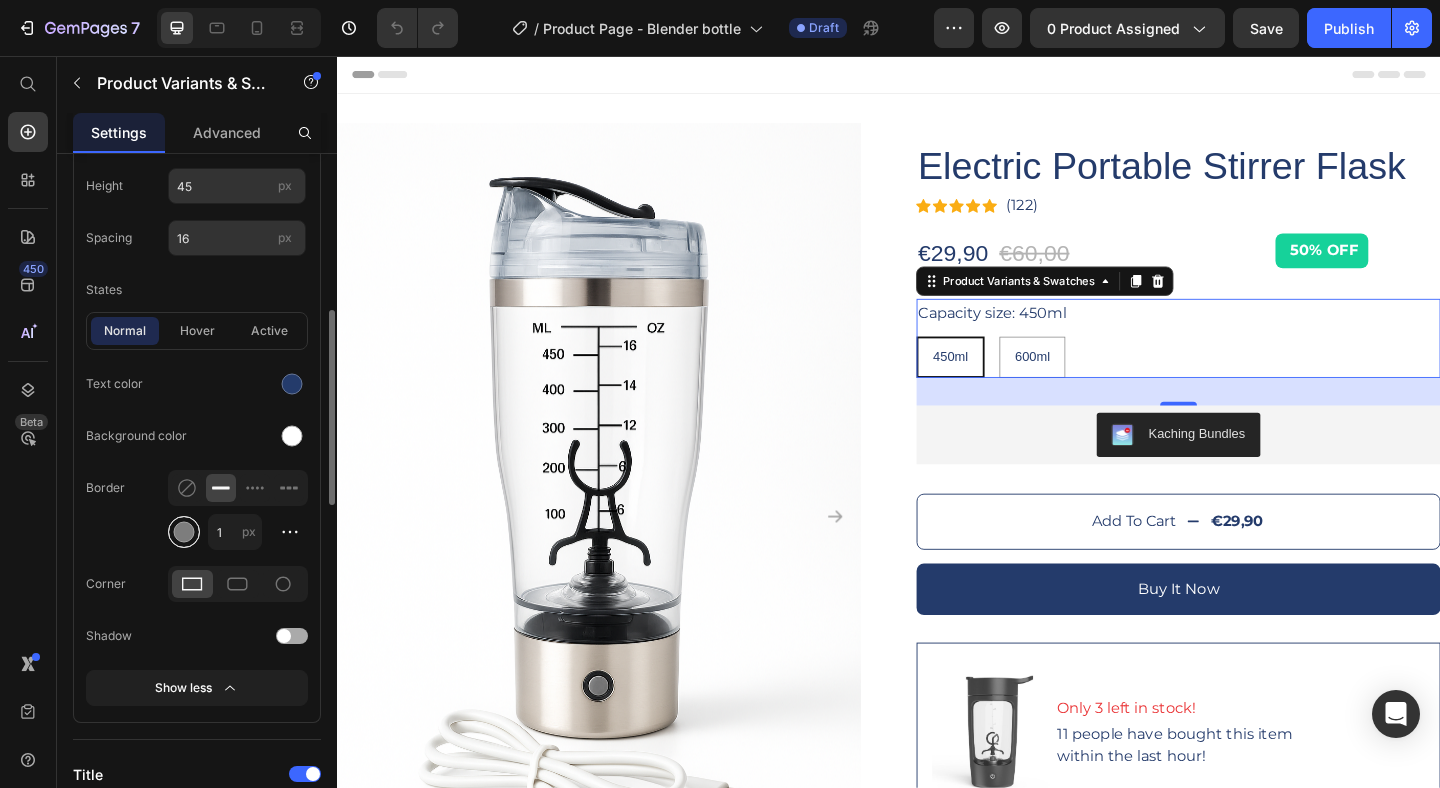 click at bounding box center [184, 532] 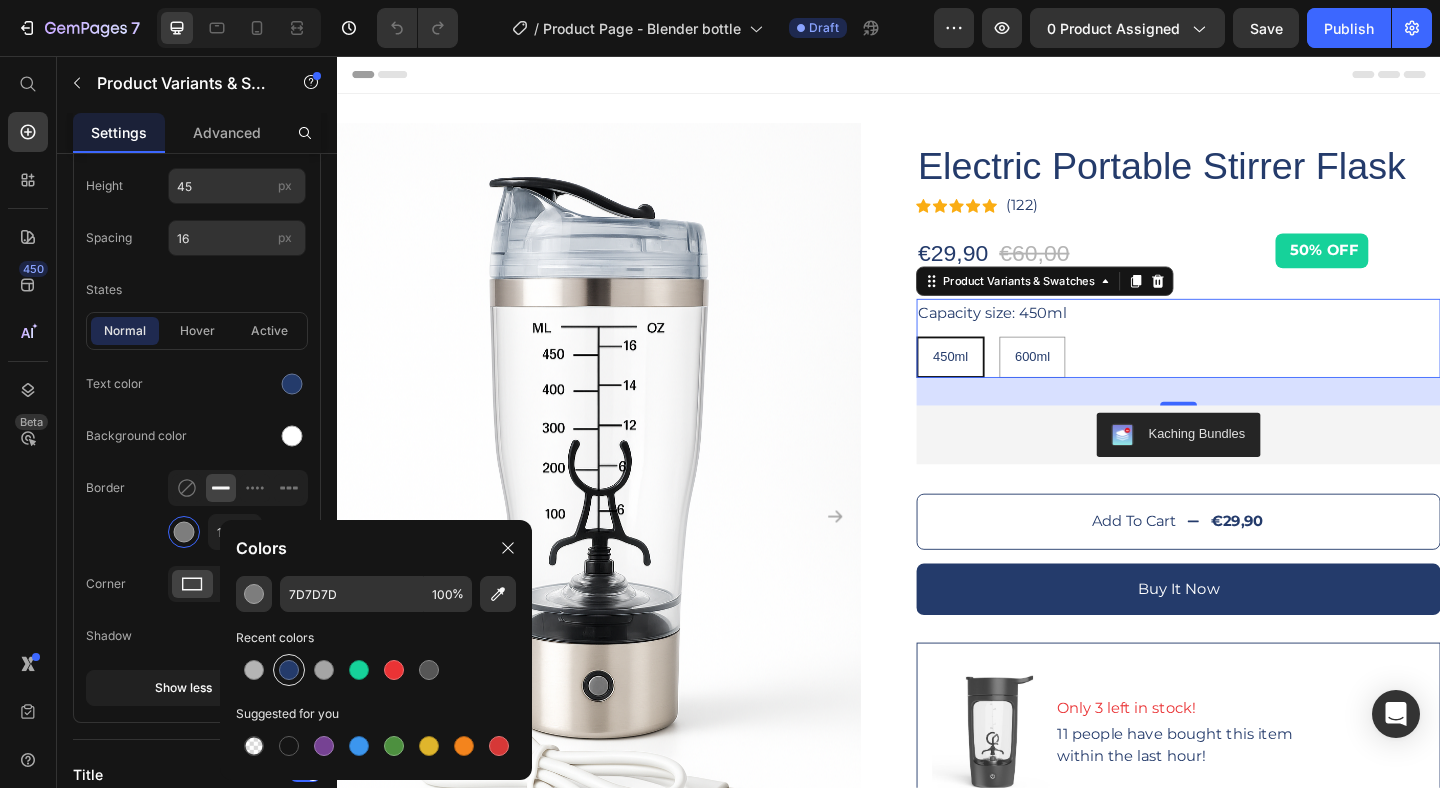 click at bounding box center [289, 670] 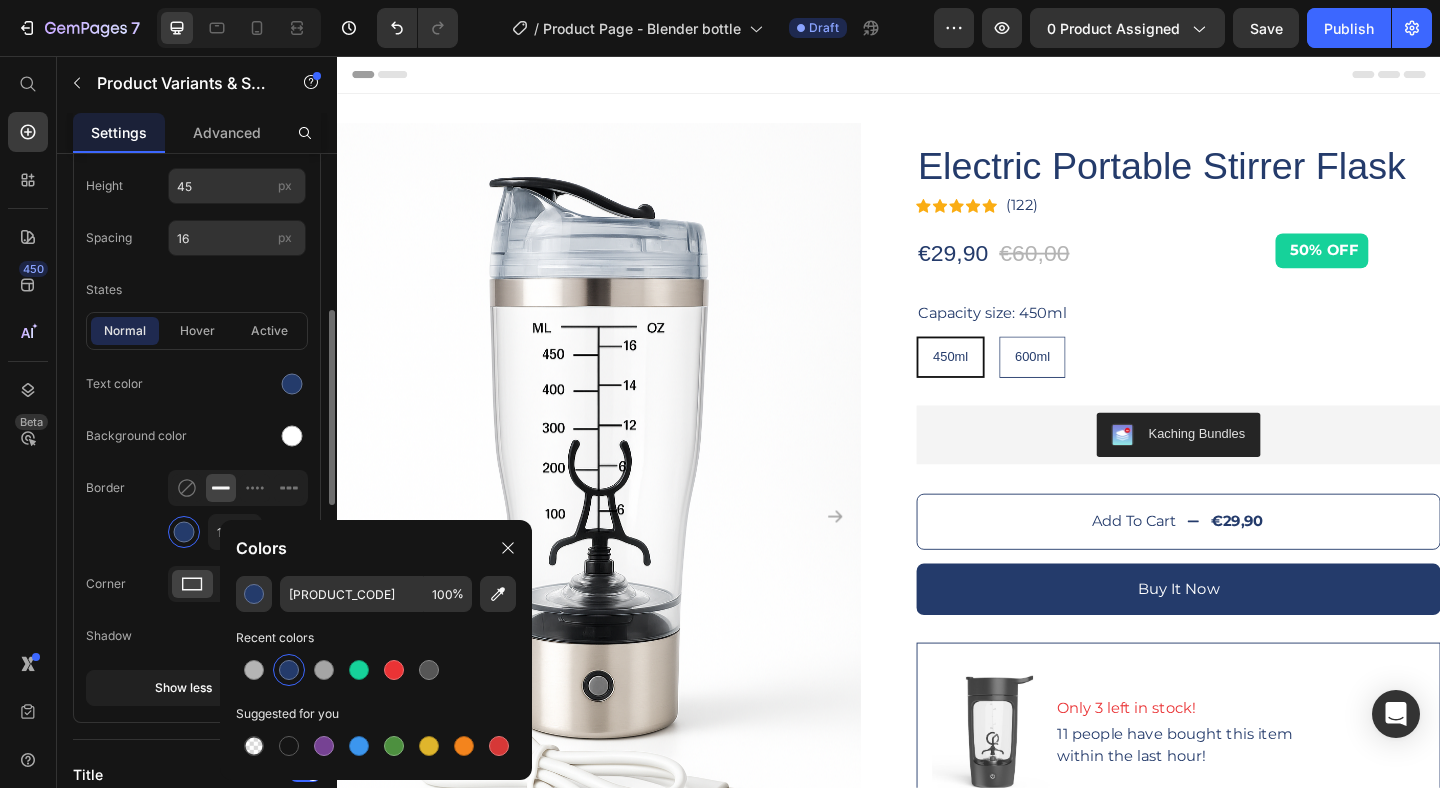 drag, startPoint x: 130, startPoint y: 540, endPoint x: 199, endPoint y: 372, distance: 181.61774 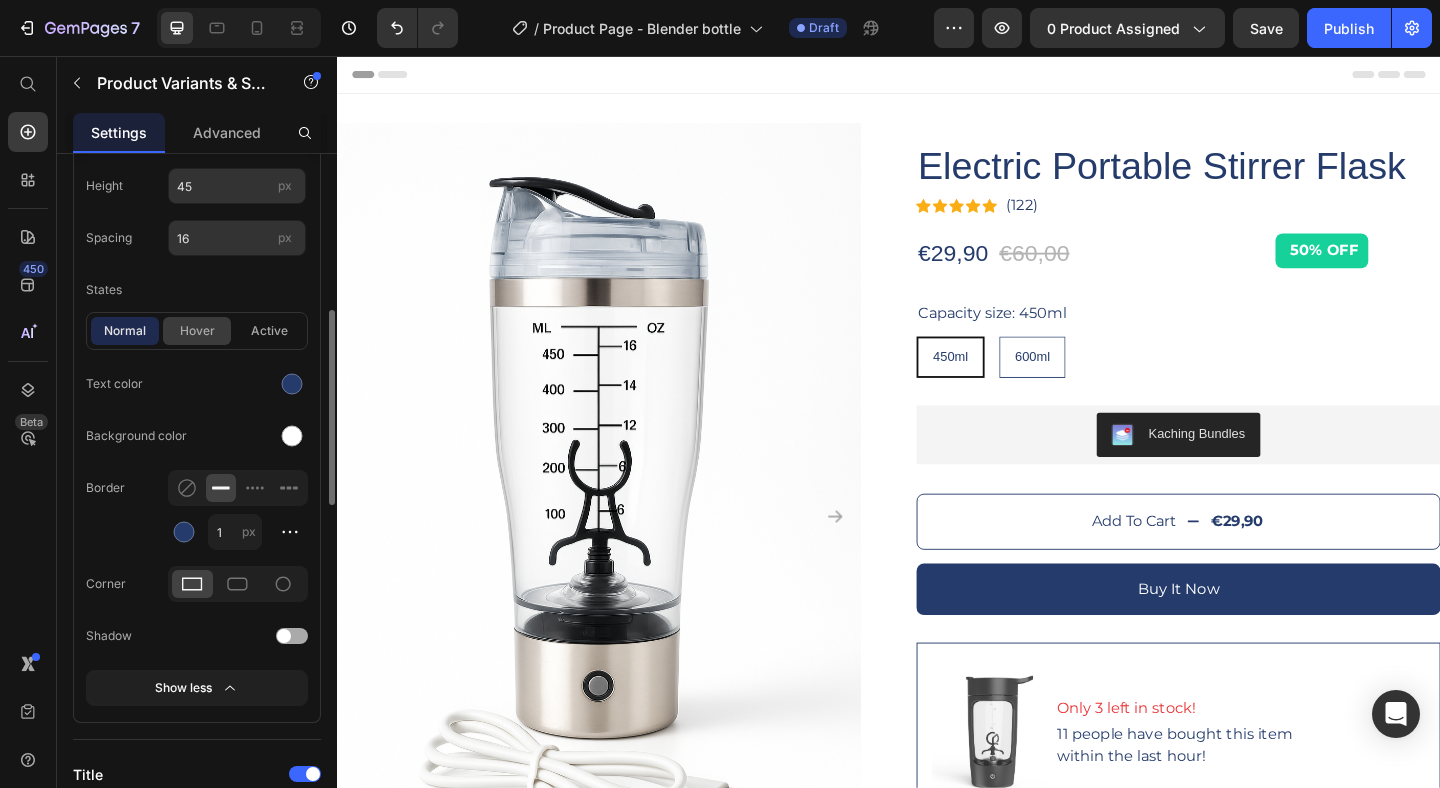 click on "hover" at bounding box center (197, 331) 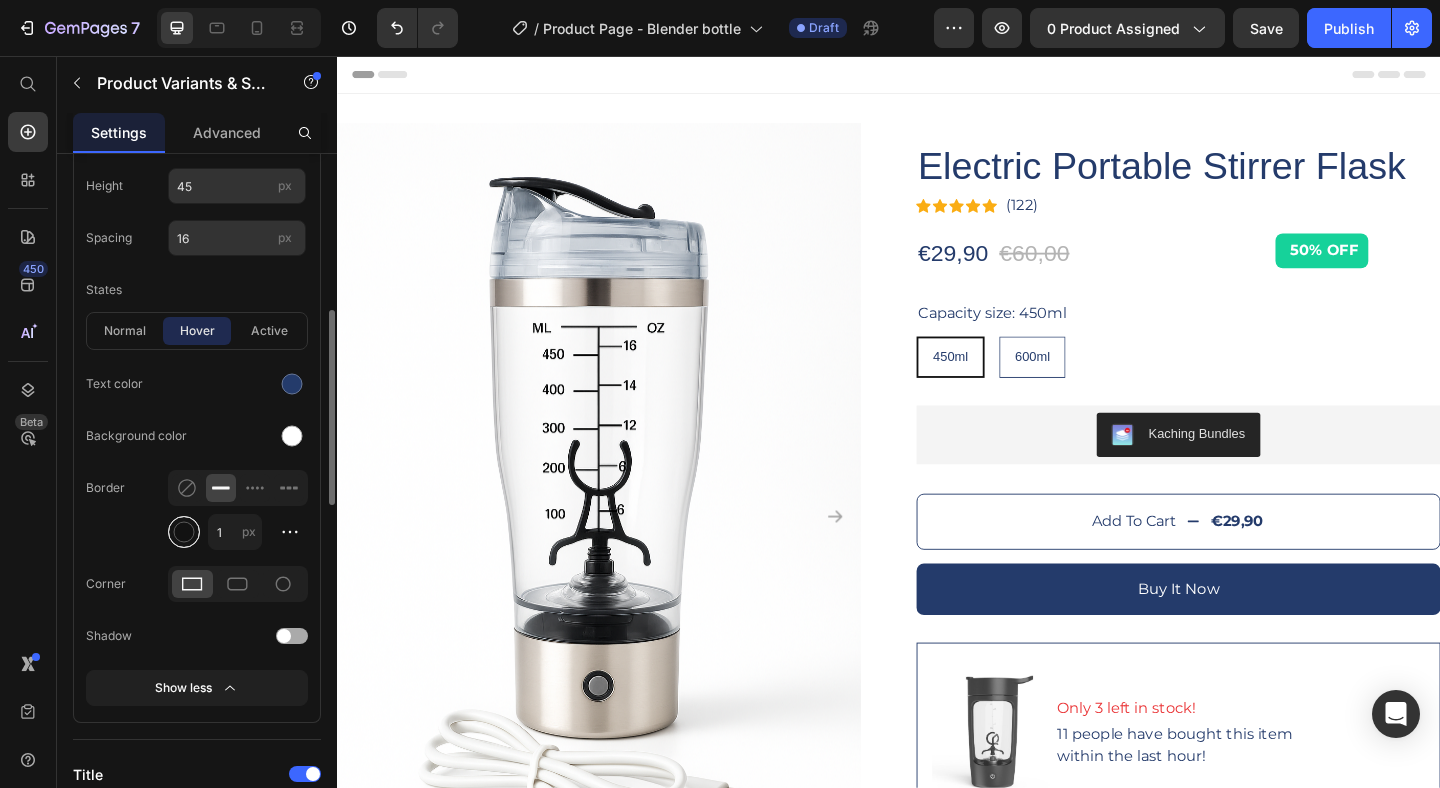 click at bounding box center [184, 532] 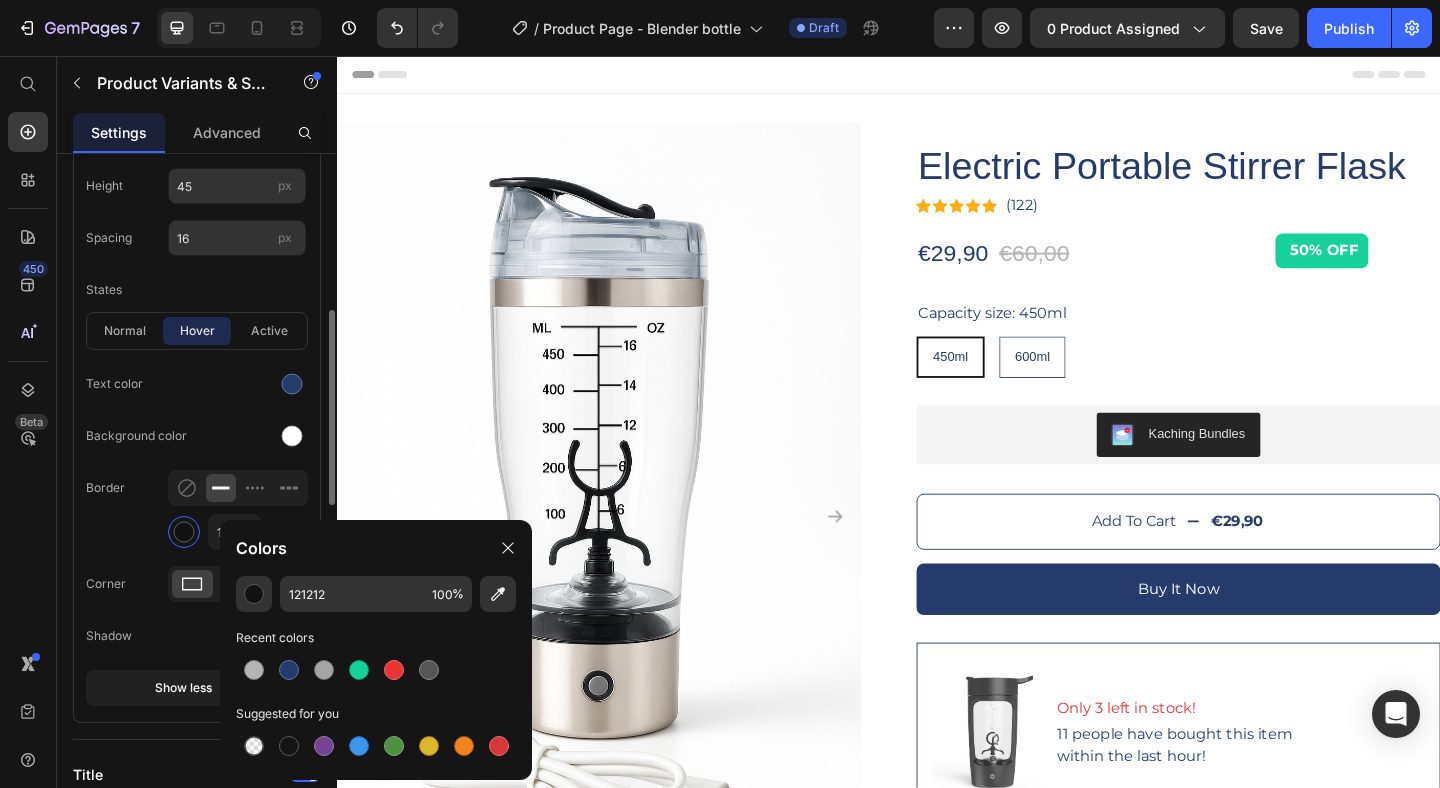 drag, startPoint x: 279, startPoint y: 675, endPoint x: 260, endPoint y: 398, distance: 277.65085 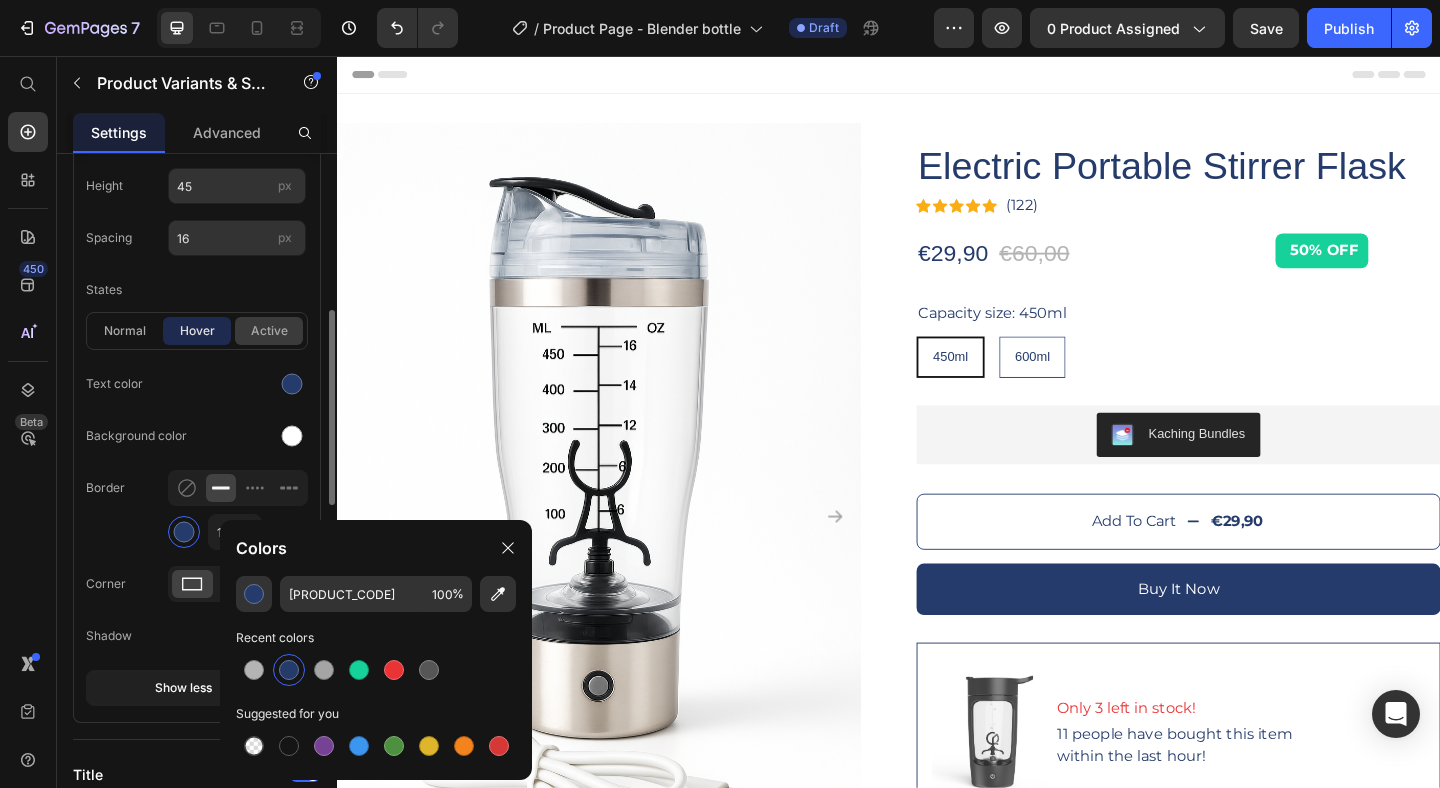 click on "active" at bounding box center [269, 331] 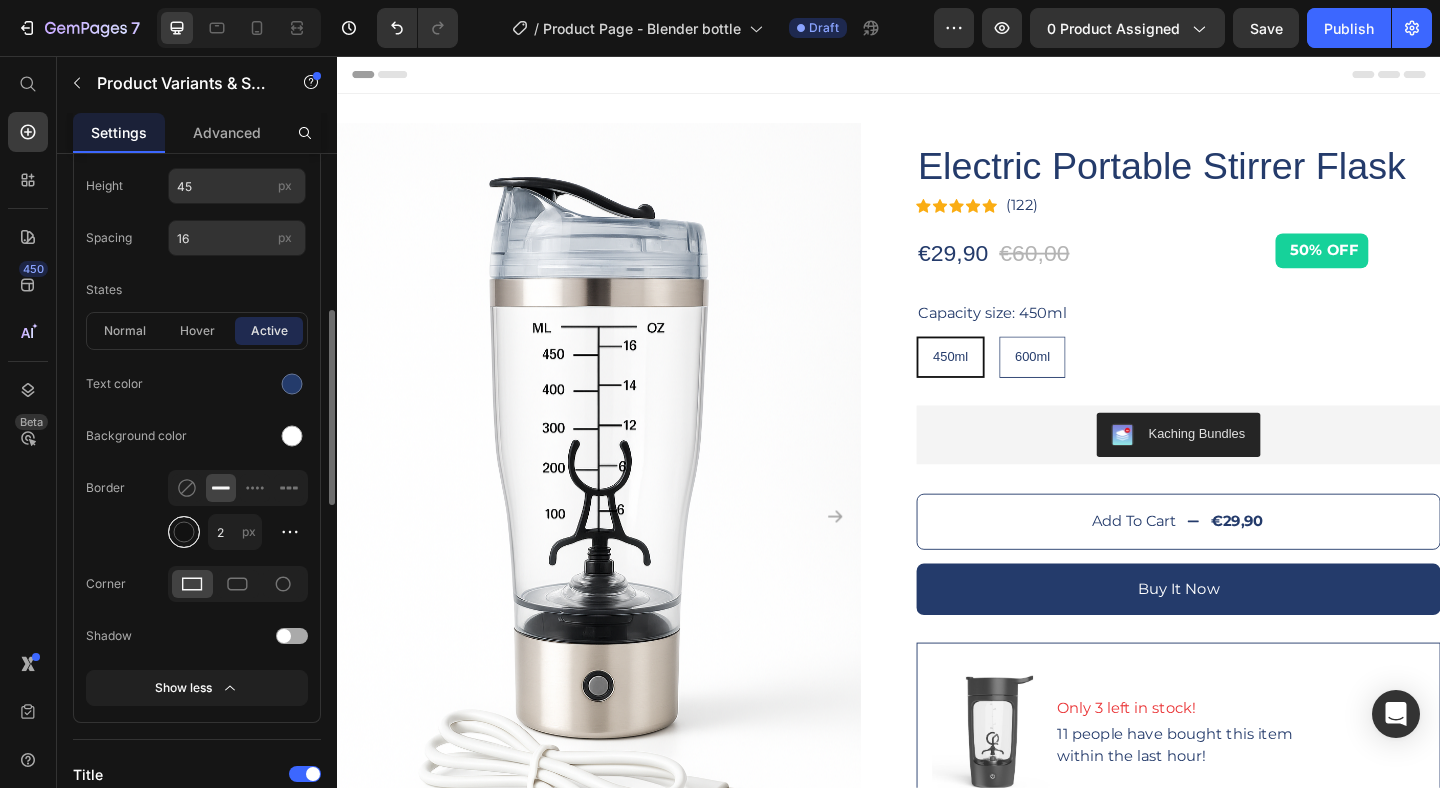 click at bounding box center [184, 532] 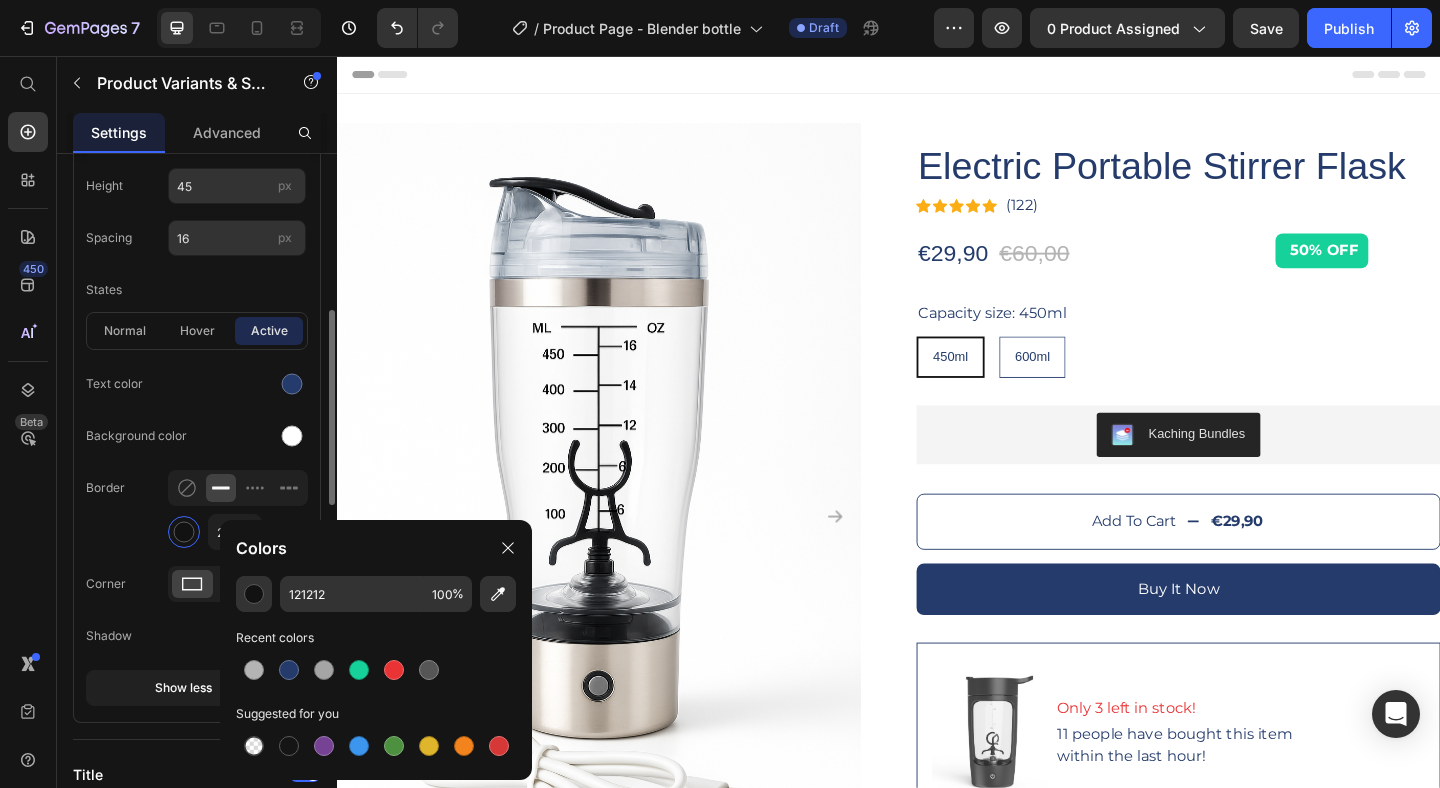 drag, startPoint x: 283, startPoint y: 670, endPoint x: 216, endPoint y: 484, distance: 197.69926 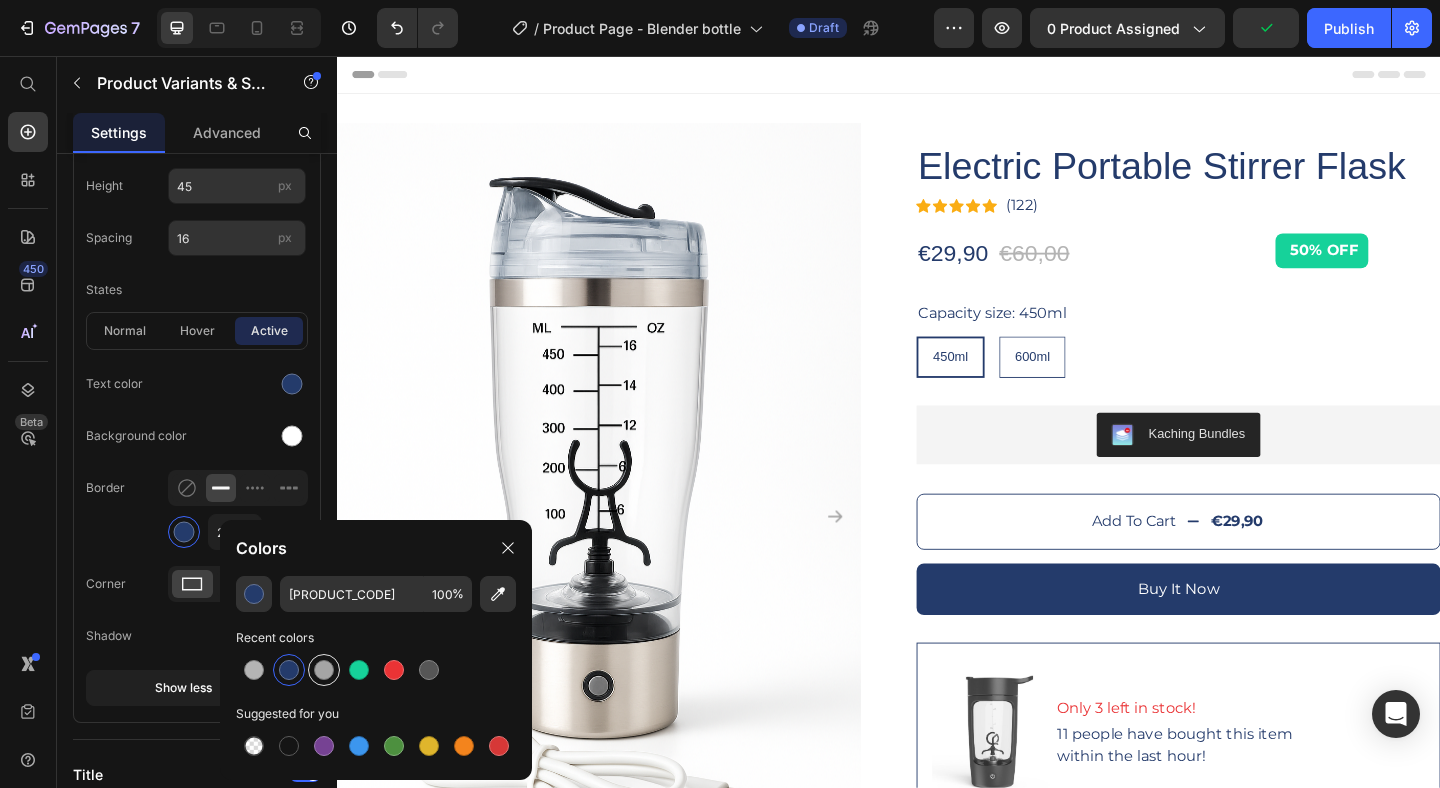 click at bounding box center [324, 670] 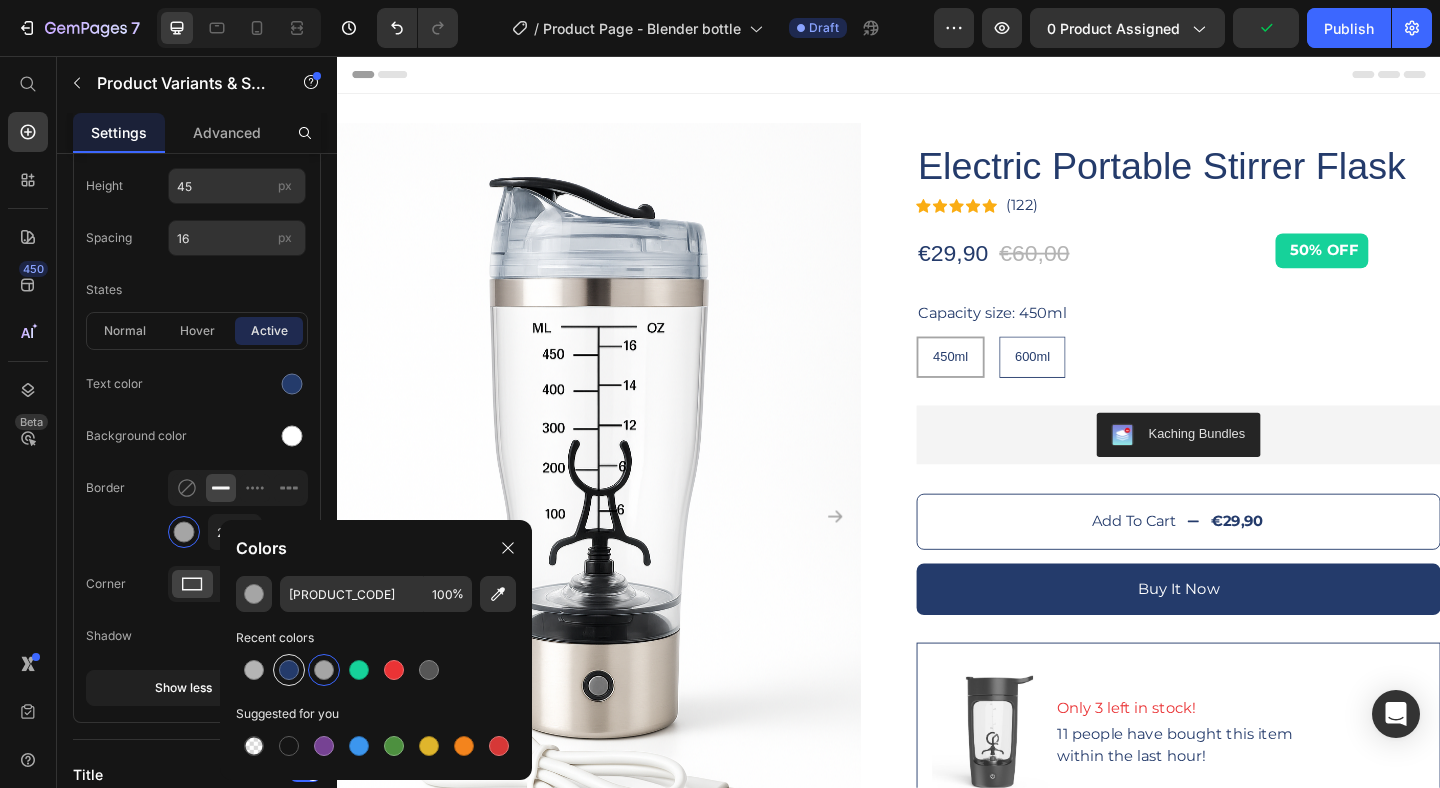 click at bounding box center [289, 670] 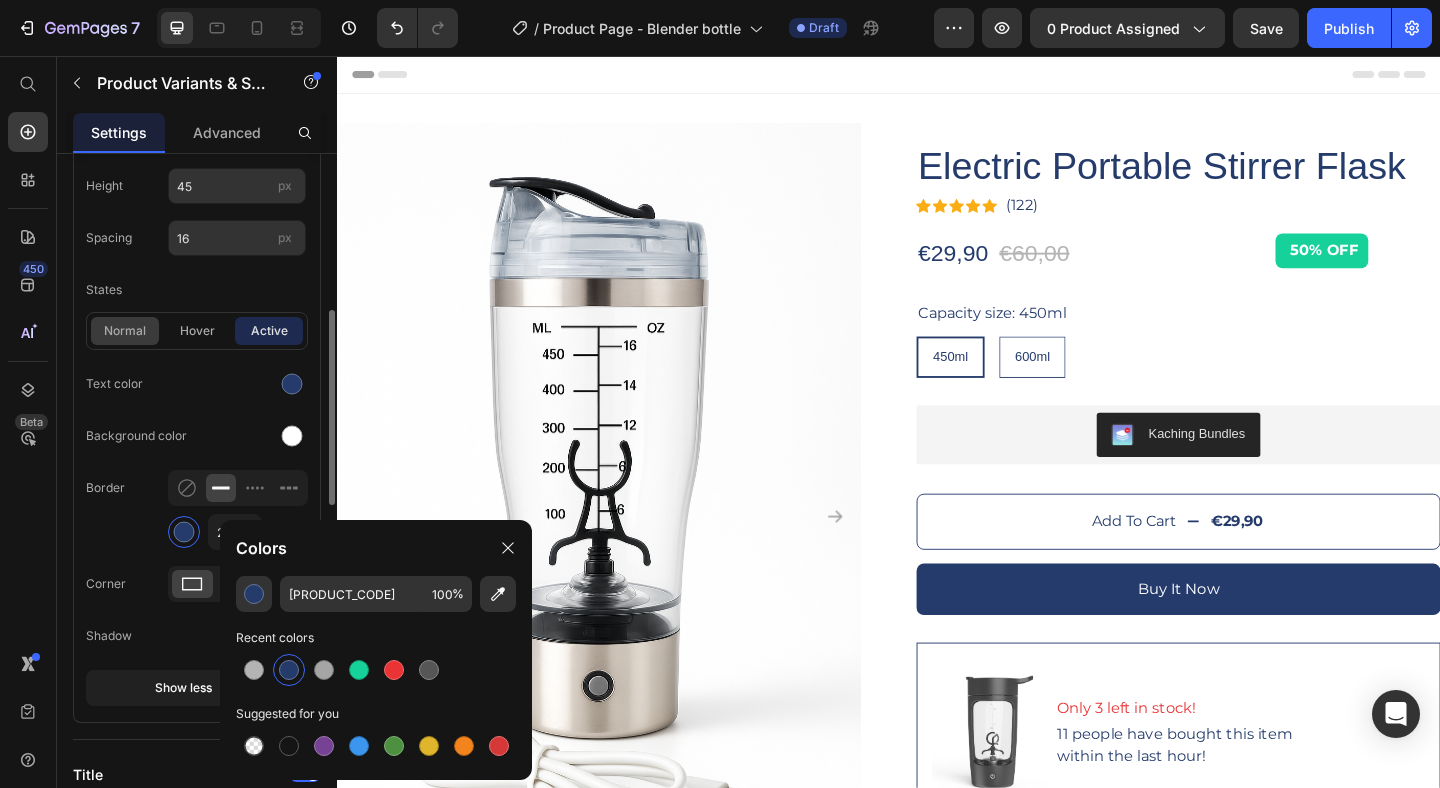 click on "normal" at bounding box center (125, 331) 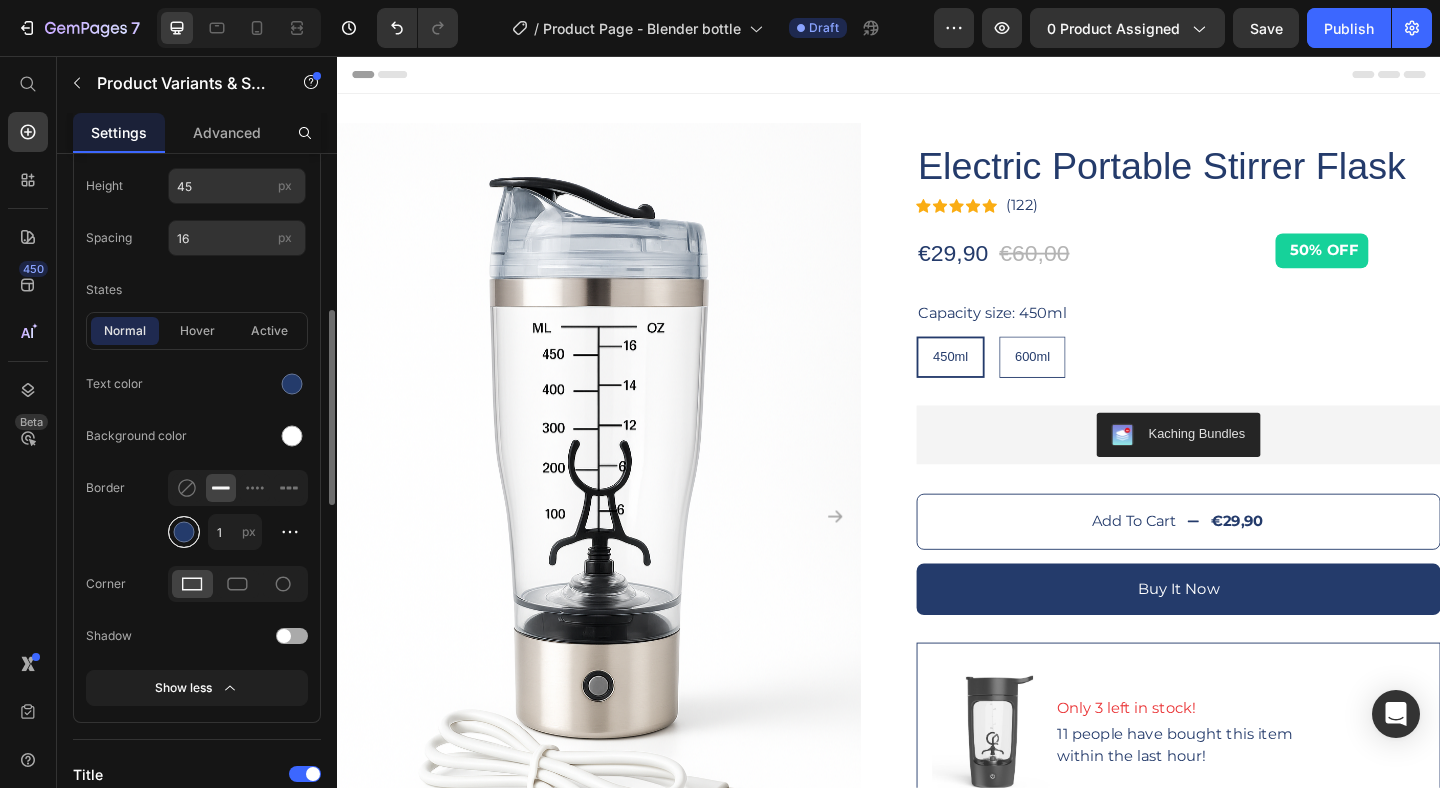 click at bounding box center (184, 532) 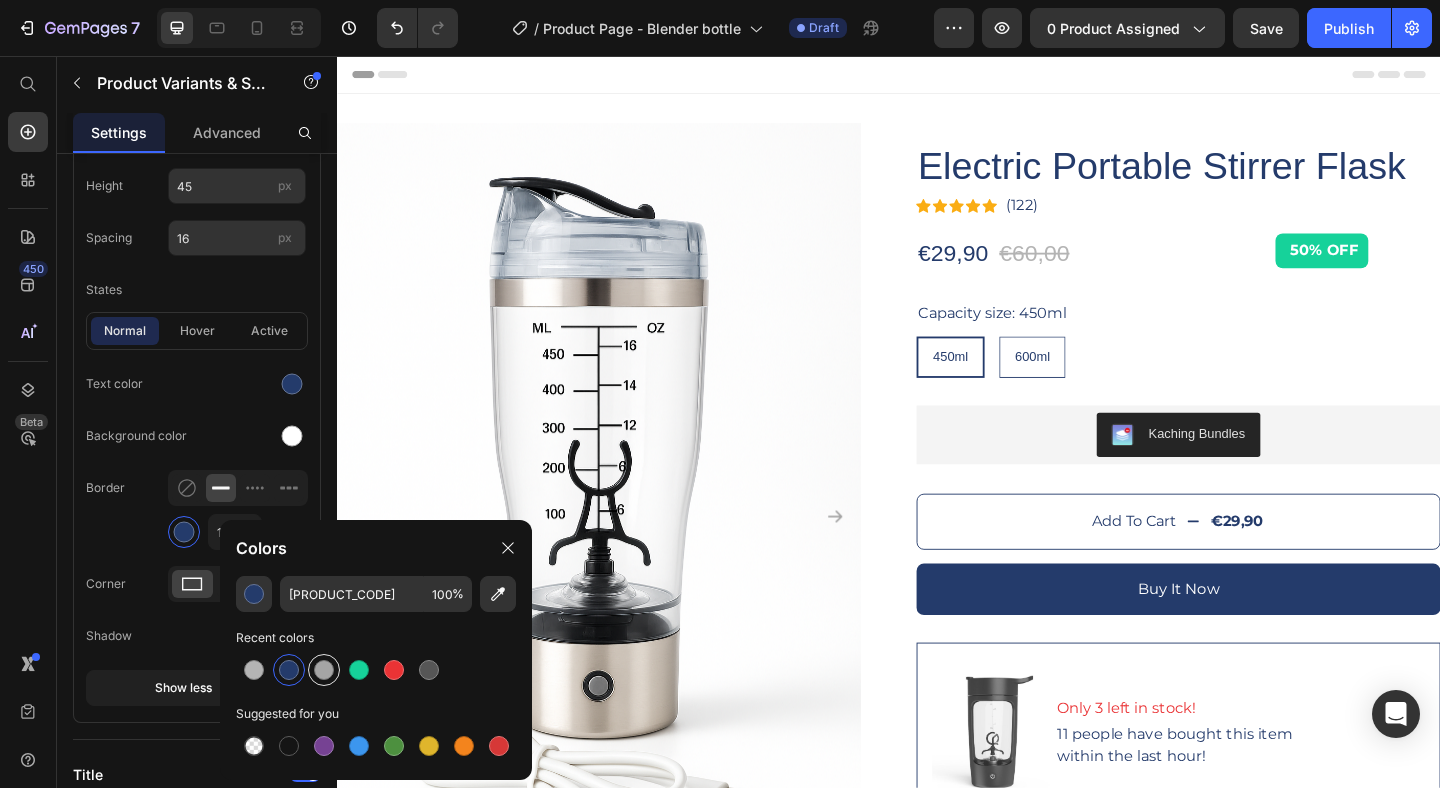 click at bounding box center (324, 670) 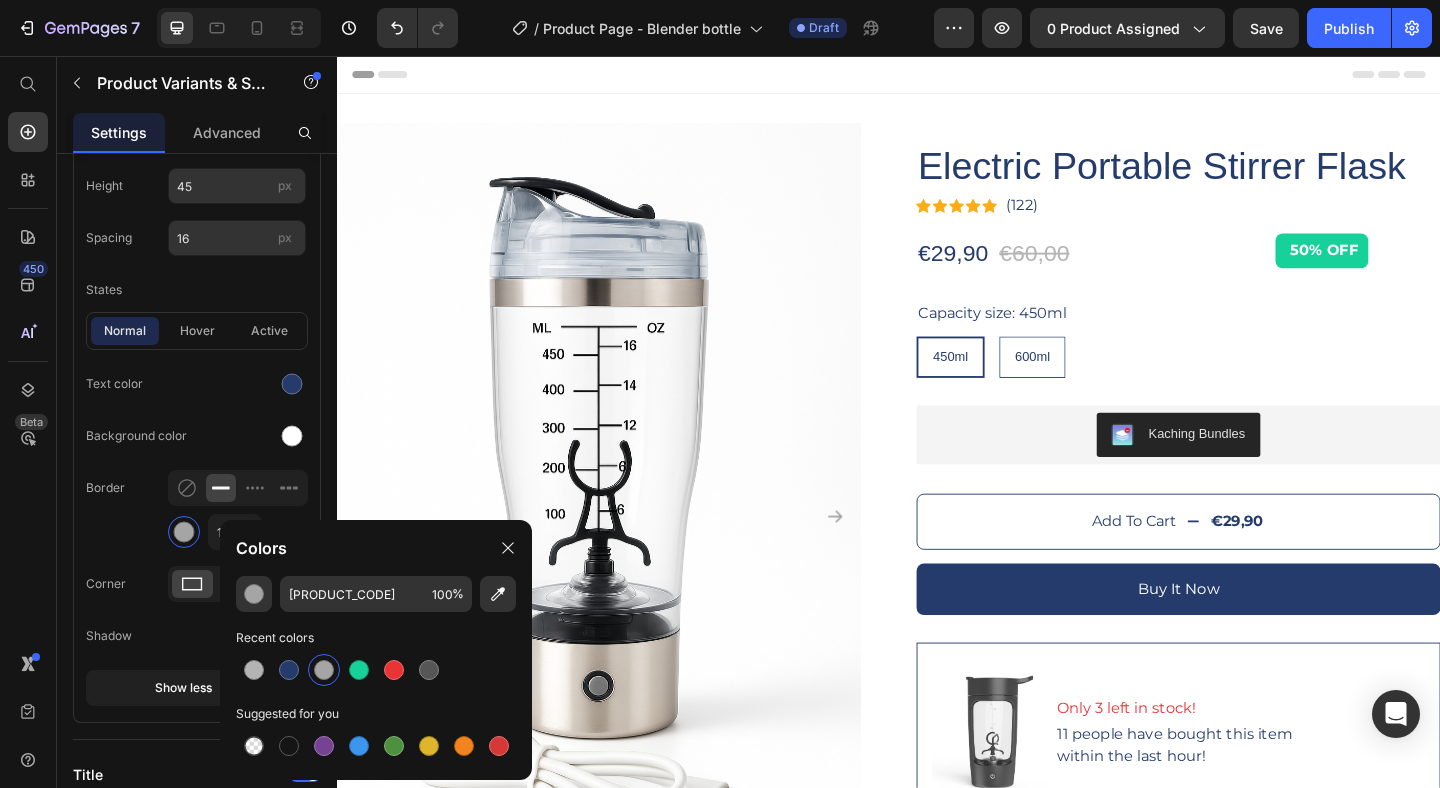 click on "600ml" at bounding box center [1093, 383] 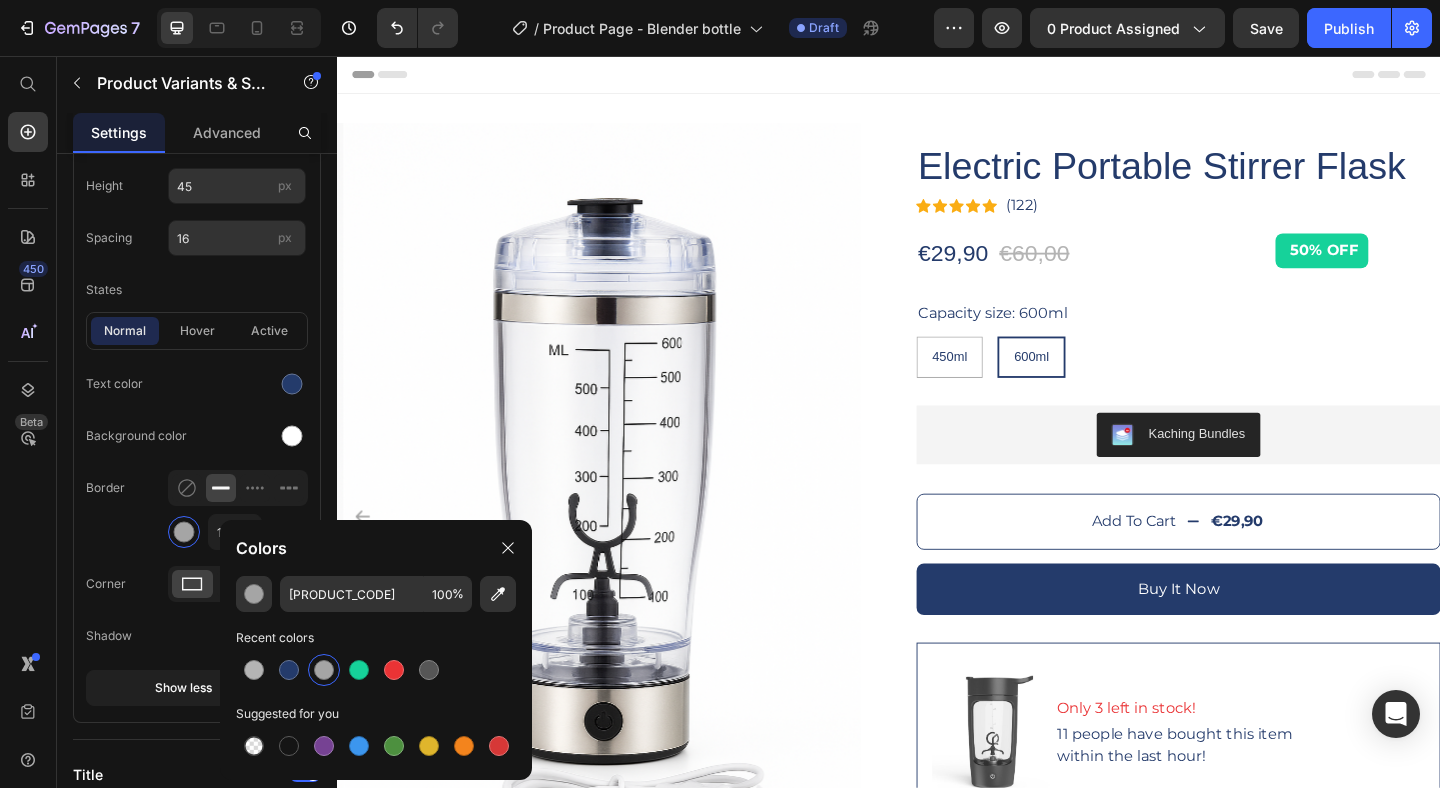 click on "450ml" at bounding box center [1003, 383] 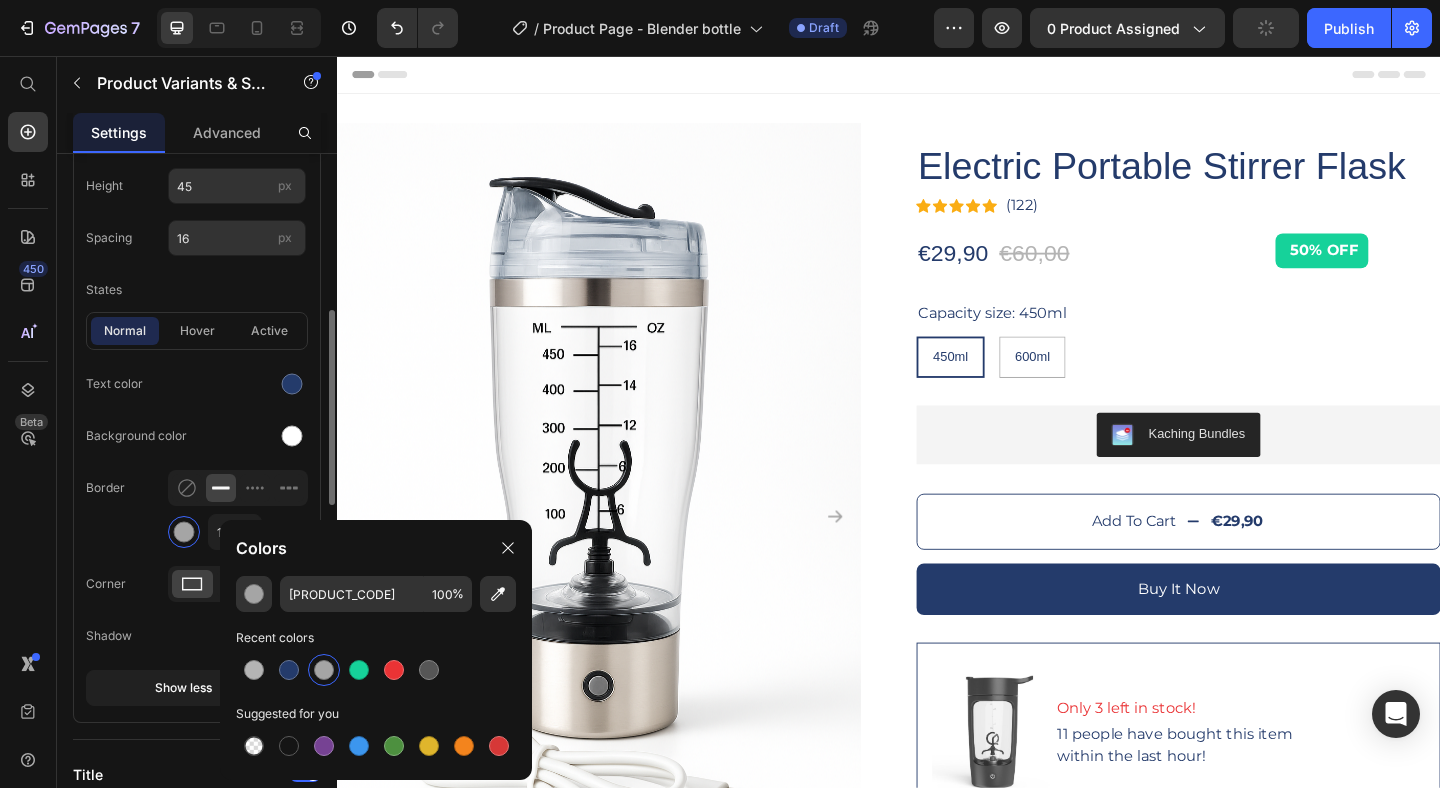 click on "Text color Background color Border 1 px Corner Shadow" 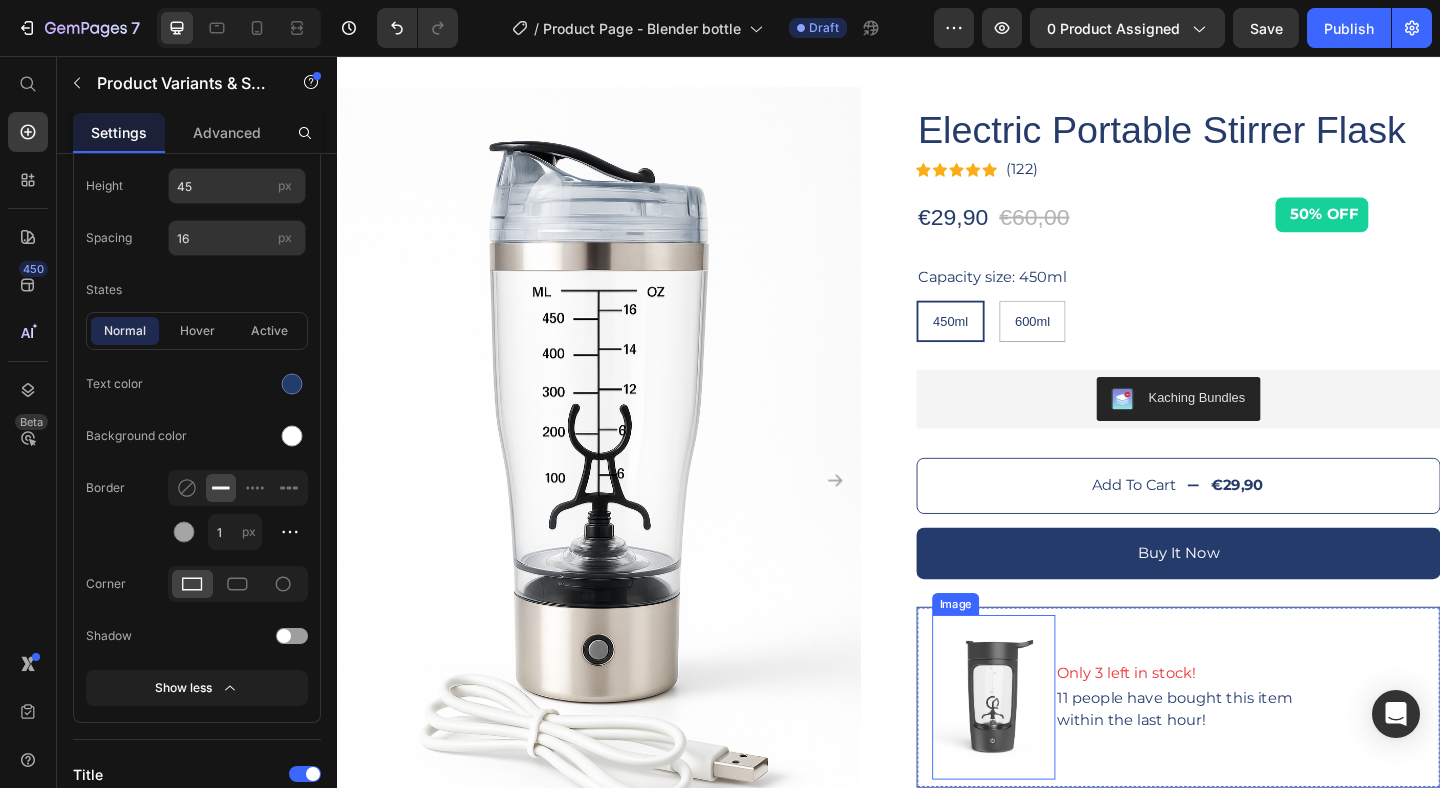 scroll, scrollTop: 207, scrollLeft: 0, axis: vertical 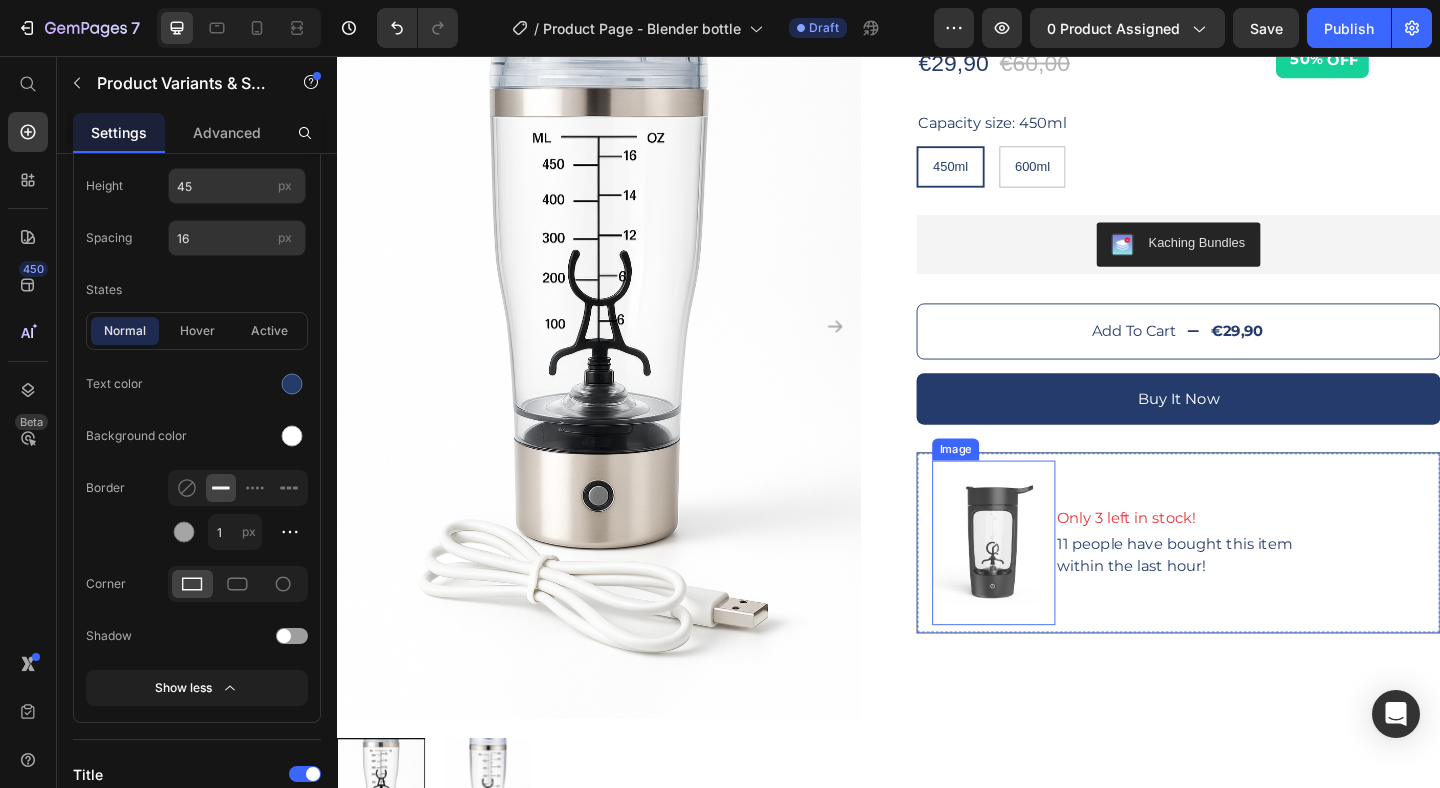 click at bounding box center (1051, 585) 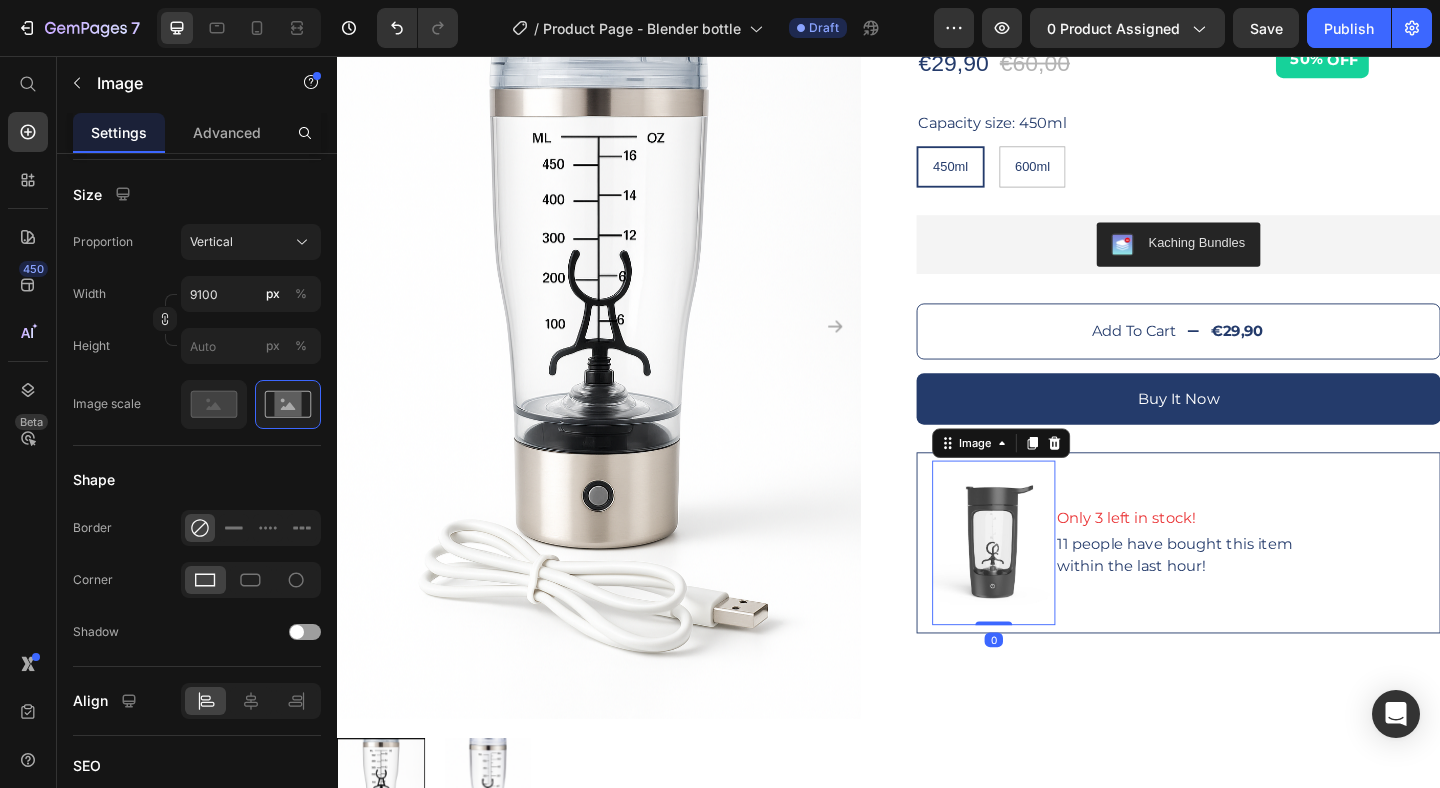 scroll, scrollTop: 0, scrollLeft: 0, axis: both 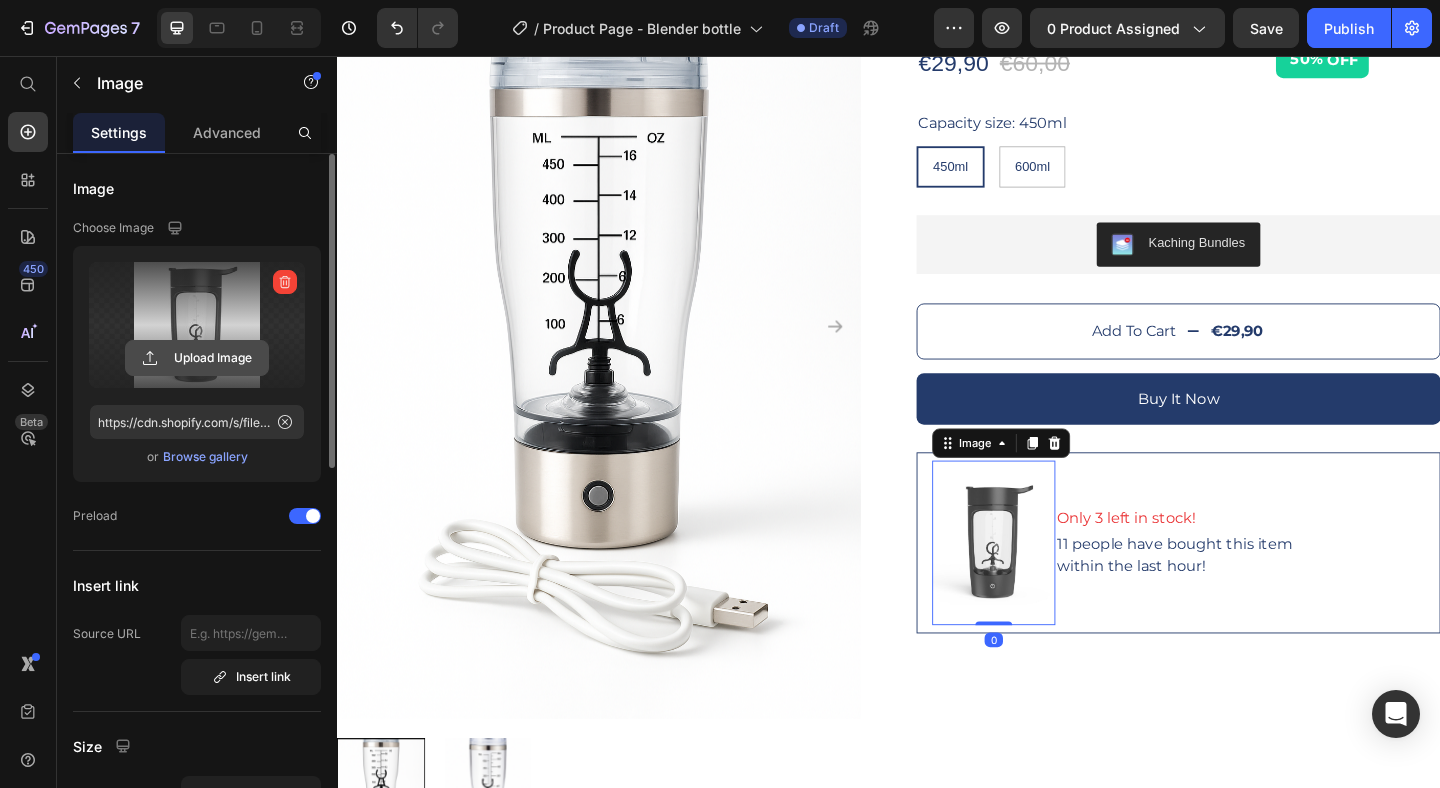 click 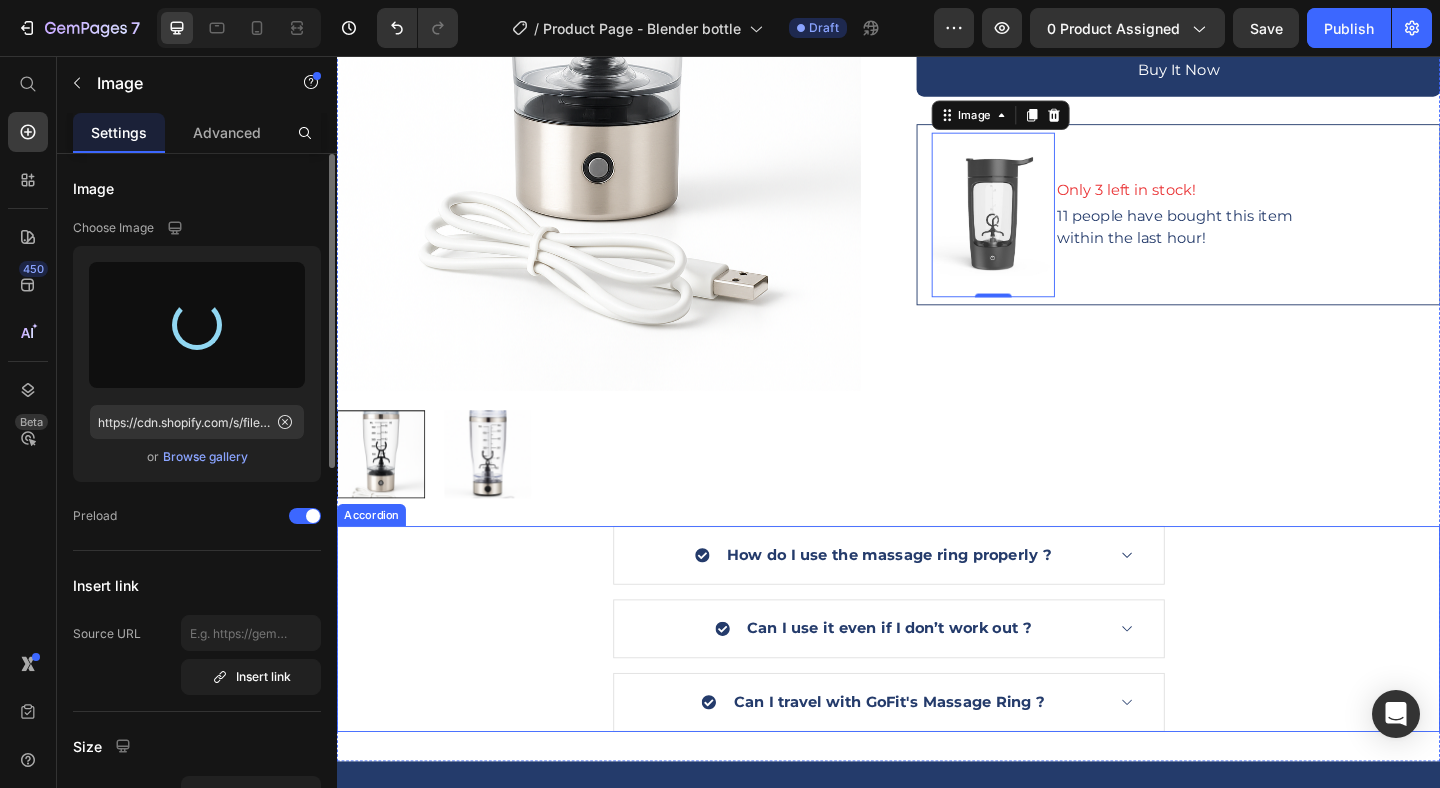 scroll, scrollTop: 652, scrollLeft: 0, axis: vertical 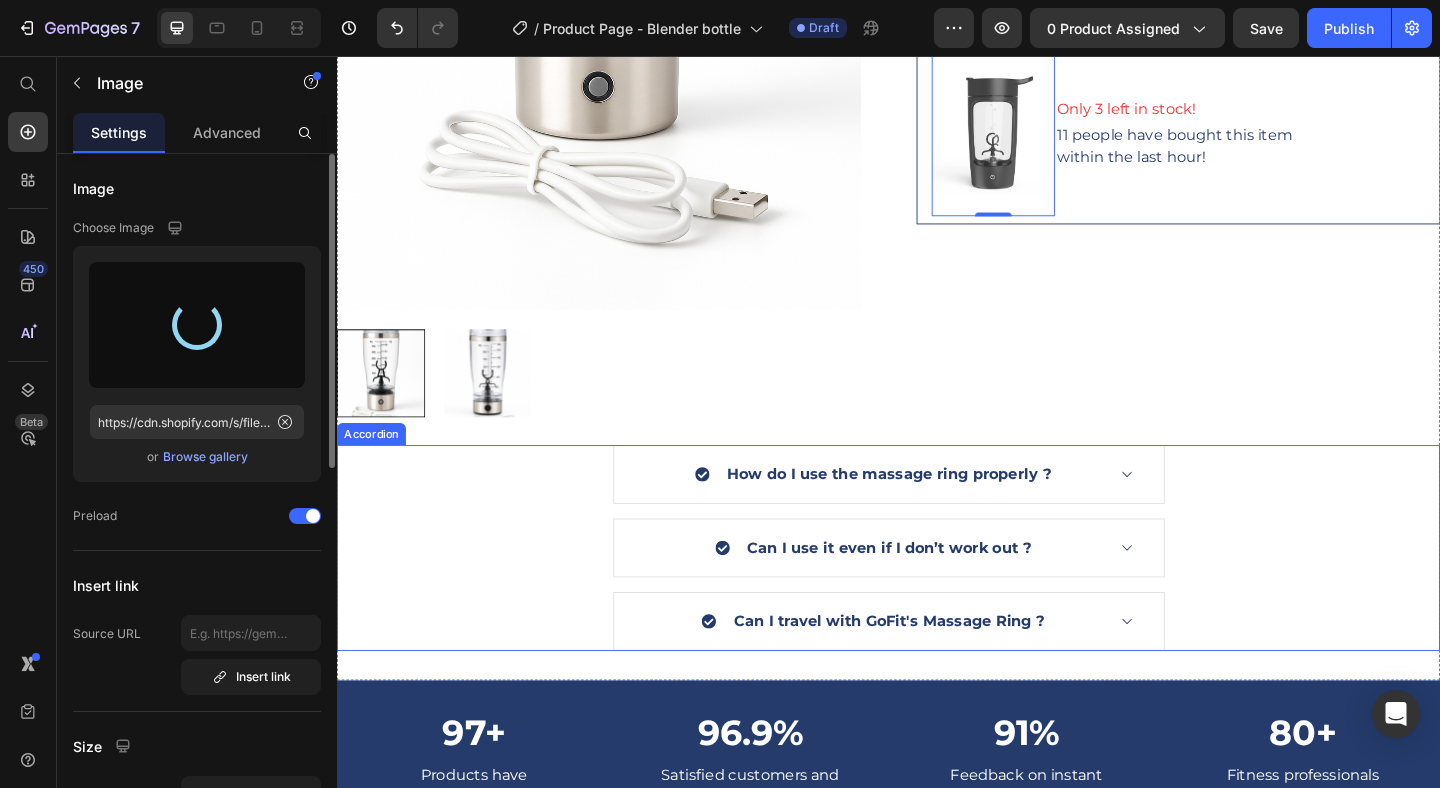 type on "https://cdn.shopify.com/s/files/1/0891/0579/3355/files/gempages_556128774173754122-d413d0d5-d15f-4d2b-9781-e87ec0fa6936.png" 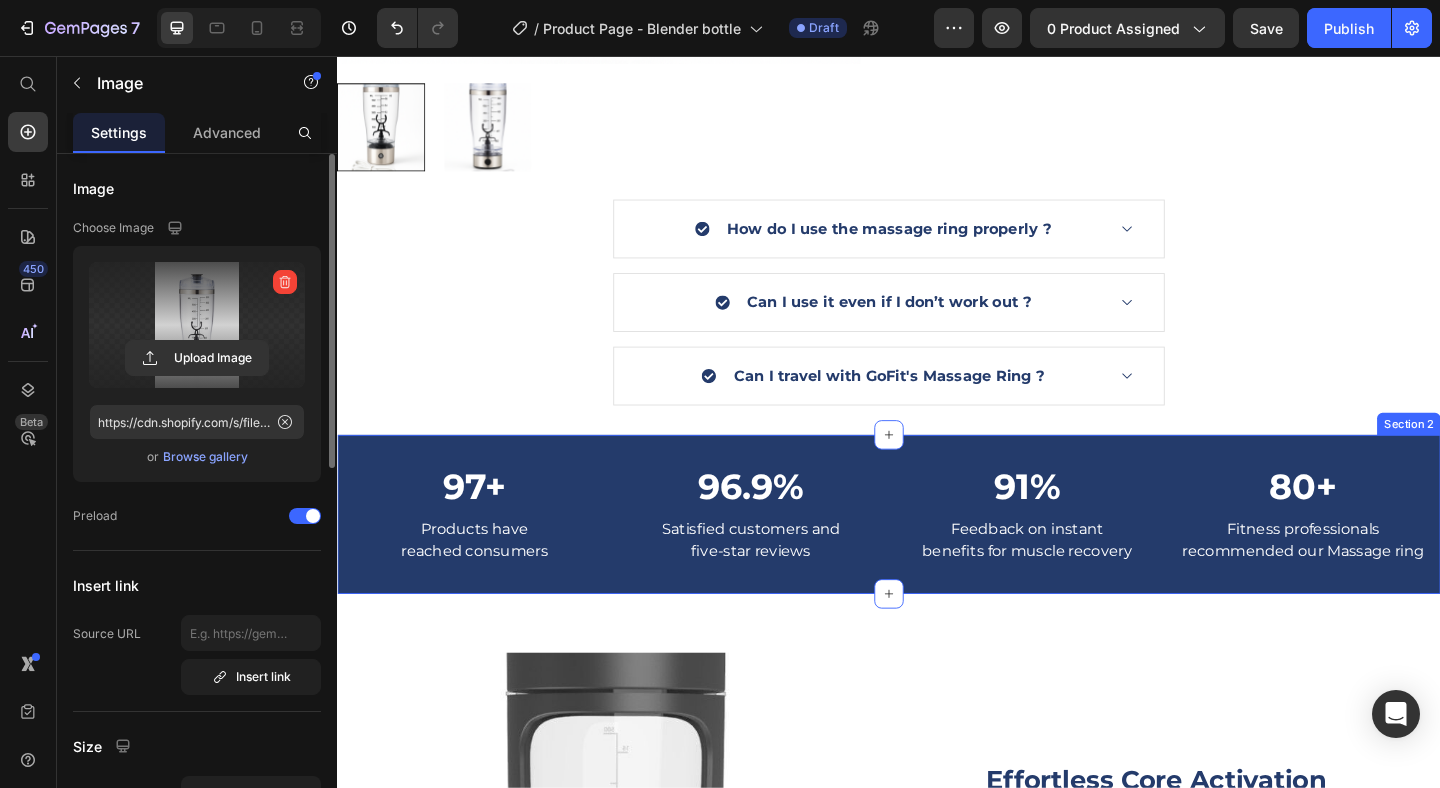 scroll, scrollTop: 1178, scrollLeft: 0, axis: vertical 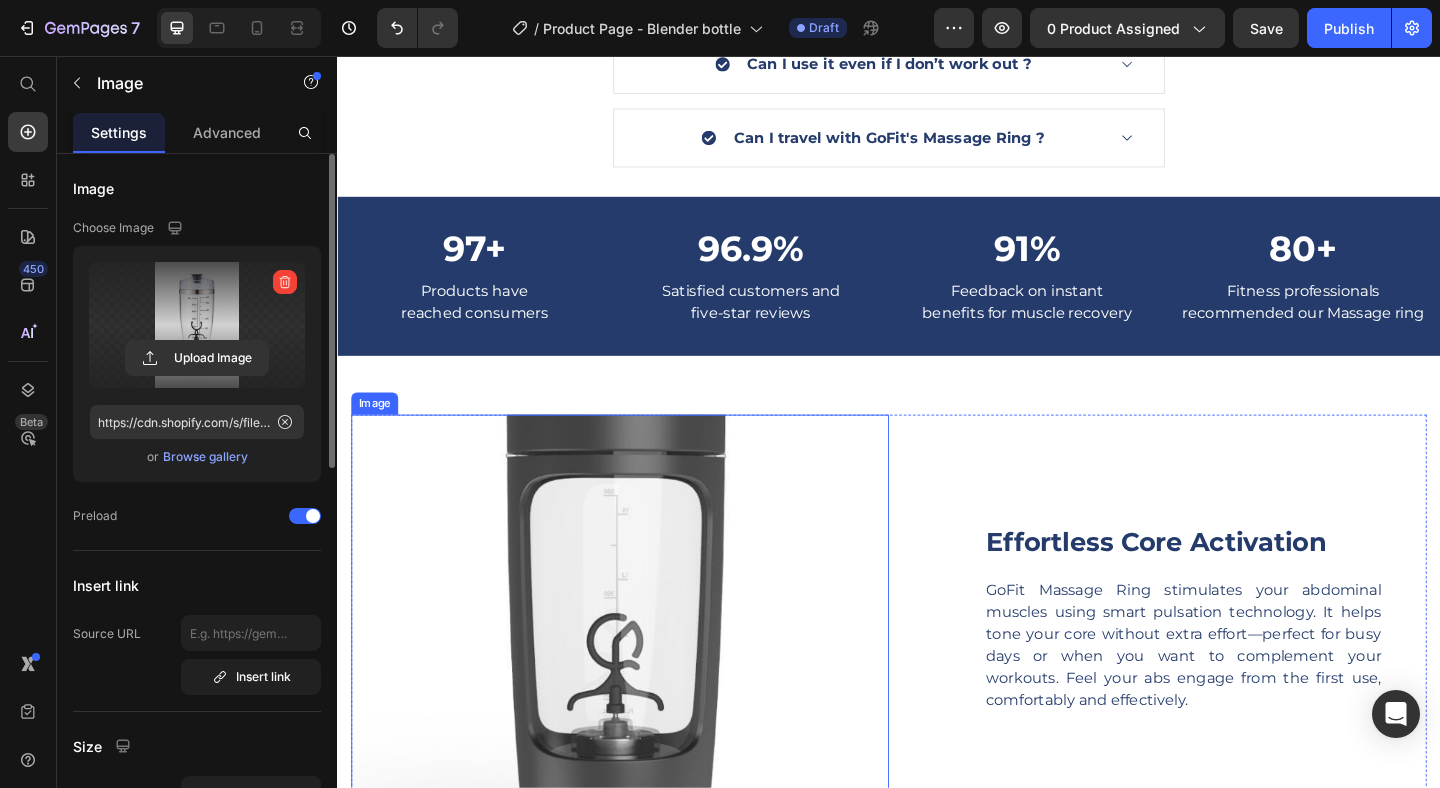 click at bounding box center [644, 665] 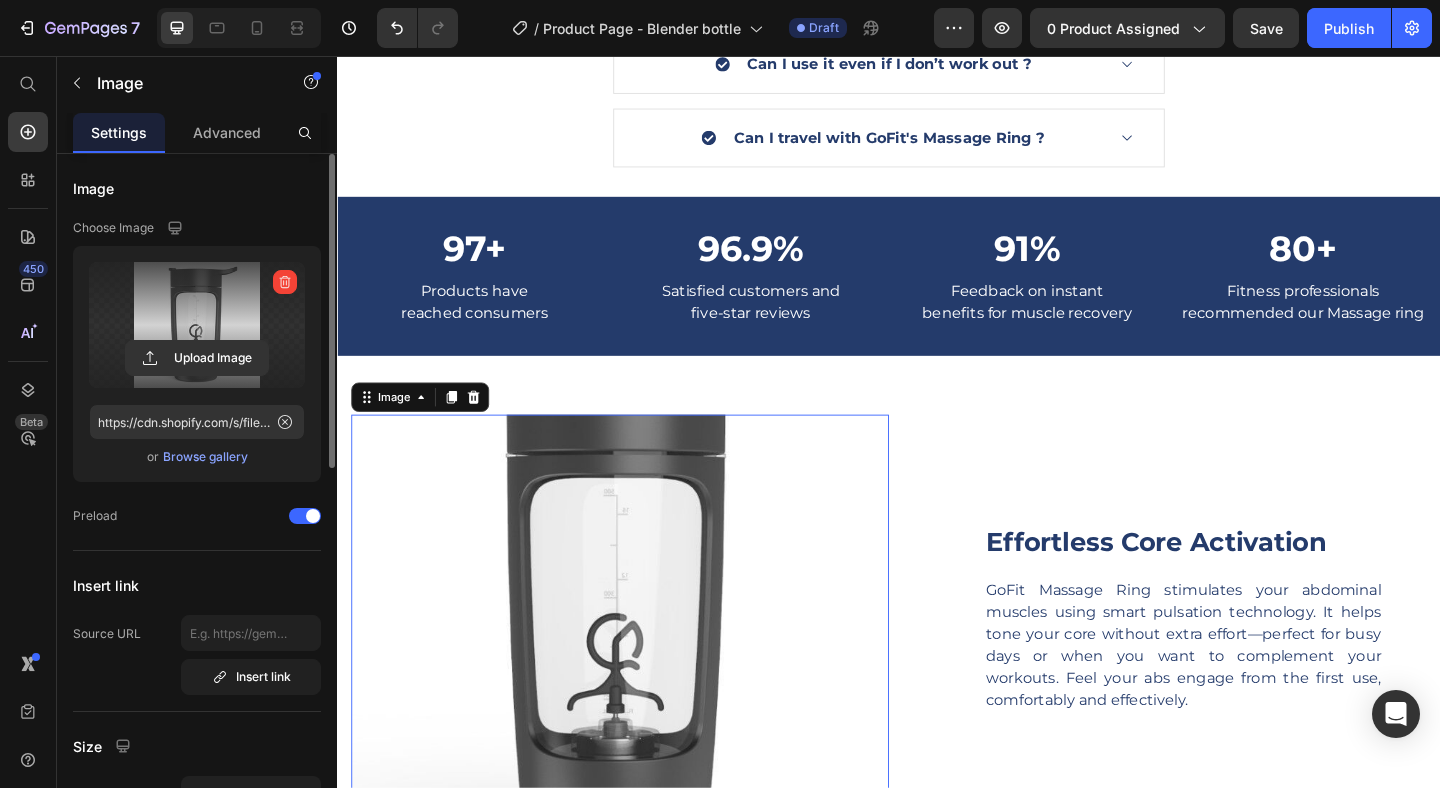 scroll, scrollTop: 1561, scrollLeft: 0, axis: vertical 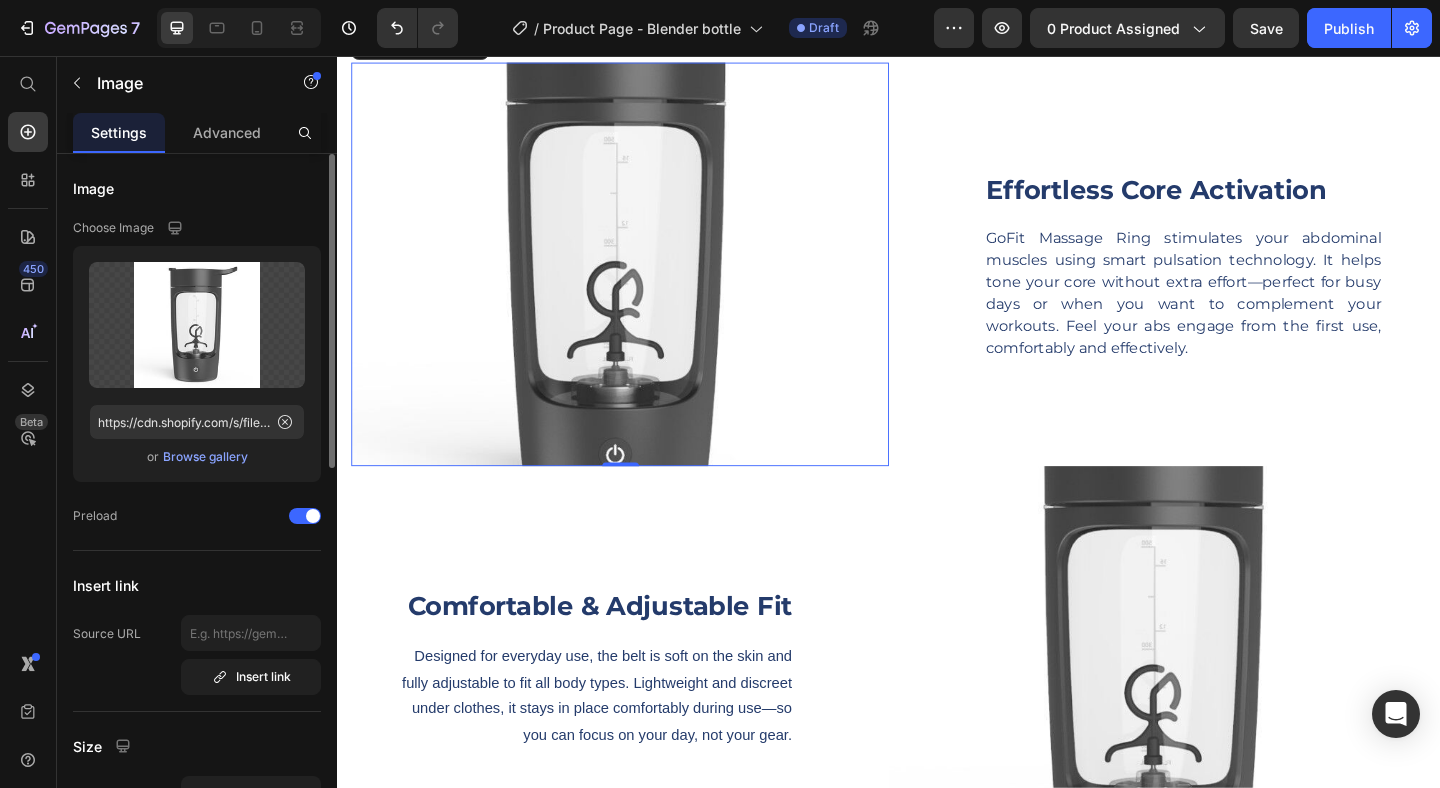 click on "Browse gallery" at bounding box center (205, 457) 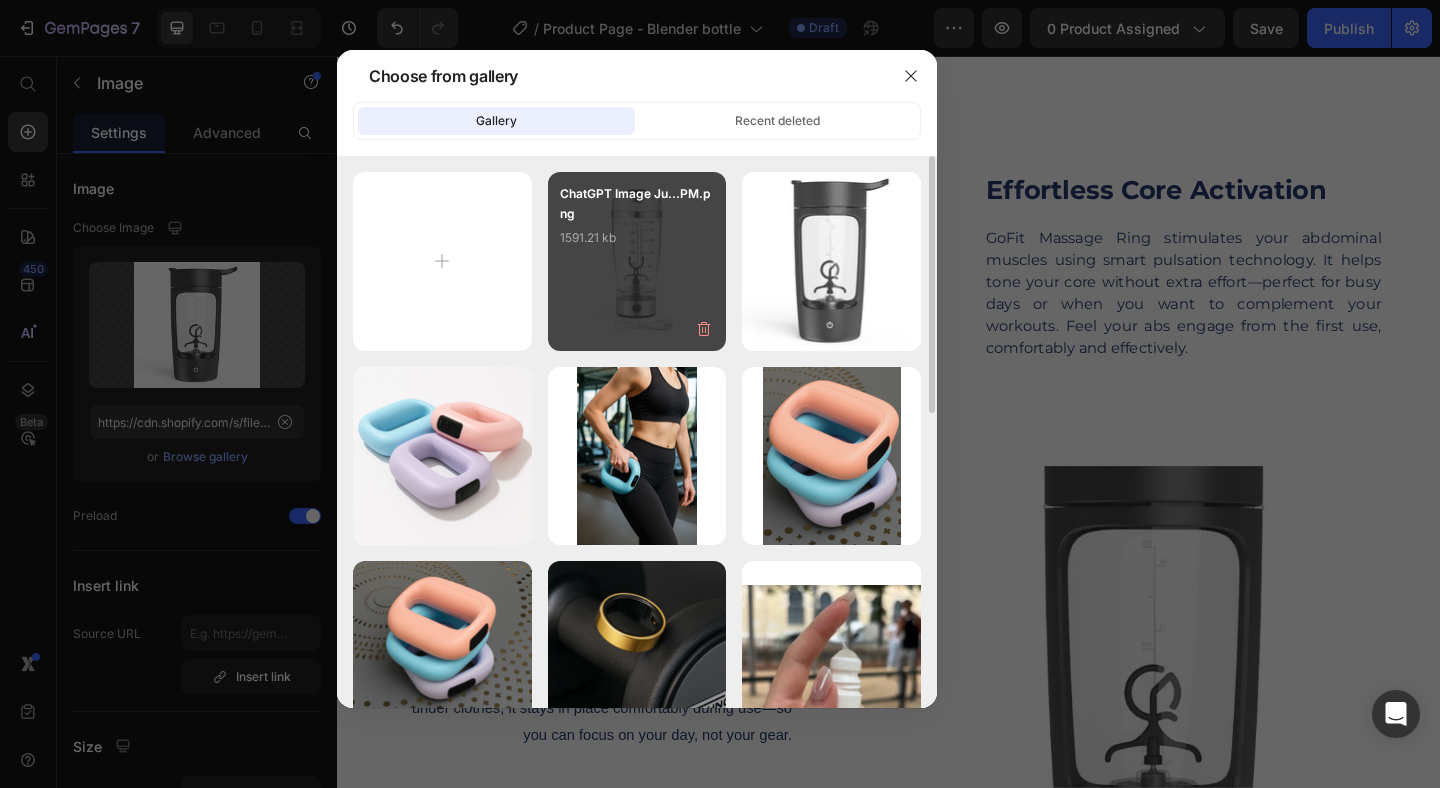 click on "ChatGPT Image Ju...PM.png 1591.21 kb" at bounding box center [637, 224] 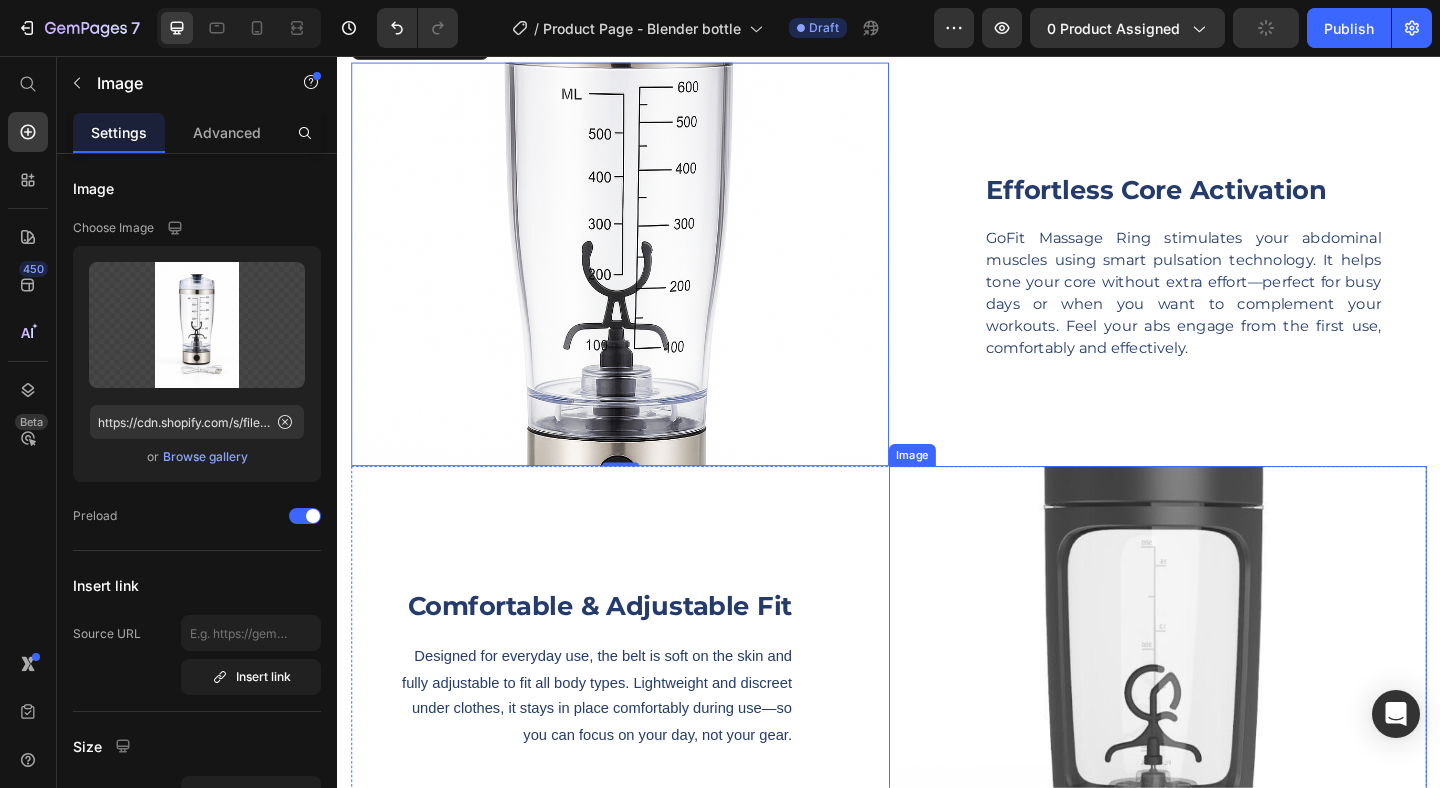 drag, startPoint x: 1298, startPoint y: 675, endPoint x: 752, endPoint y: 606, distance: 550.3426 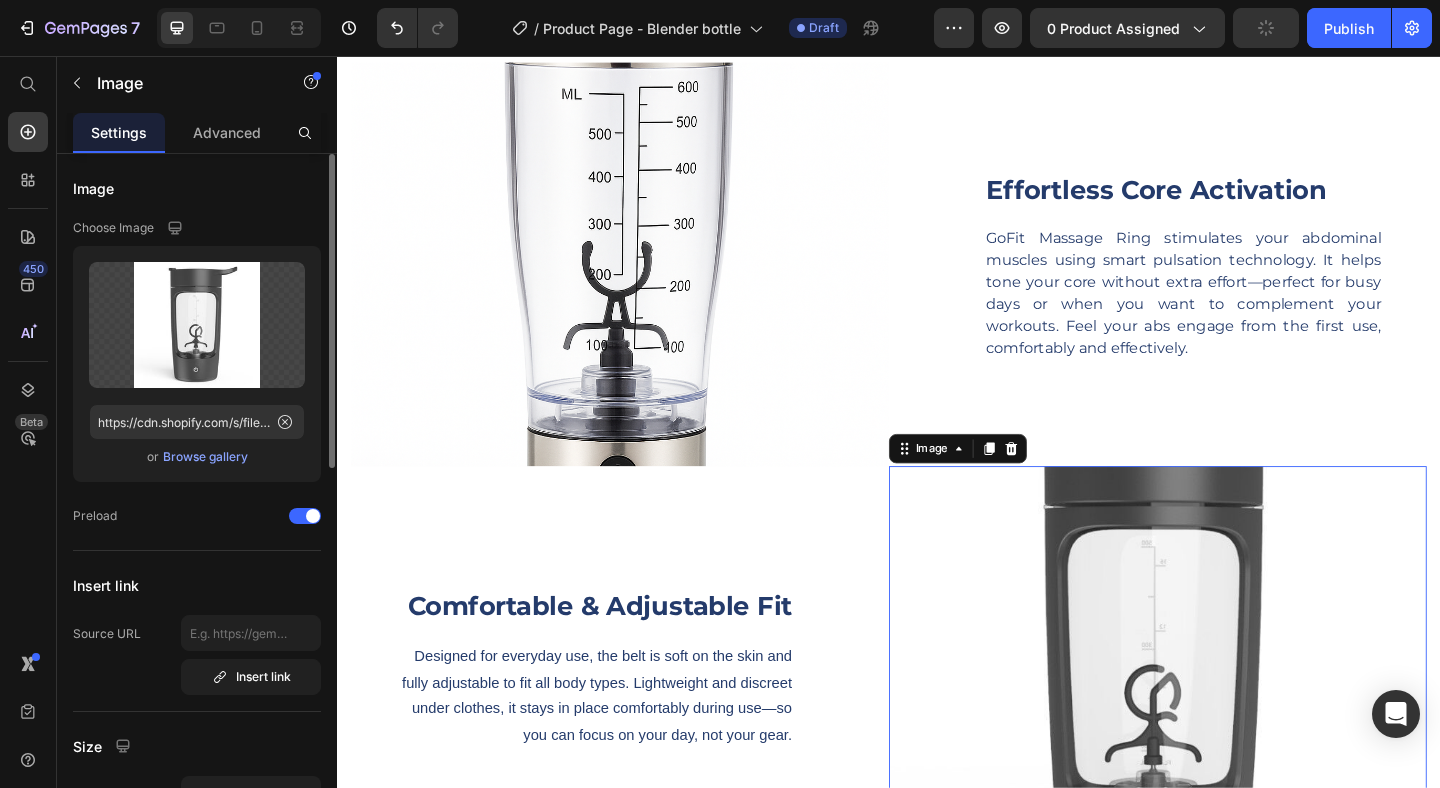 click on "Browse gallery" at bounding box center (205, 457) 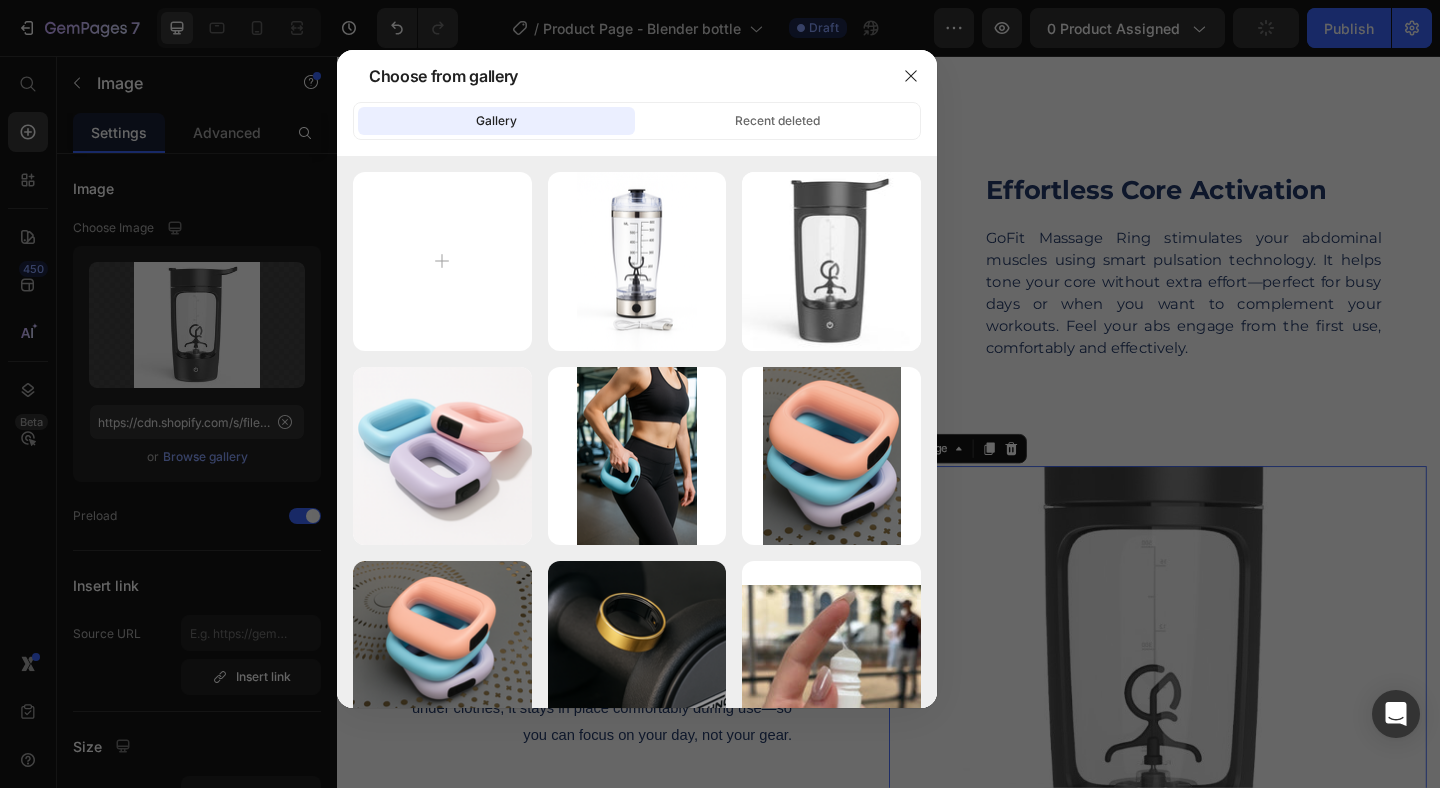 click on "ChatGPT Image Ju...PM.png 1591.21 kb" at bounding box center (0, 0) 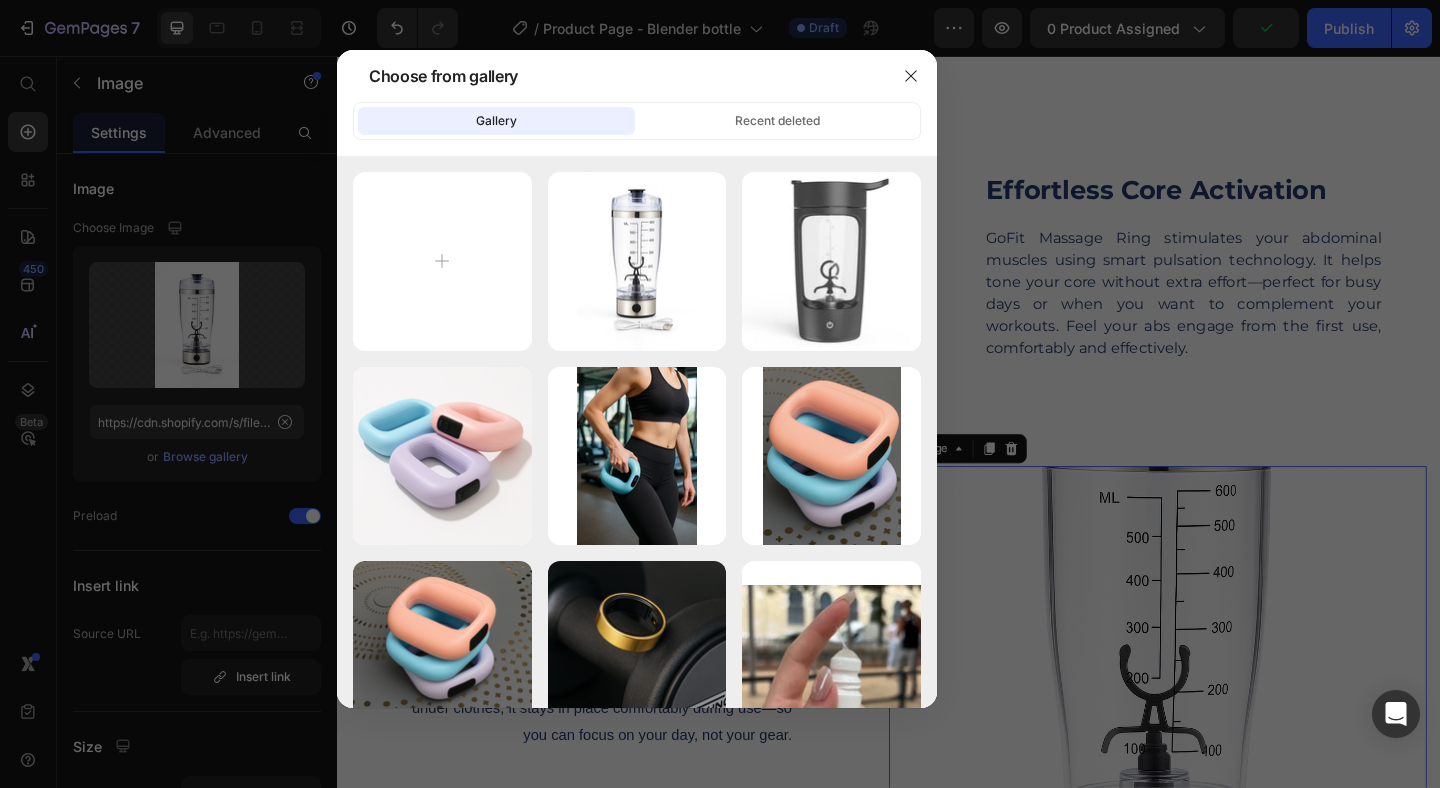 type on "https://cdn.shopify.com/s/files/1/0891/0579/3355/files/gempages_556128774173754122-d413d0d5-d15f-4d2b-9781-e87ec0fa6936.png" 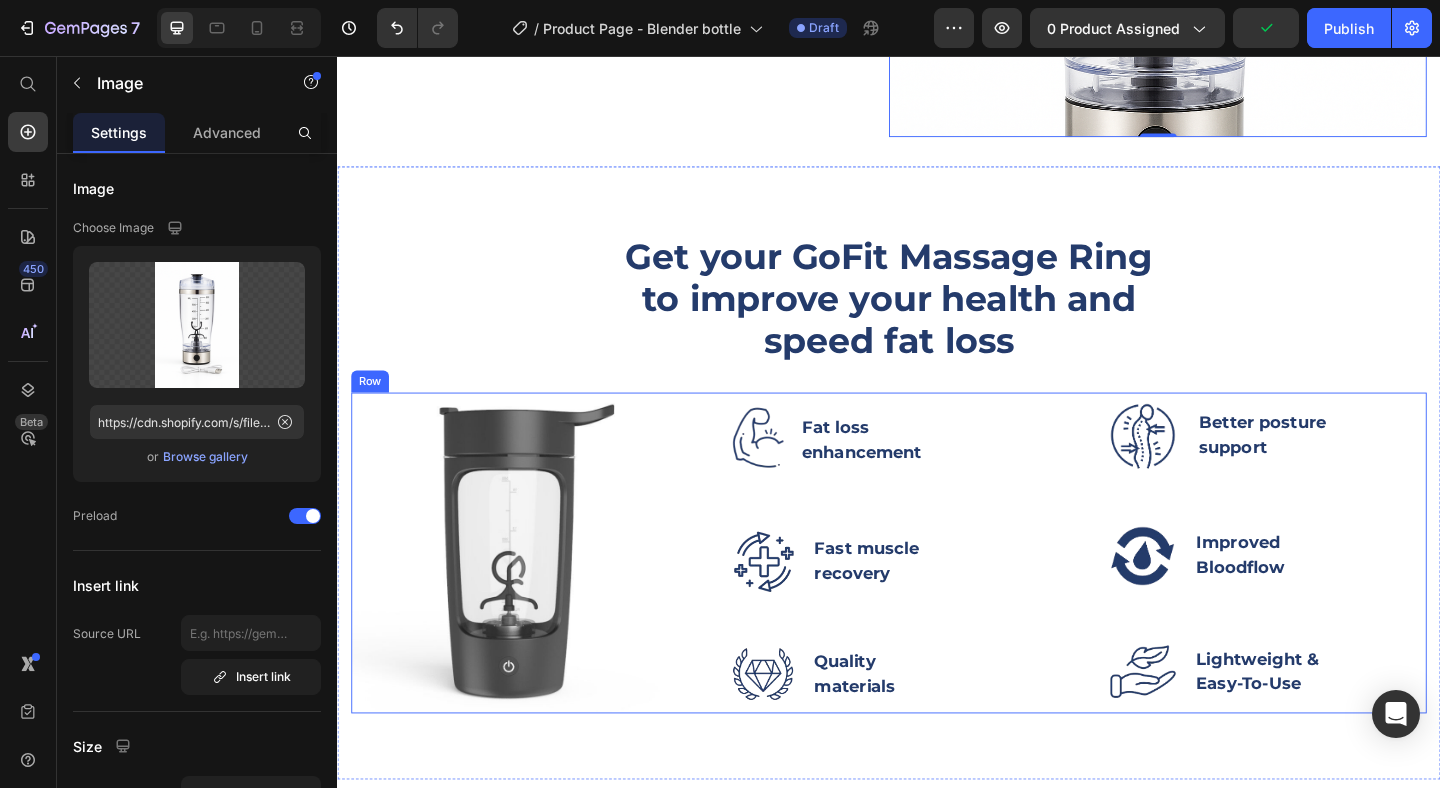 scroll, scrollTop: 2495, scrollLeft: 0, axis: vertical 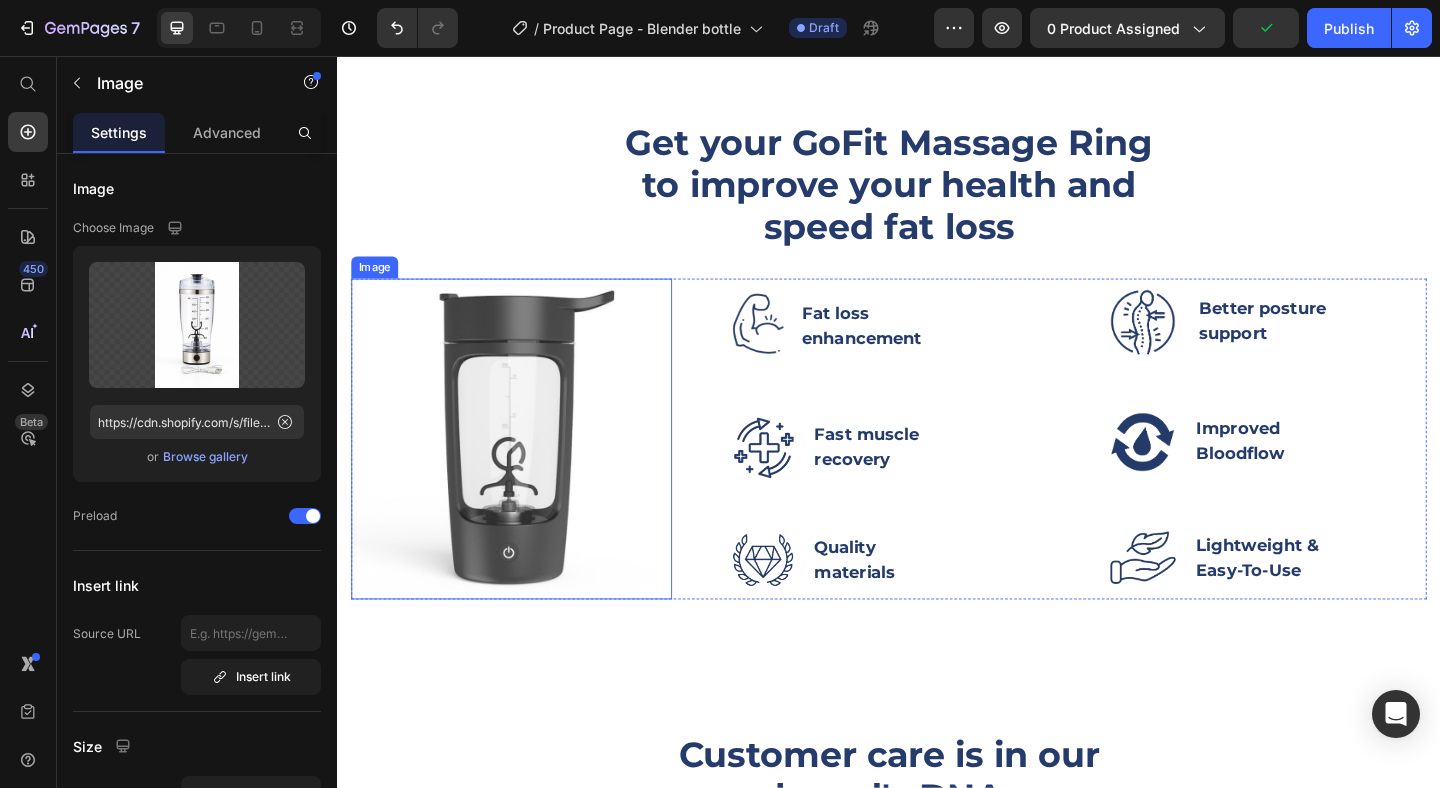 click at bounding box center [526, 472] 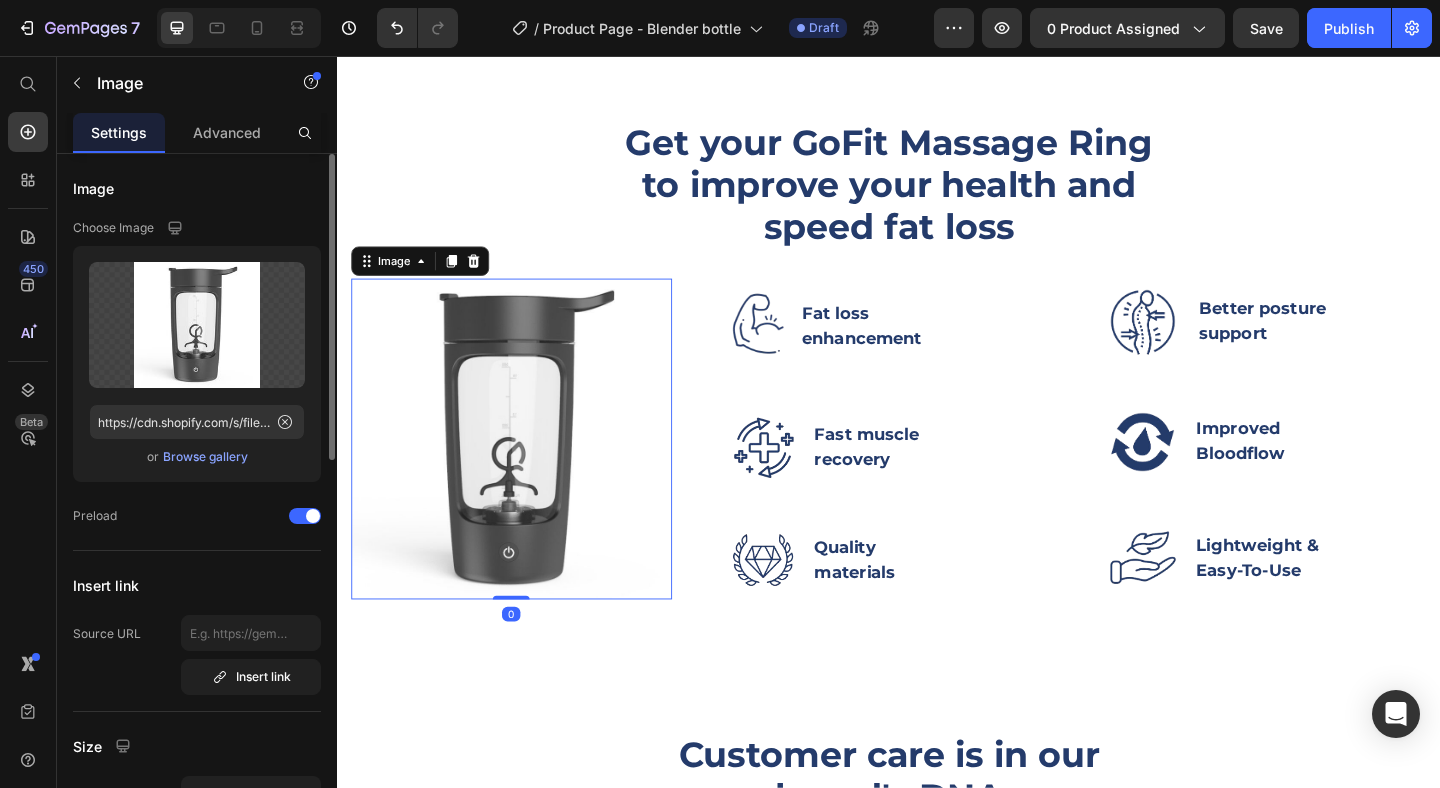 click on "Browse gallery" at bounding box center [205, 457] 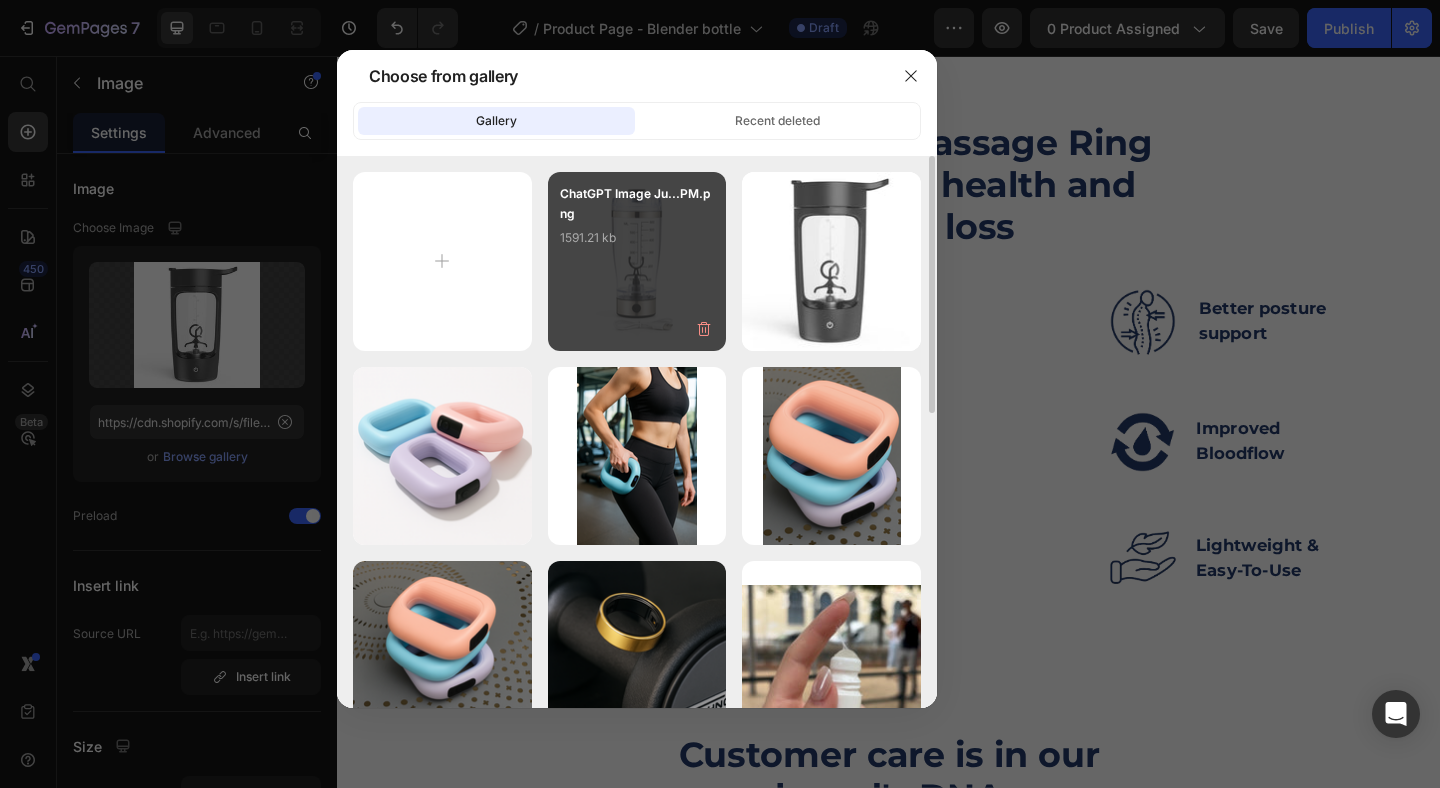 click on "ChatGPT Image Ju...PM.png 1591.21 kb" at bounding box center [637, 261] 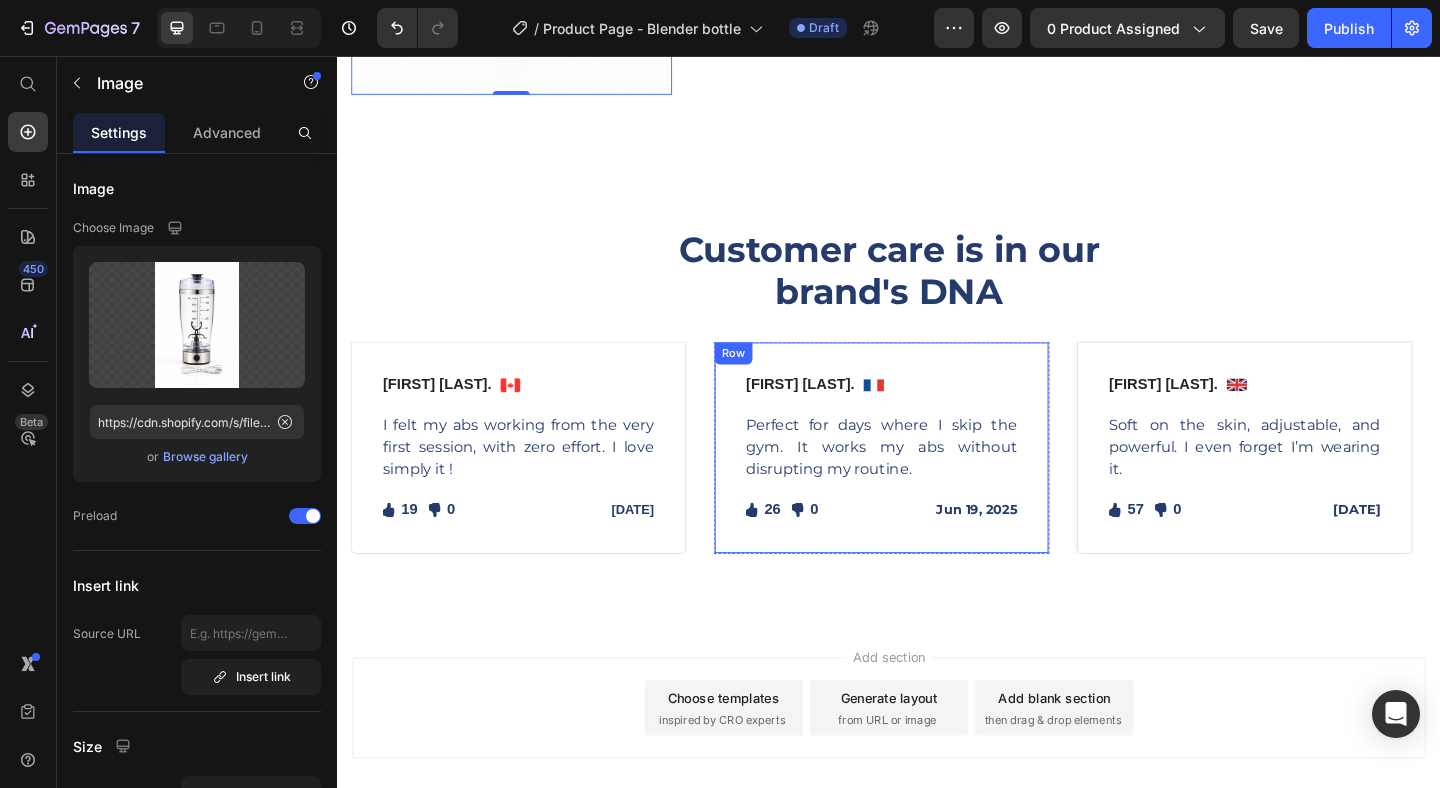 scroll, scrollTop: 3215, scrollLeft: 0, axis: vertical 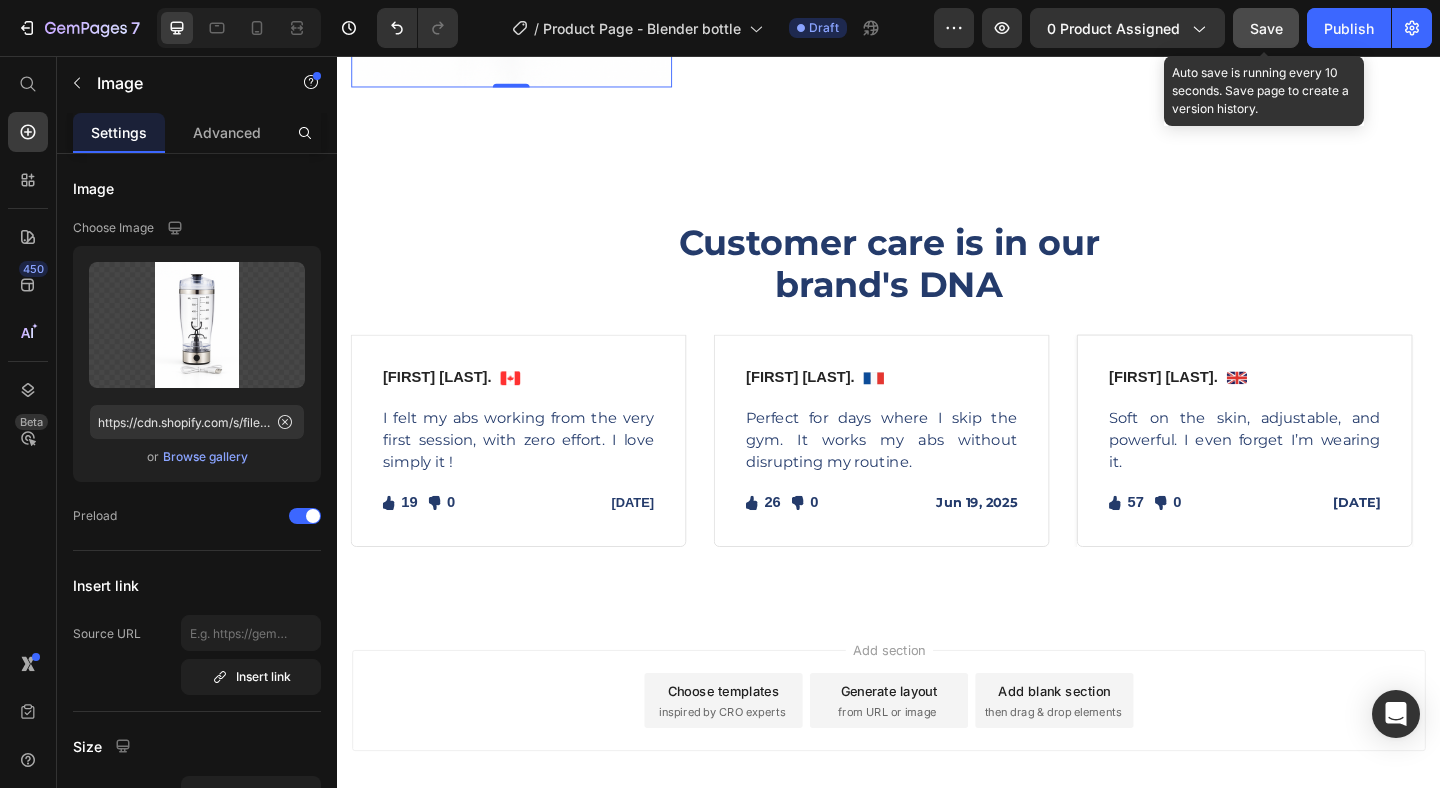 drag, startPoint x: 1257, startPoint y: 27, endPoint x: 997, endPoint y: 188, distance: 305.81204 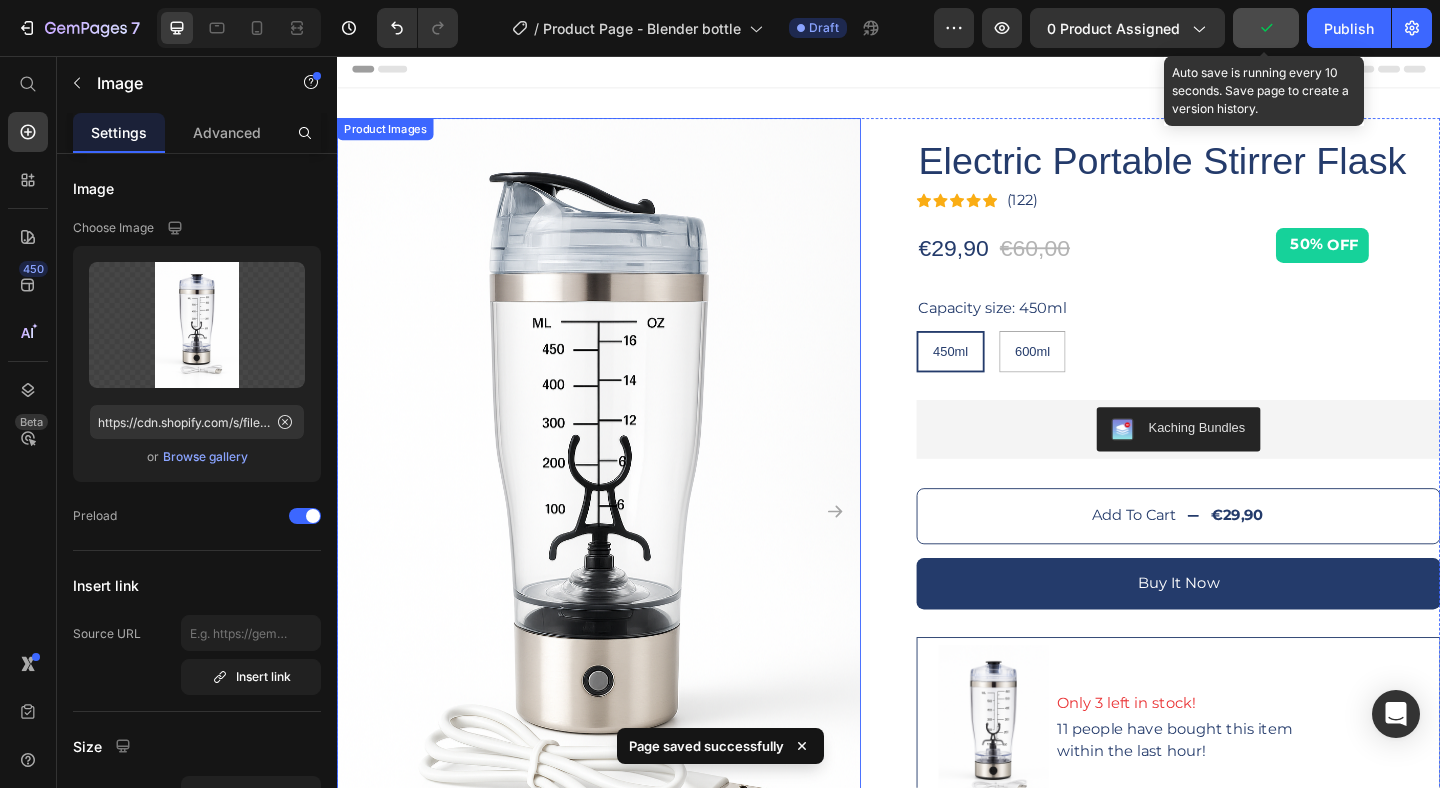 scroll, scrollTop: 0, scrollLeft: 0, axis: both 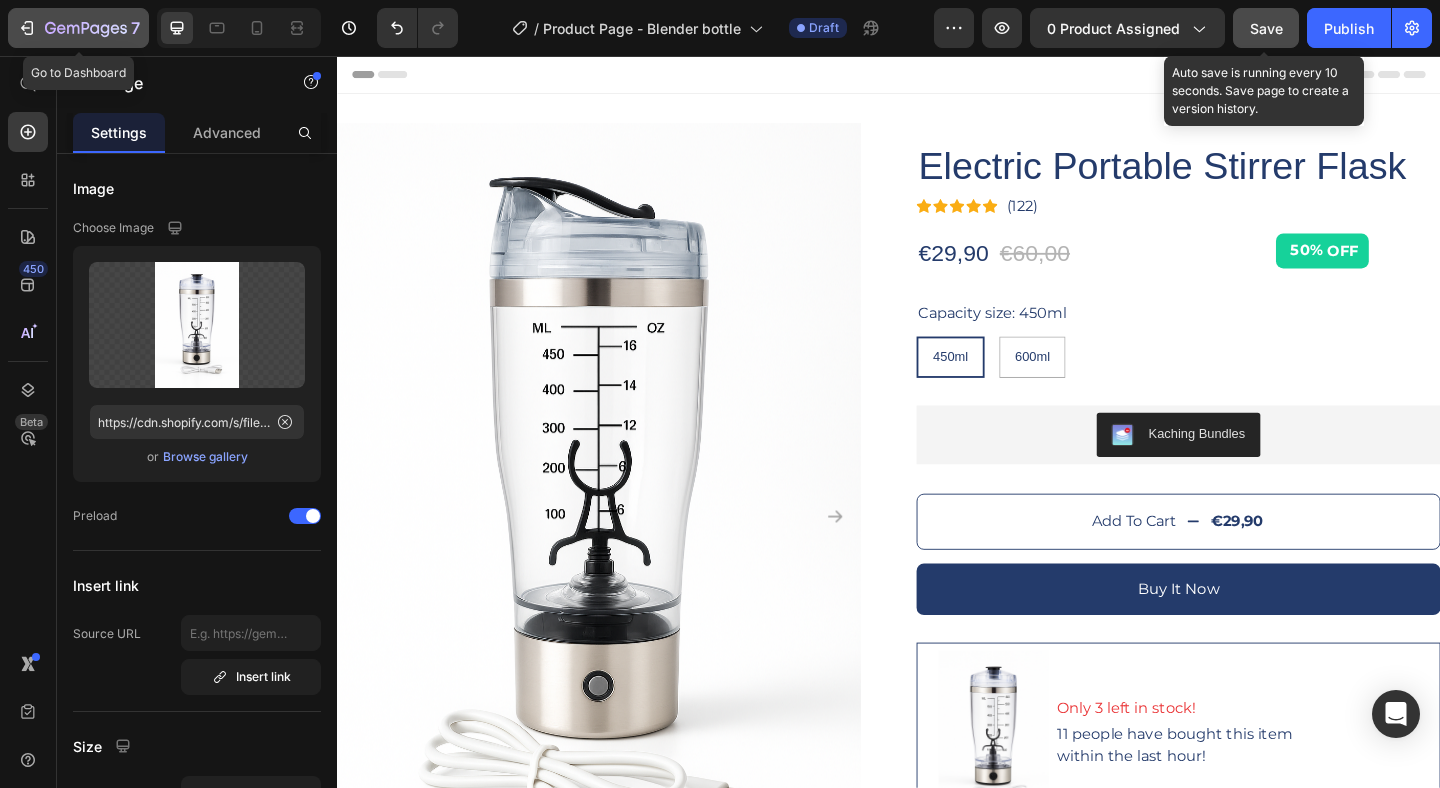 drag, startPoint x: 46, startPoint y: 26, endPoint x: 382, endPoint y: 185, distance: 371.72168 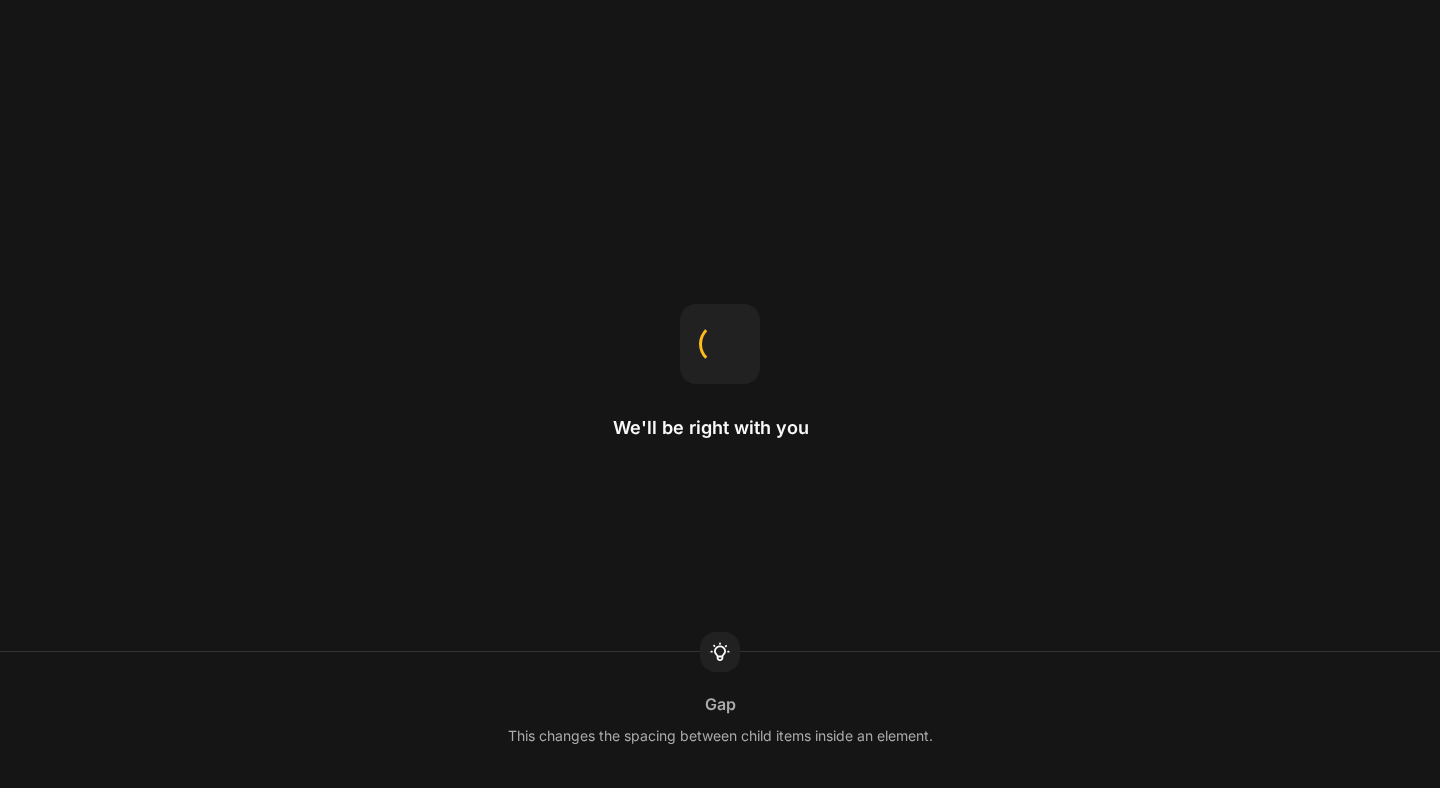 scroll, scrollTop: 0, scrollLeft: 0, axis: both 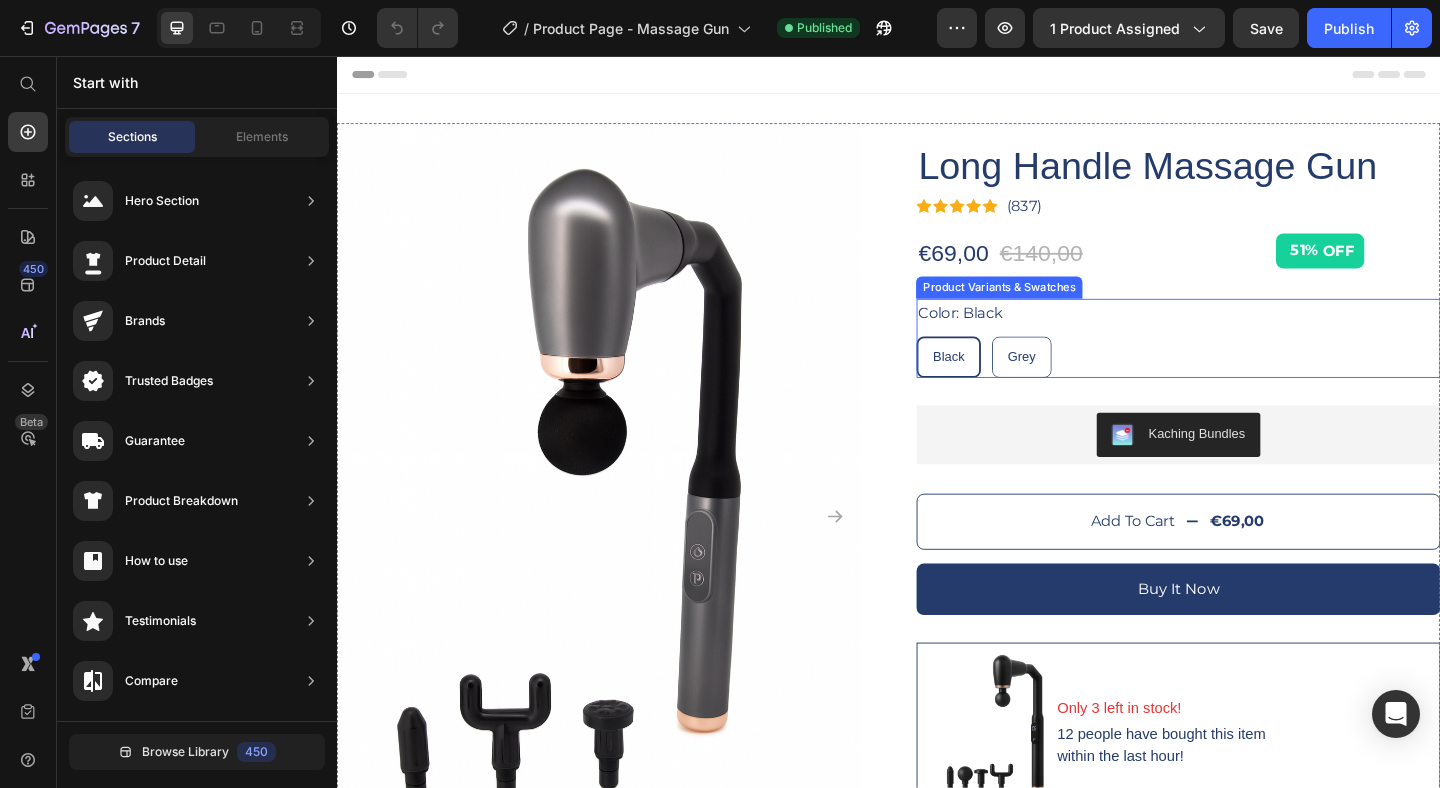 click on "Black Black Black Grey Grey Grey" at bounding box center [1252, 383] 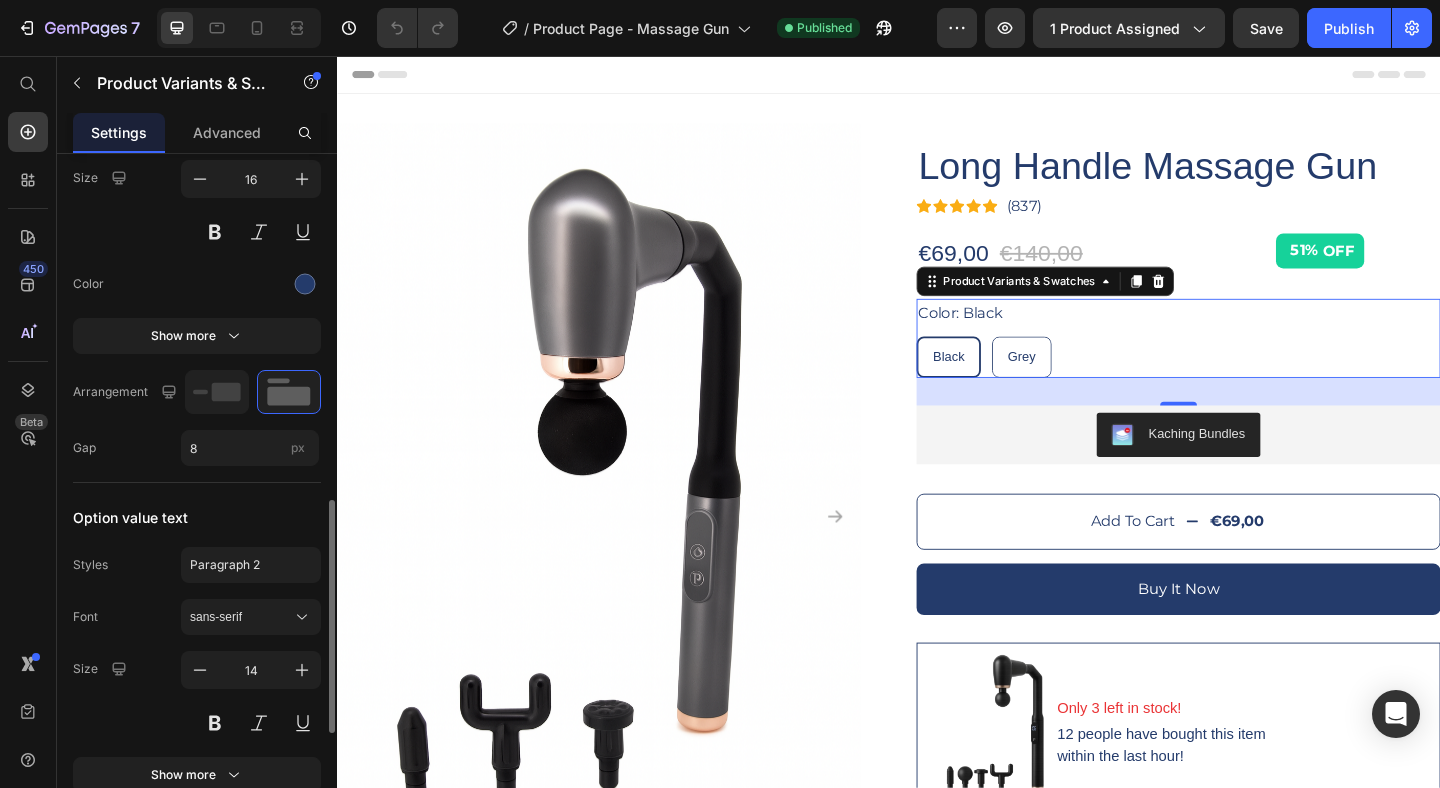 scroll, scrollTop: 1010, scrollLeft: 0, axis: vertical 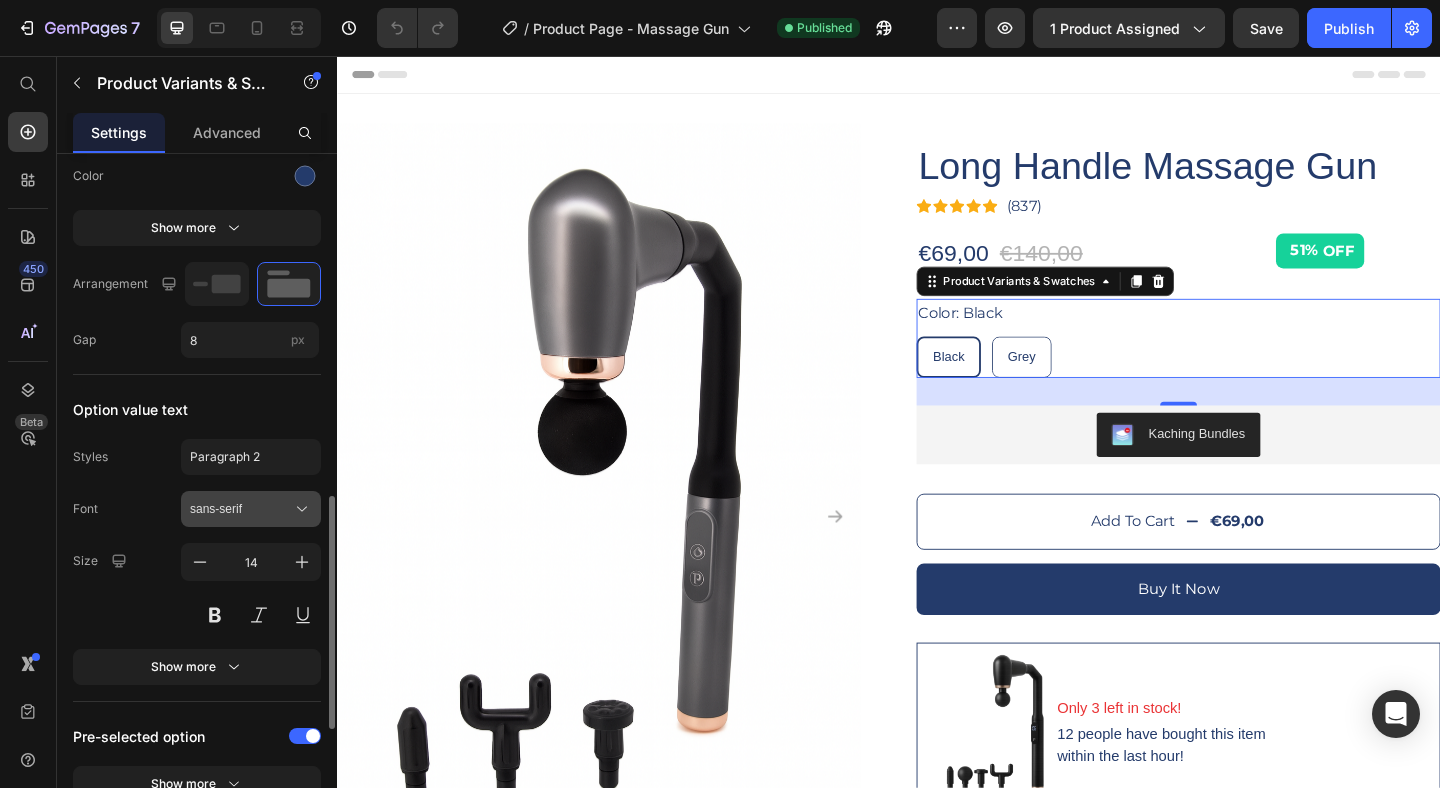 click on "sans-serif" at bounding box center (241, 509) 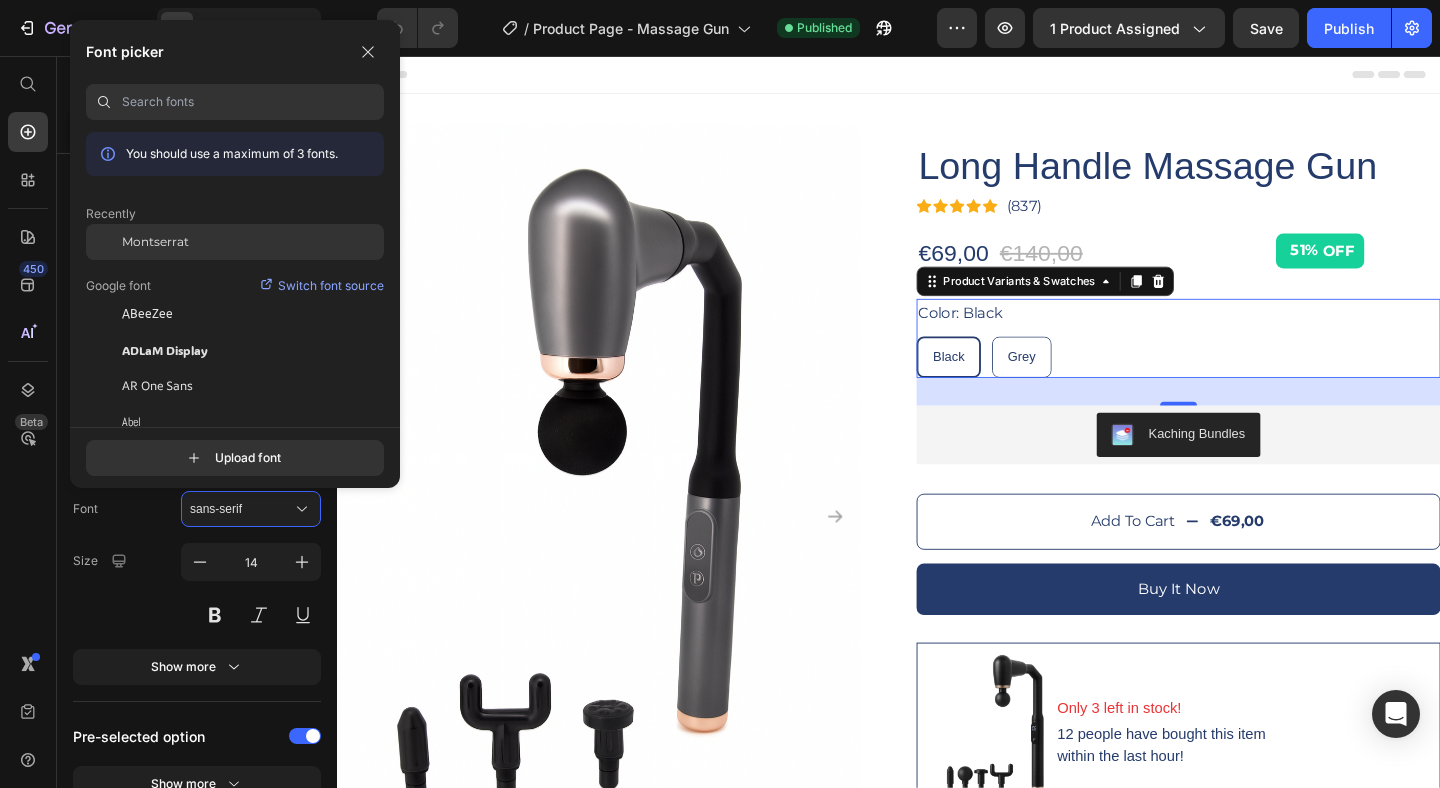 click on "Montserrat" 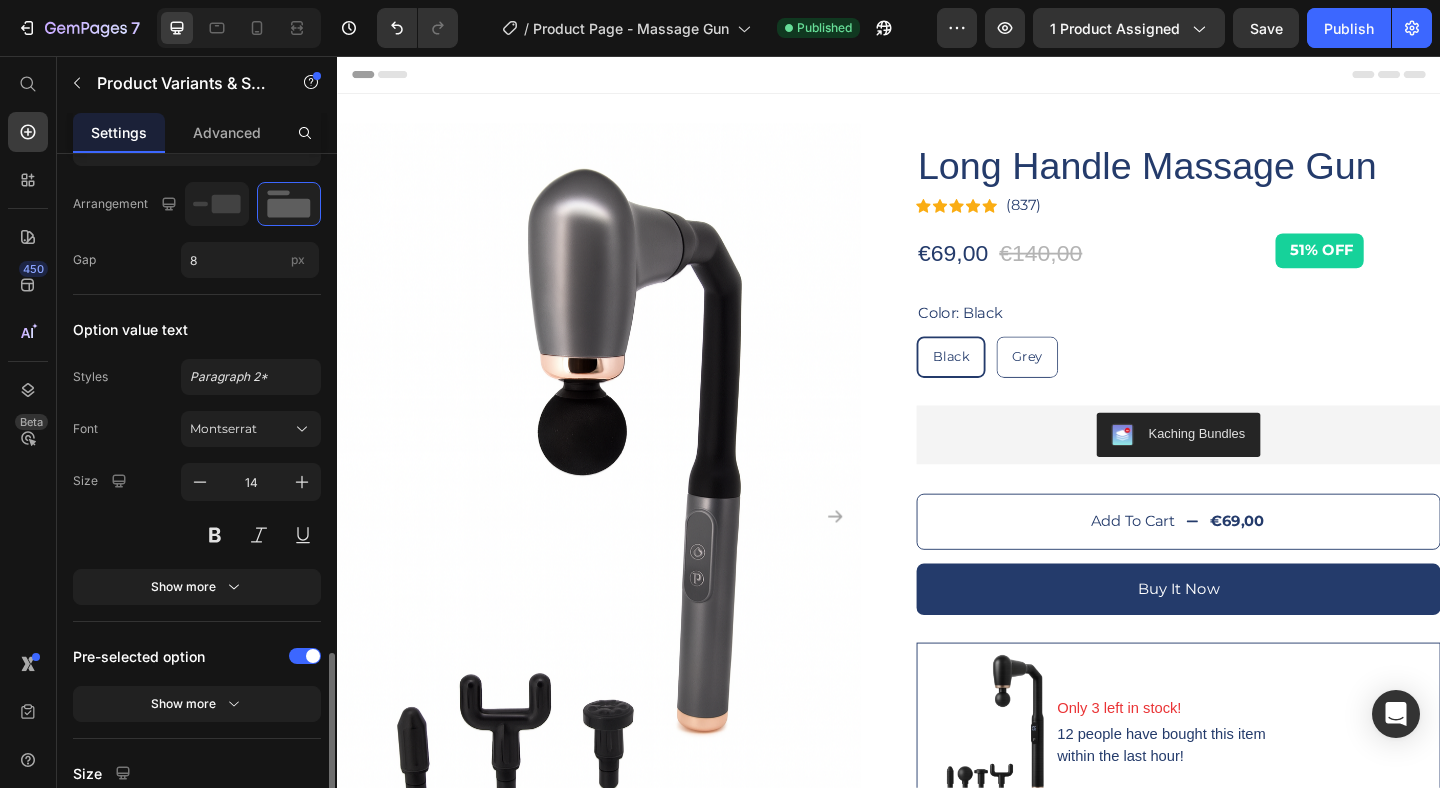 scroll, scrollTop: 1350, scrollLeft: 0, axis: vertical 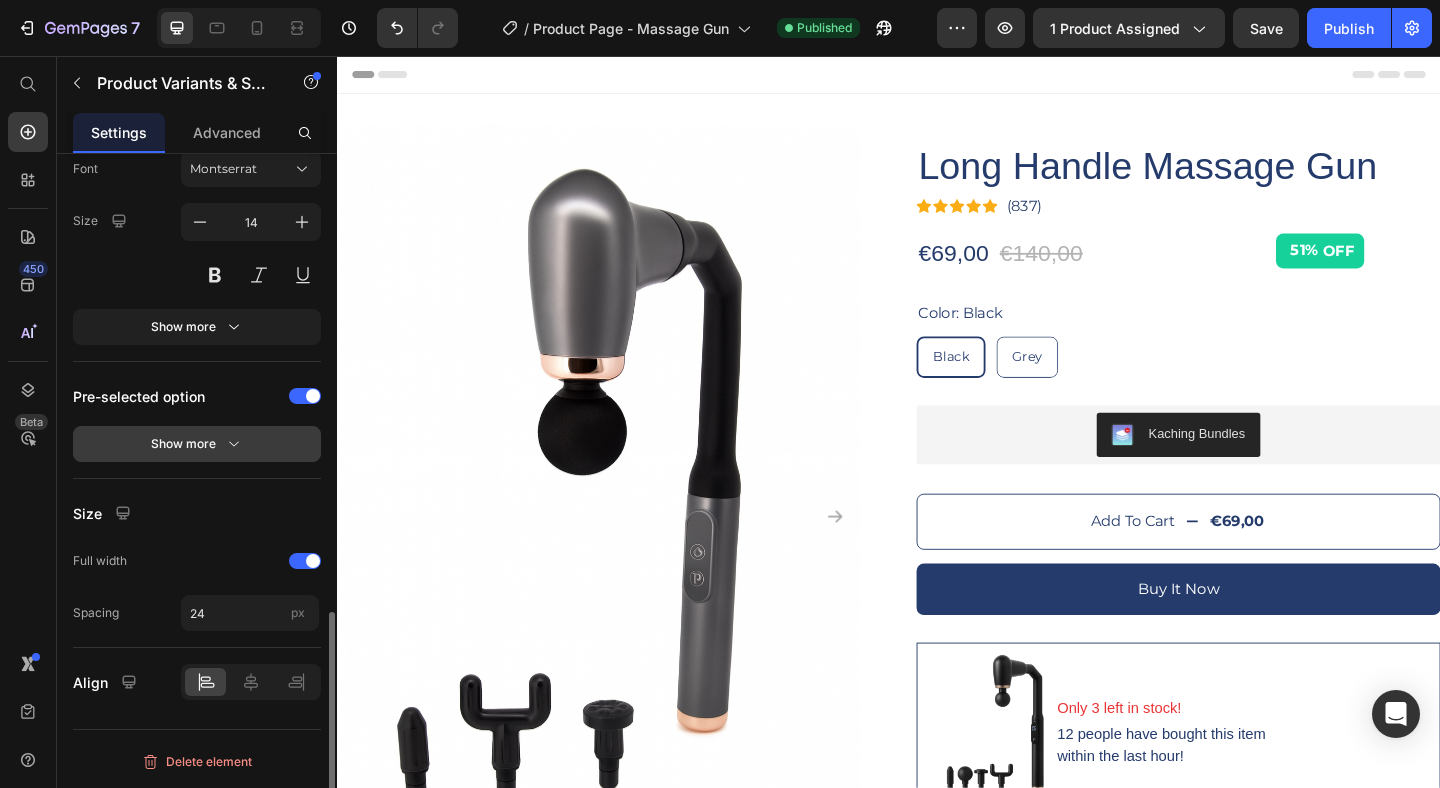click 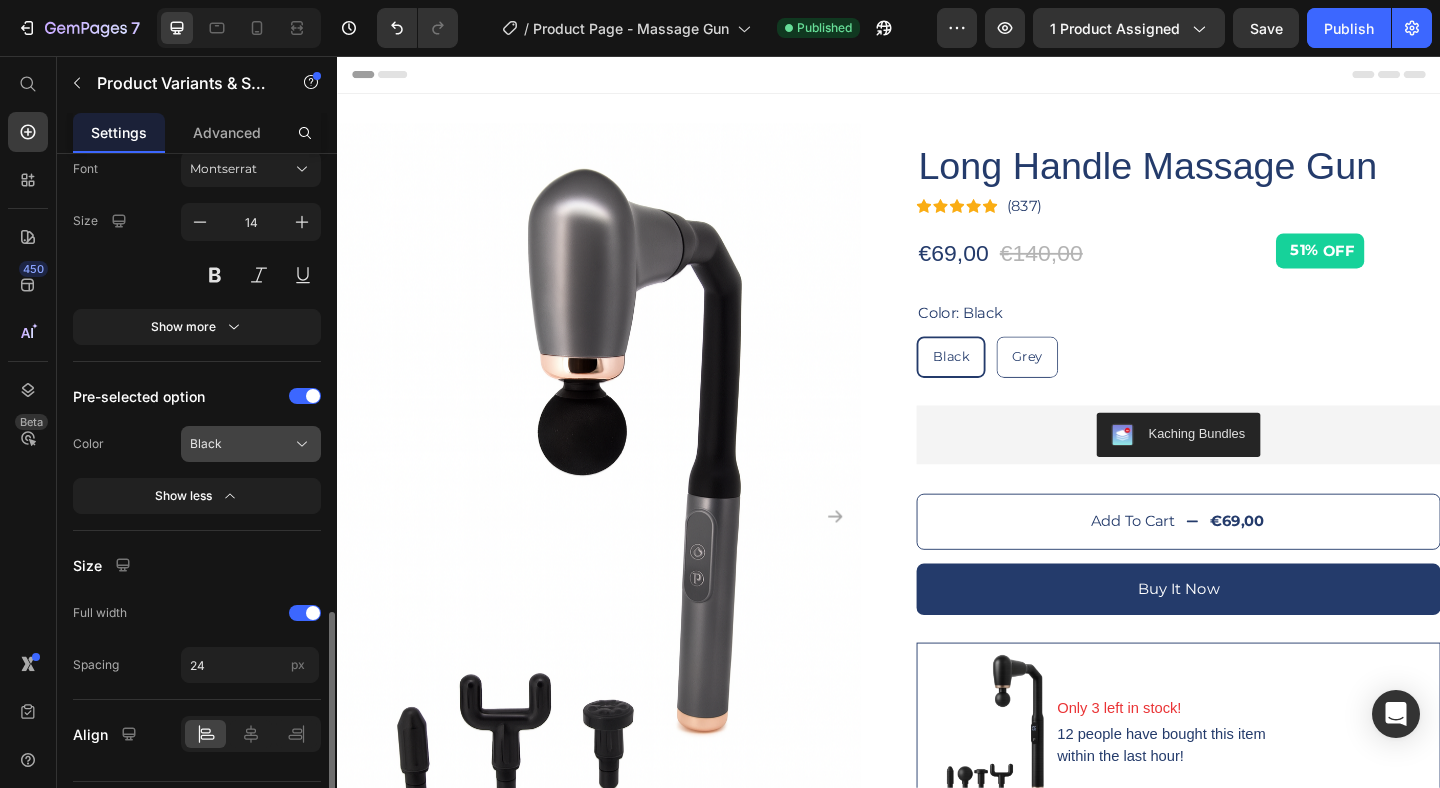 click on "Black" at bounding box center [206, 444] 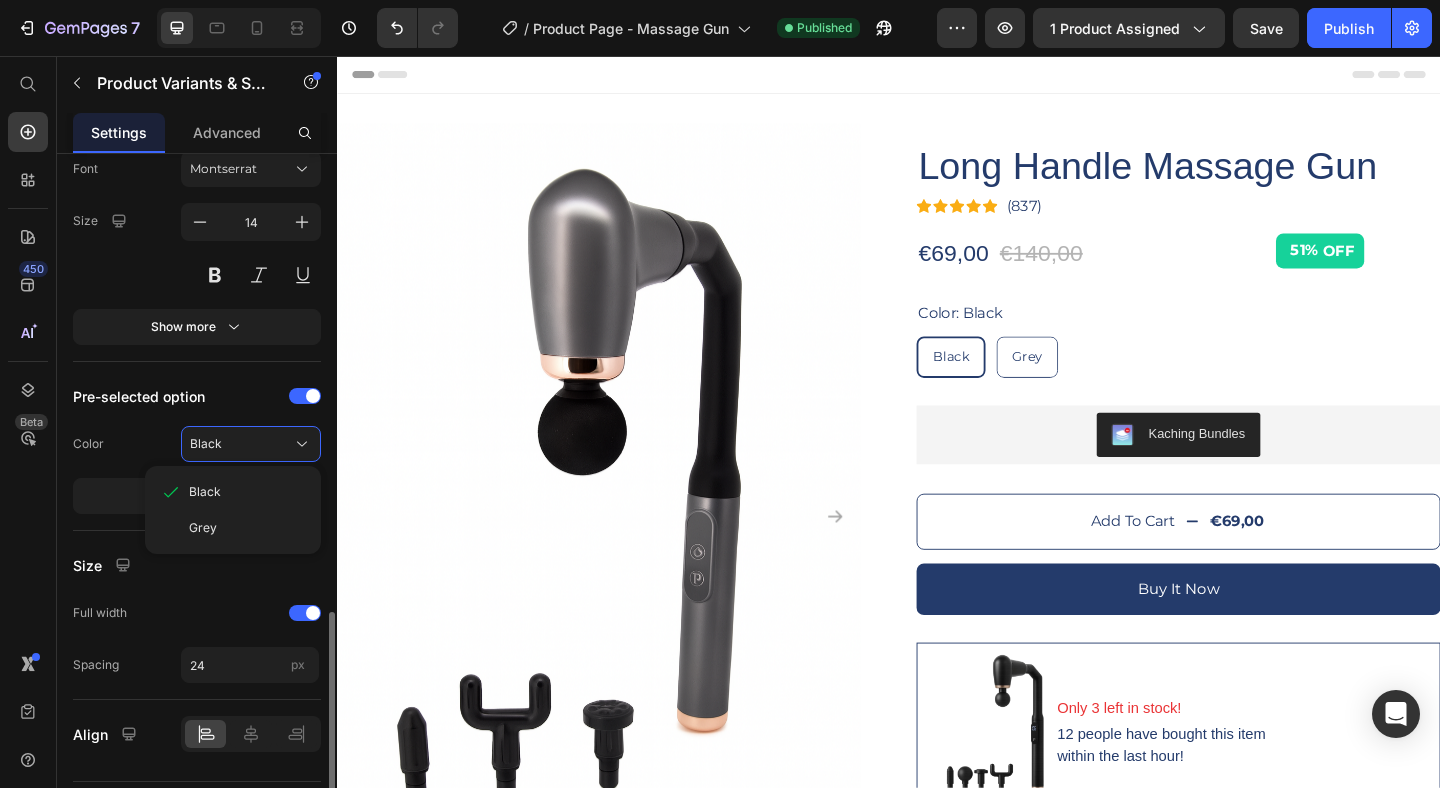 click on "Color Black Black Grey" 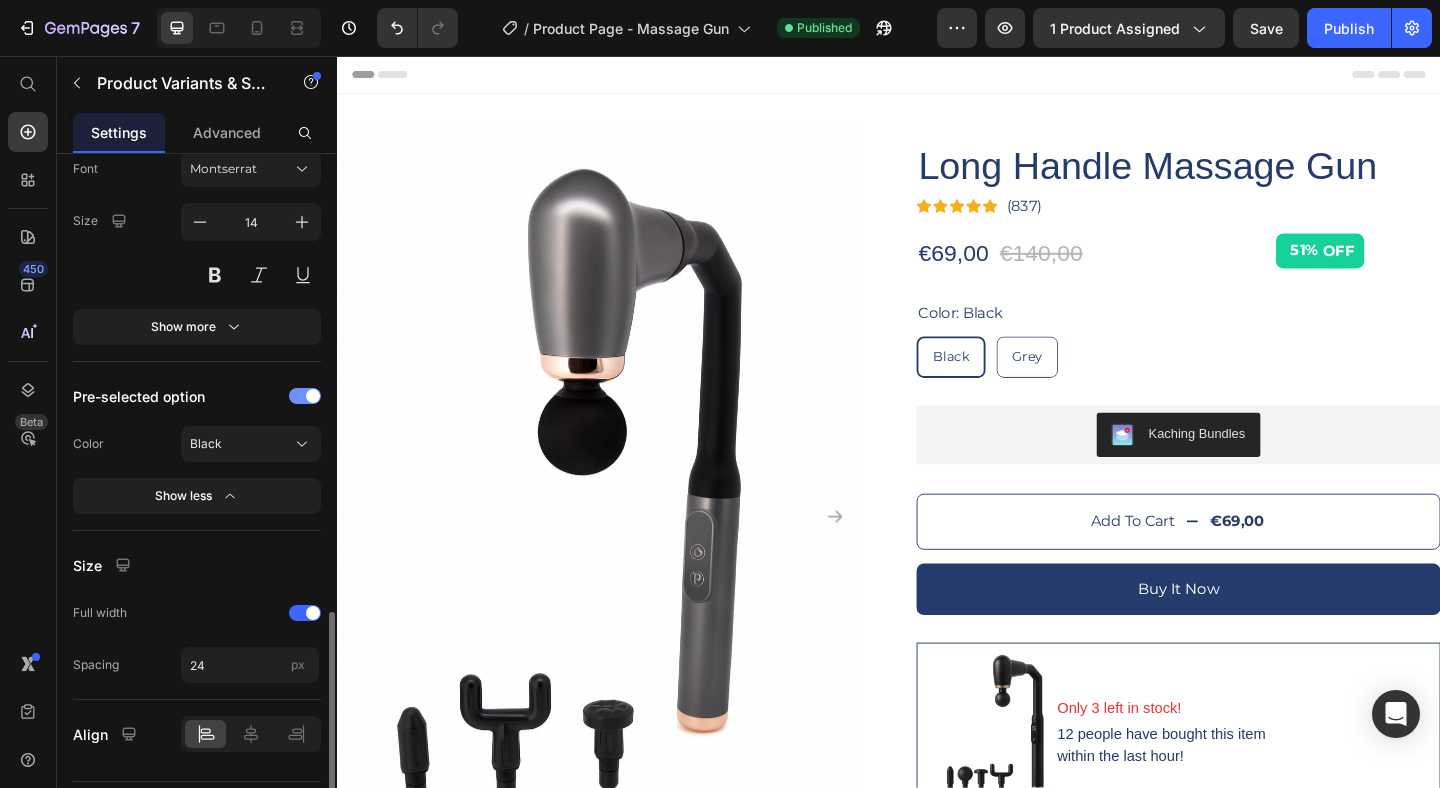click 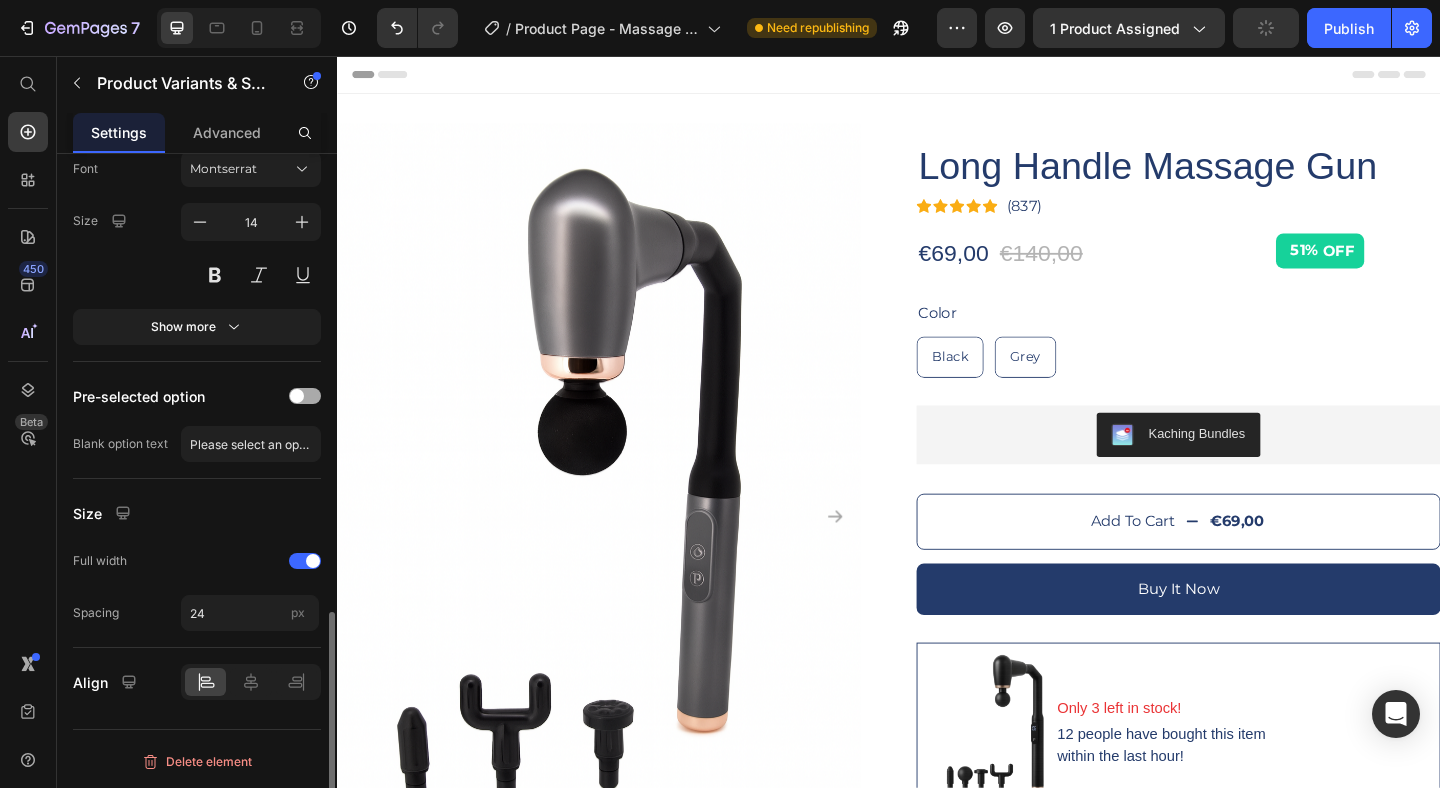 click at bounding box center (297, 396) 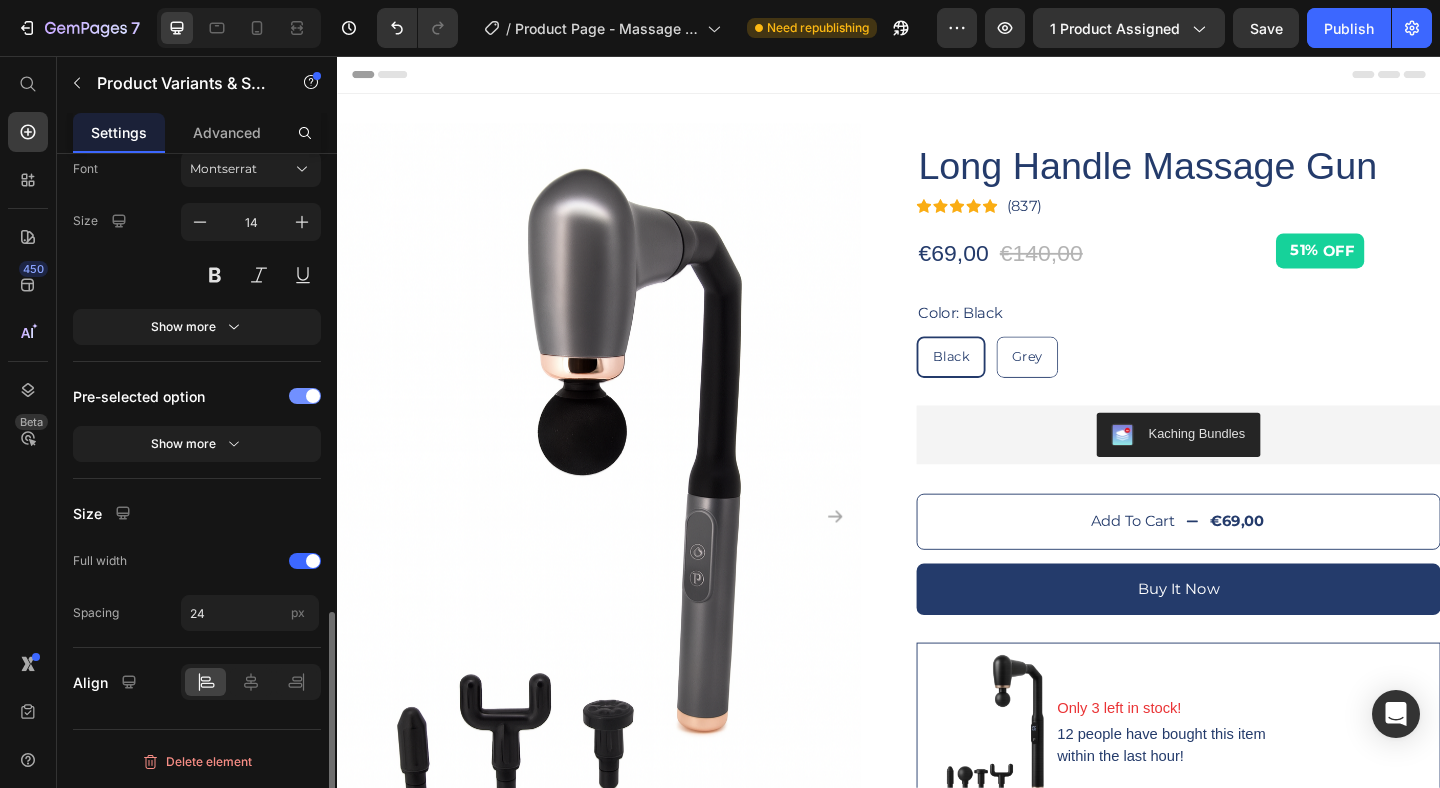 click at bounding box center [305, 396] 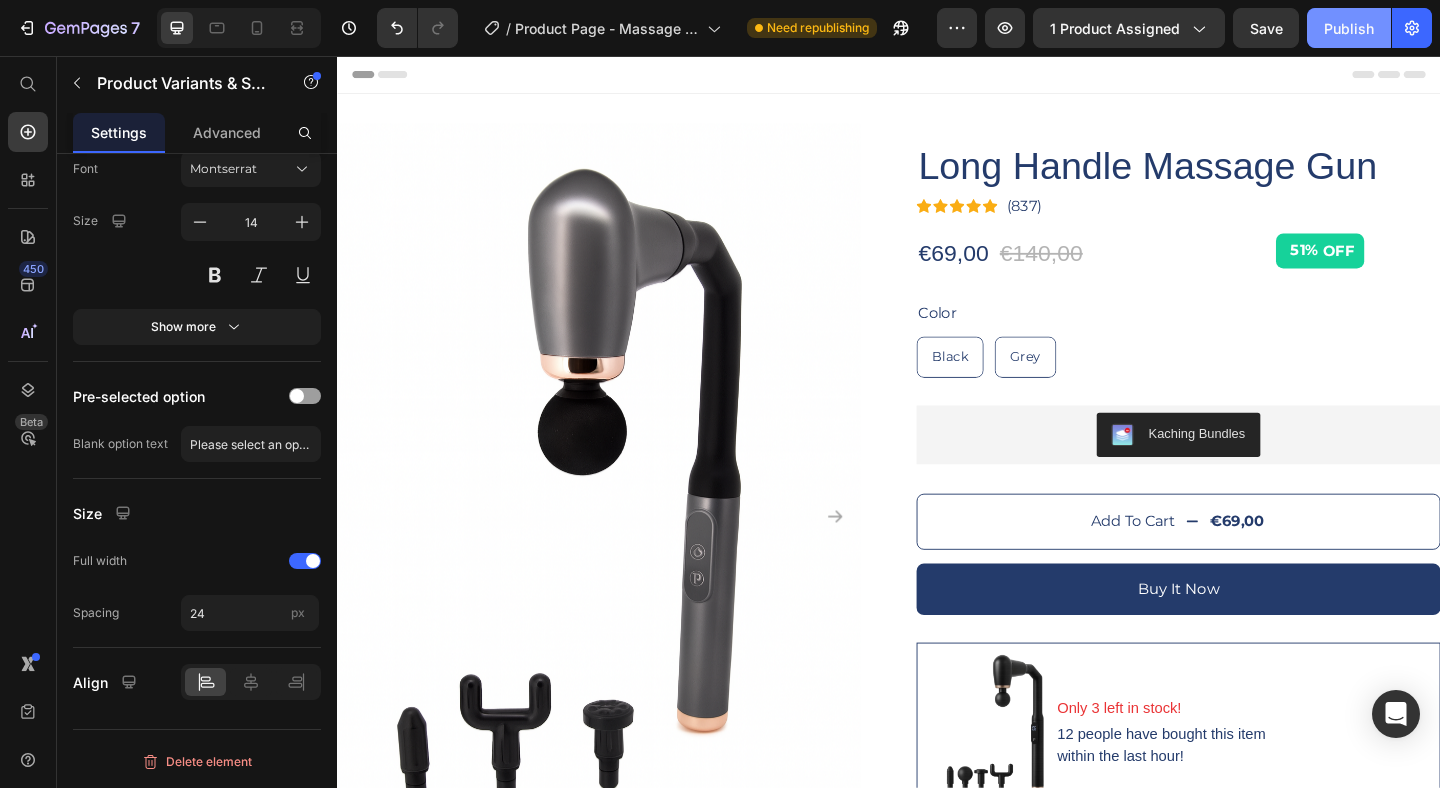 click on "Publish" at bounding box center [1349, 28] 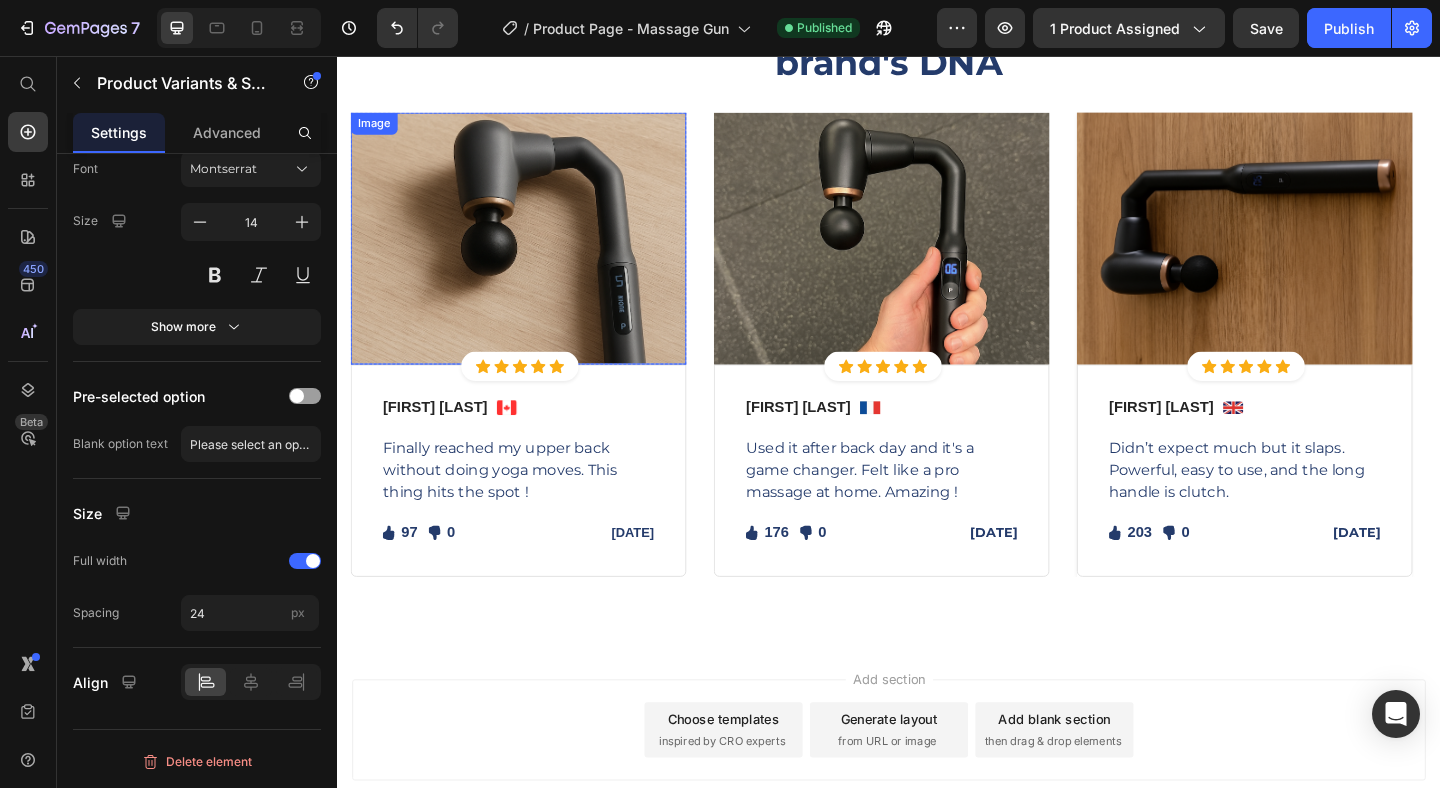 scroll, scrollTop: 3334, scrollLeft: 0, axis: vertical 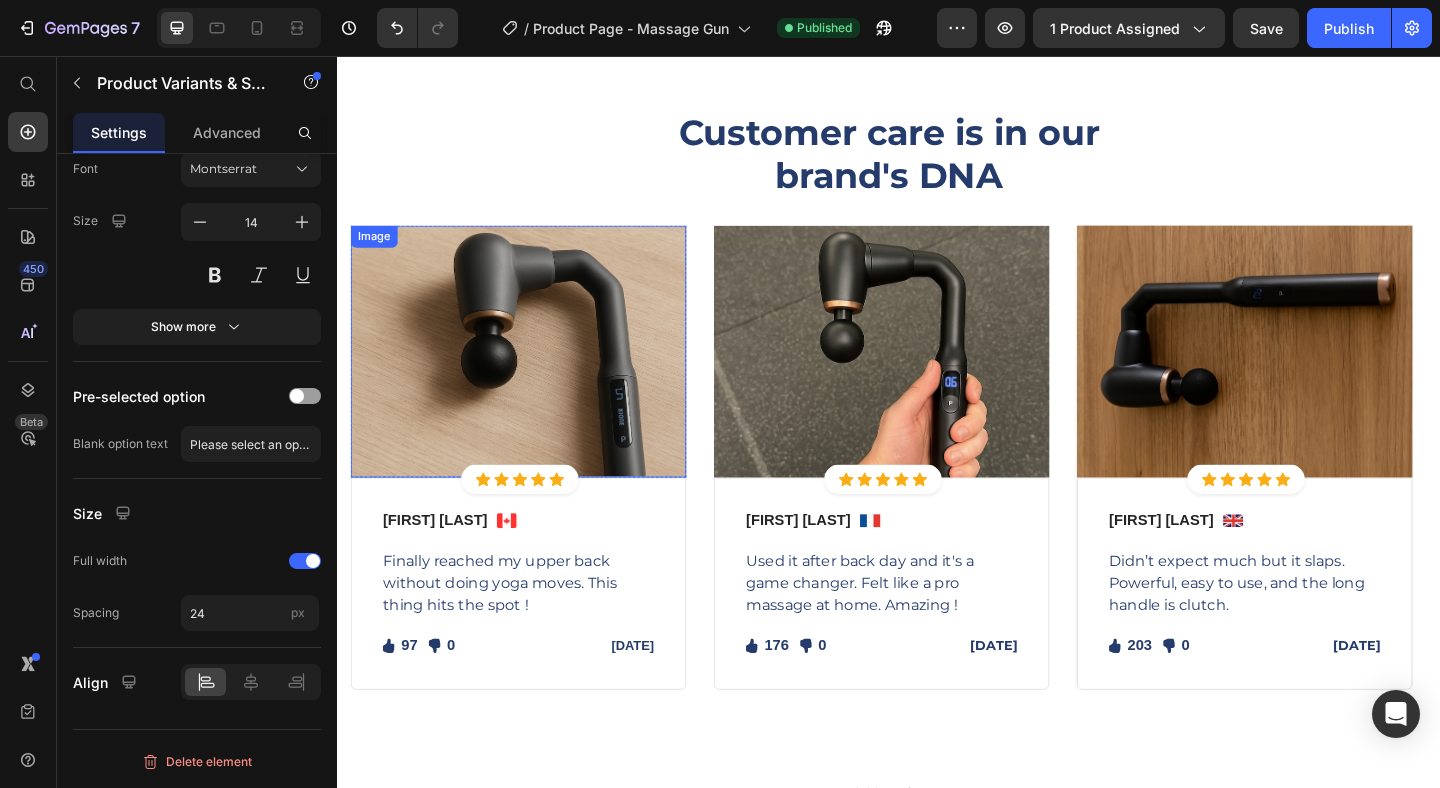 click at bounding box center [534, 377] 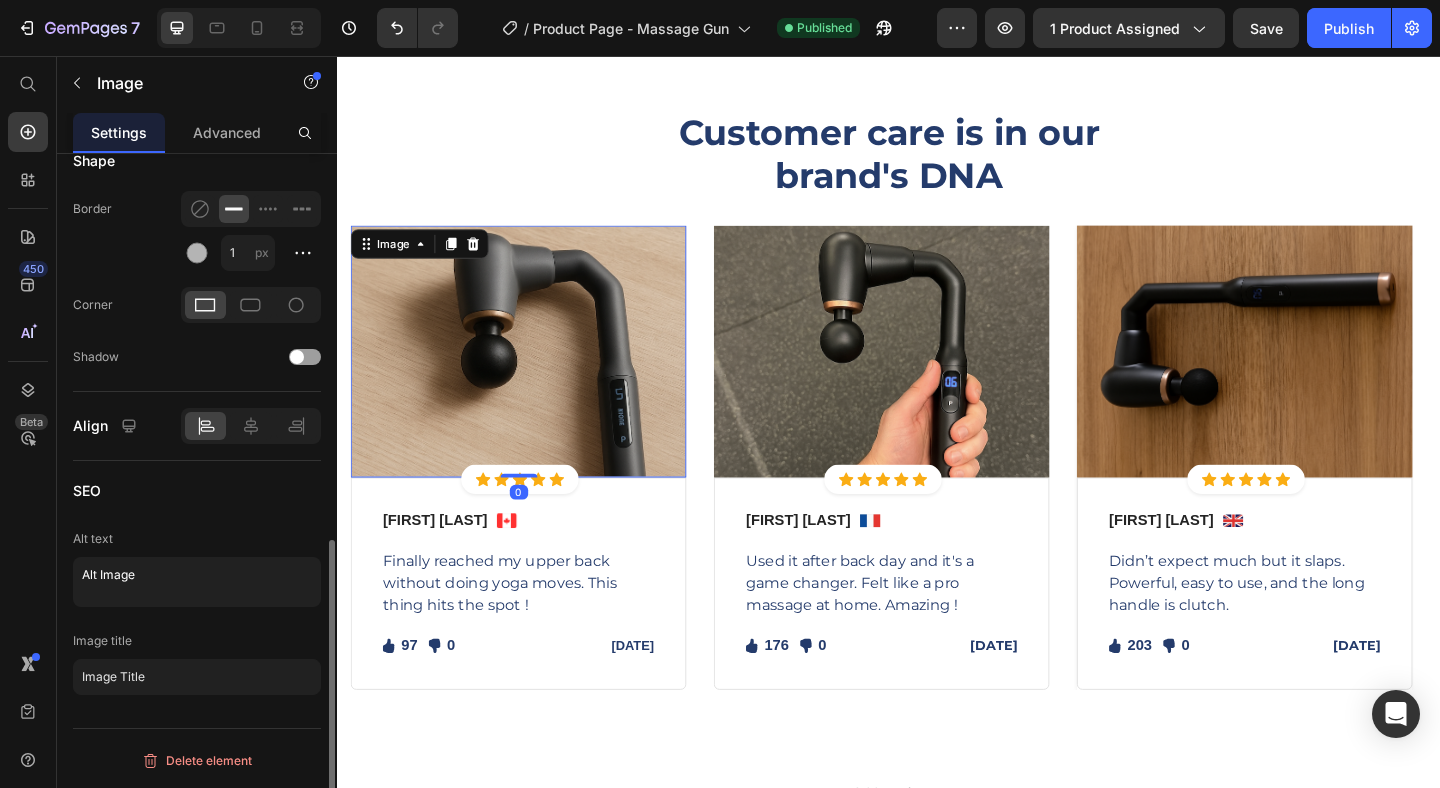 scroll, scrollTop: 0, scrollLeft: 0, axis: both 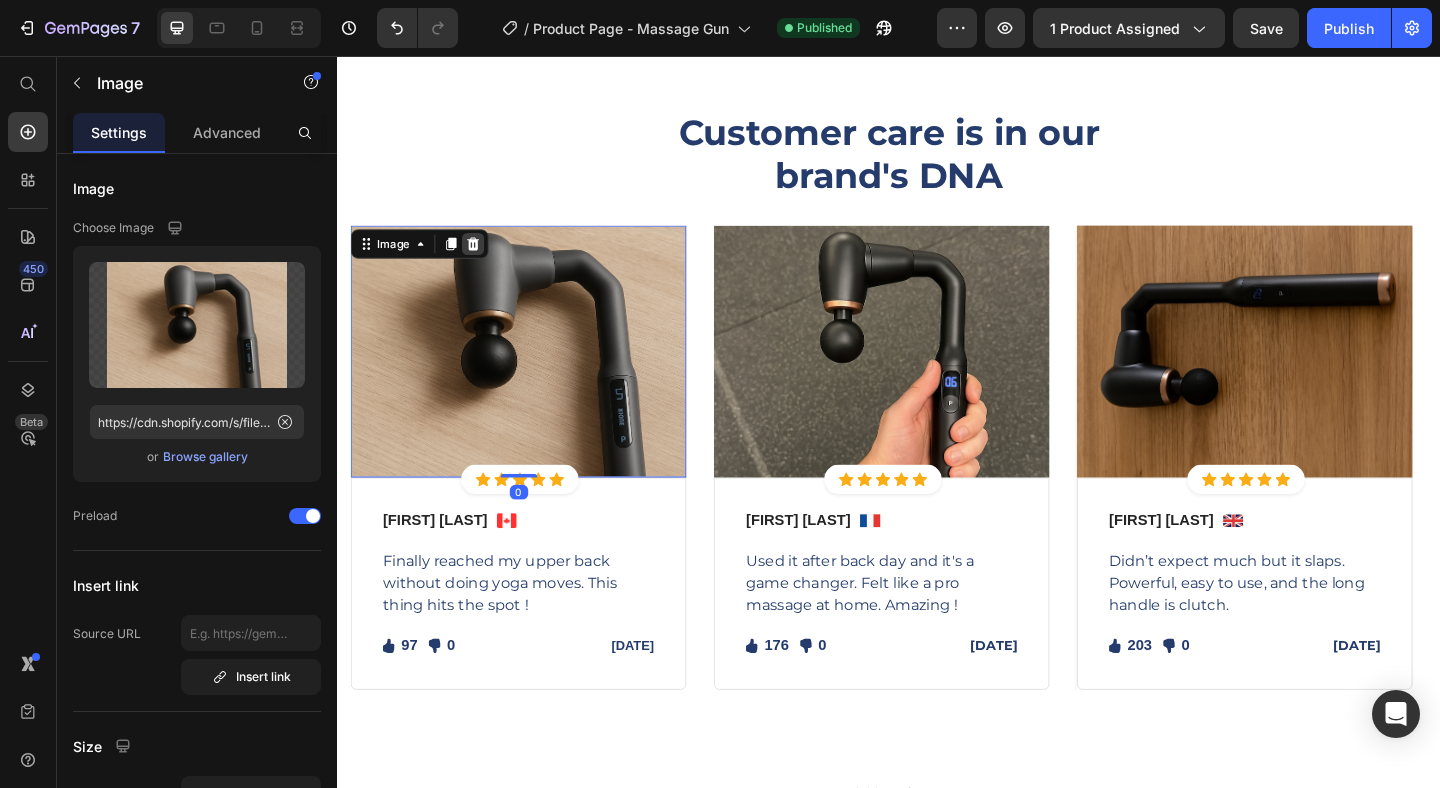 click 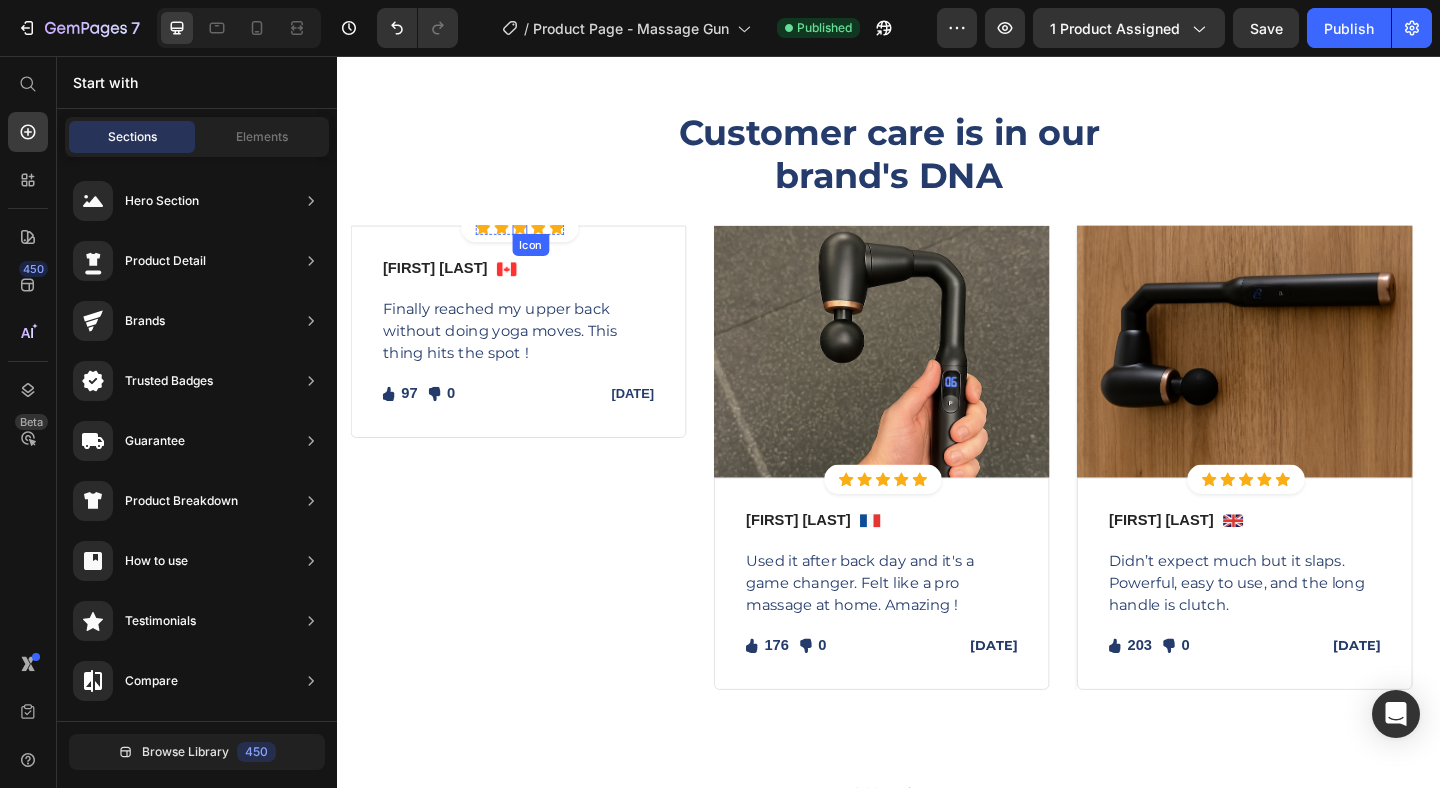click on "Icon" at bounding box center [536, 242] 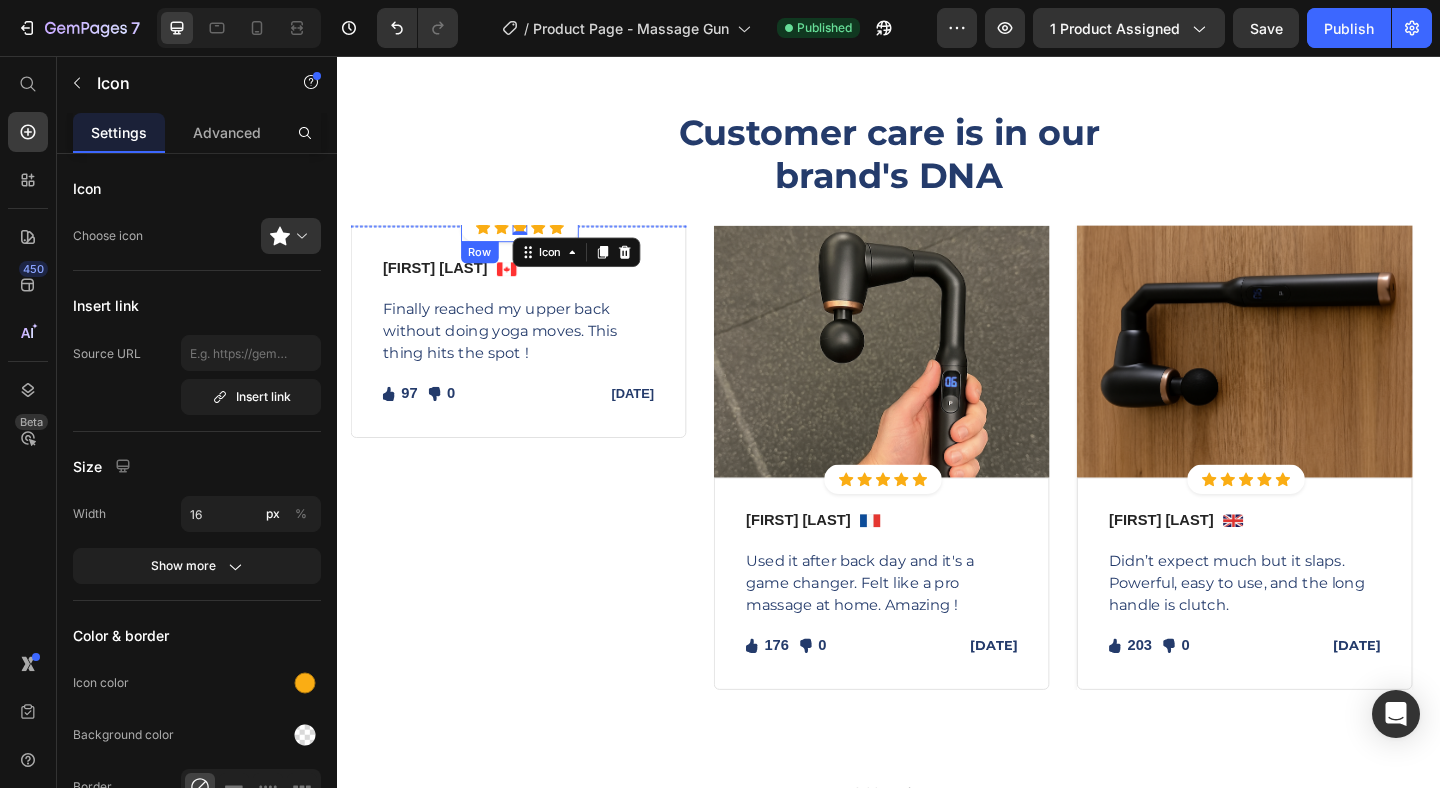 click on "Icon                Icon                Icon   0                Icon                Icon Icon List Hoz Row" at bounding box center (536, 242) 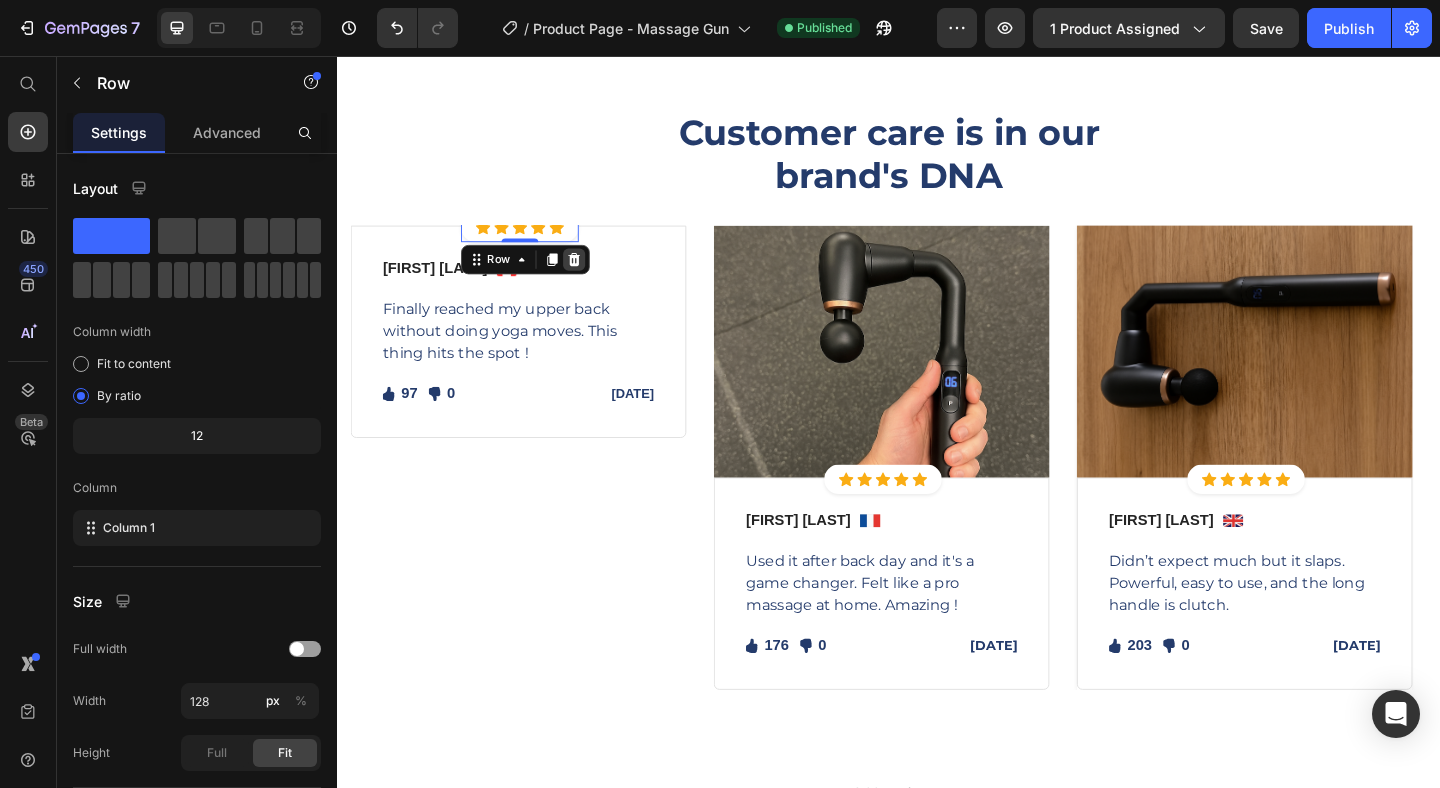 click 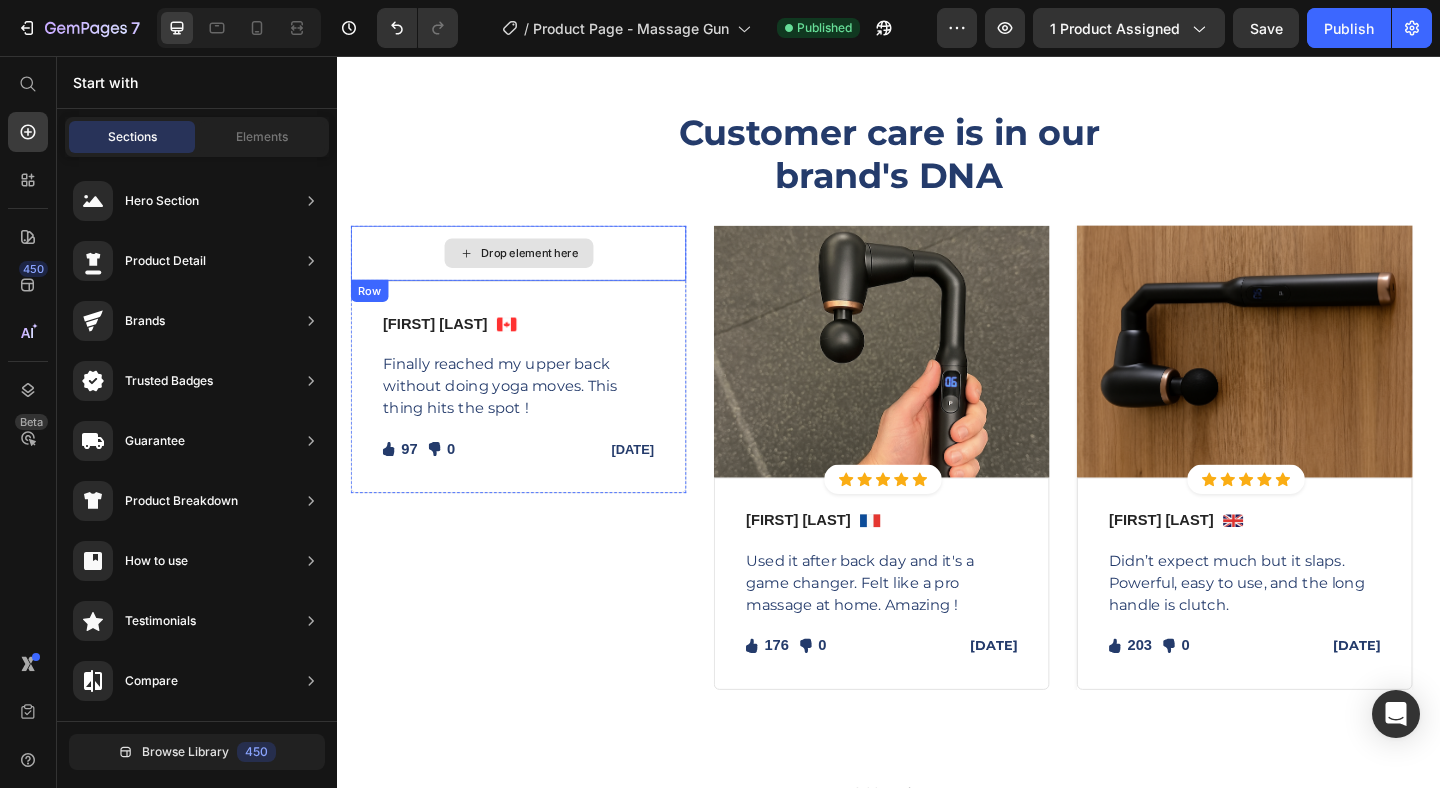 click on "Drop element here" at bounding box center (534, 270) 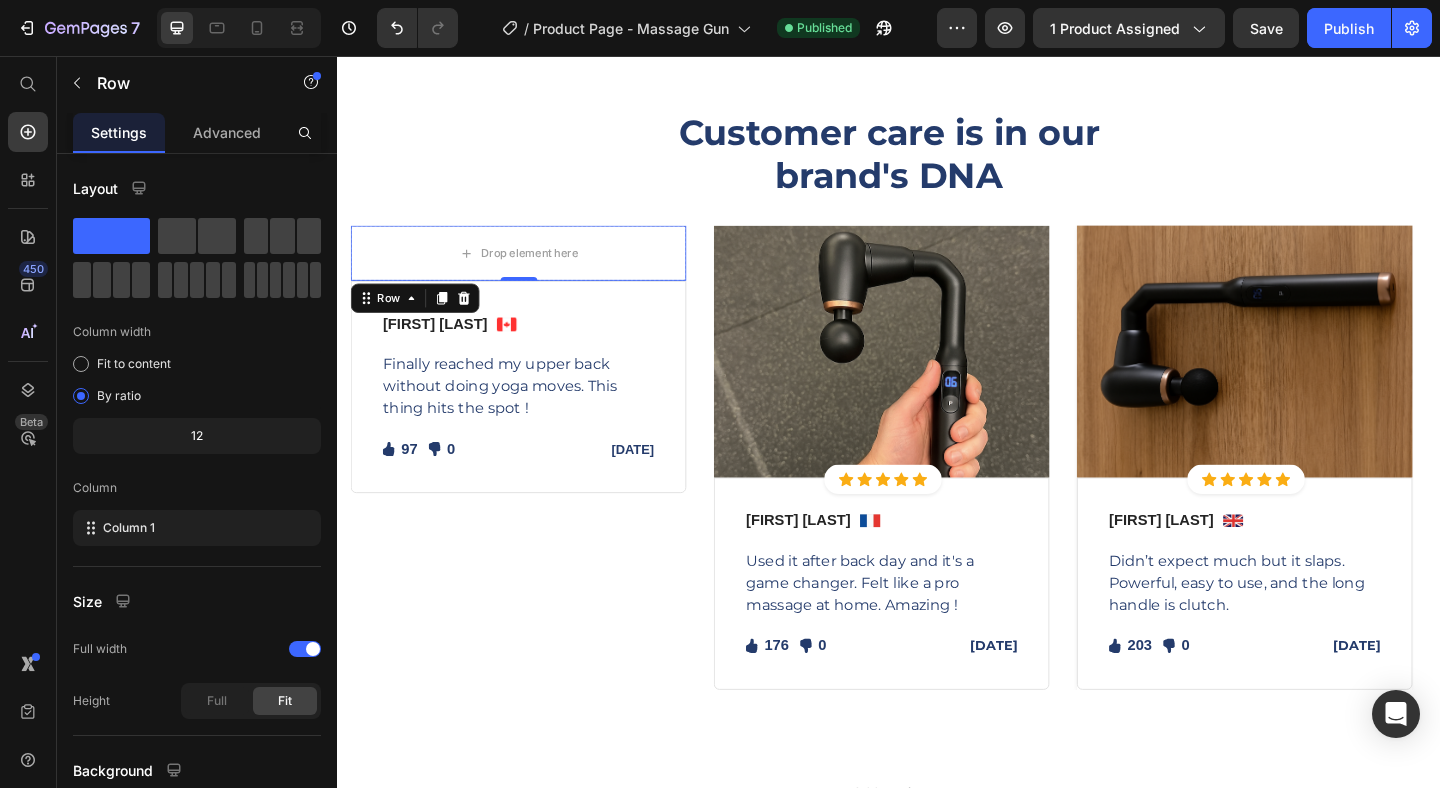 drag, startPoint x: 476, startPoint y: 307, endPoint x: 495, endPoint y: 296, distance: 21.954498 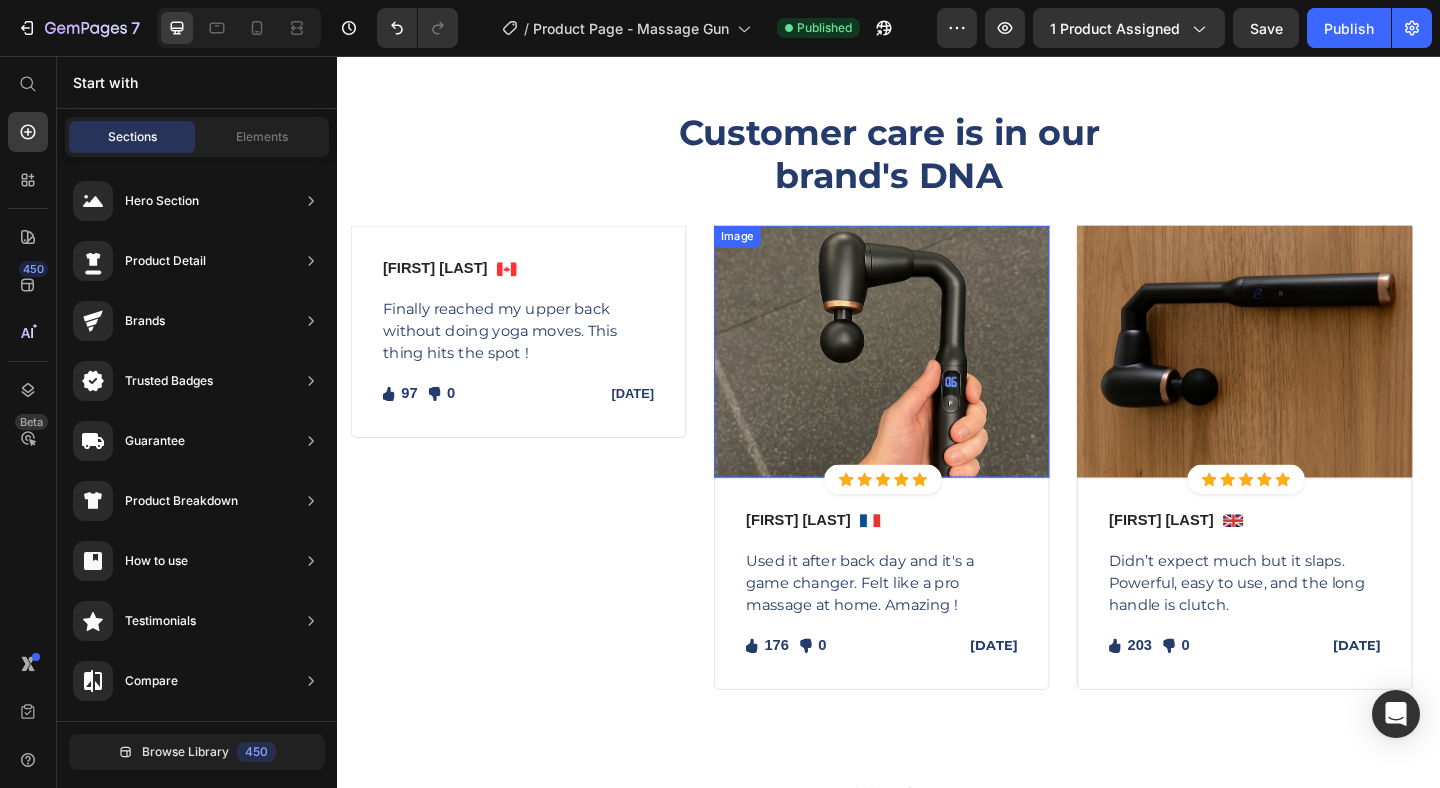 click at bounding box center [929, 377] 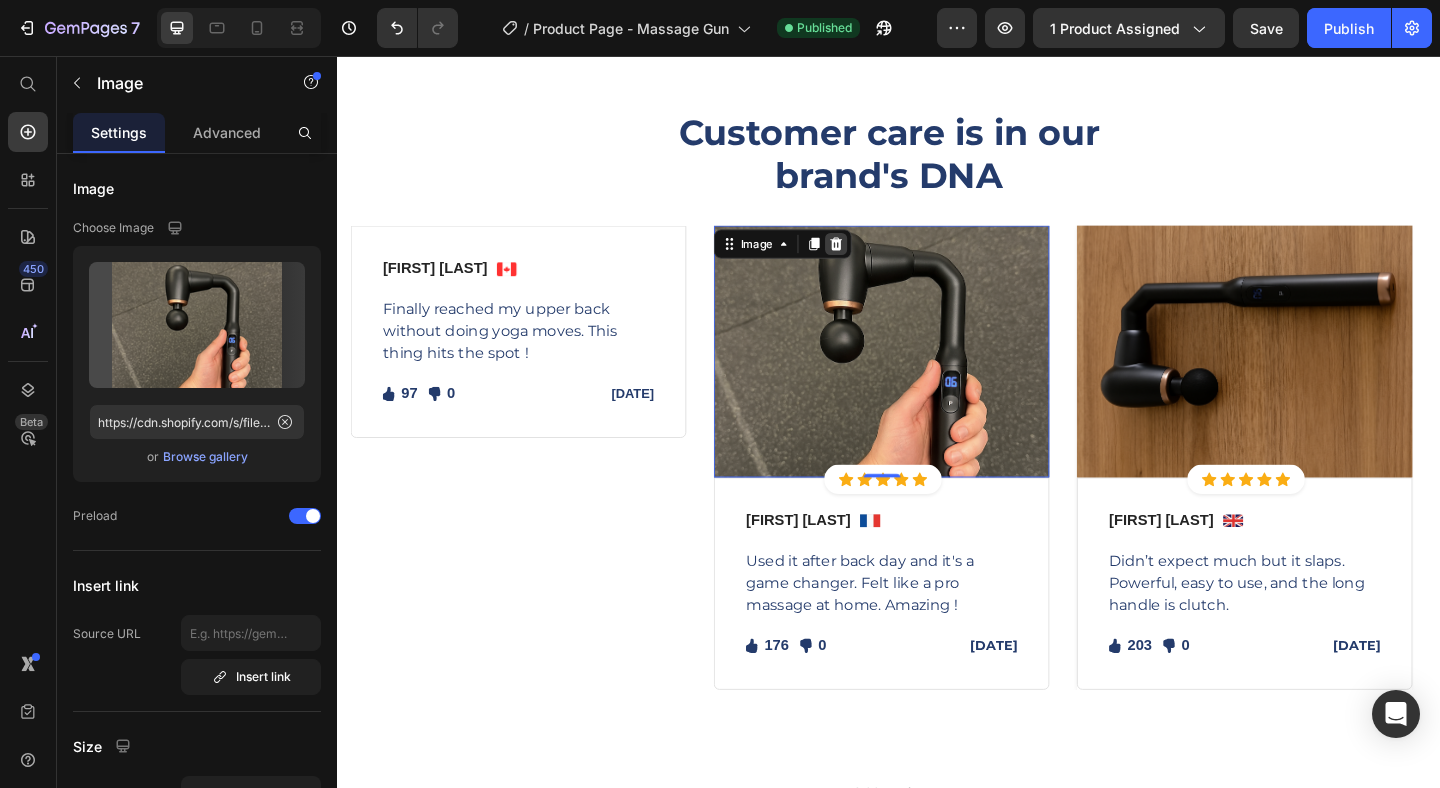 click 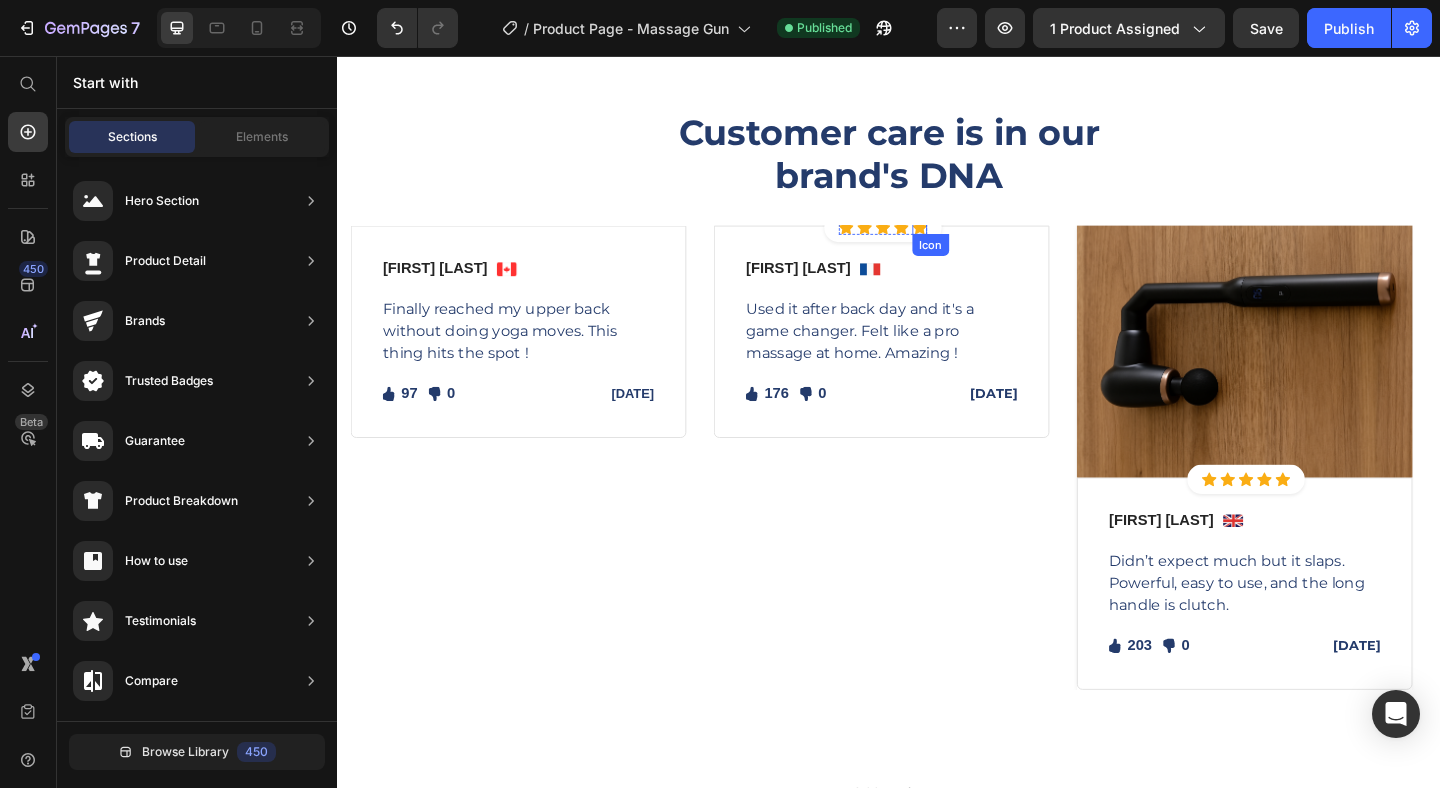 click on "Icon                Icon                Icon                Icon                Icon Icon List Hoz Row" at bounding box center (931, 242) 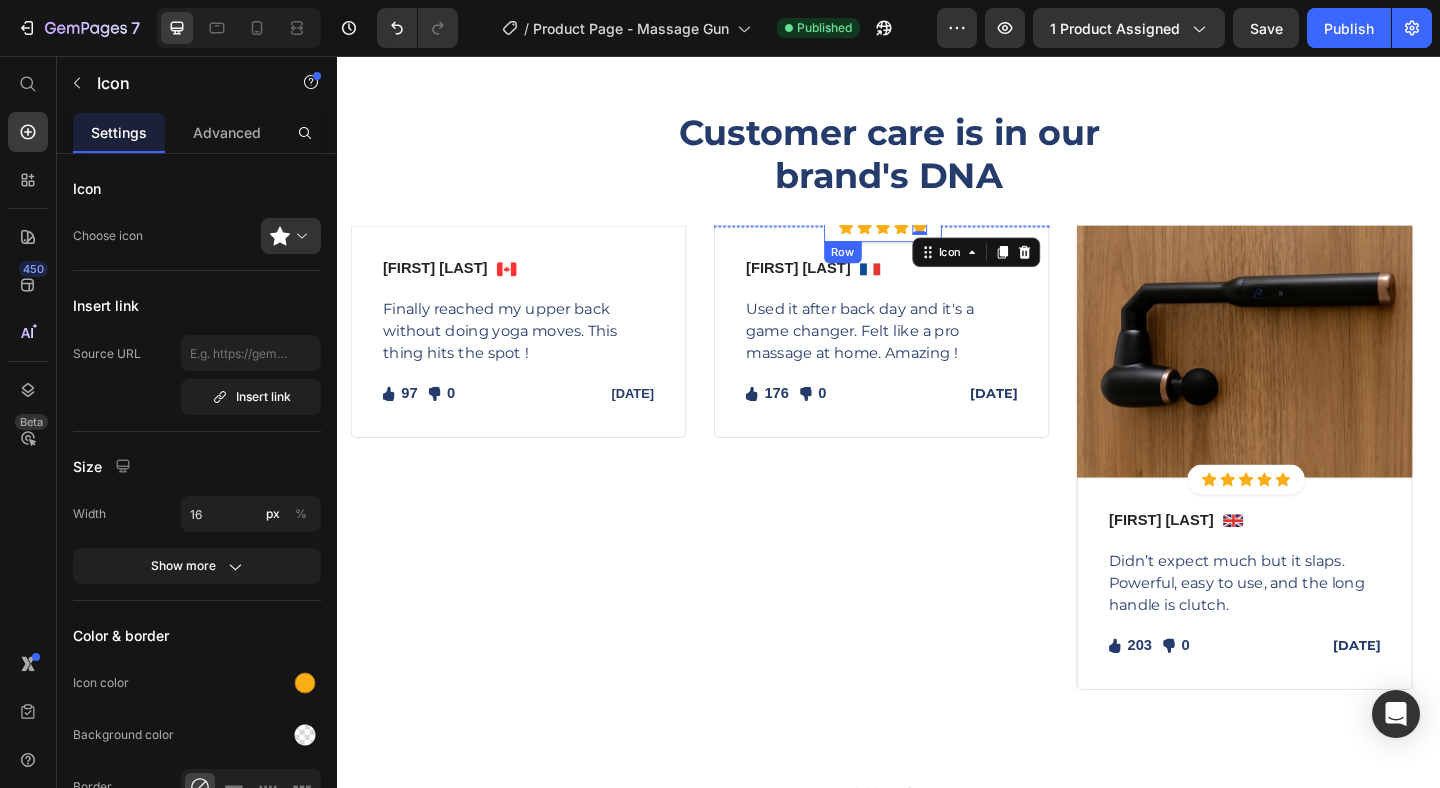 click on "Icon                Icon                Icon                Icon                Icon   0 Icon List Hoz Row" at bounding box center [931, 242] 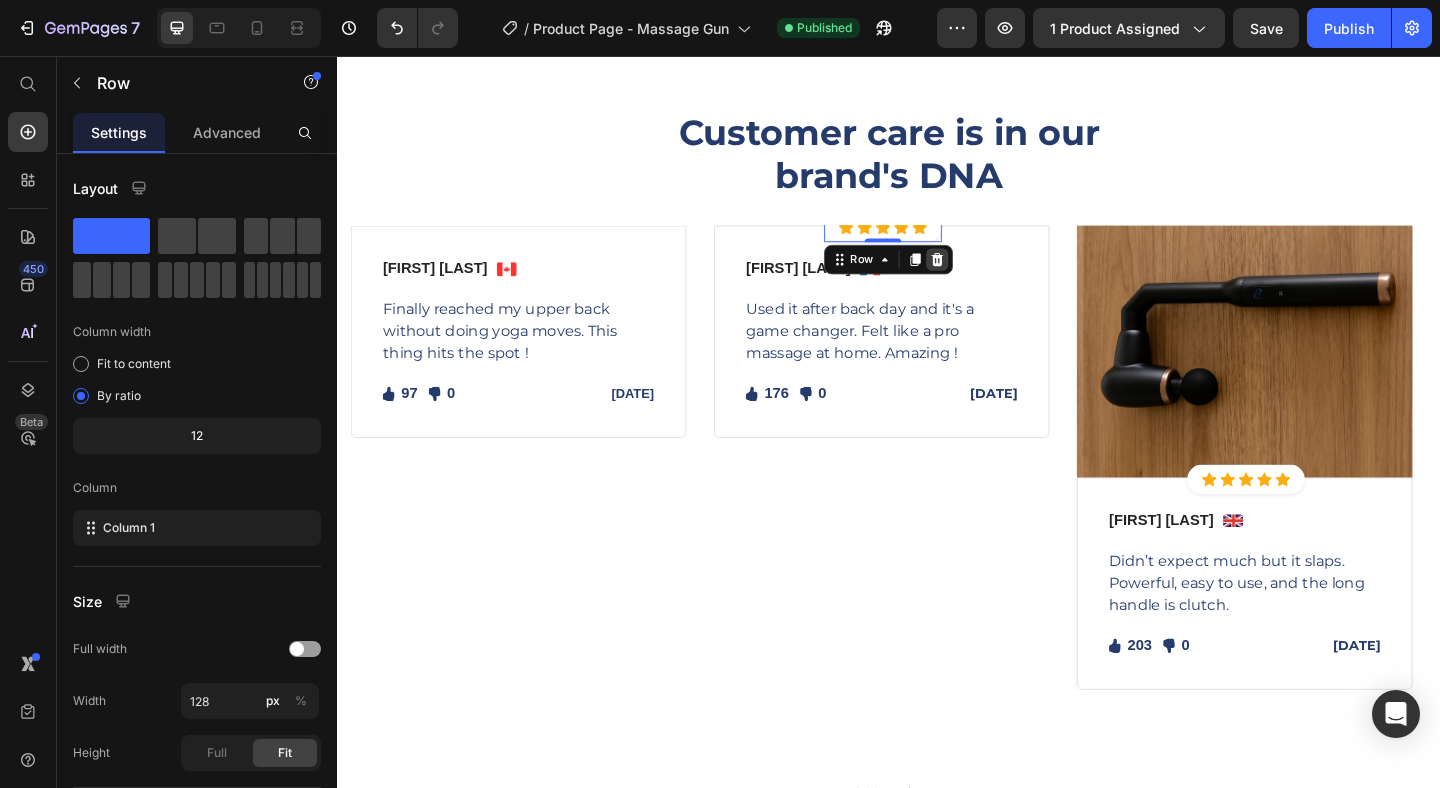 click 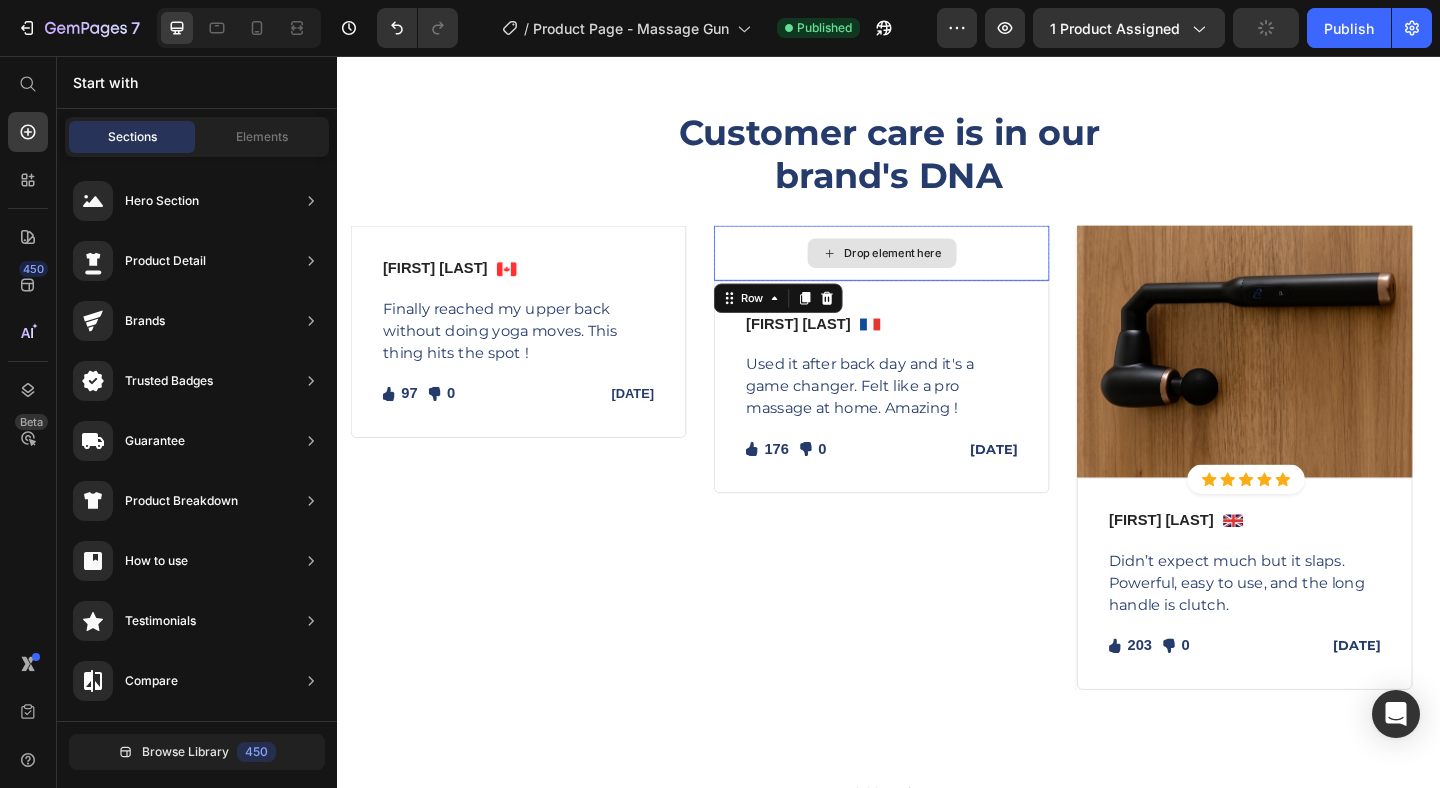 click on "Drop element here" at bounding box center (929, 270) 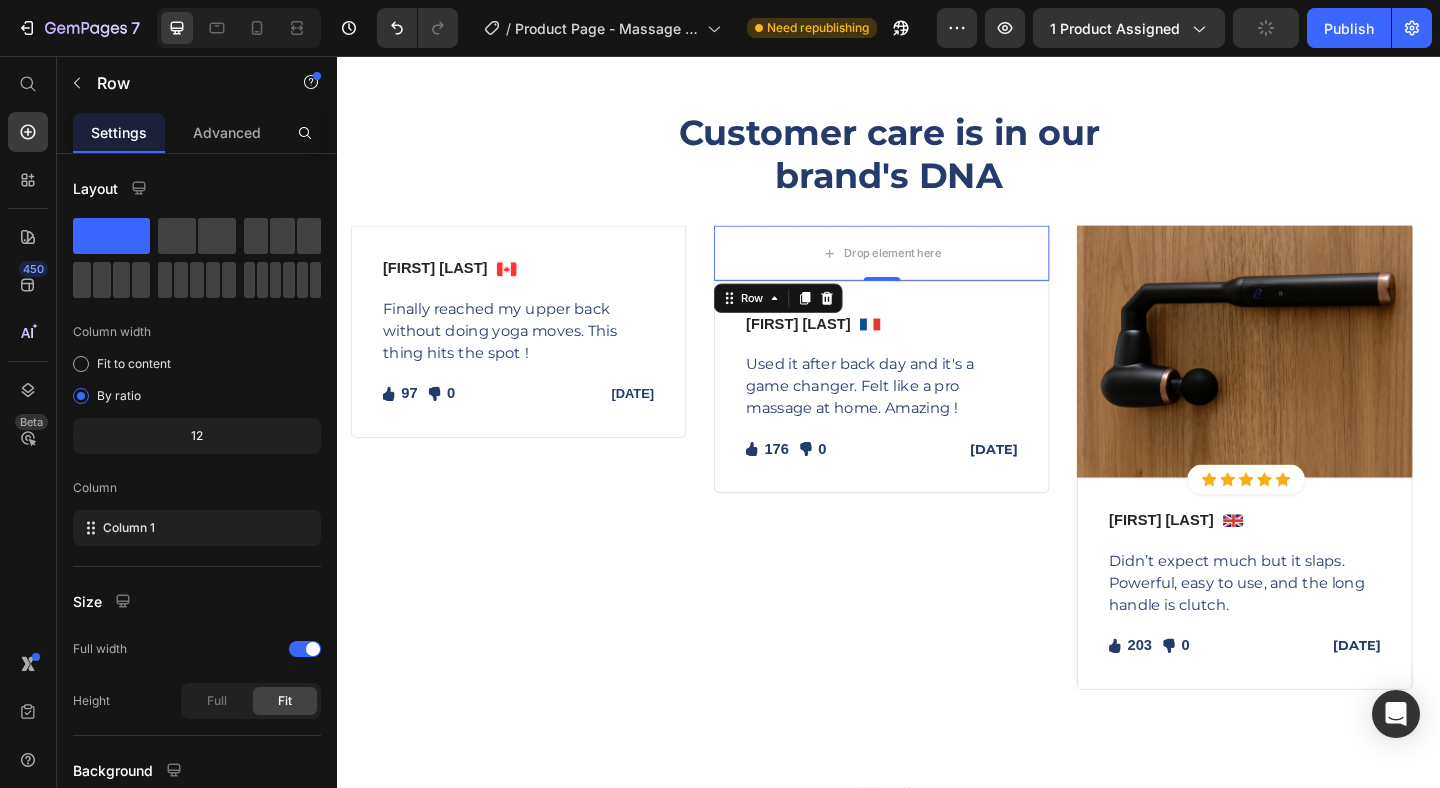 click 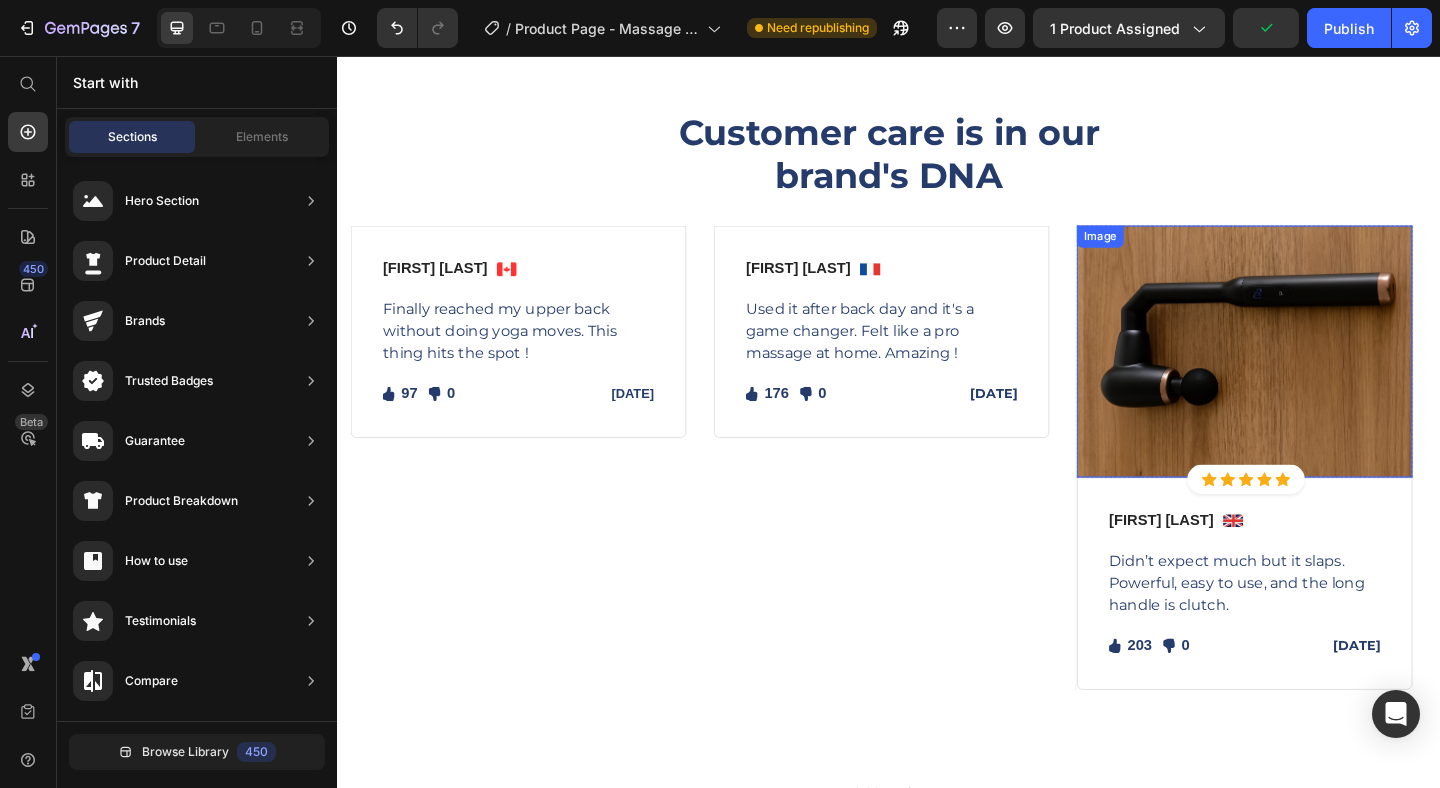 click at bounding box center (1324, 377) 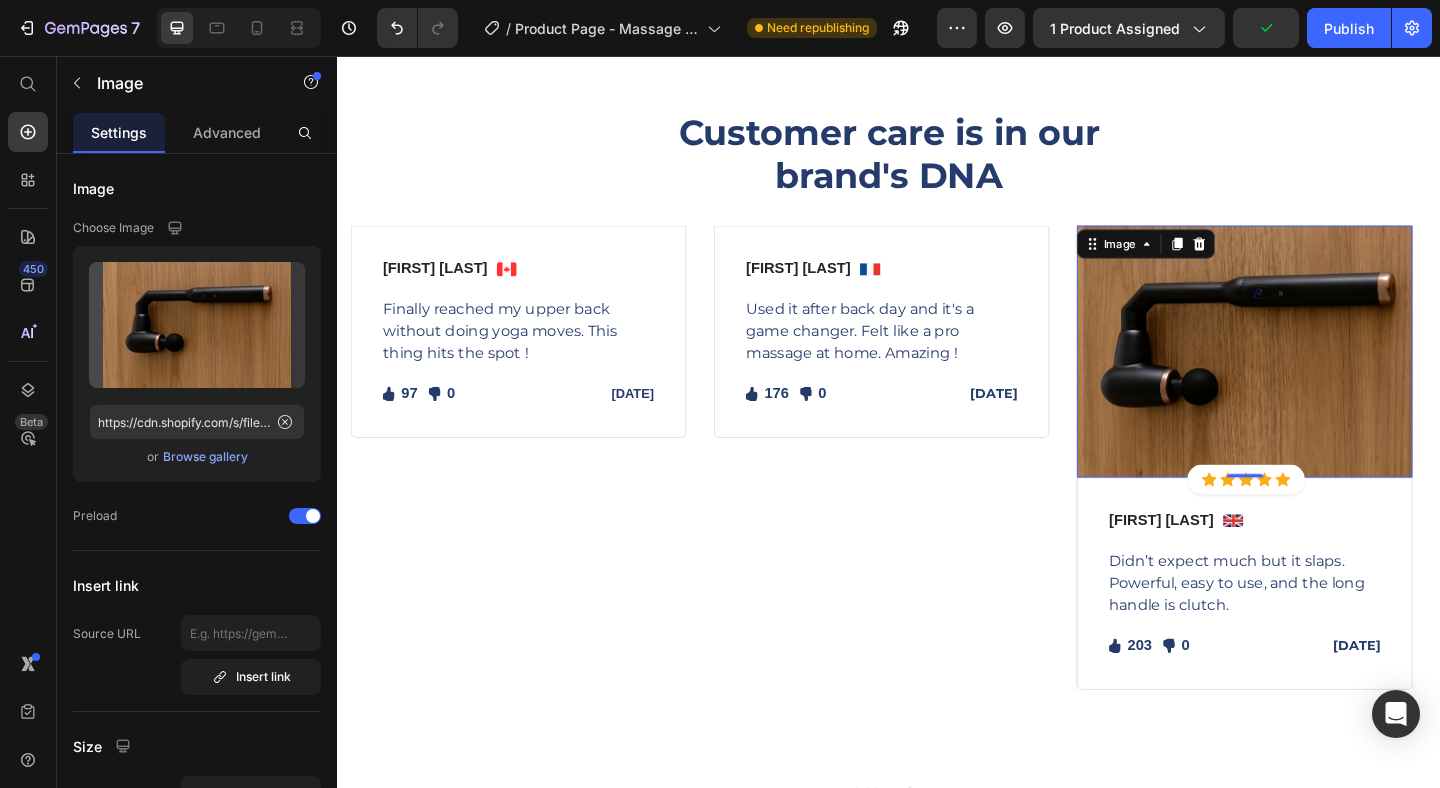drag, startPoint x: 1282, startPoint y: 251, endPoint x: 1340, endPoint y: 320, distance: 90.13878 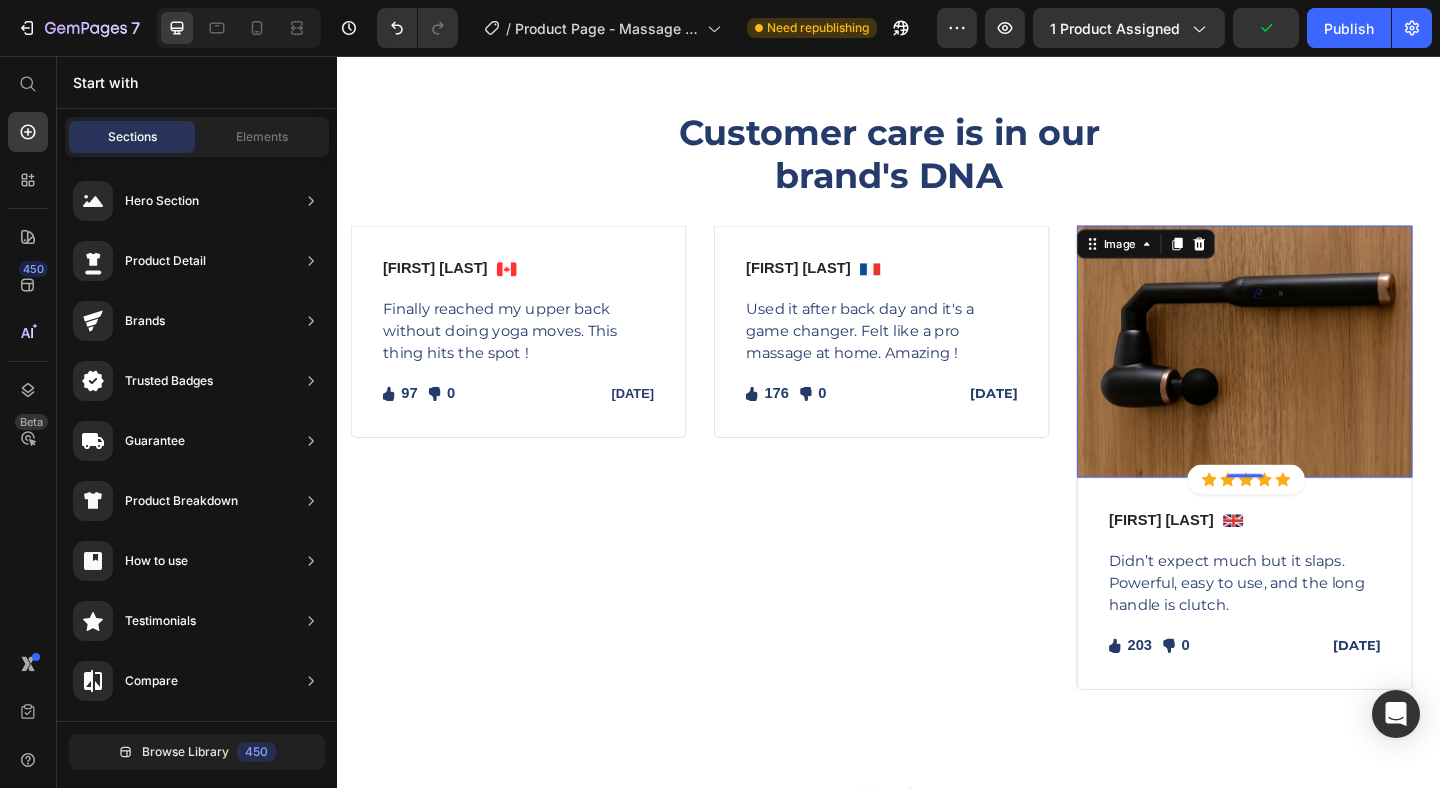 scroll, scrollTop: 3306, scrollLeft: 0, axis: vertical 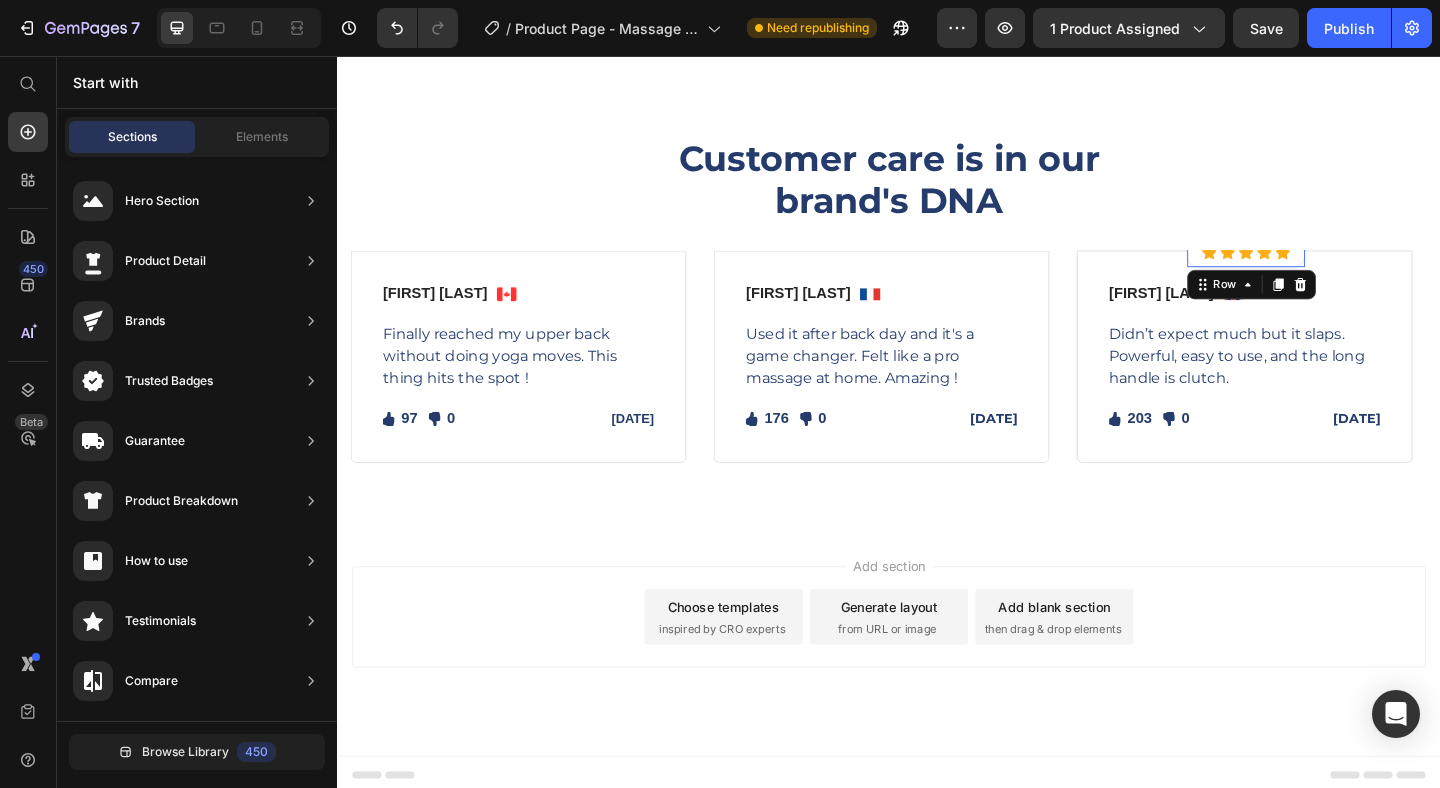 click on "Icon                Icon                Icon                Icon                Icon Icon List Hoz Row   0" at bounding box center [1326, 270] 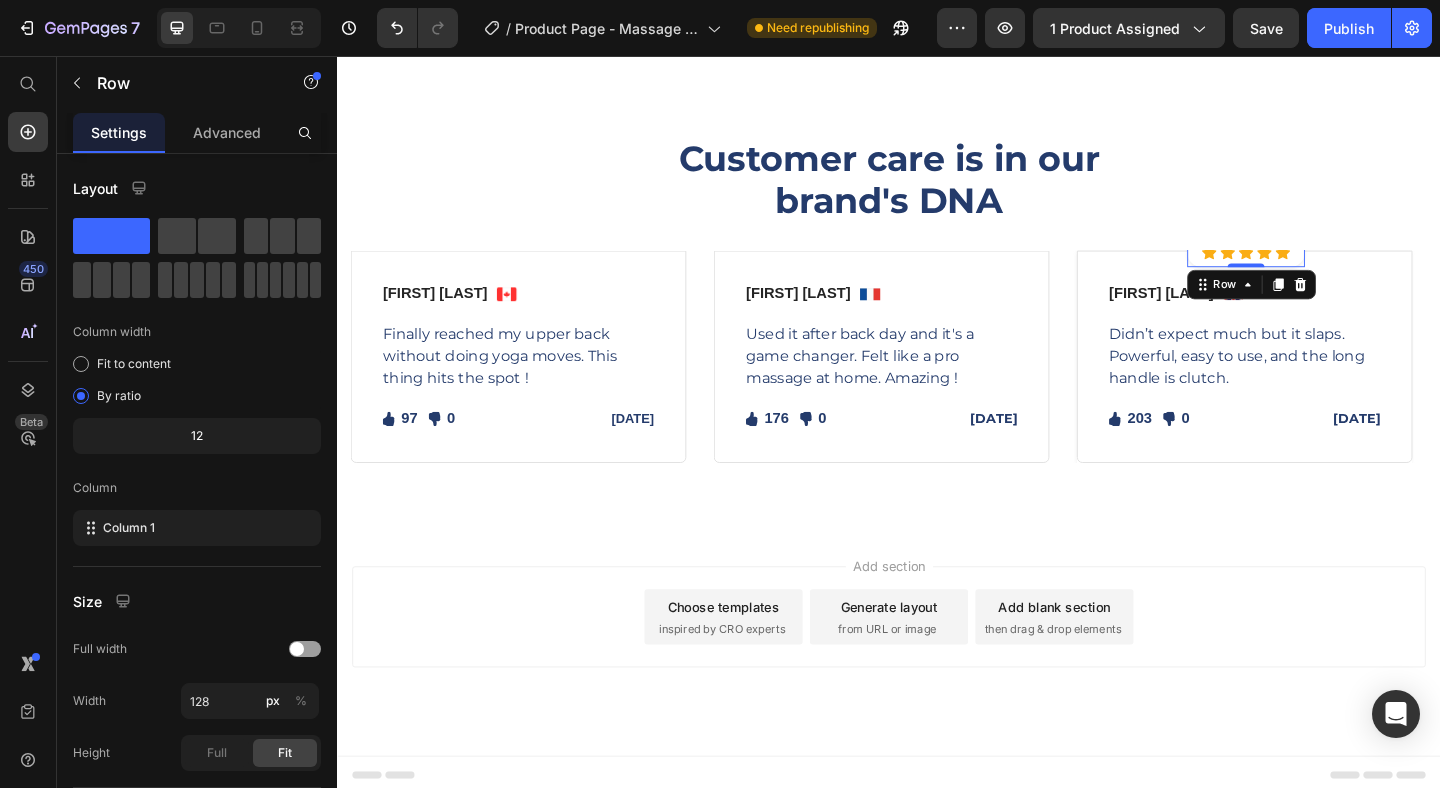 click 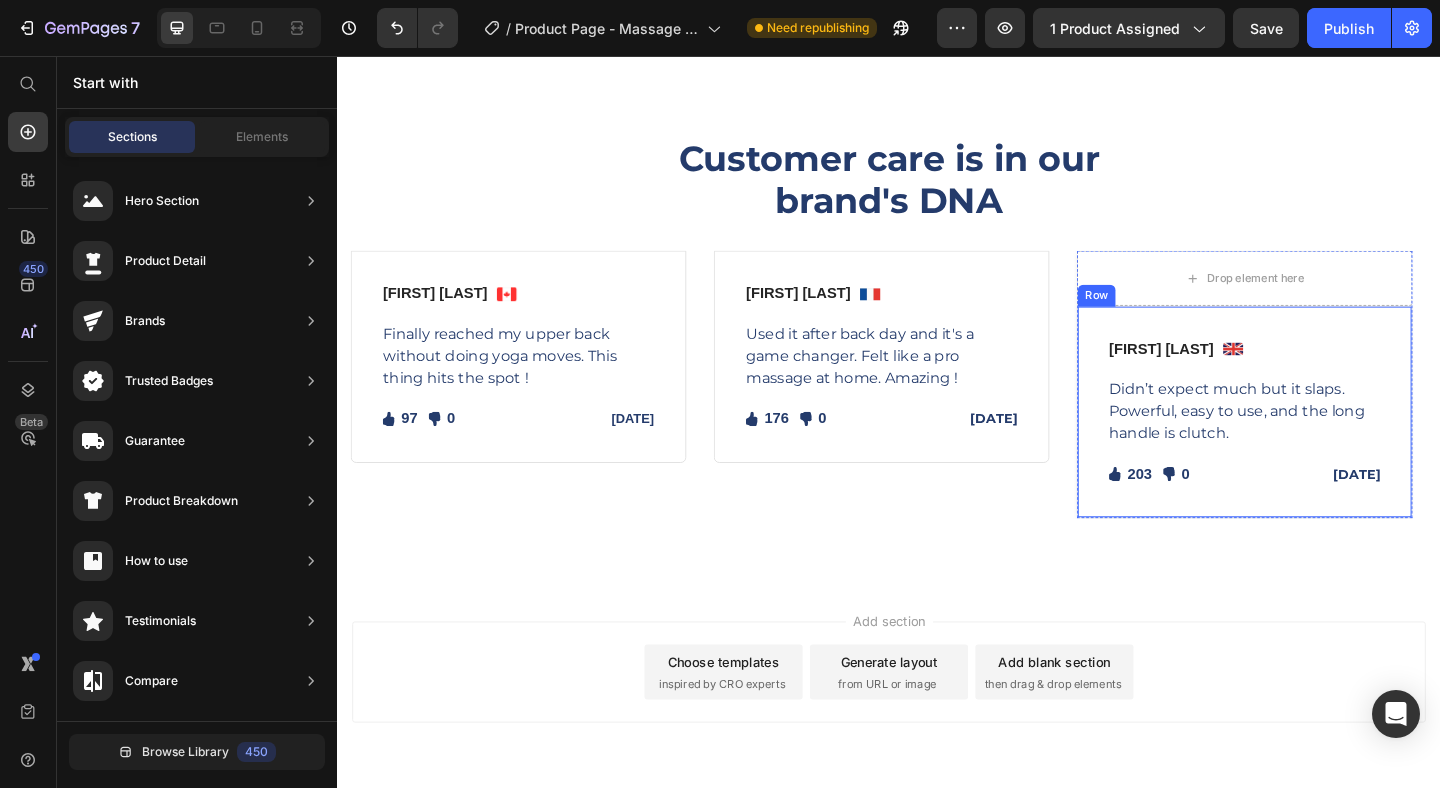 scroll, scrollTop: 3334, scrollLeft: 0, axis: vertical 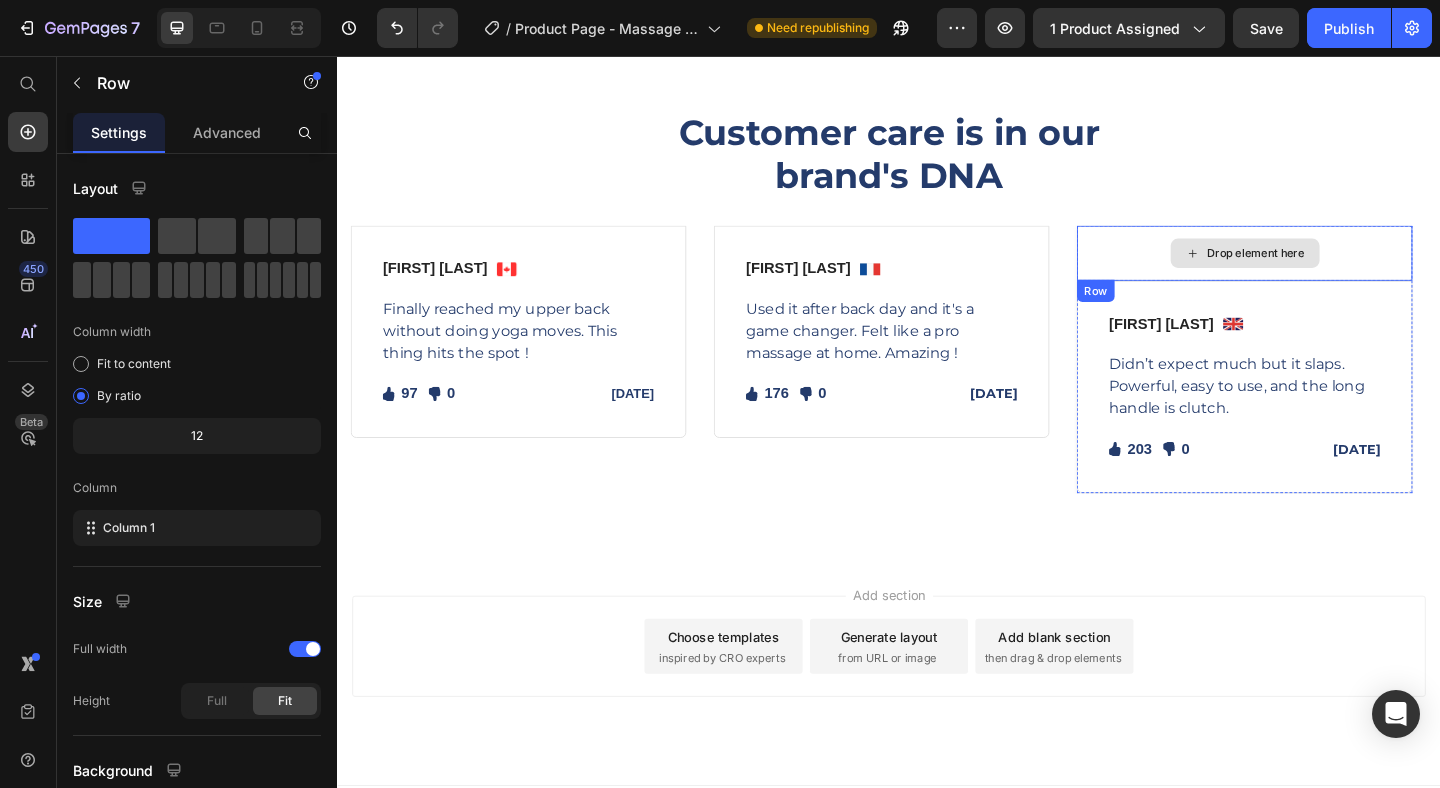 click on "Drop element here" at bounding box center (1324, 270) 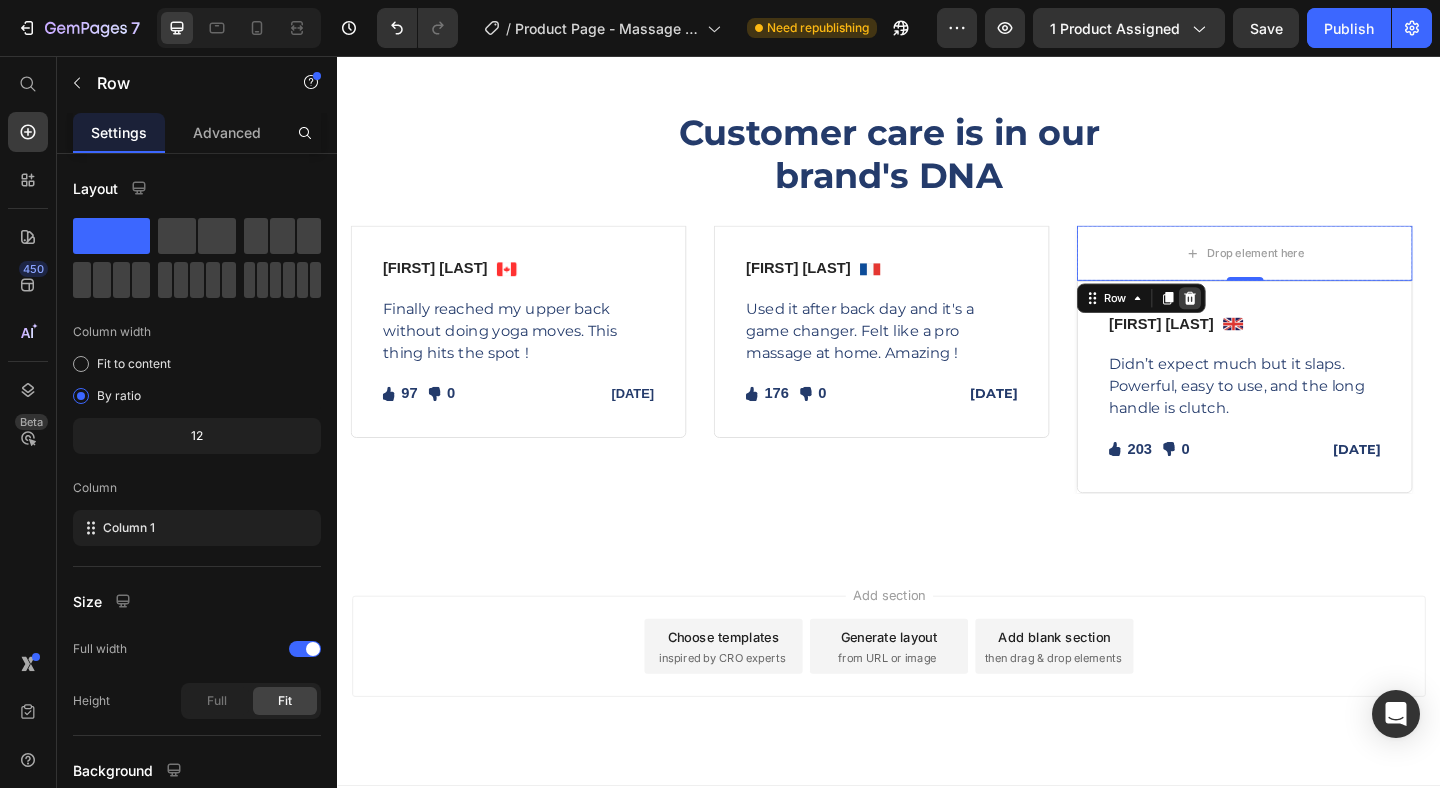 click 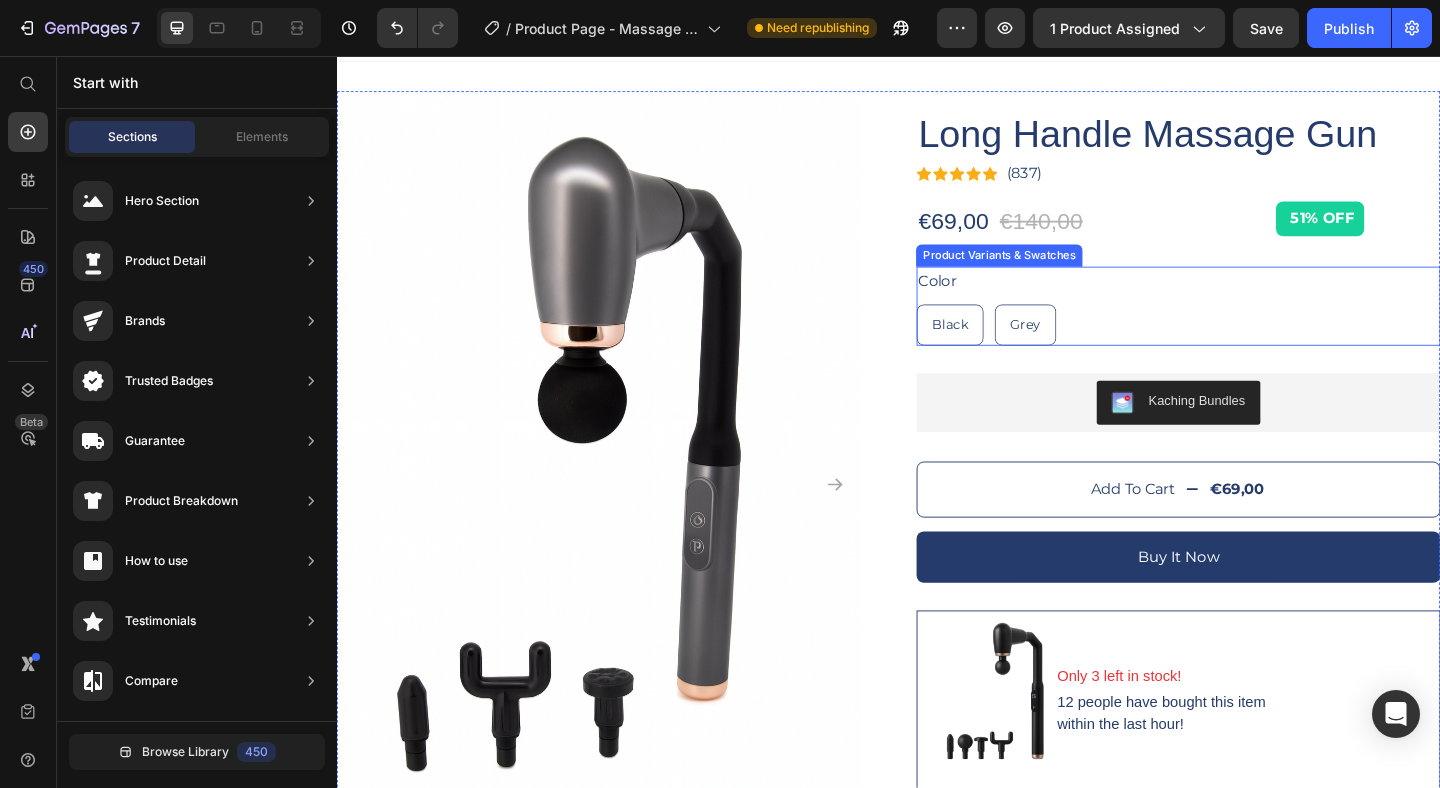 scroll, scrollTop: 21, scrollLeft: 0, axis: vertical 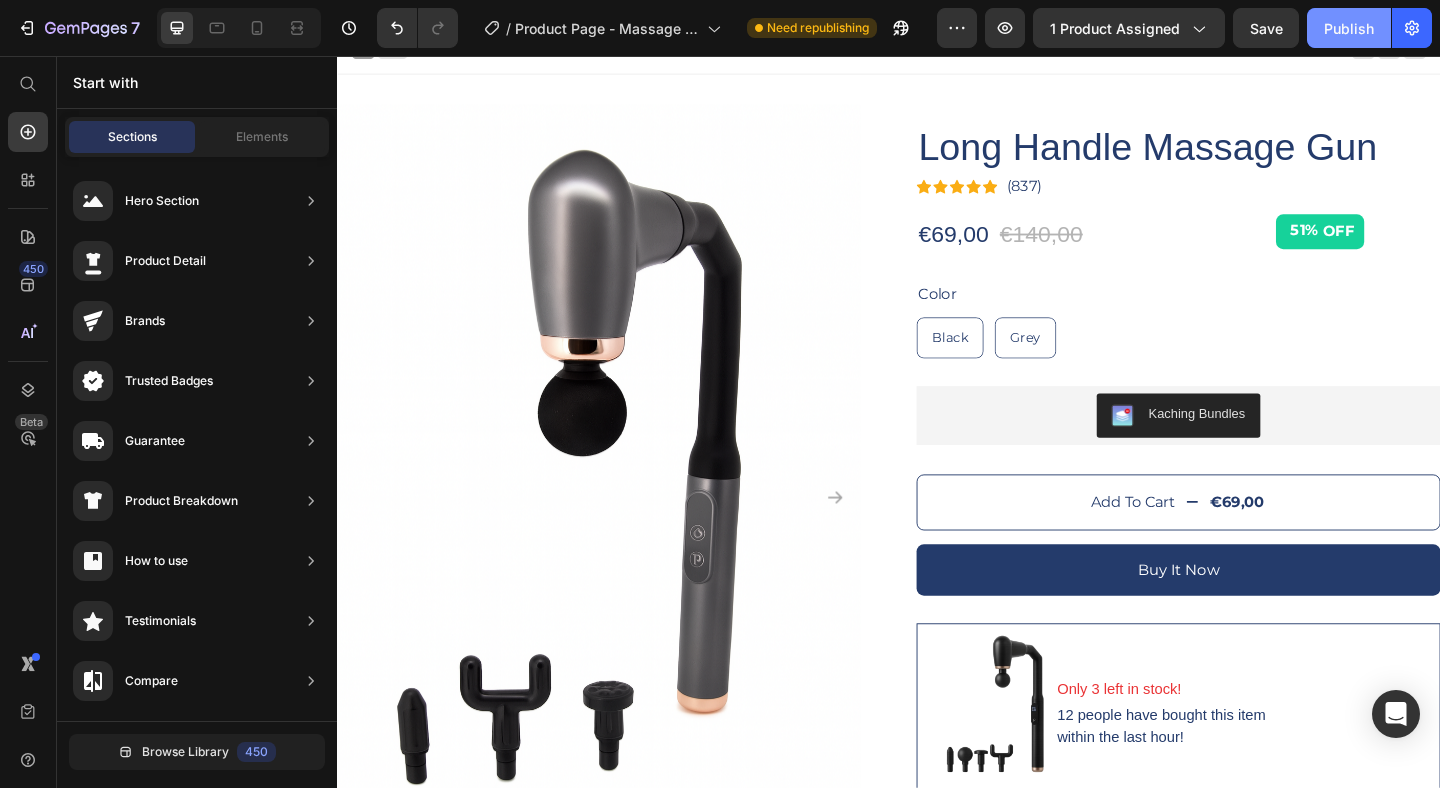 click on "Publish" at bounding box center (1349, 28) 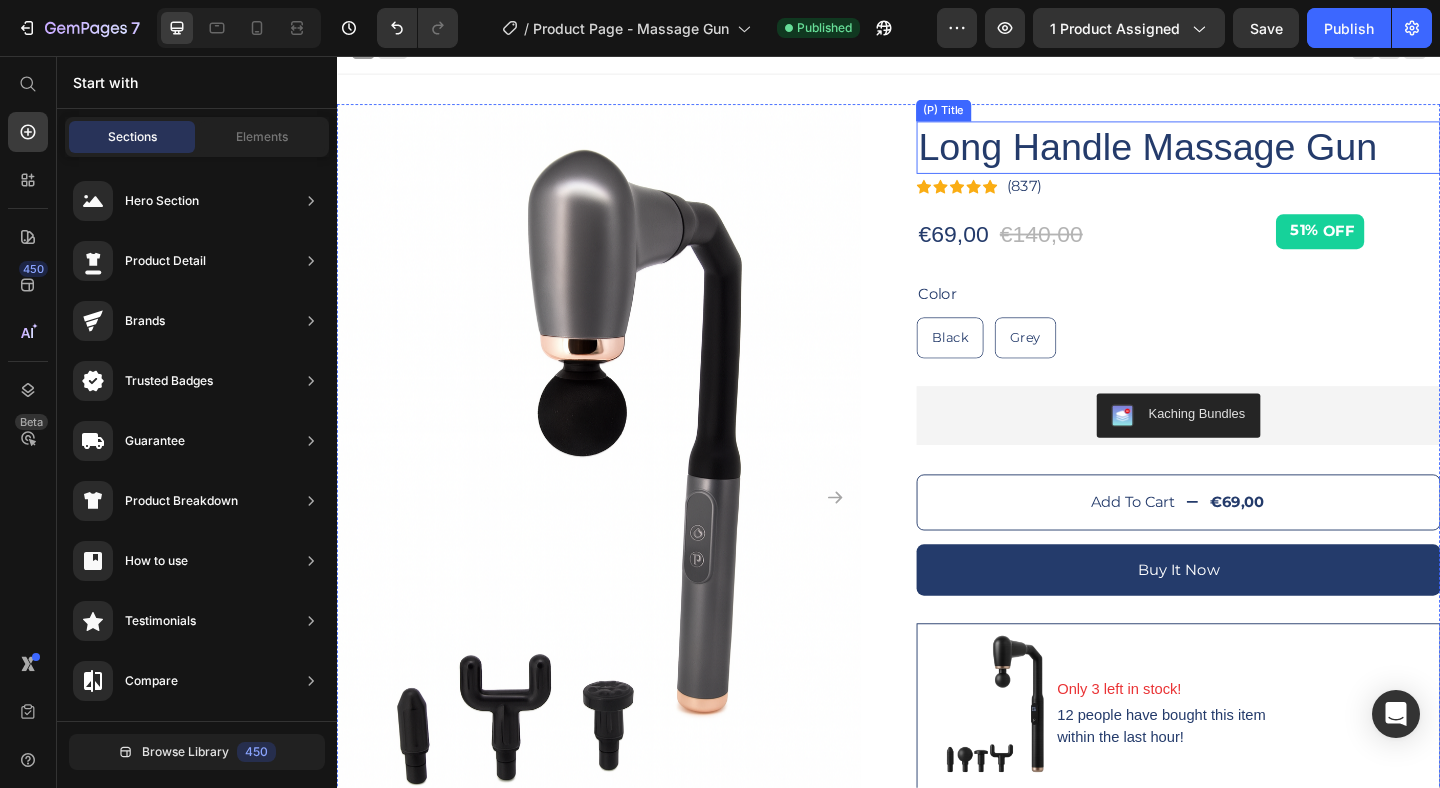 click on "Long Handle Massage Gun" at bounding box center (1252, 155) 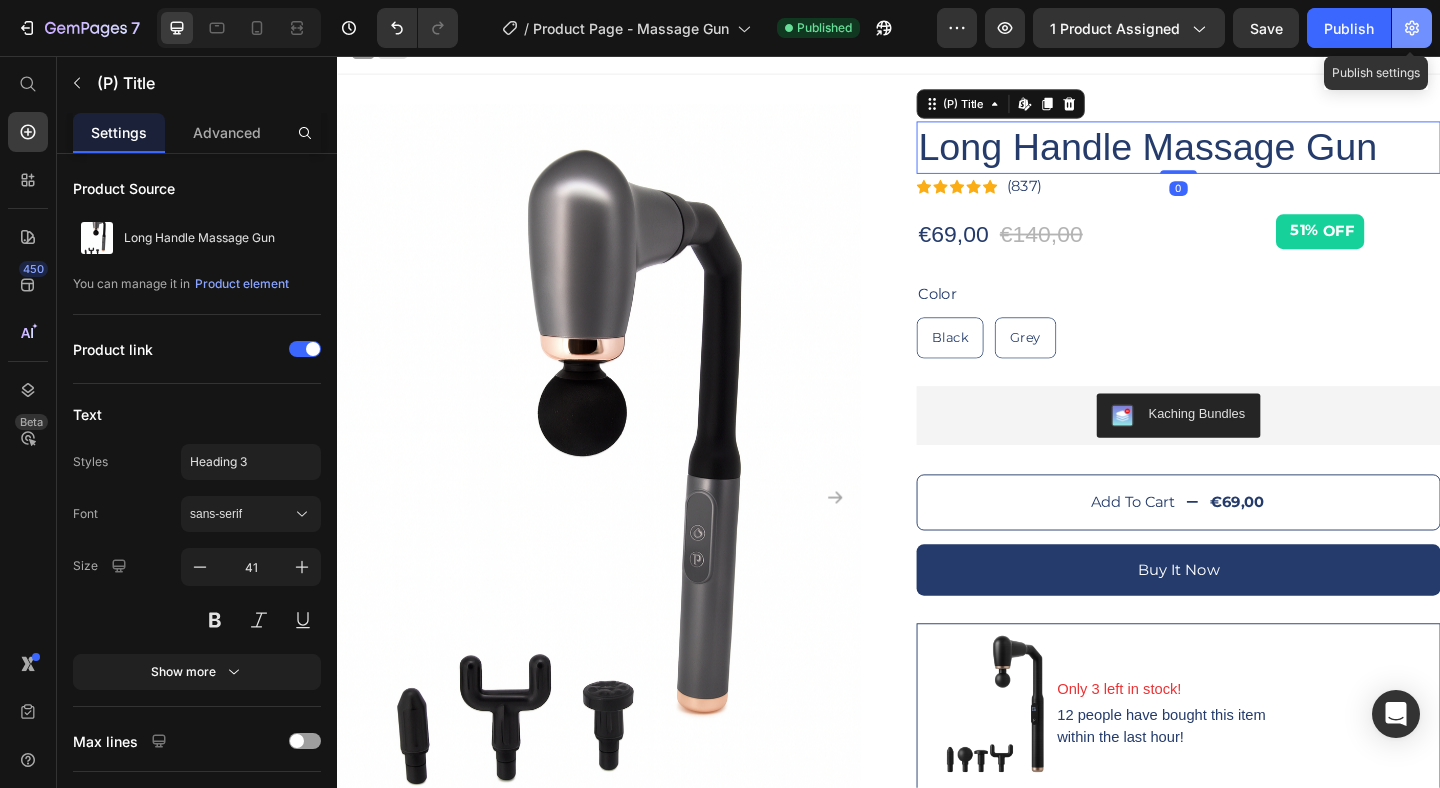 click 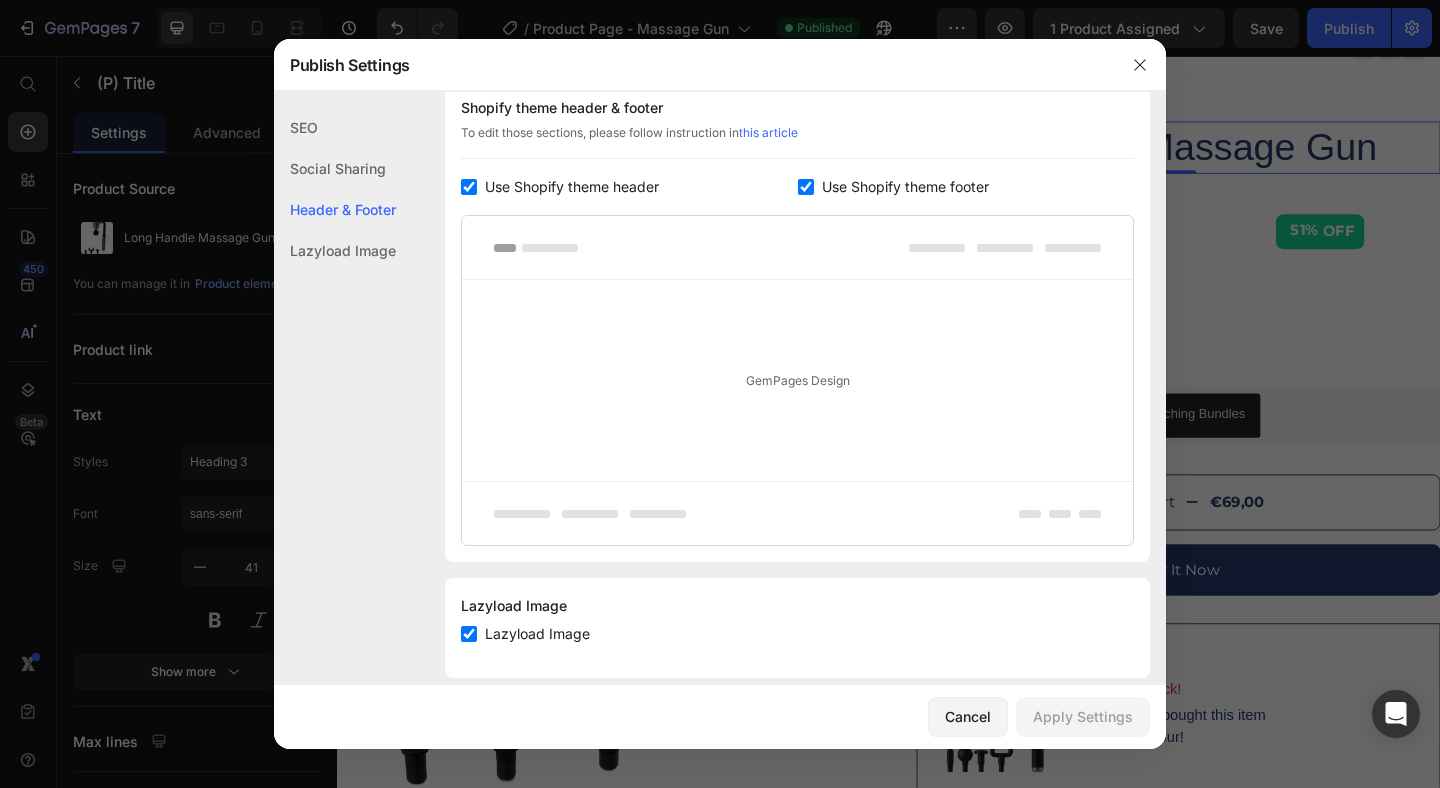 scroll, scrollTop: 347, scrollLeft: 0, axis: vertical 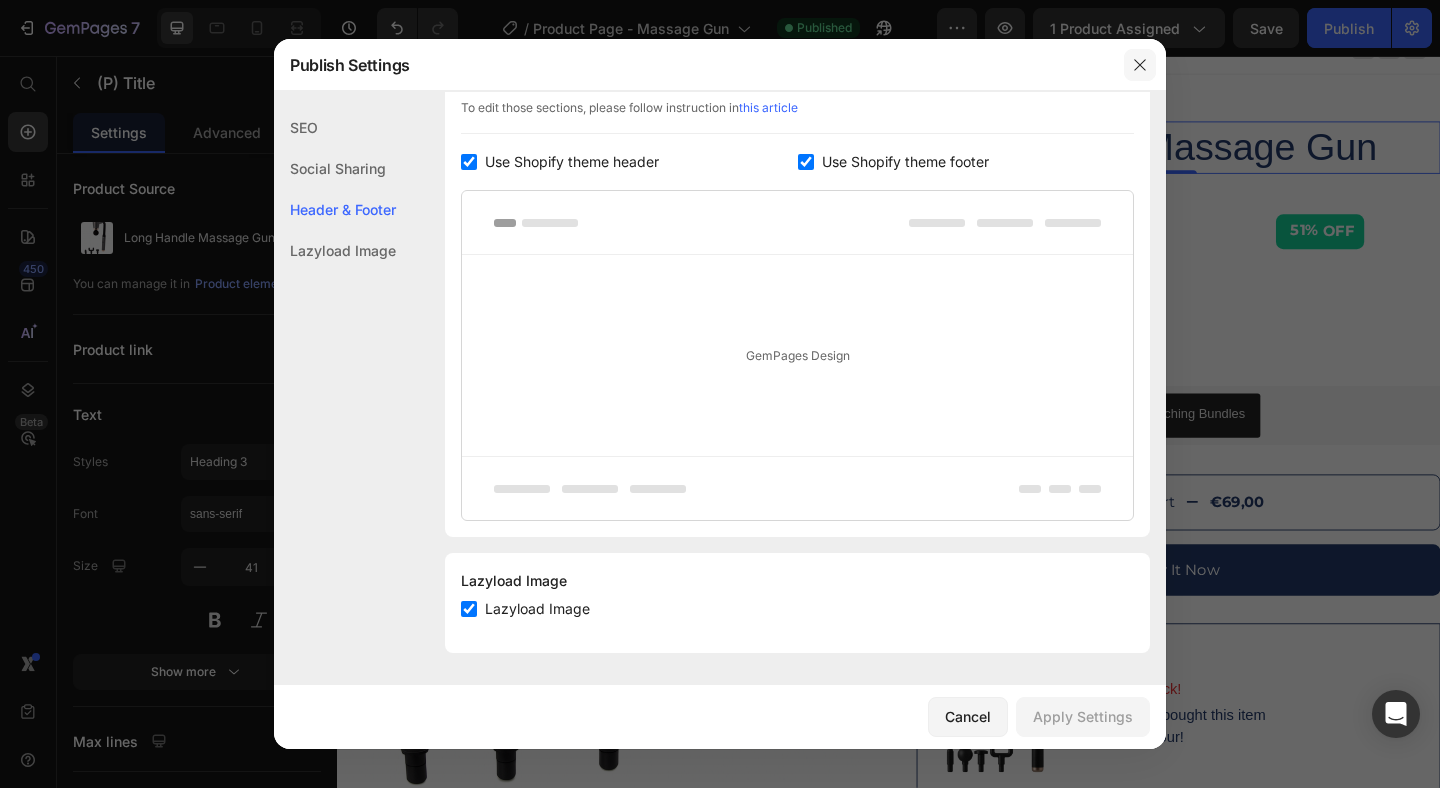 click 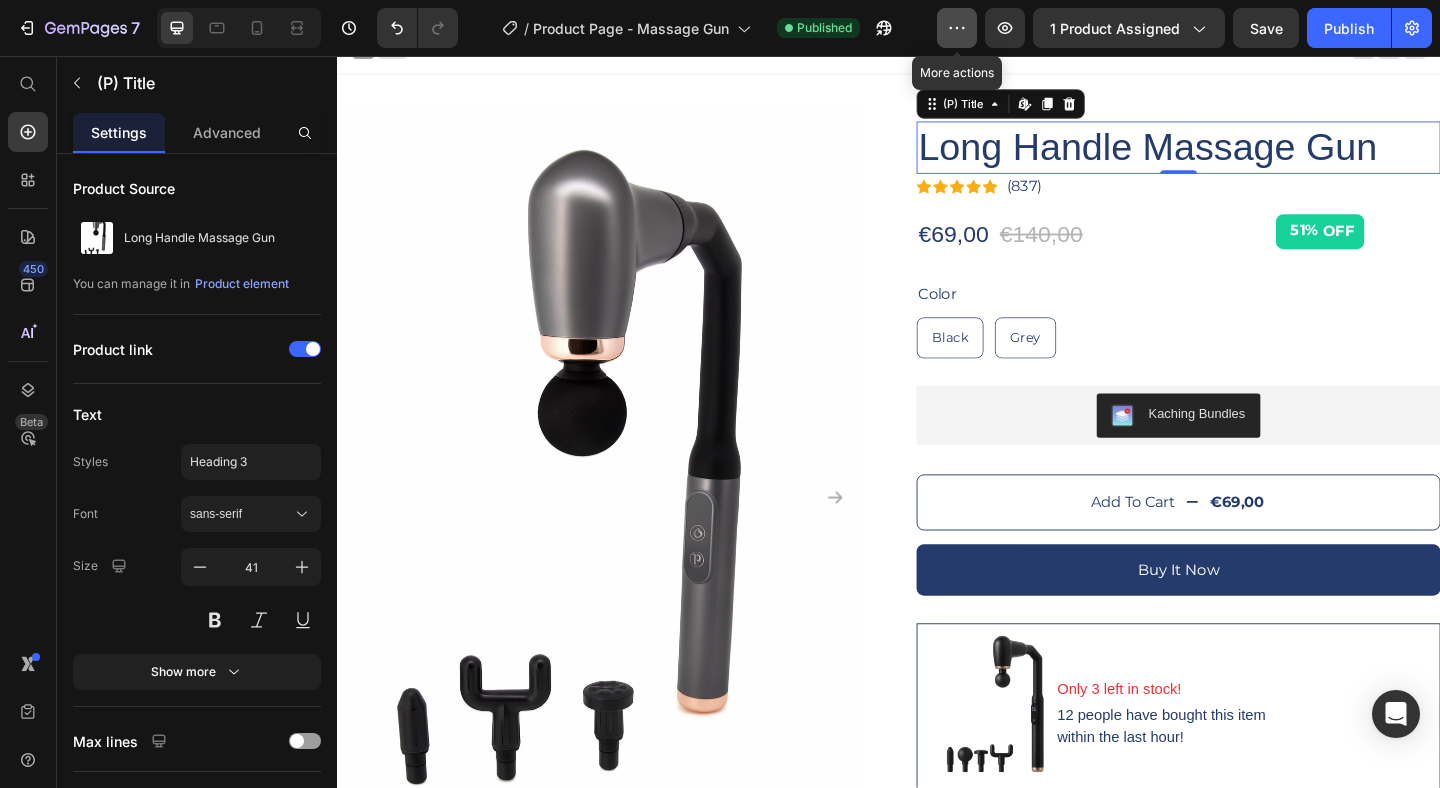 click 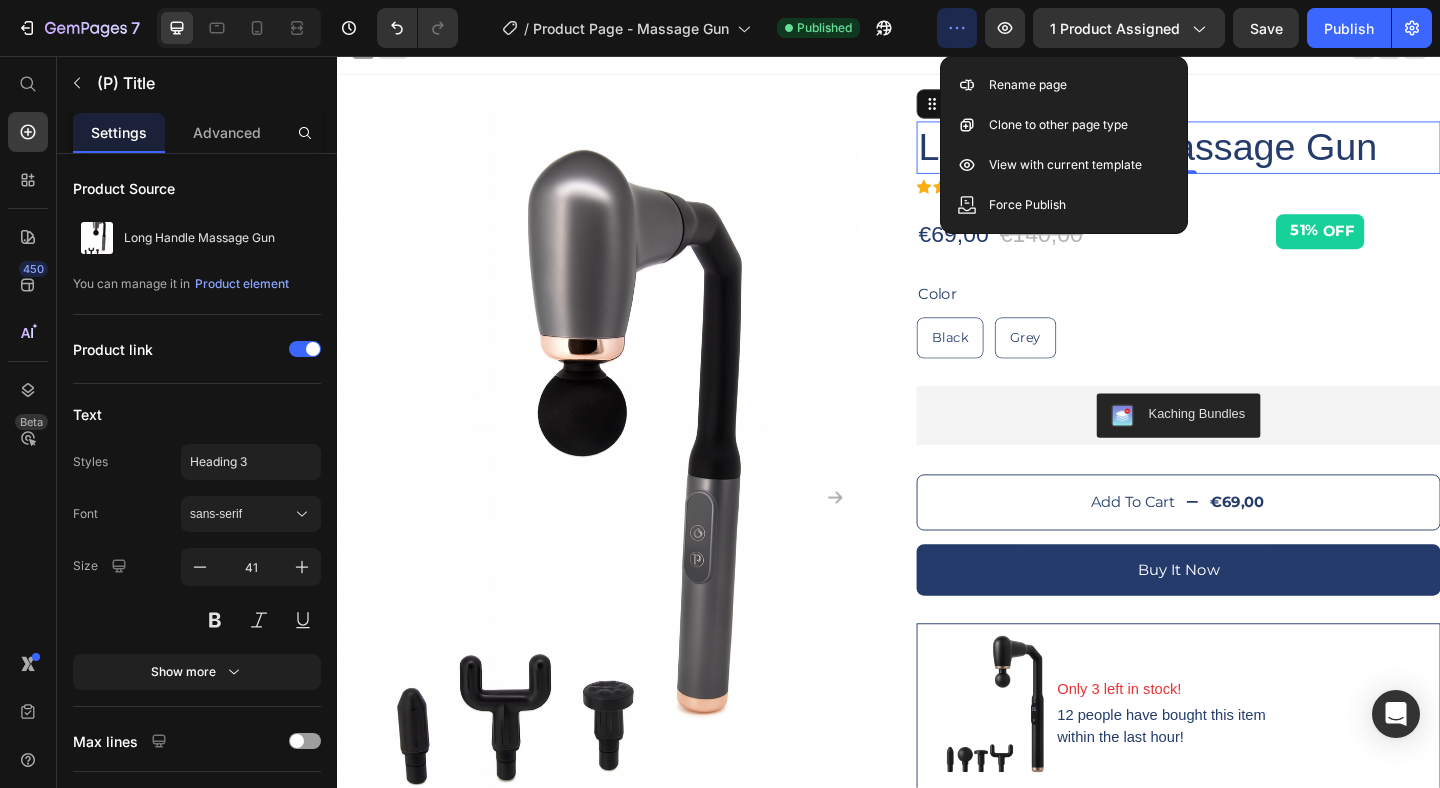 click 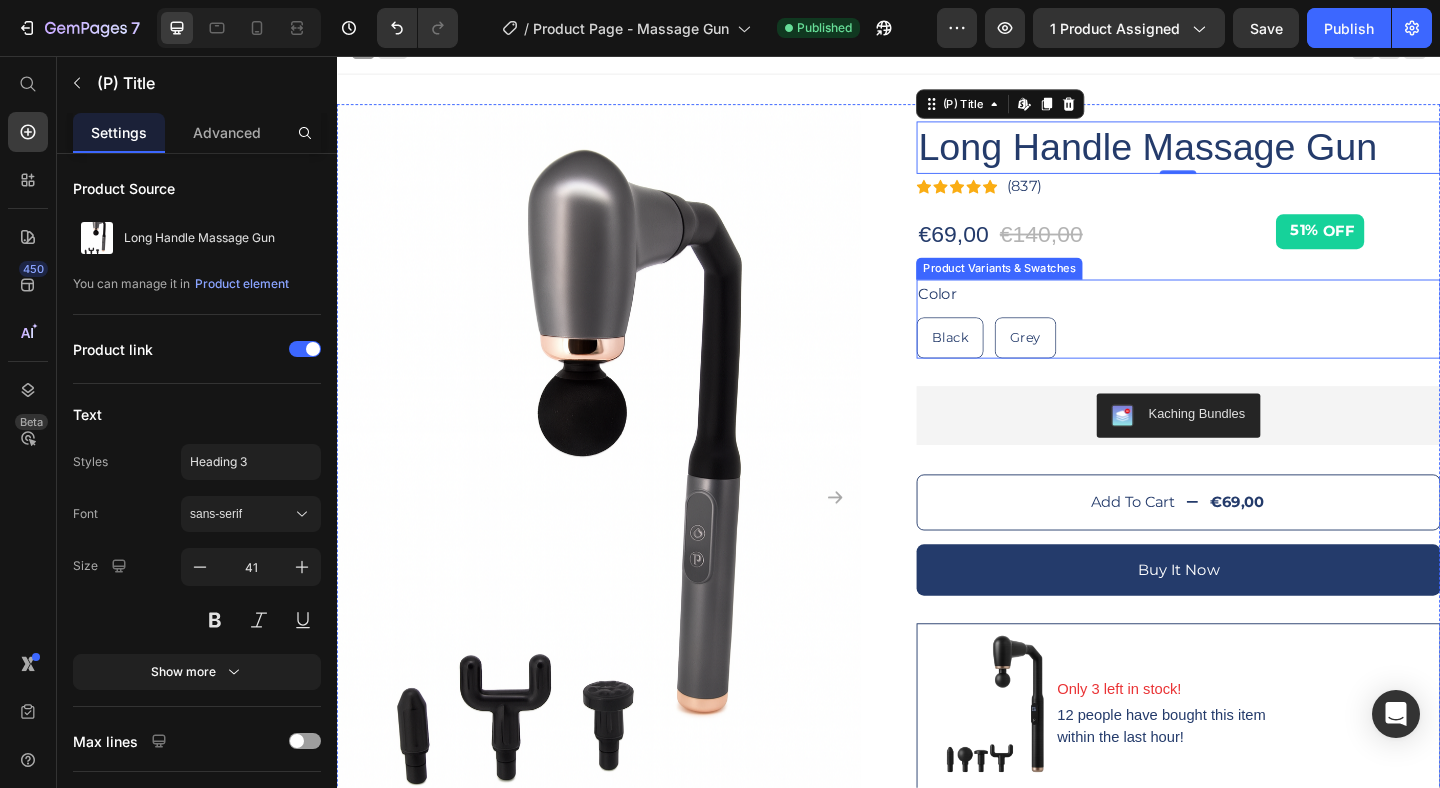 click on "Black Black Black Grey Grey Grey" at bounding box center (1252, 362) 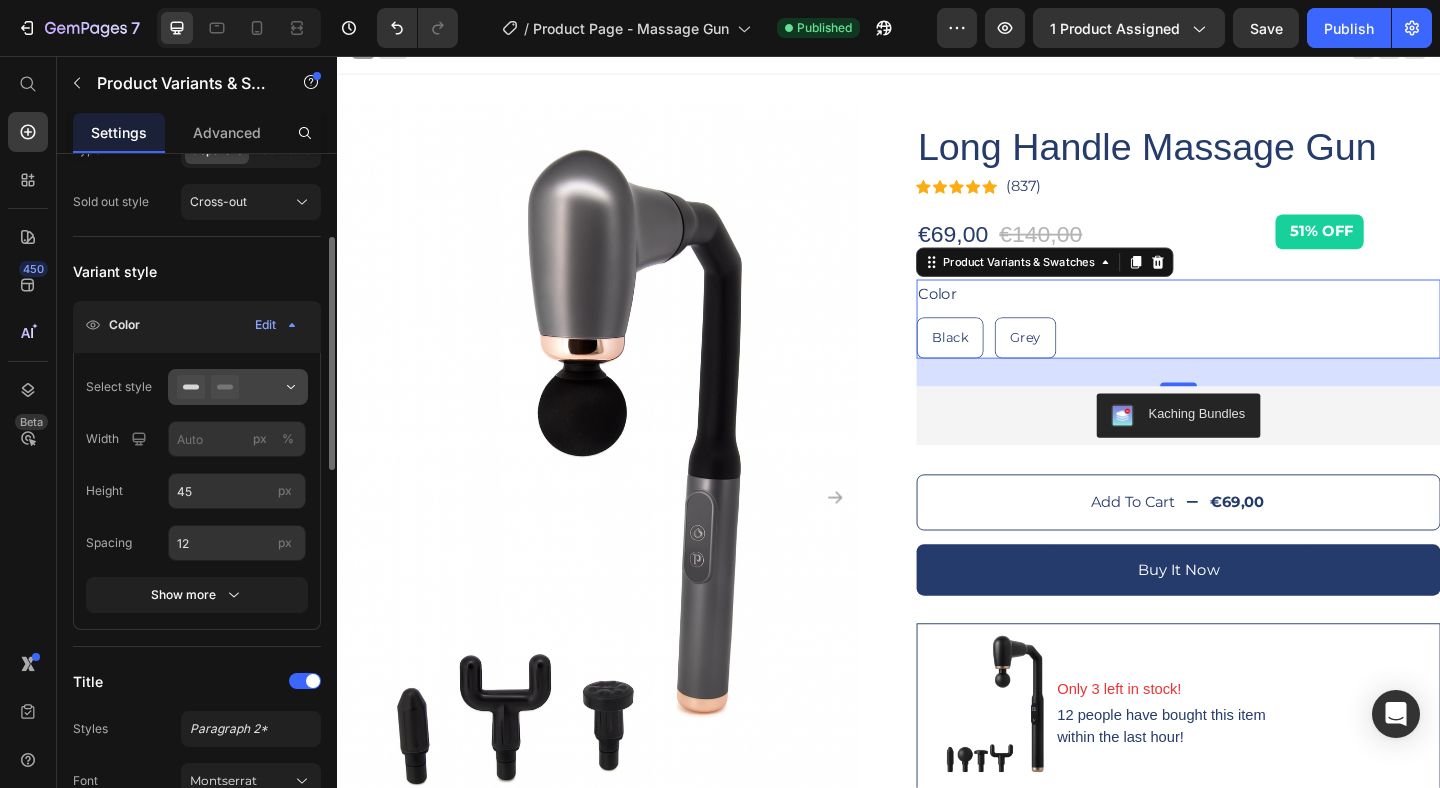 scroll, scrollTop: 251, scrollLeft: 0, axis: vertical 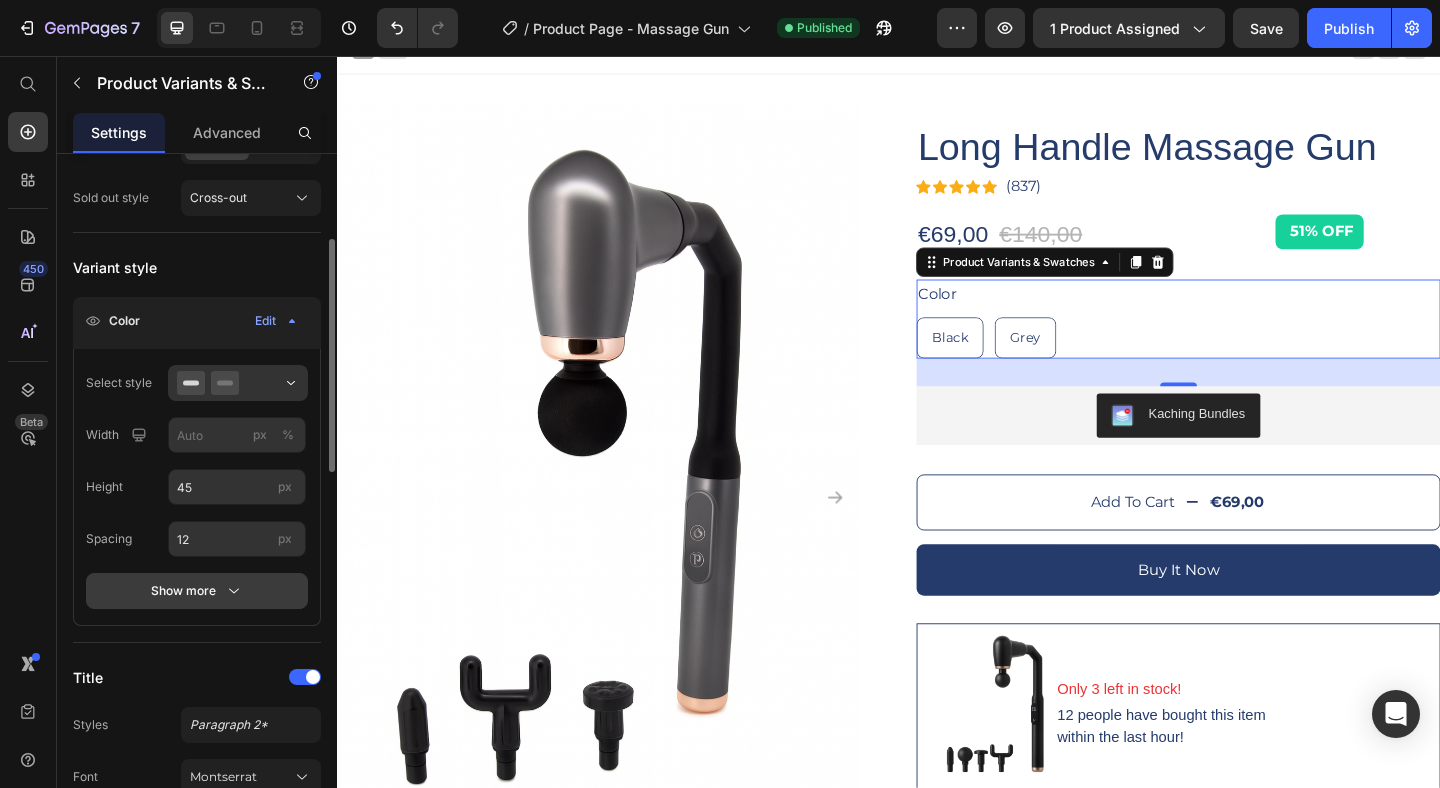 click on "Show more" at bounding box center (197, 591) 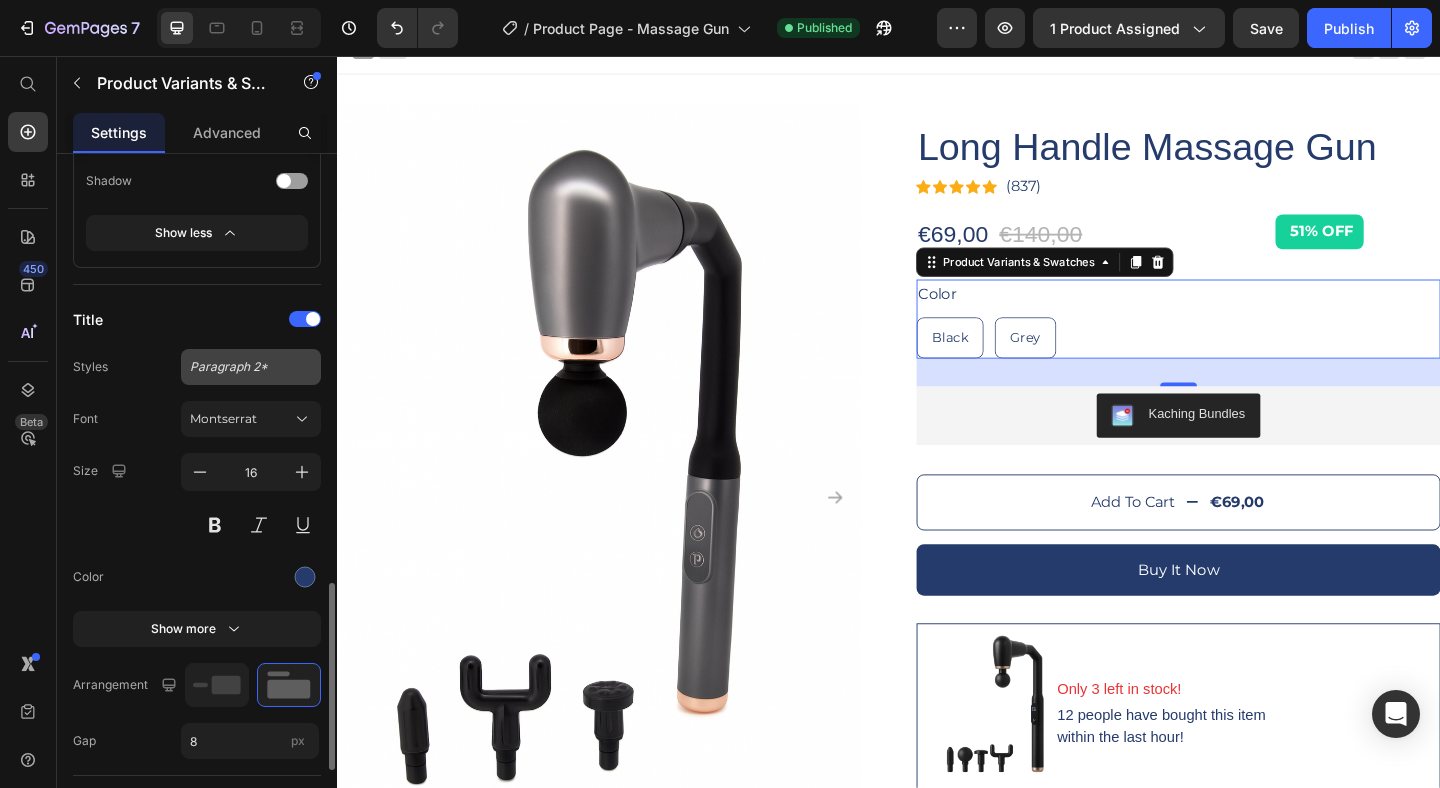 scroll, scrollTop: 1211, scrollLeft: 0, axis: vertical 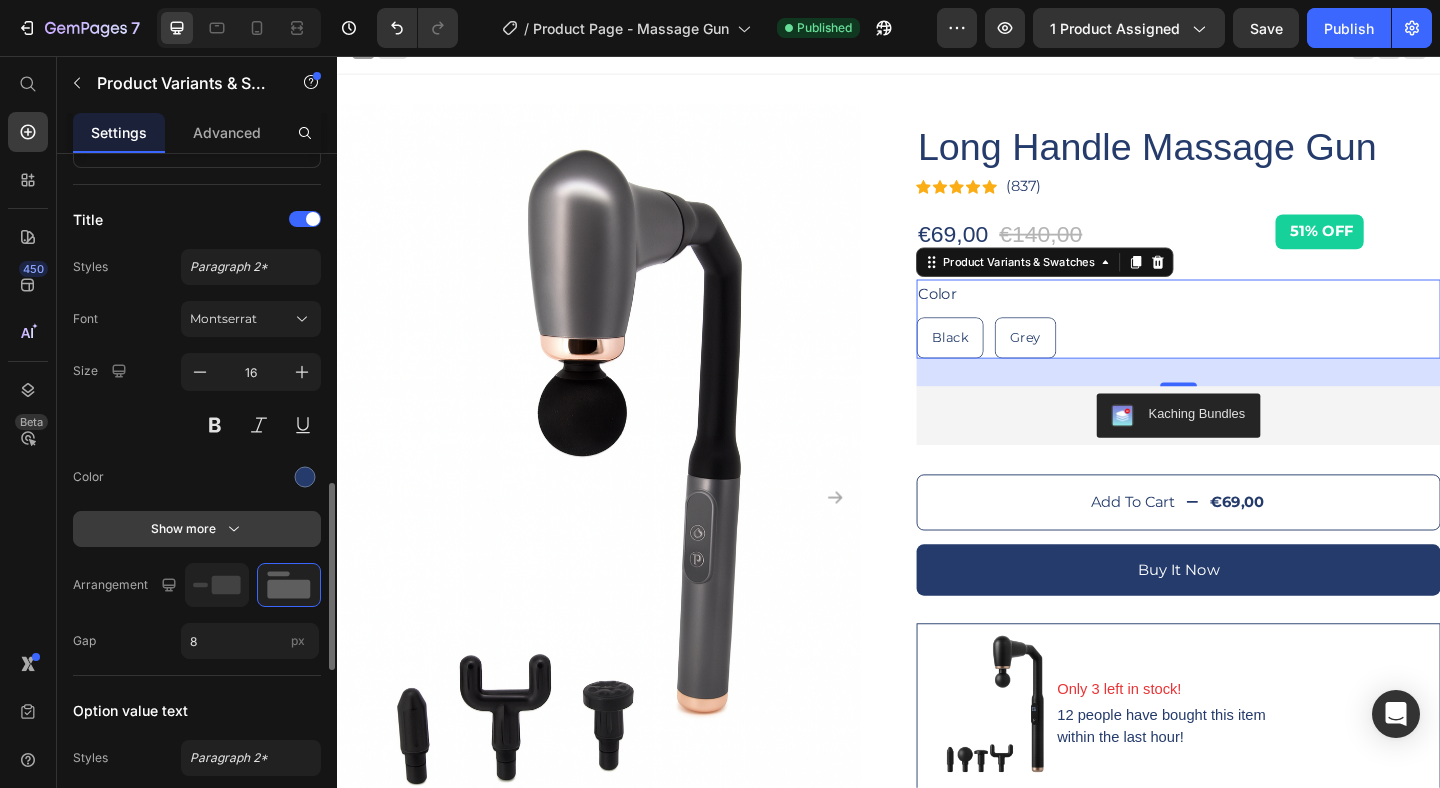 click on "Show more" at bounding box center [197, 529] 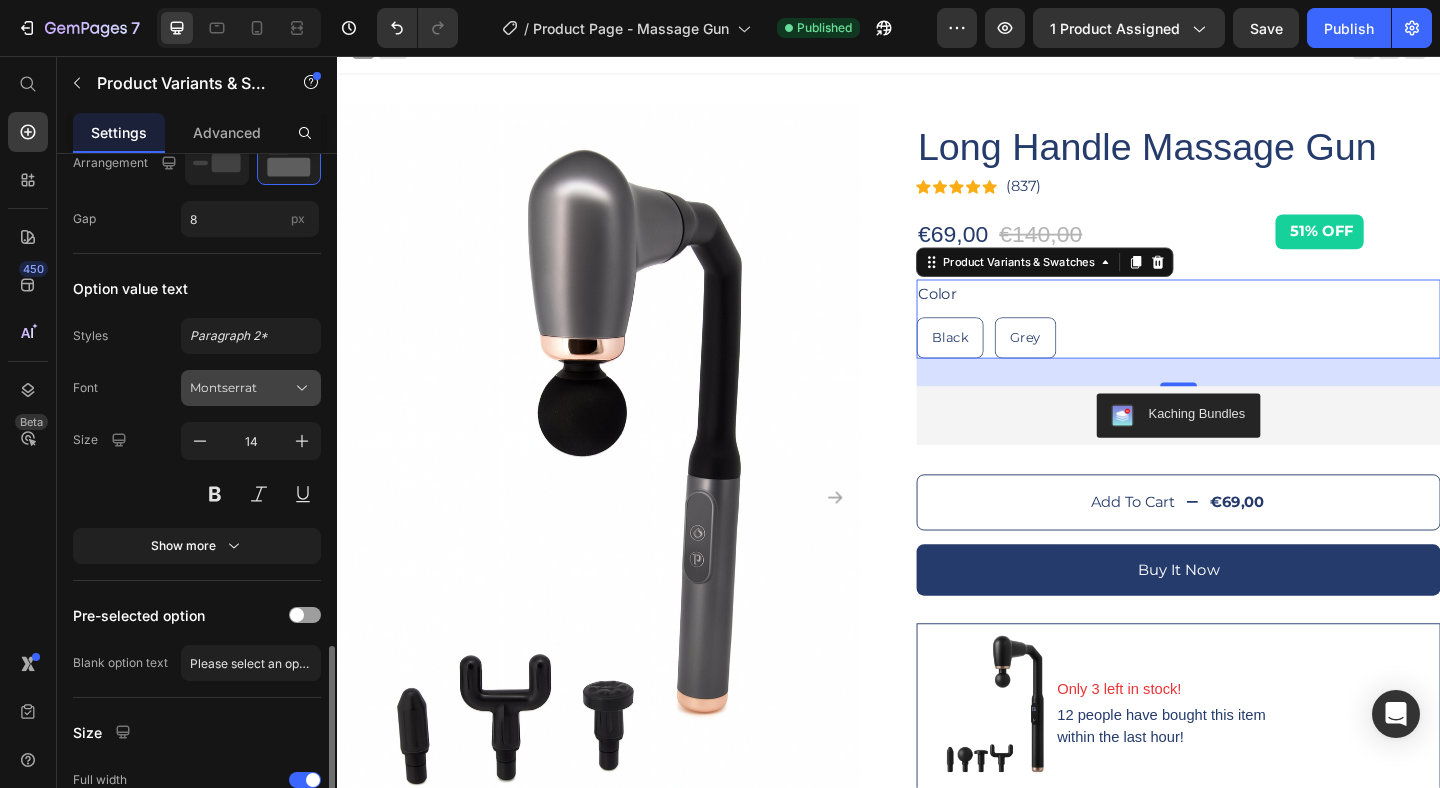 scroll, scrollTop: 1910, scrollLeft: 0, axis: vertical 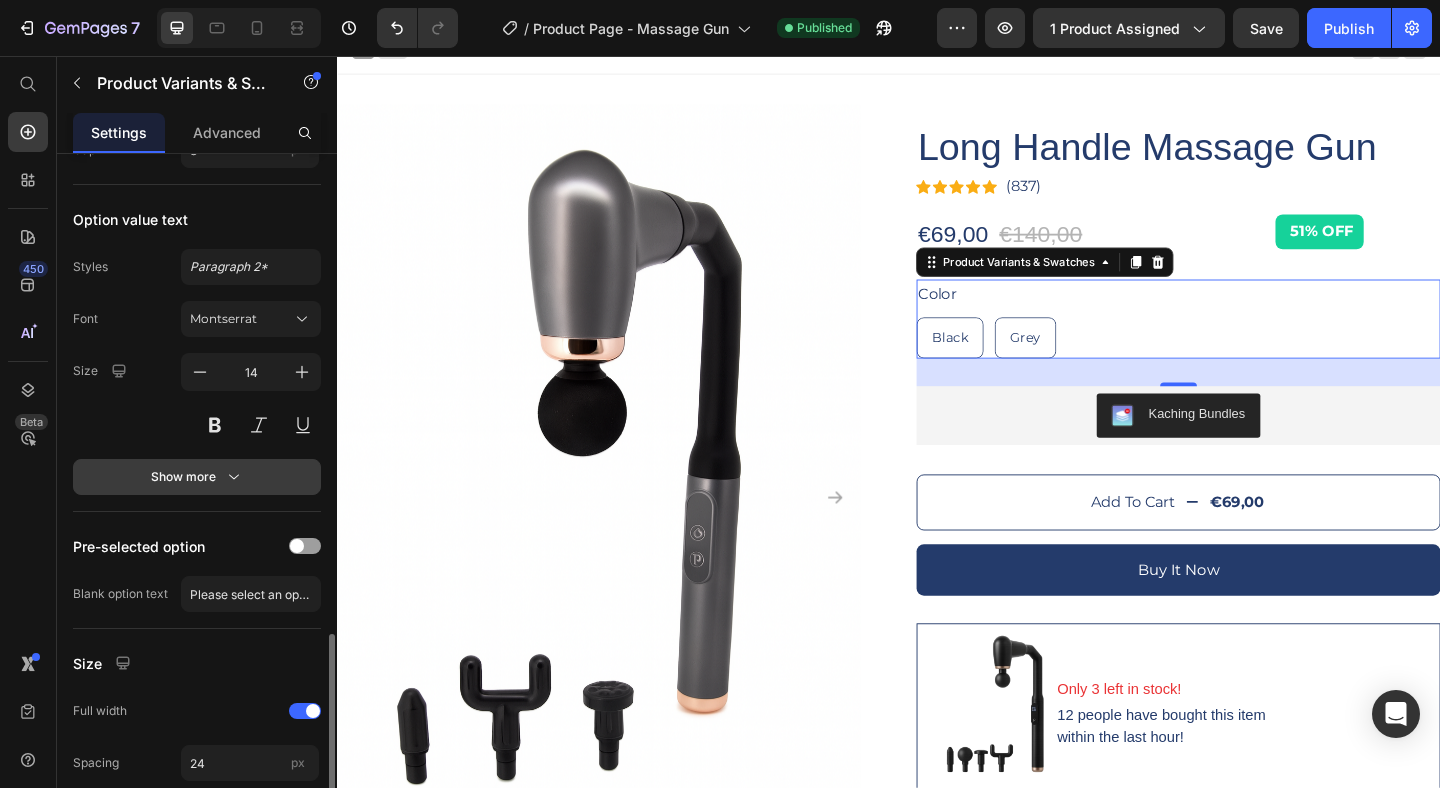 click on "Show more" at bounding box center (197, 477) 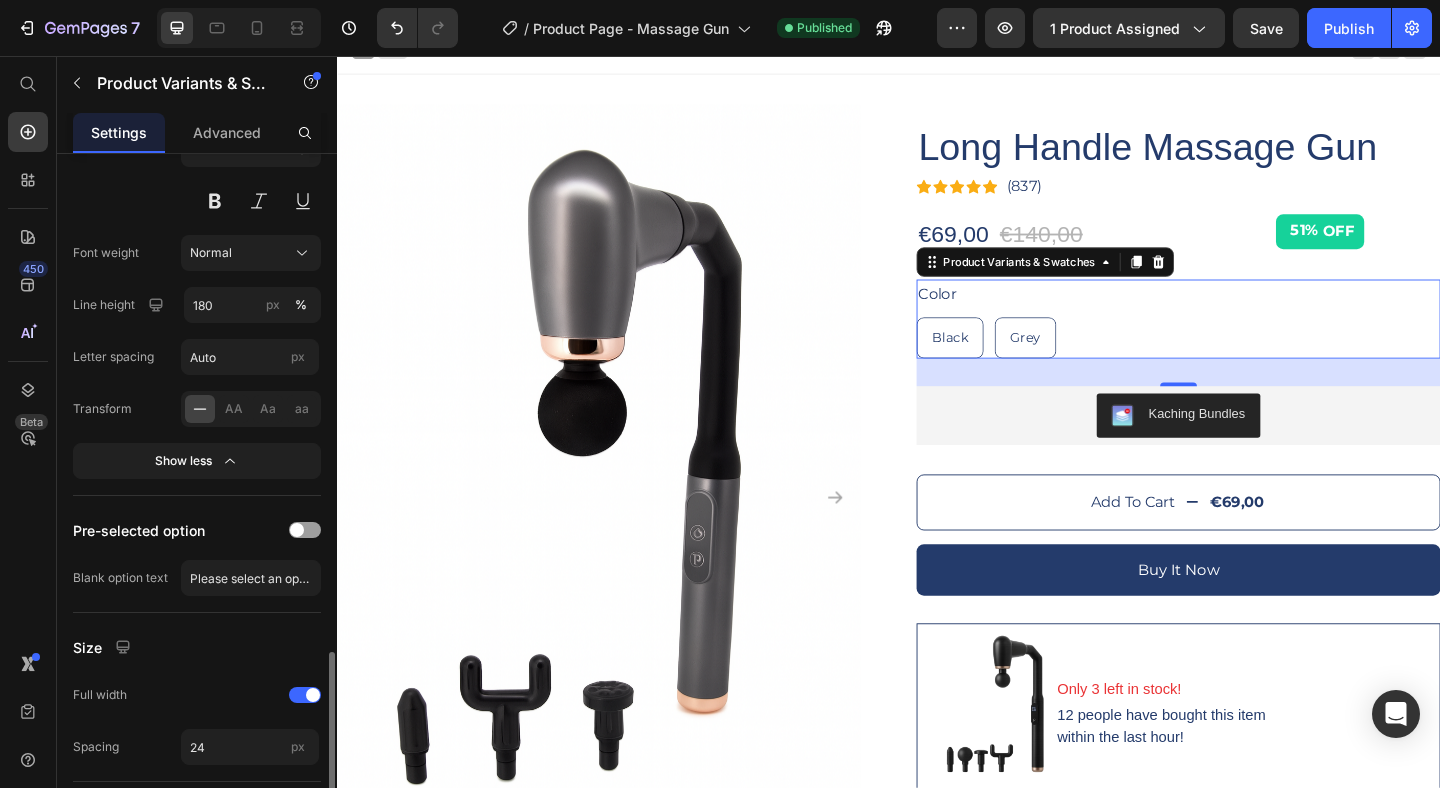 scroll, scrollTop: 2268, scrollLeft: 0, axis: vertical 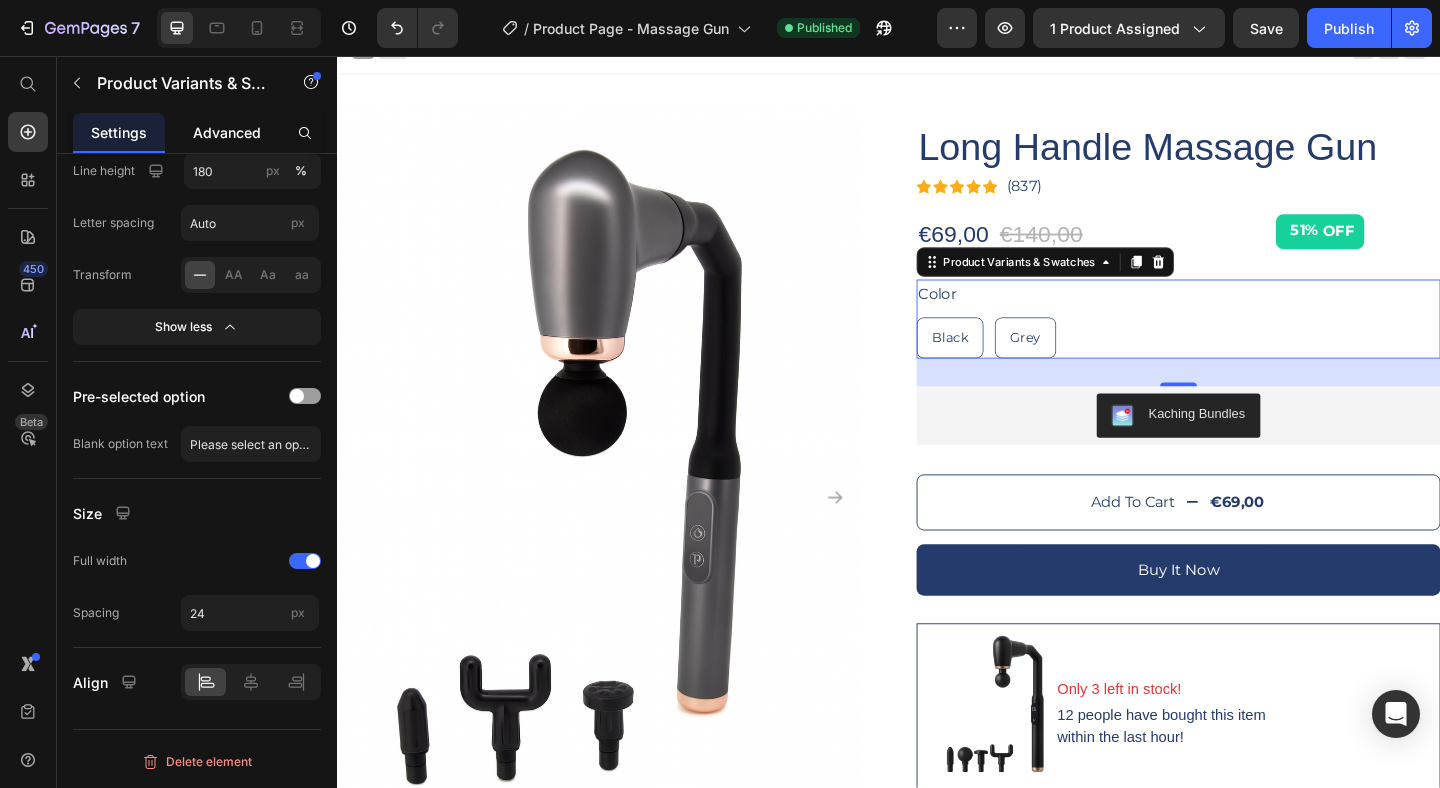 click on "Advanced" 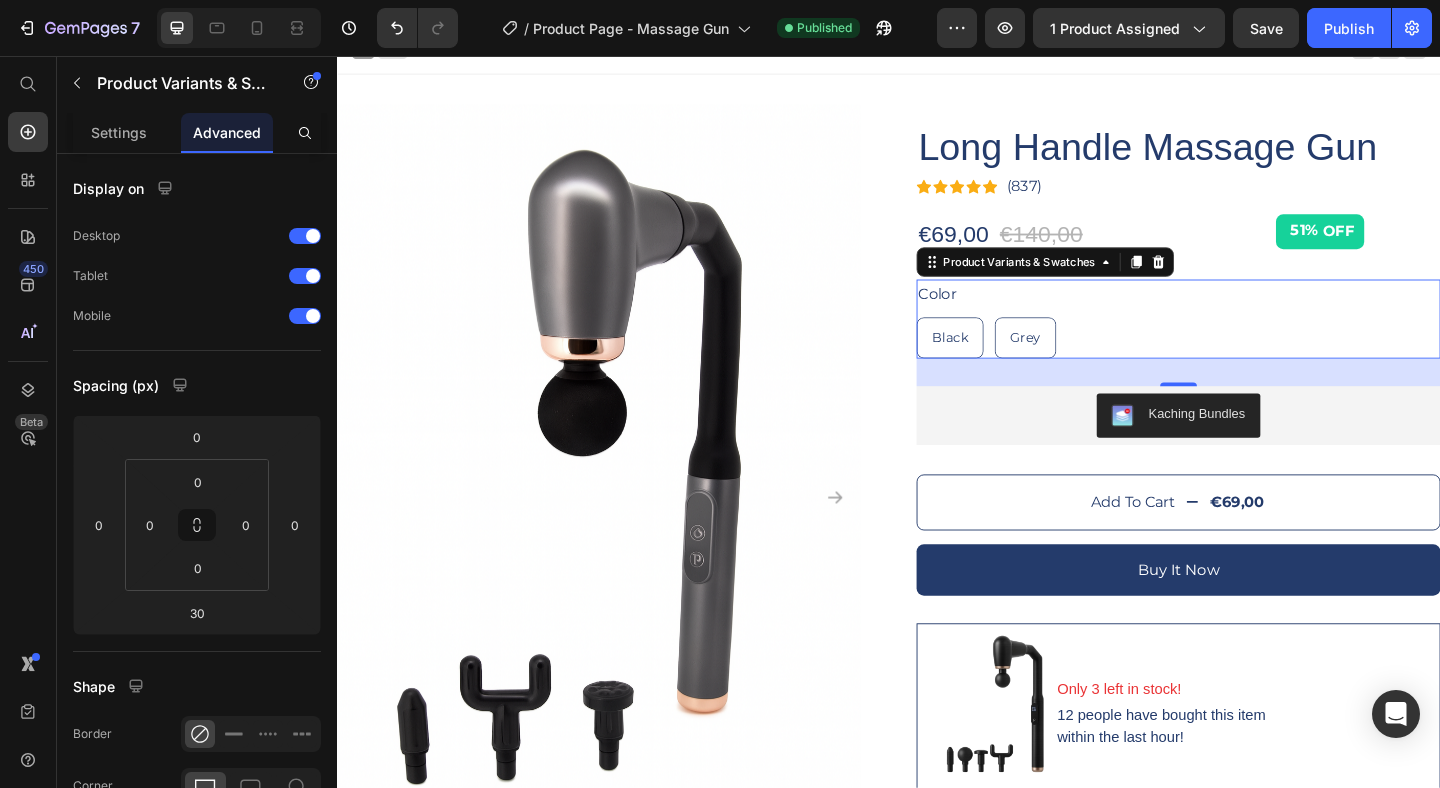 scroll, scrollTop: 578, scrollLeft: 0, axis: vertical 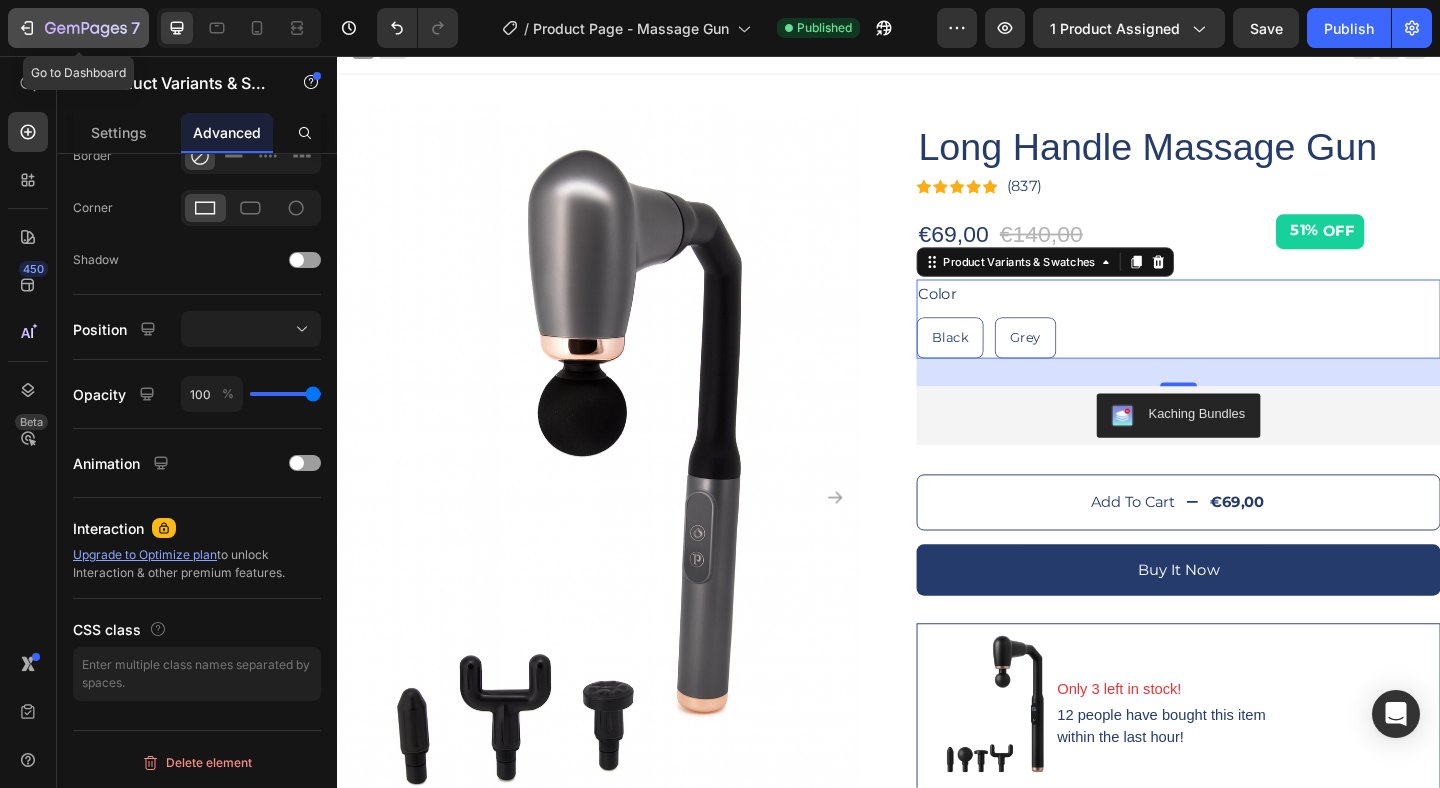 click on "7" 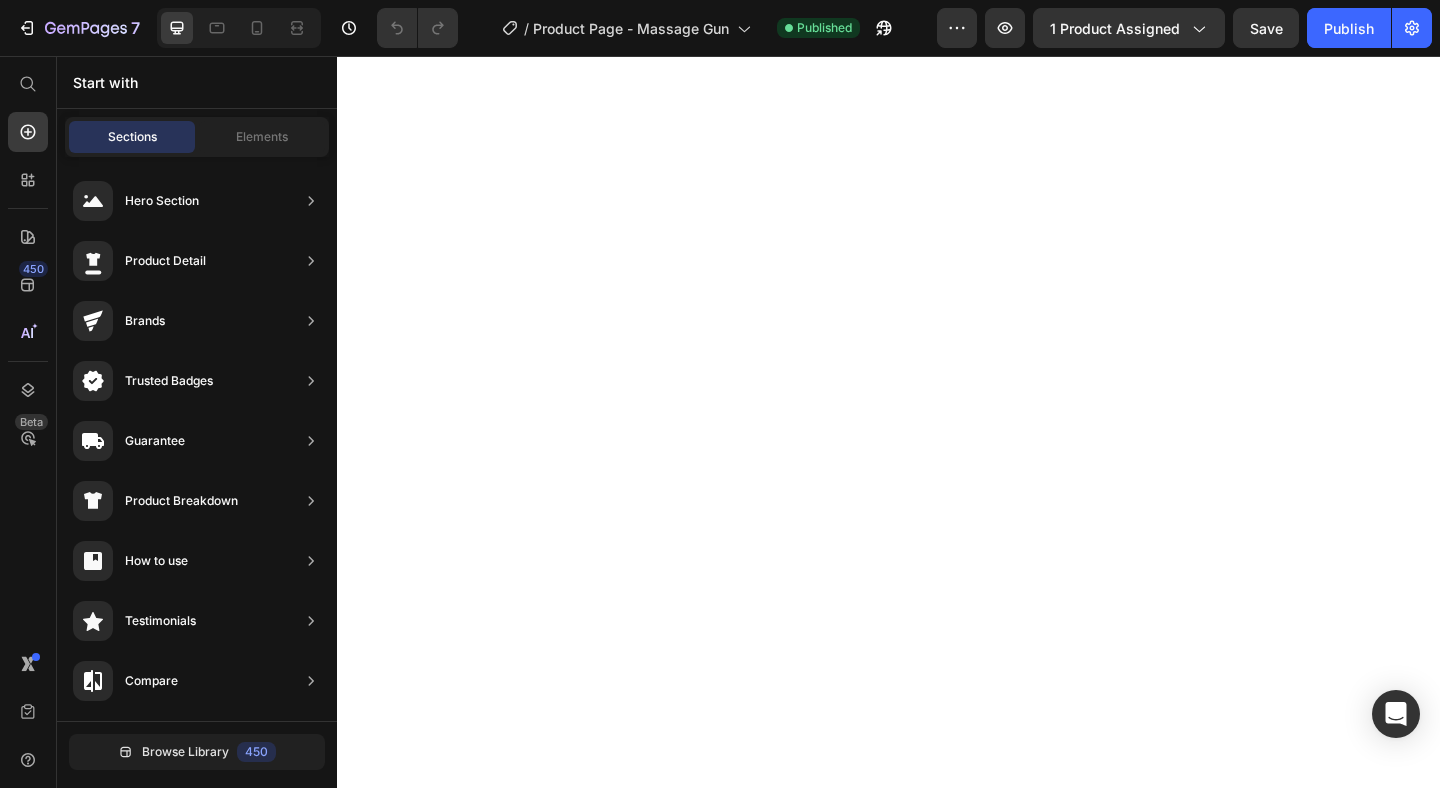 scroll, scrollTop: 0, scrollLeft: 0, axis: both 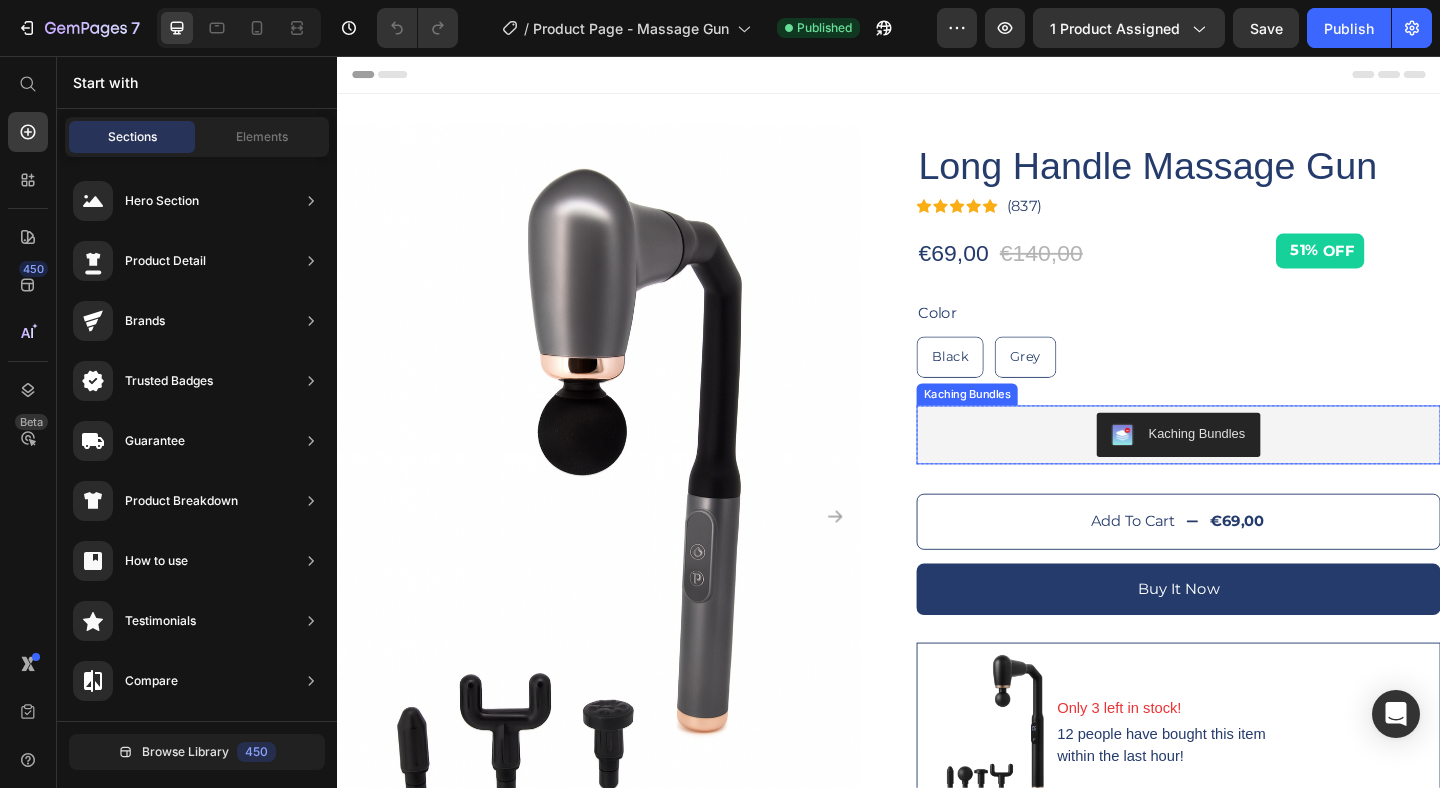 click on "Kaching Bundles" at bounding box center (1252, 468) 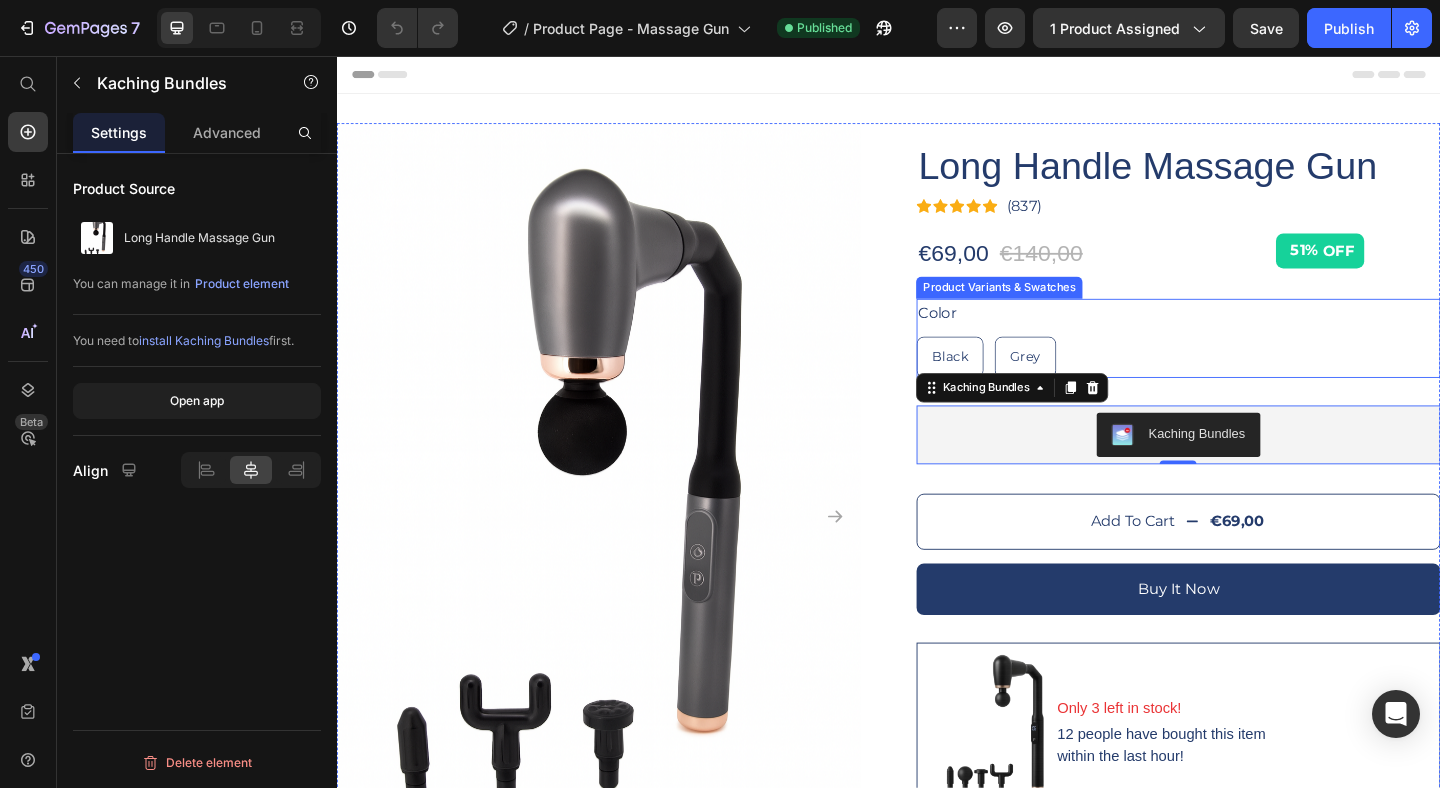 click on "Black Black Black Grey Grey Grey" at bounding box center (1252, 383) 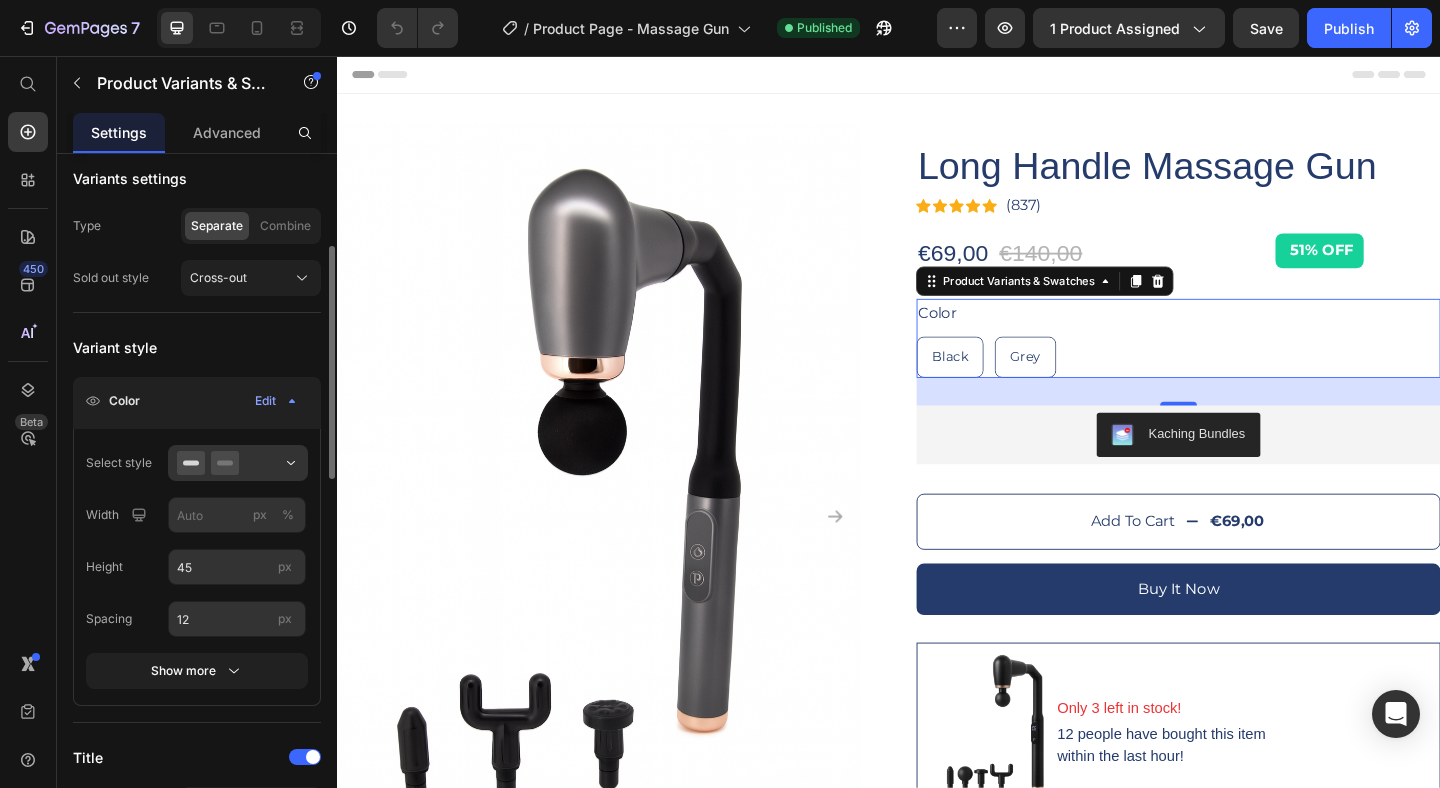 scroll, scrollTop: 364, scrollLeft: 0, axis: vertical 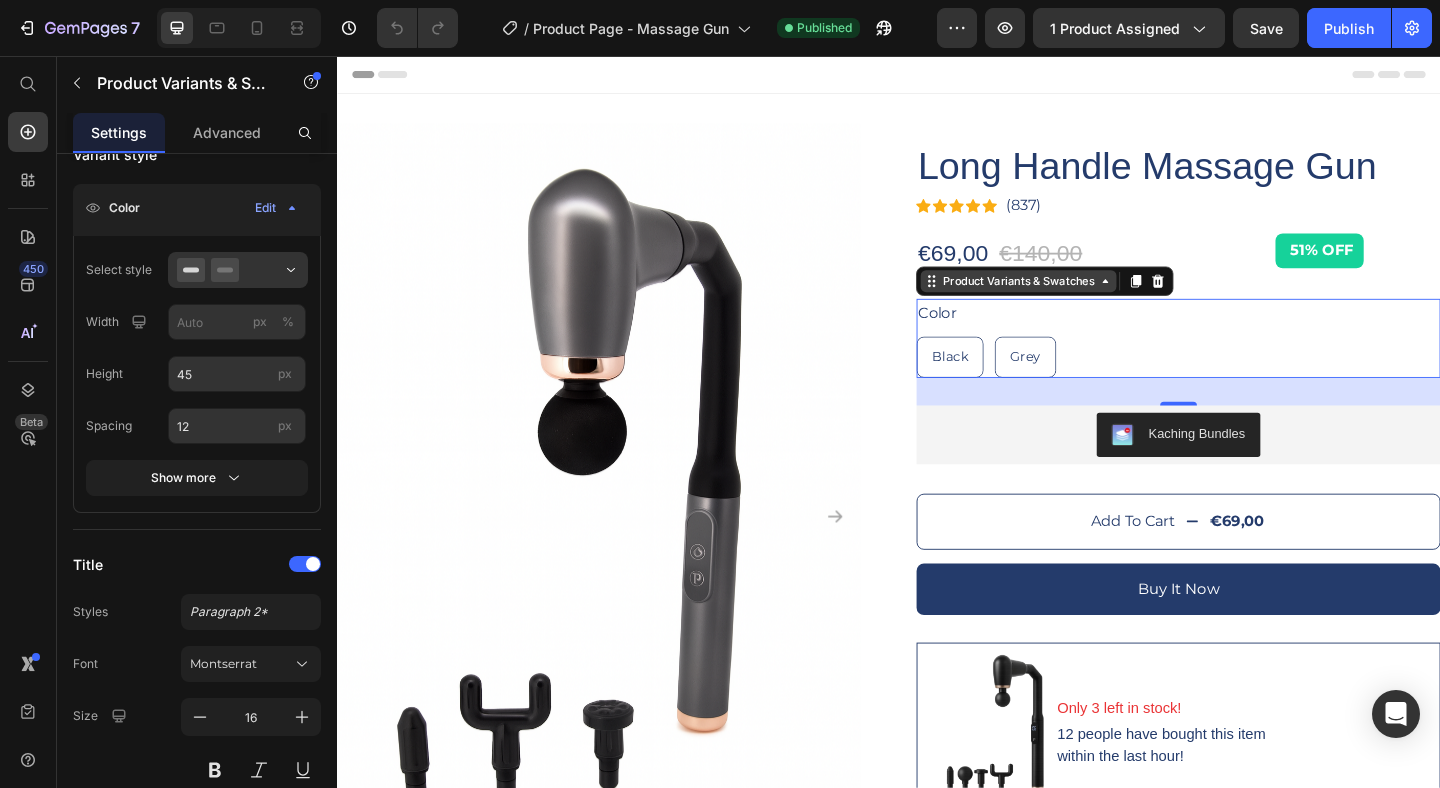 click on "Product Variants & Swatches" at bounding box center [1078, 301] 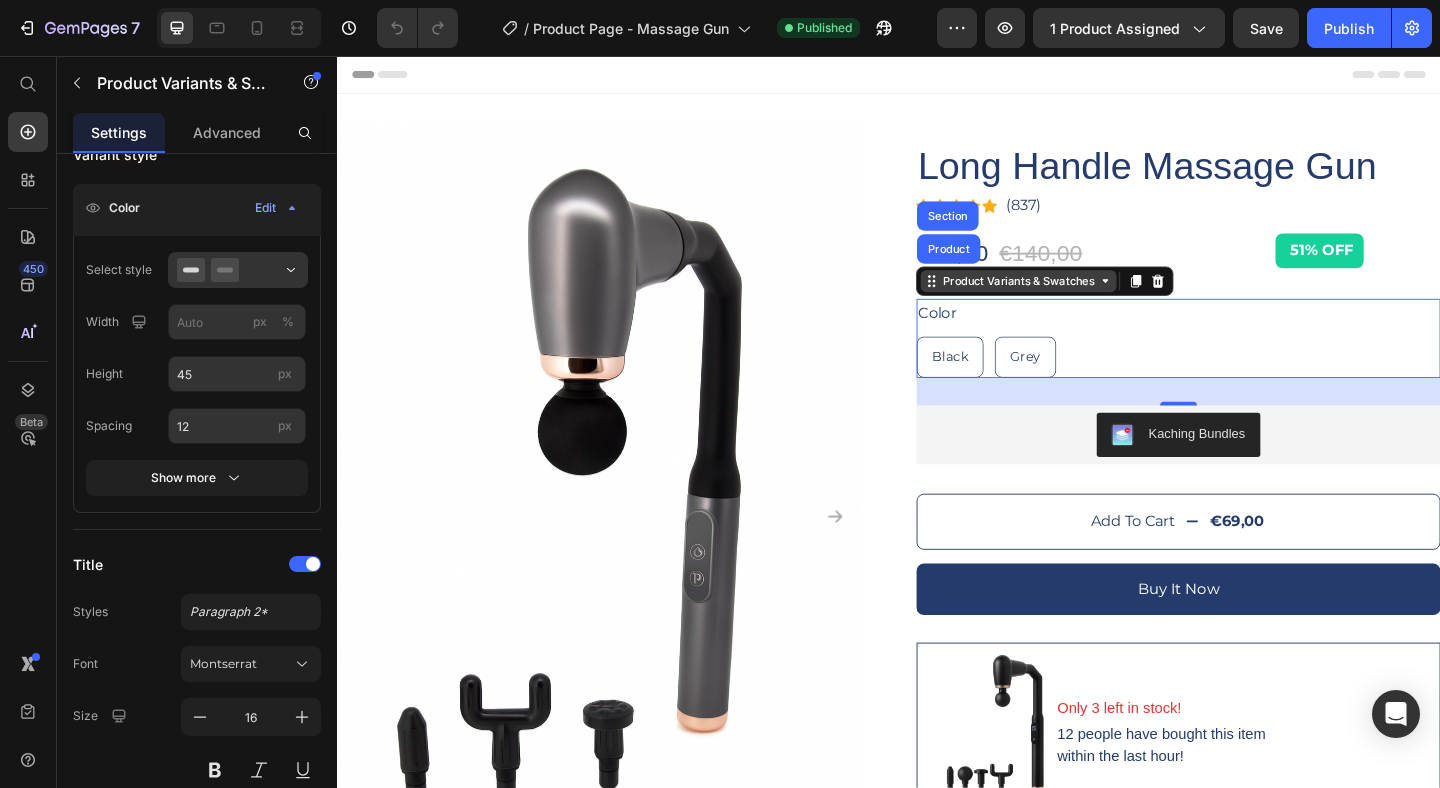 click 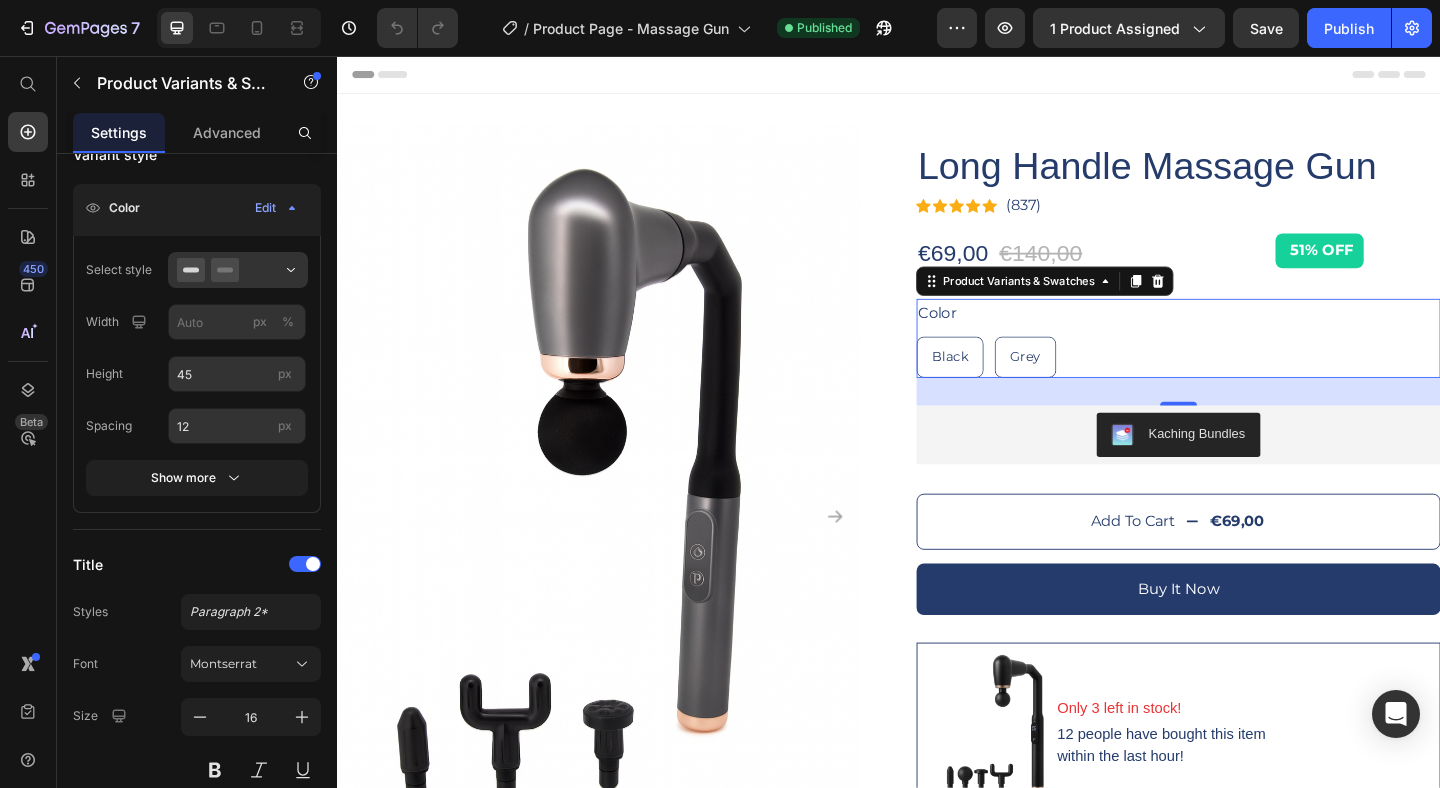 click on "Color Black Black Black Grey Grey Grey" at bounding box center [1252, 363] 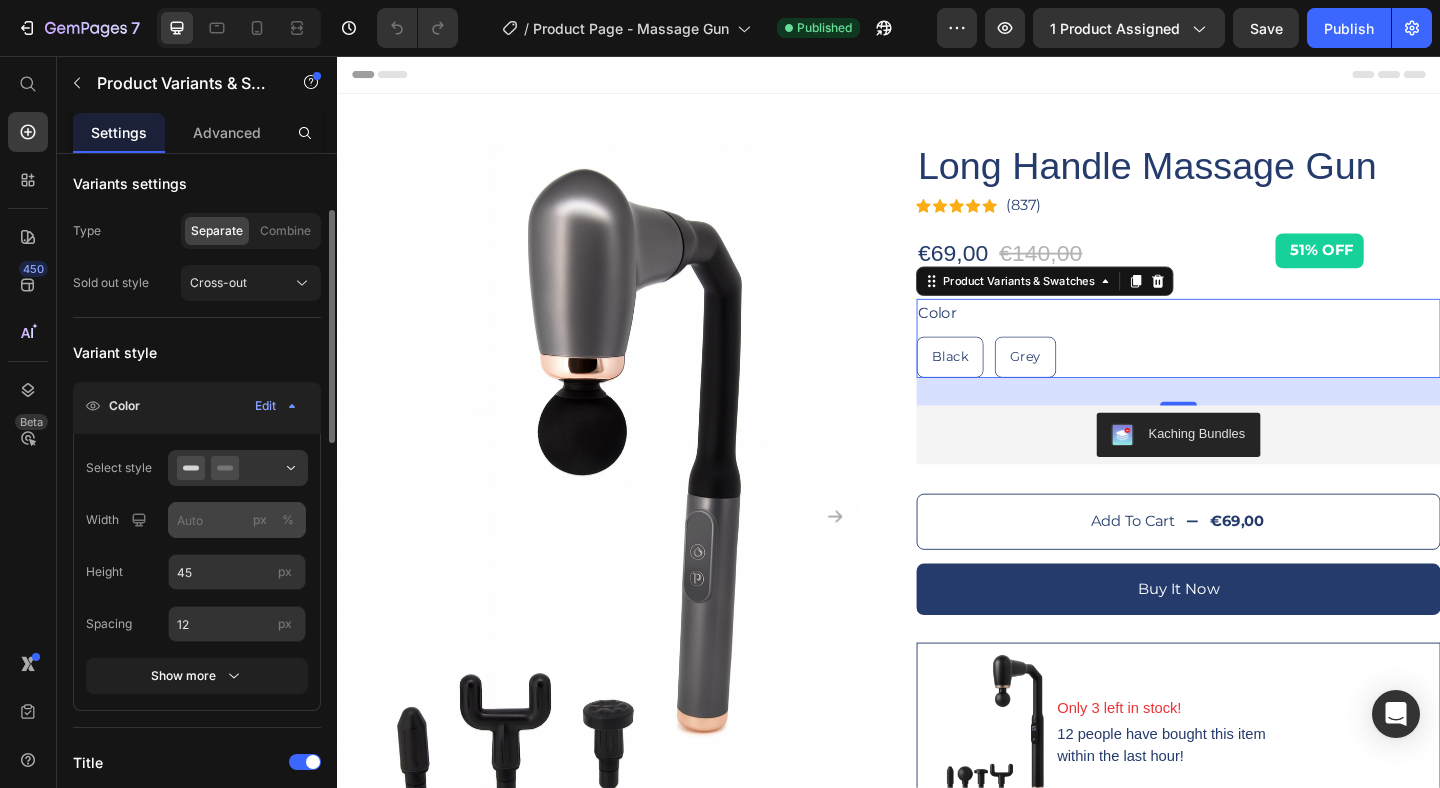 scroll, scrollTop: 0, scrollLeft: 0, axis: both 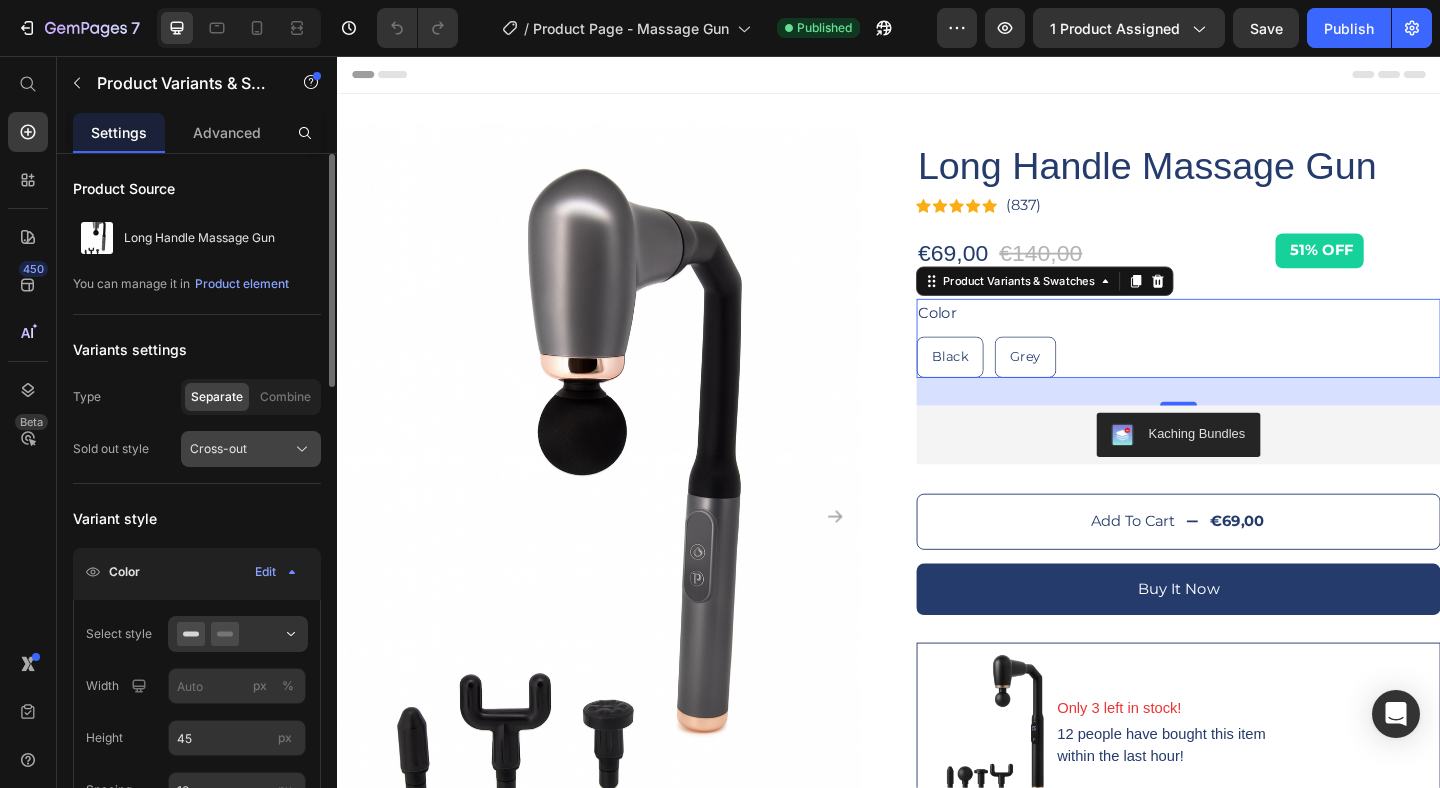 click on "Cross-out" 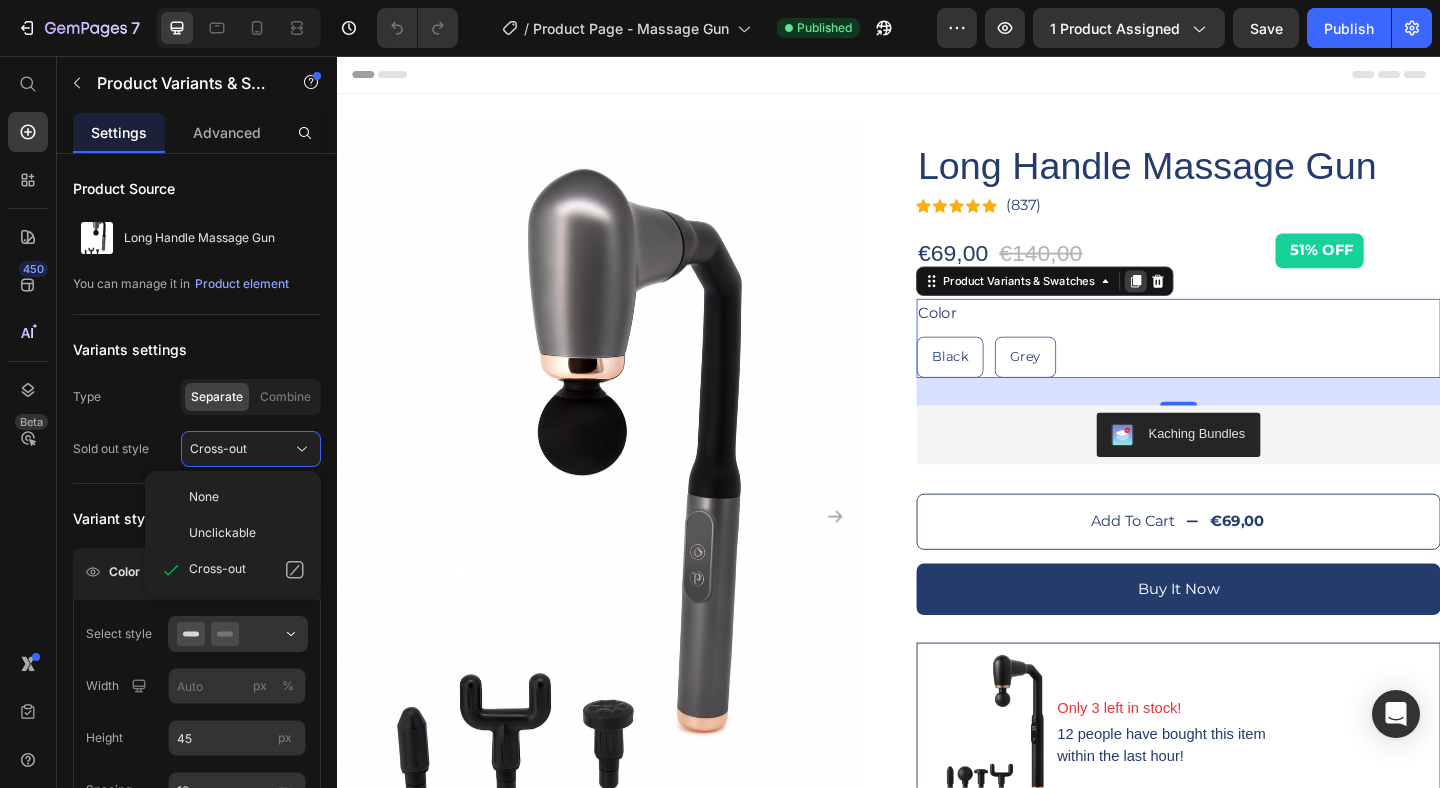click 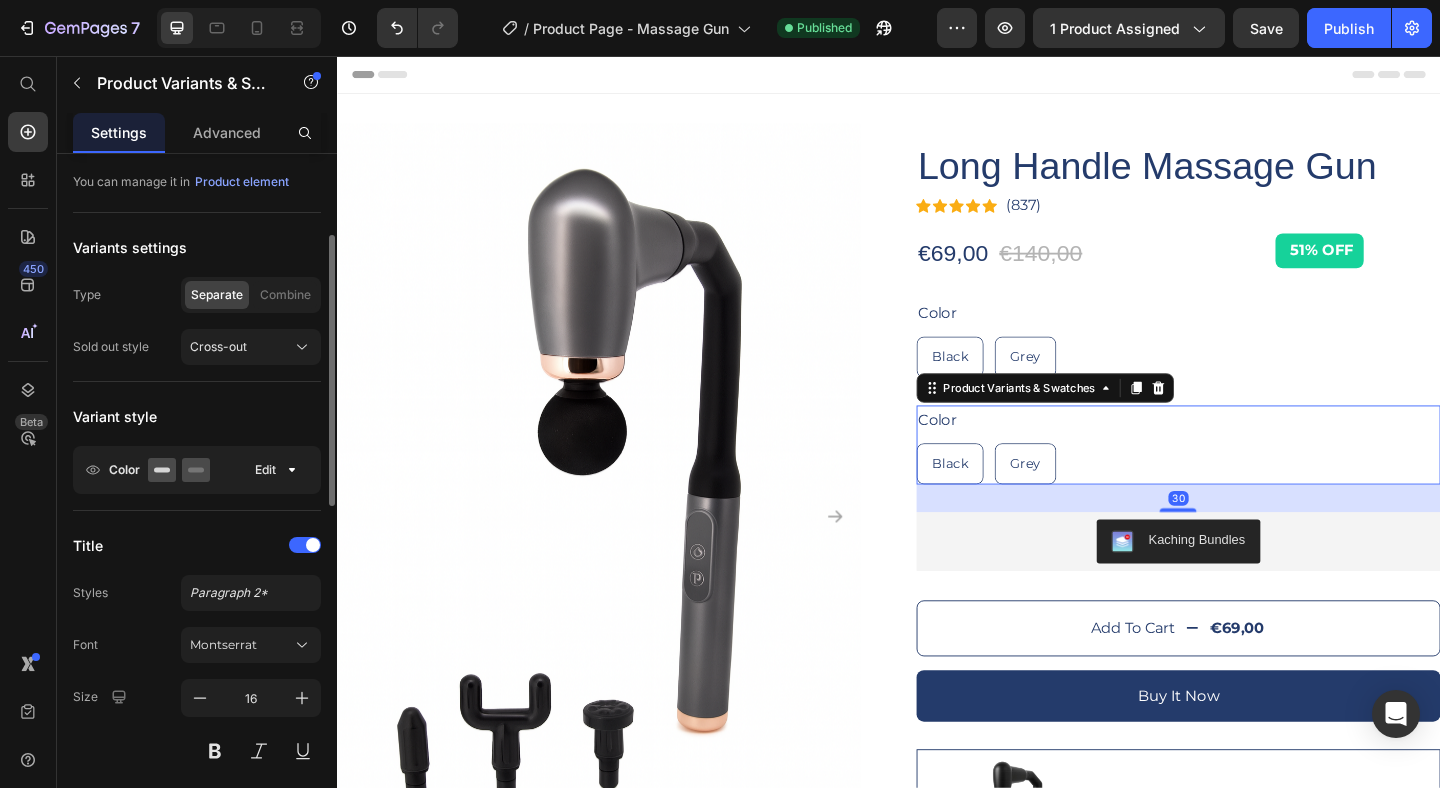 scroll, scrollTop: 328, scrollLeft: 0, axis: vertical 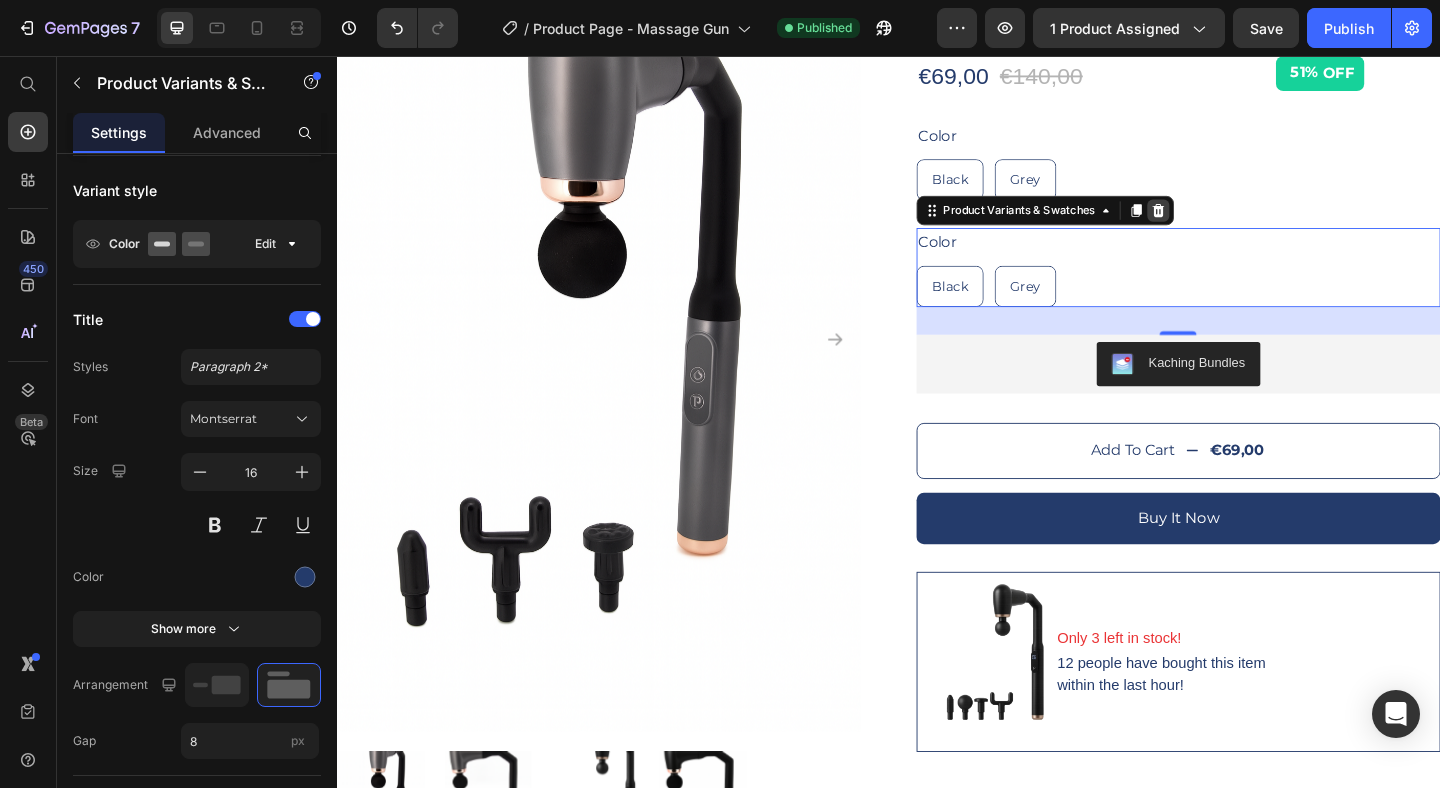 click 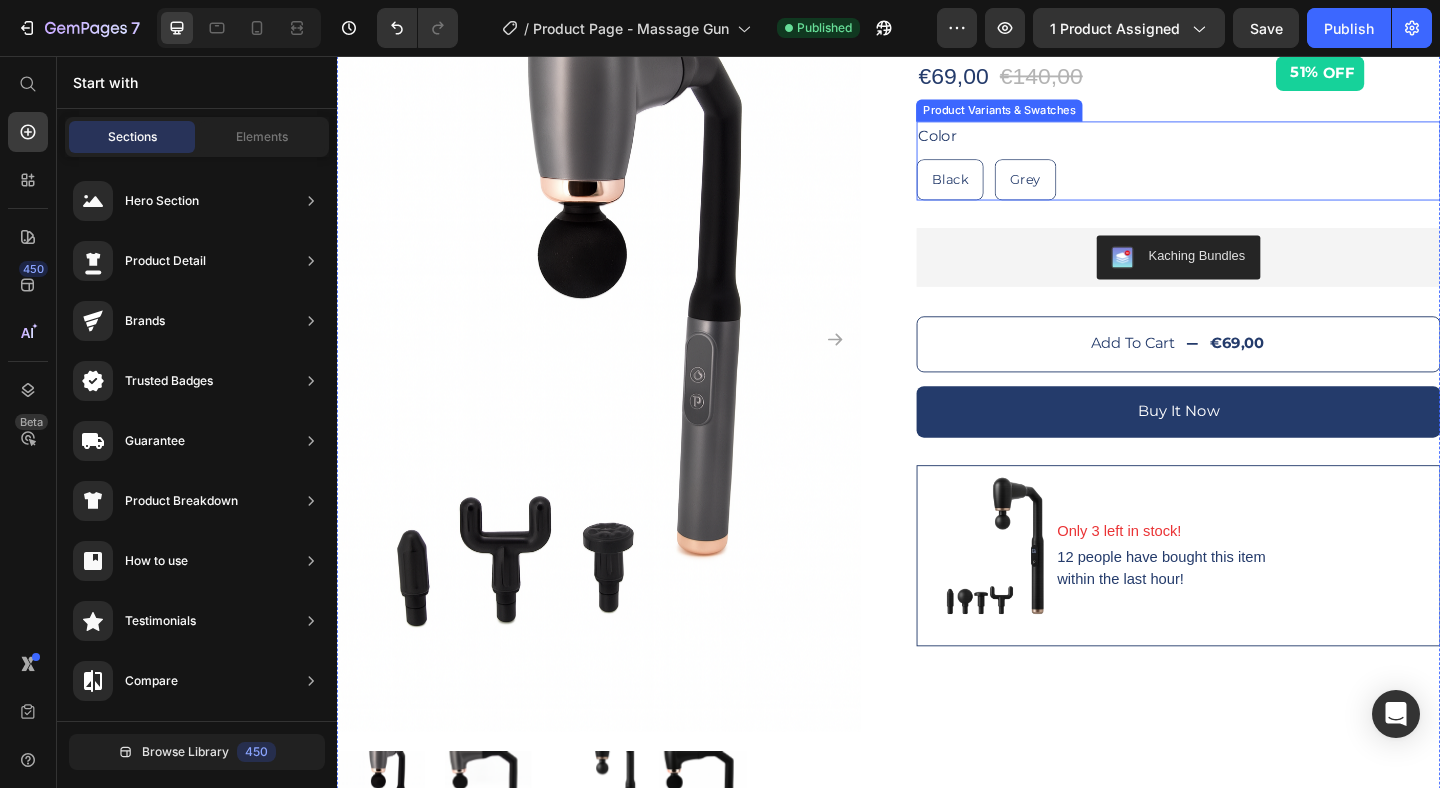click on "Black Black Black Grey Grey Grey" at bounding box center (1252, 190) 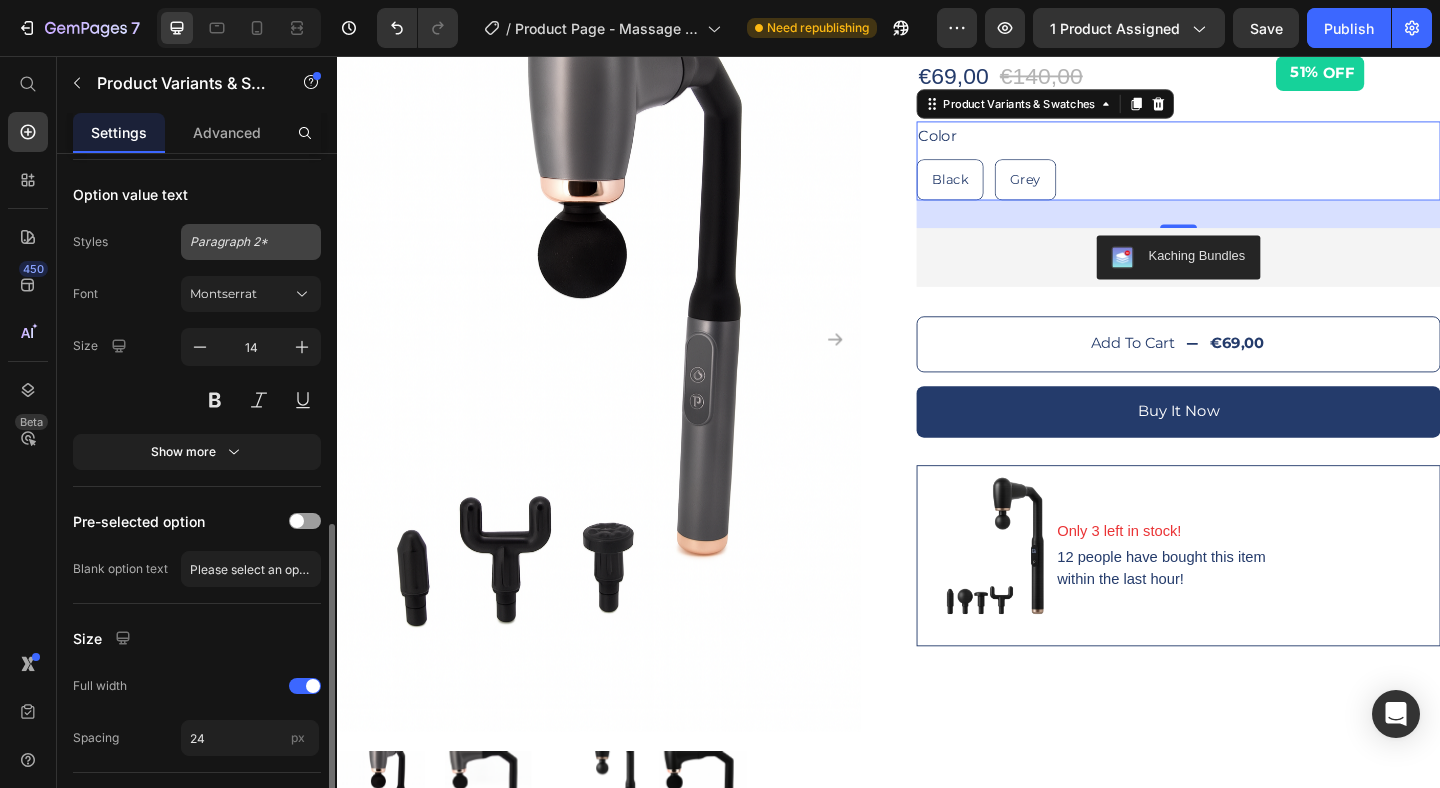 scroll, scrollTop: 1069, scrollLeft: 0, axis: vertical 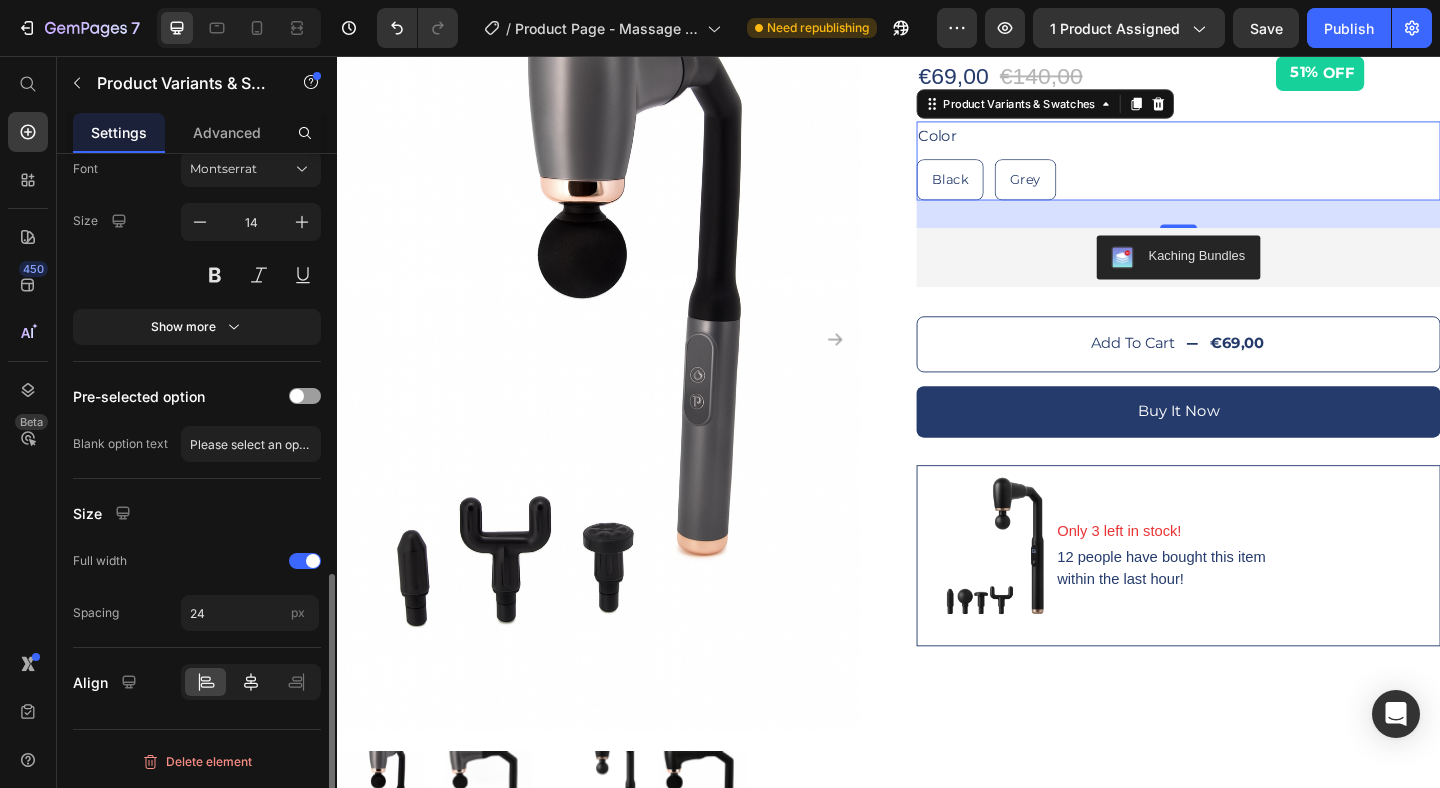 click 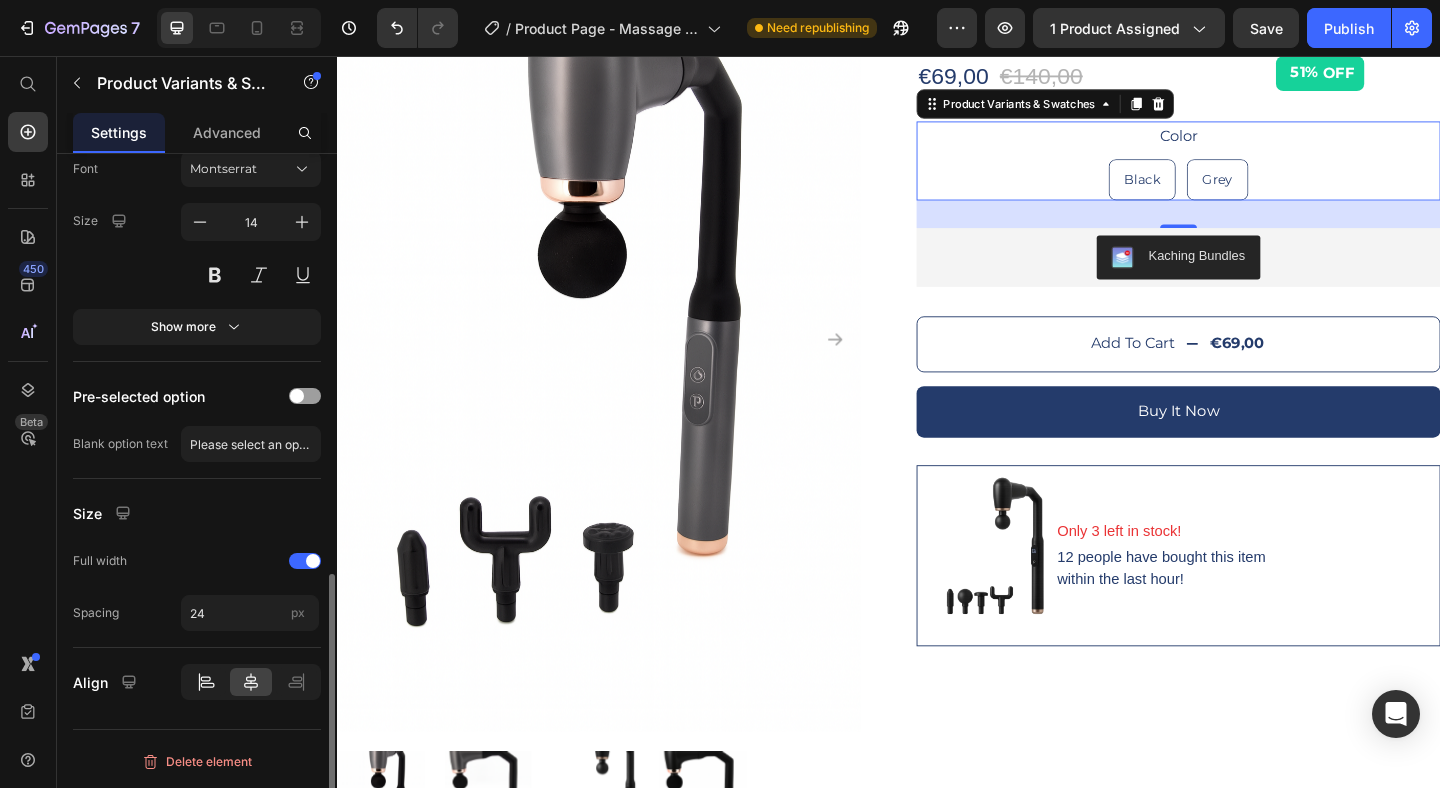 click 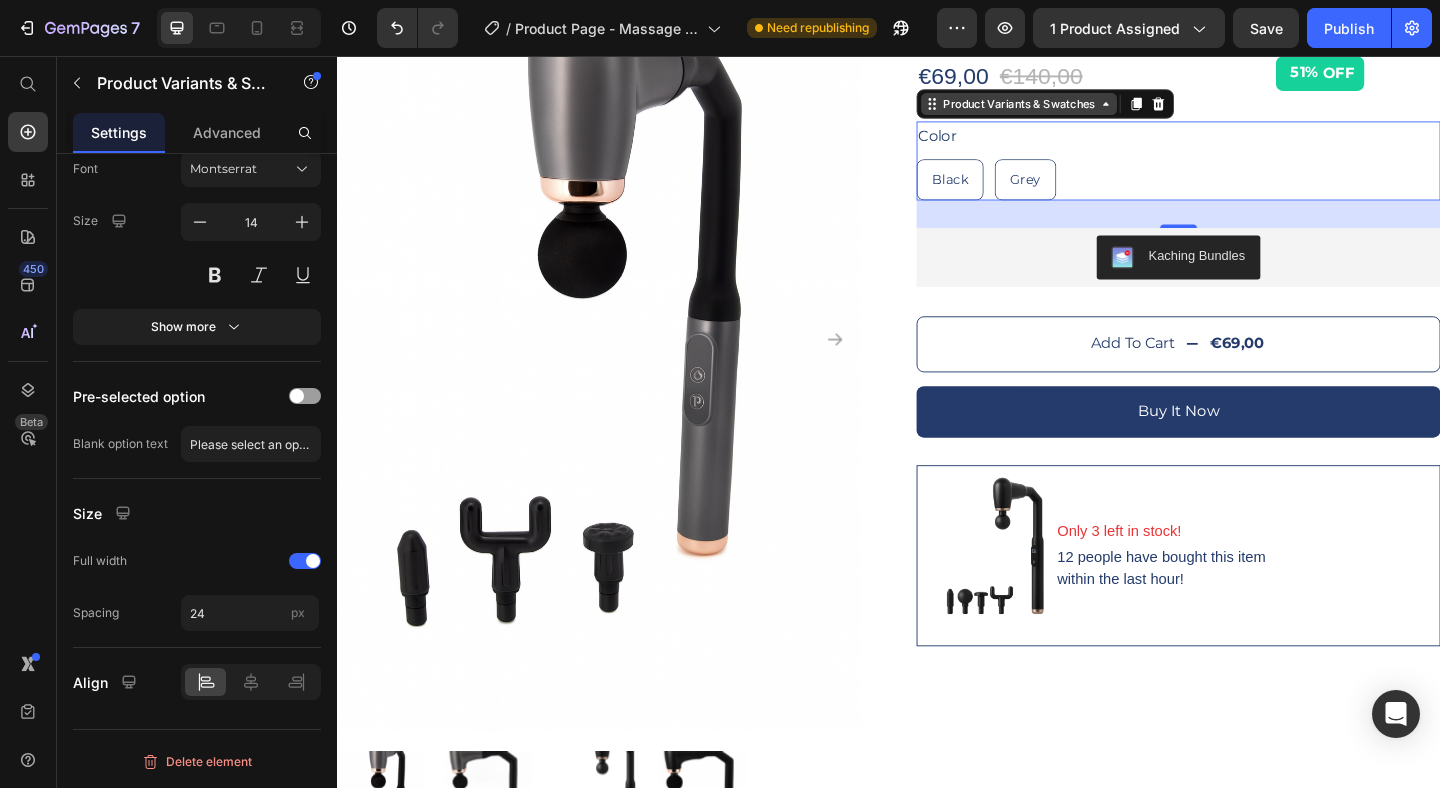 click on "Product Variants & Swatches" at bounding box center (1078, 108) 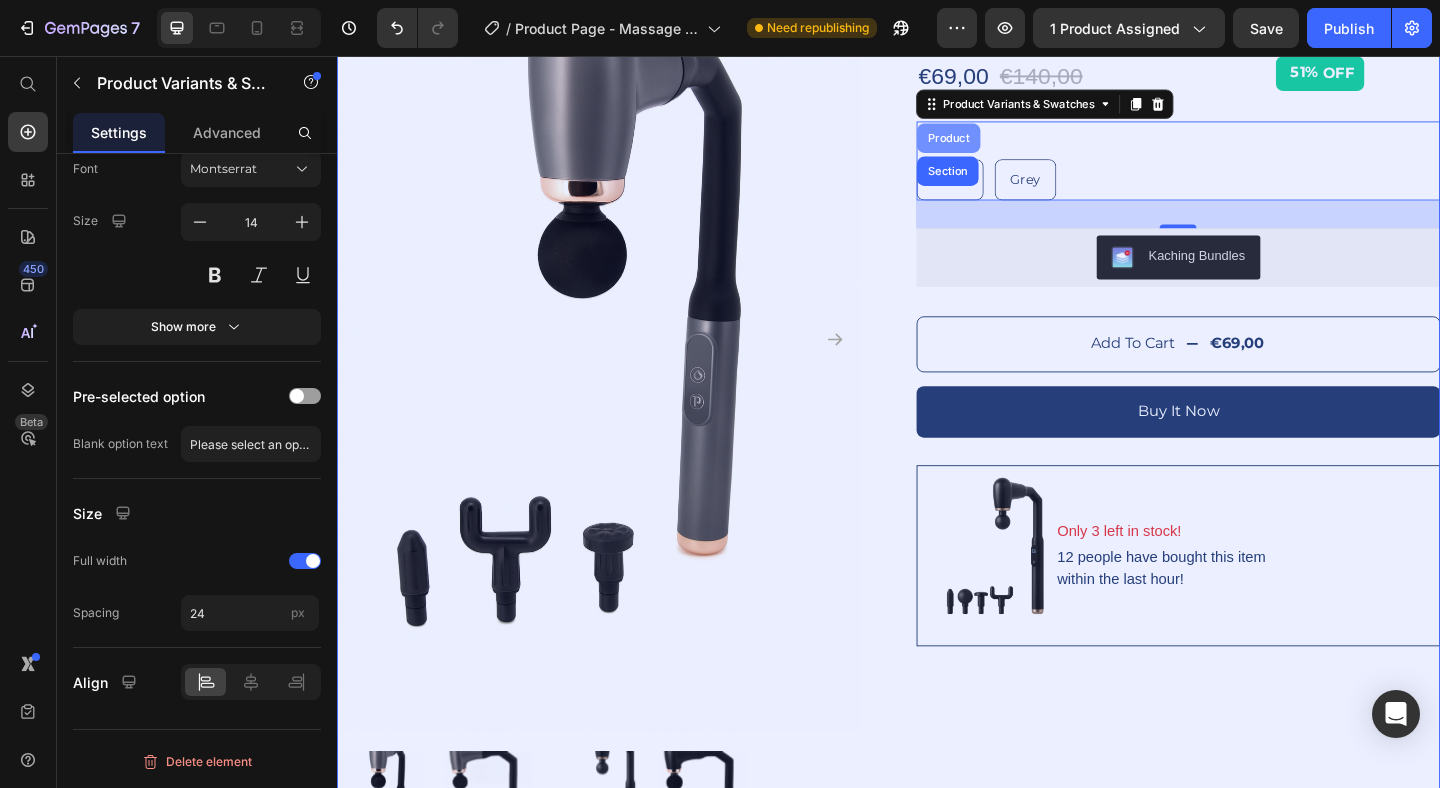 click on "Product" at bounding box center (1002, 145) 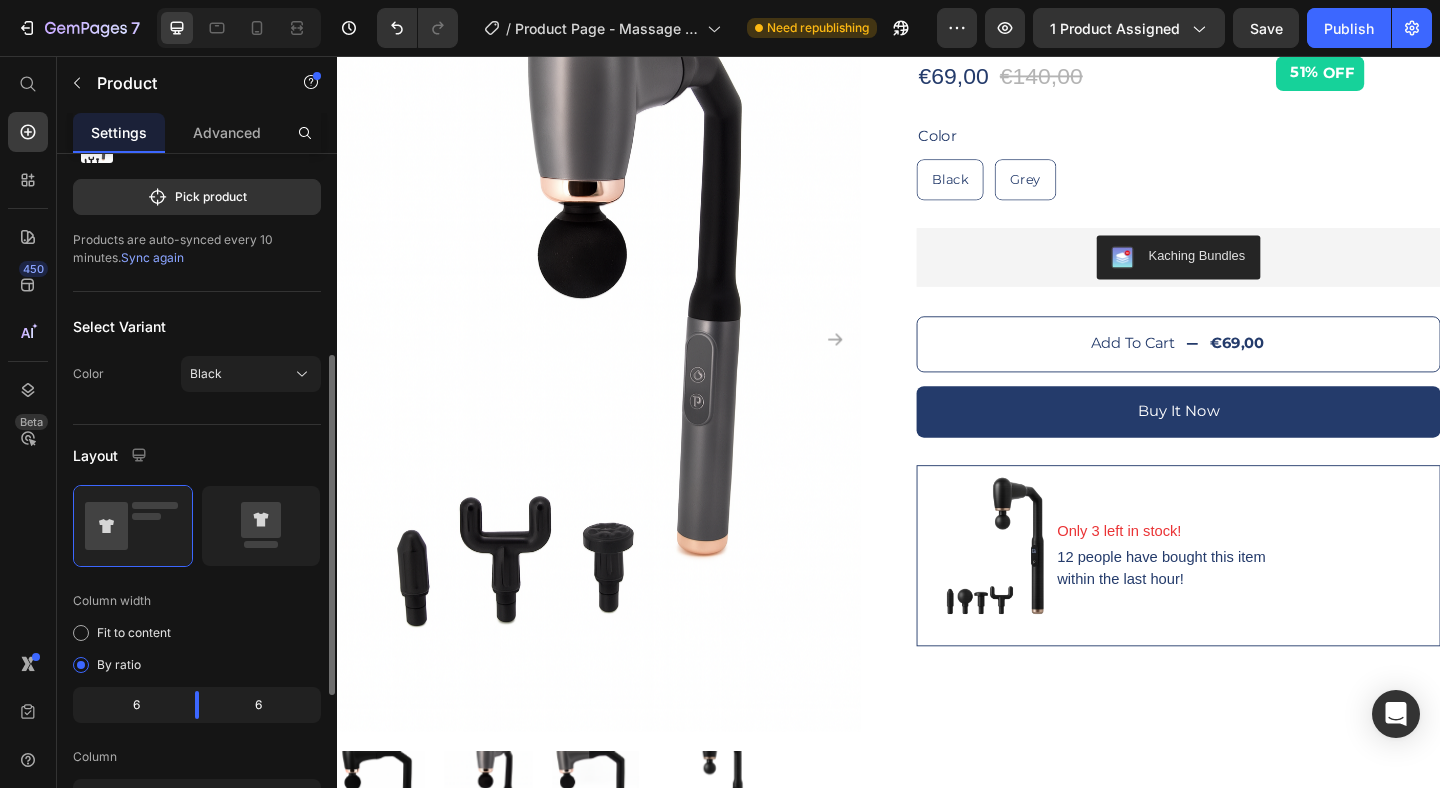 scroll, scrollTop: 231, scrollLeft: 0, axis: vertical 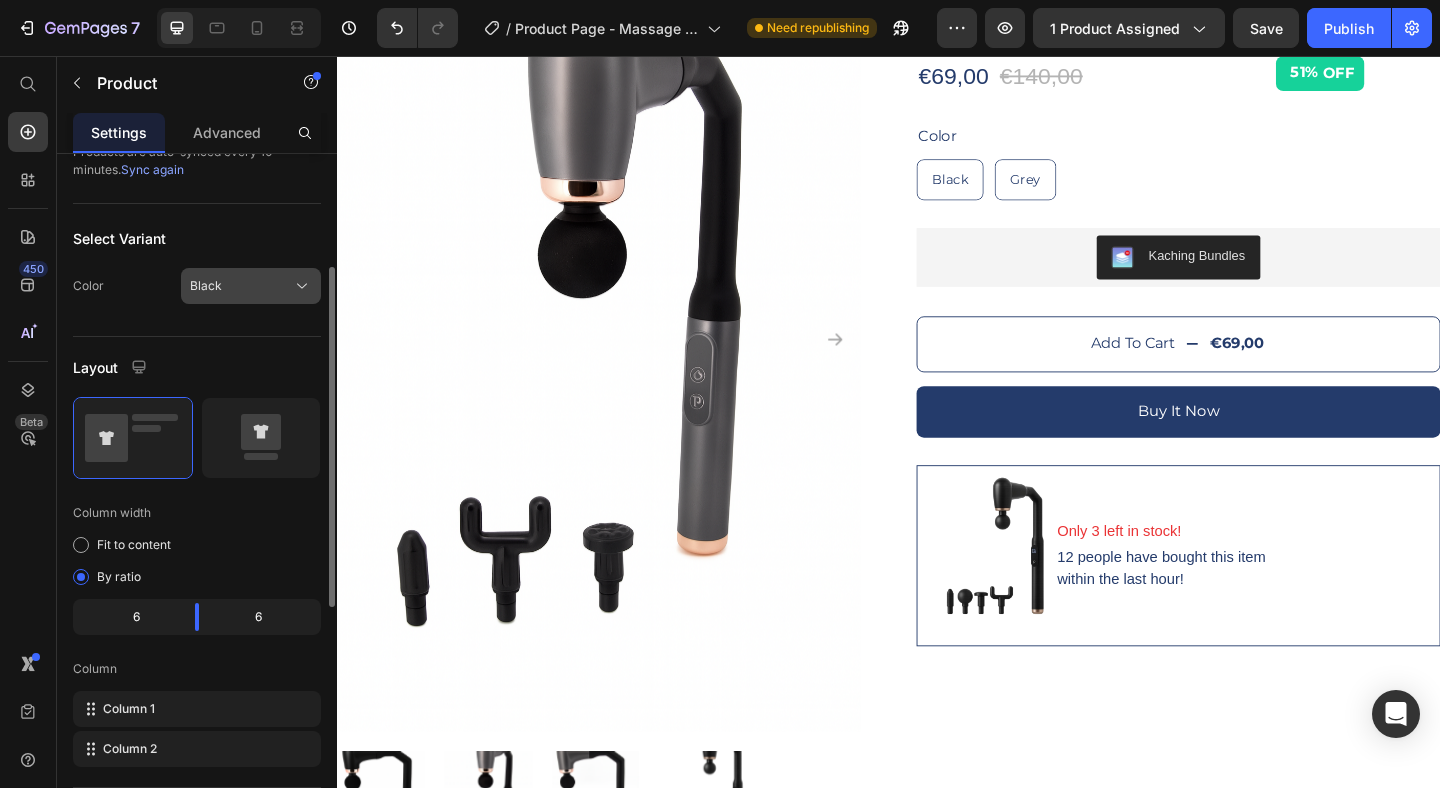 click on "Black" 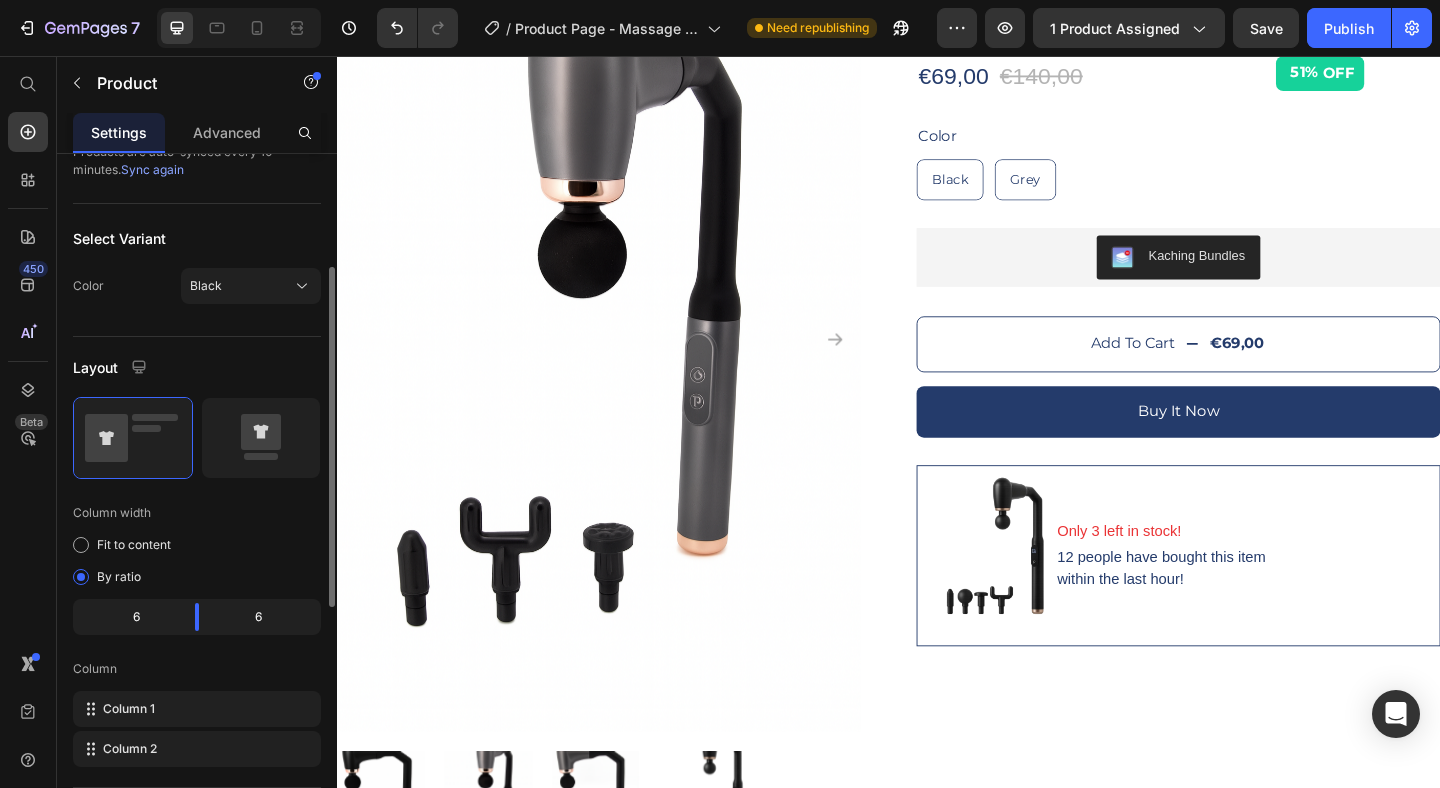 click on "Select Variant" at bounding box center [197, 238] 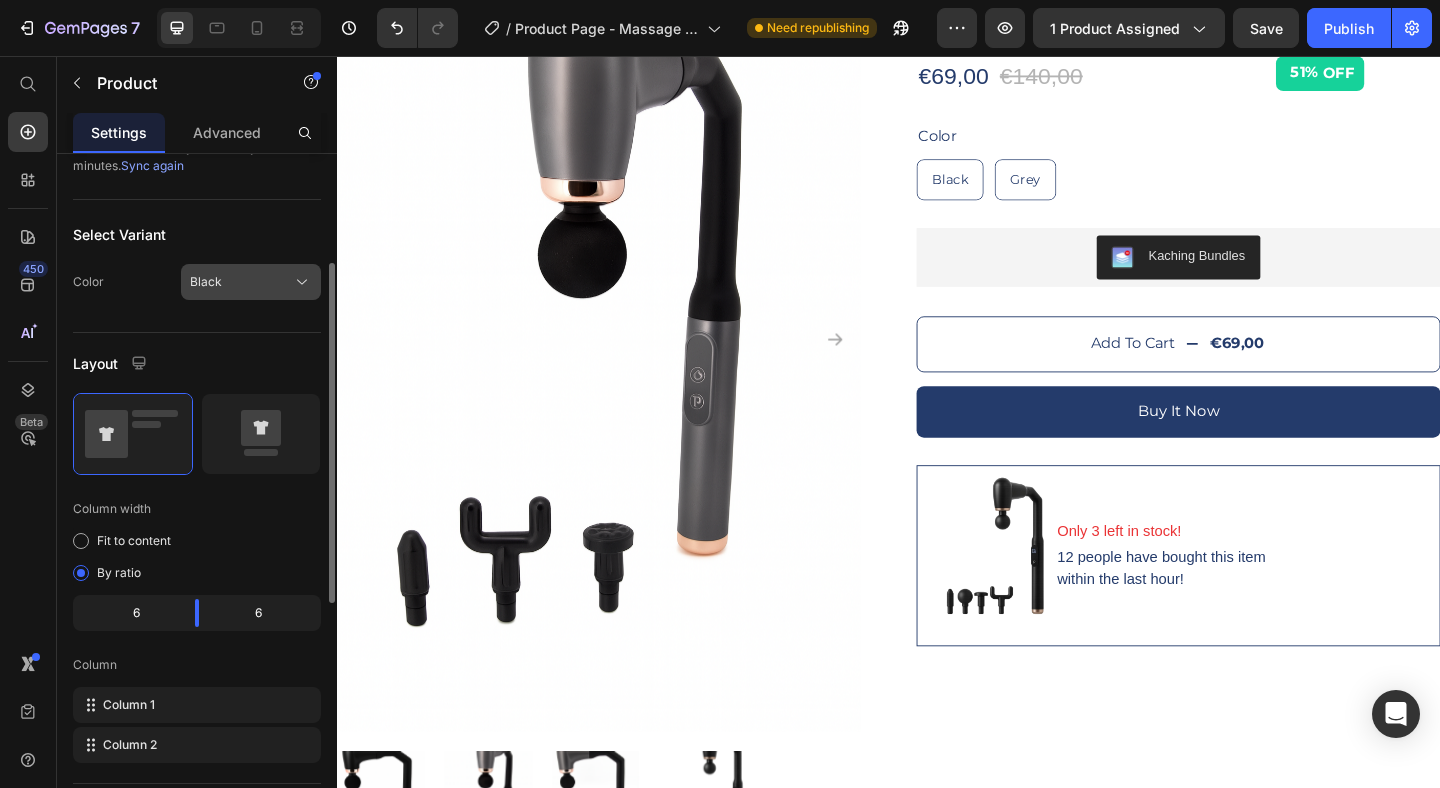 scroll, scrollTop: 239, scrollLeft: 0, axis: vertical 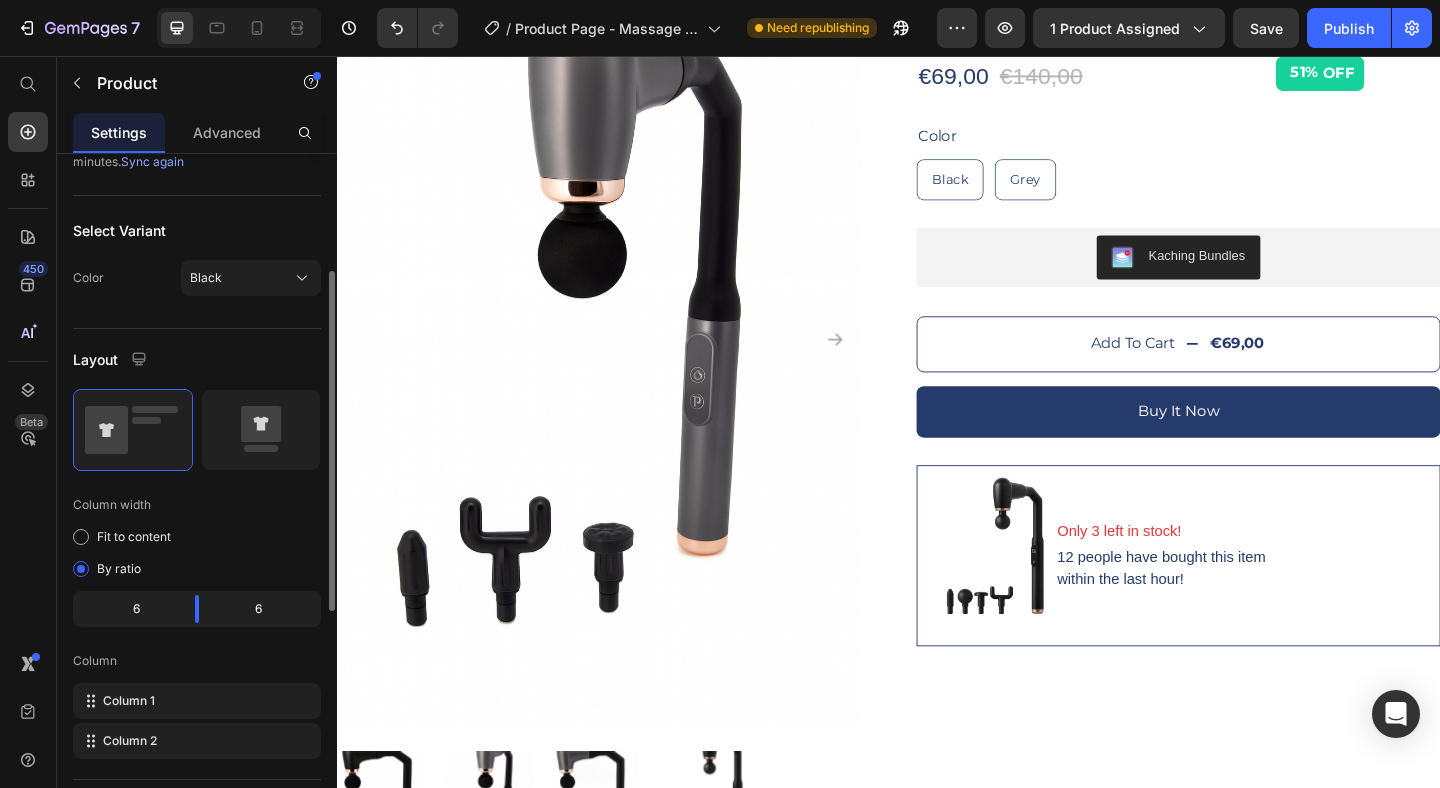 click on "Select Variant Color Black" 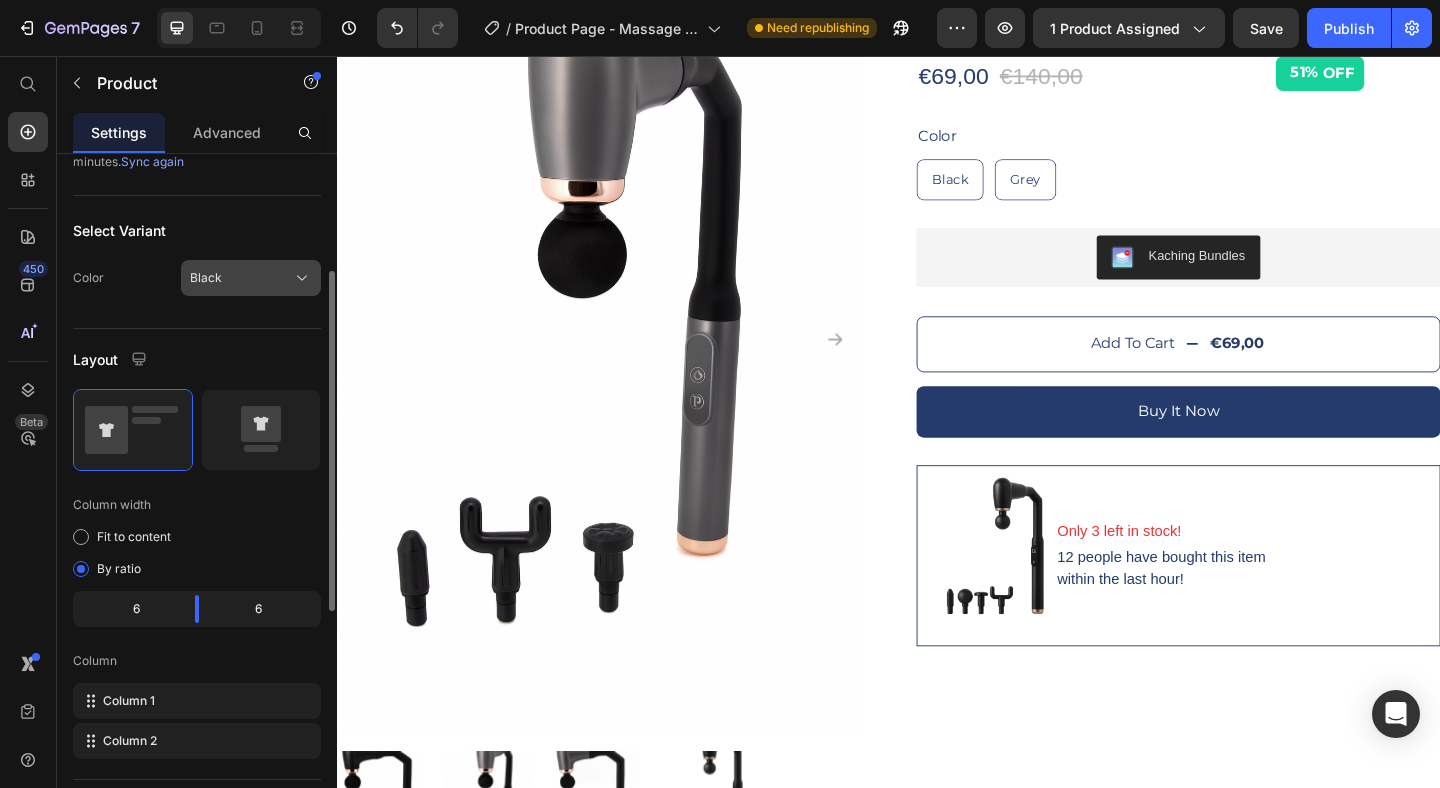click on "Black" at bounding box center (251, 278) 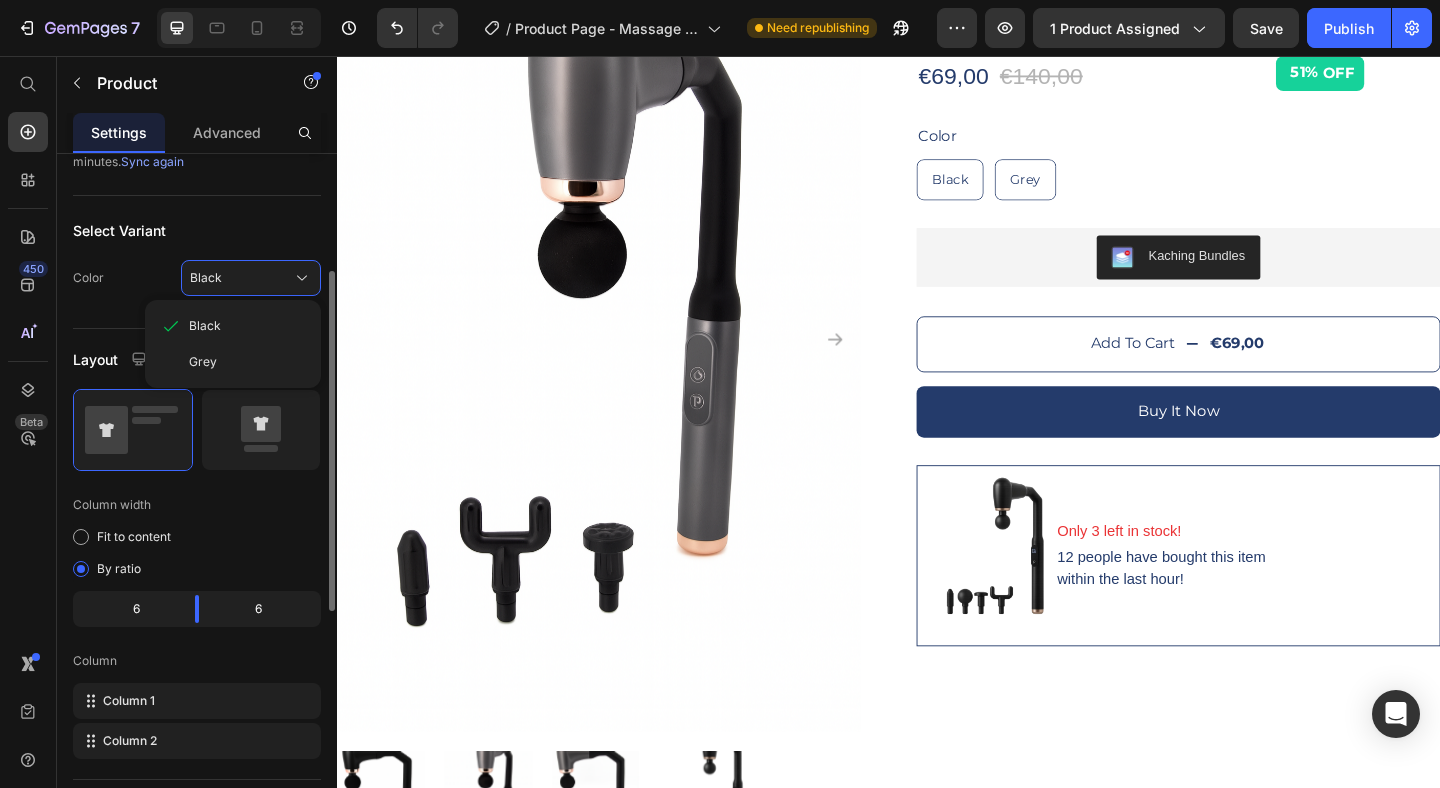 drag, startPoint x: 290, startPoint y: 199, endPoint x: 275, endPoint y: 213, distance: 20.518284 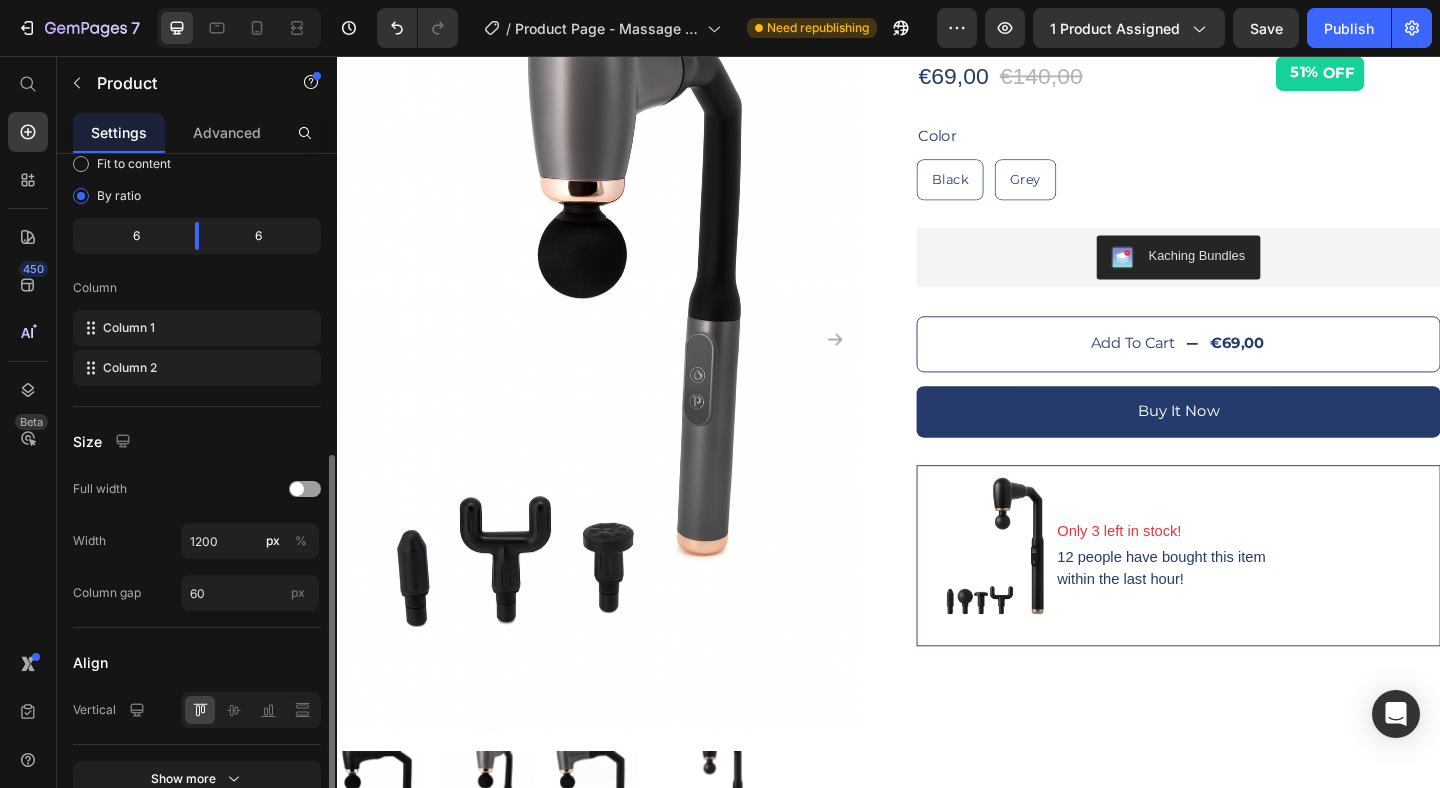 scroll, scrollTop: 4, scrollLeft: 0, axis: vertical 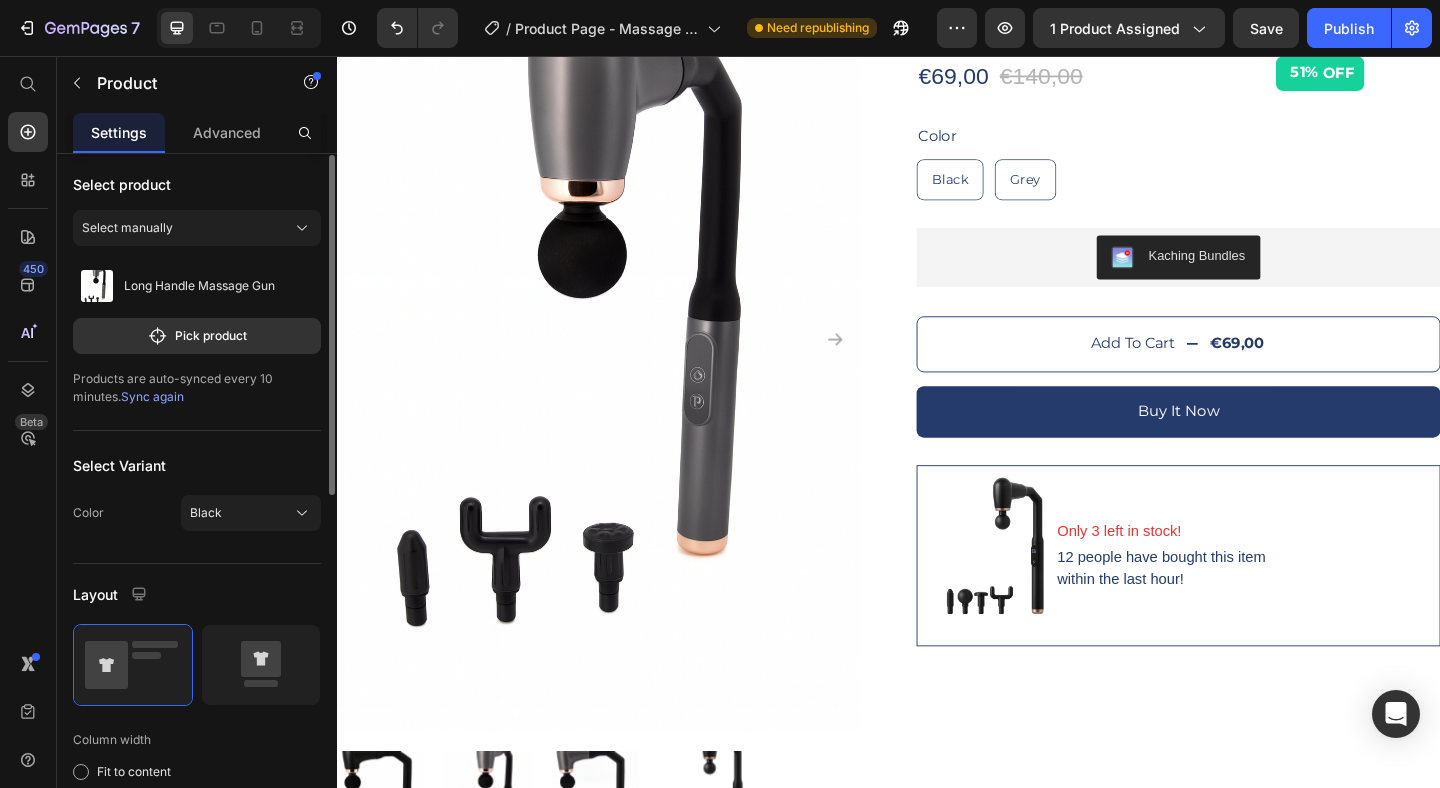 click on "Select Variant" at bounding box center [119, 465] 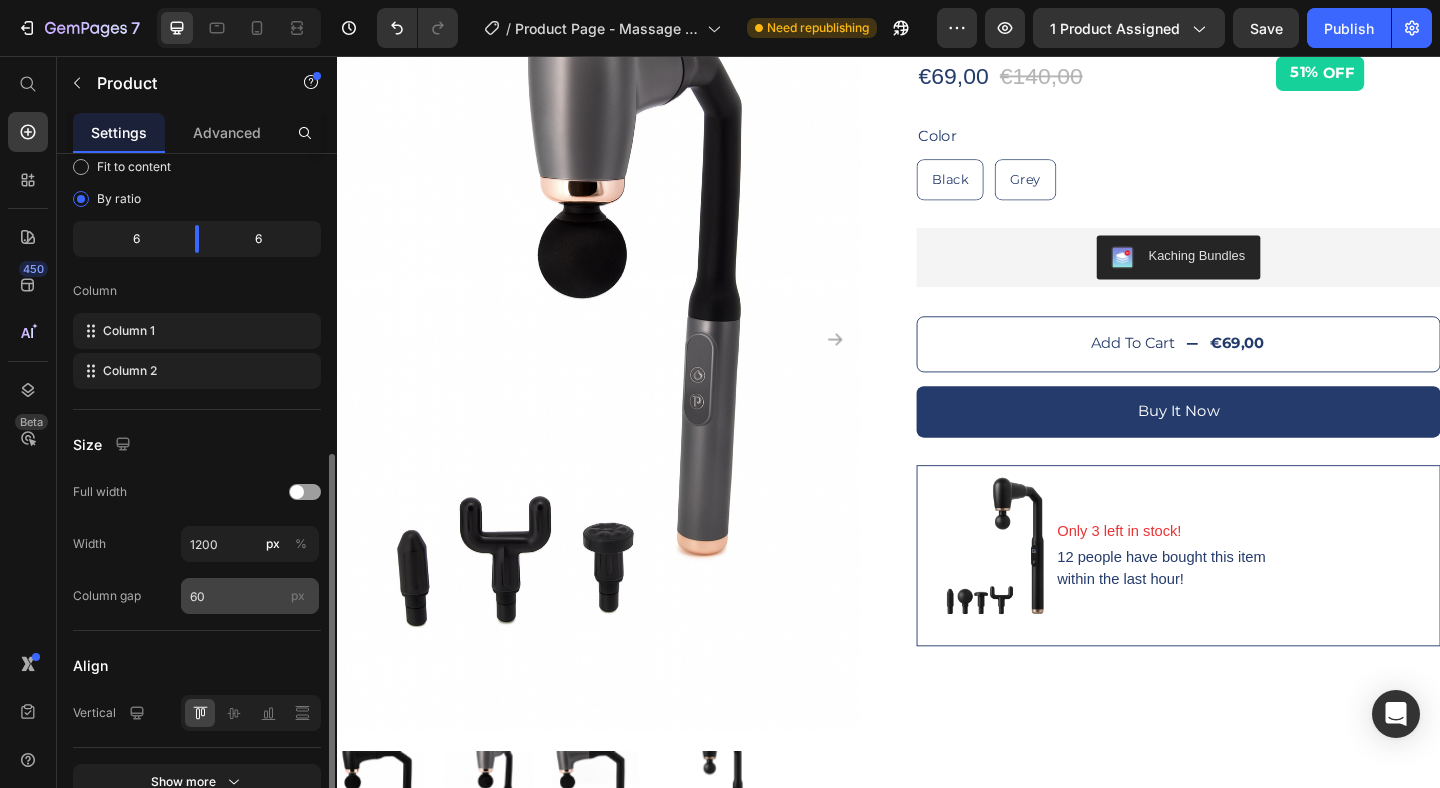 scroll, scrollTop: 712, scrollLeft: 0, axis: vertical 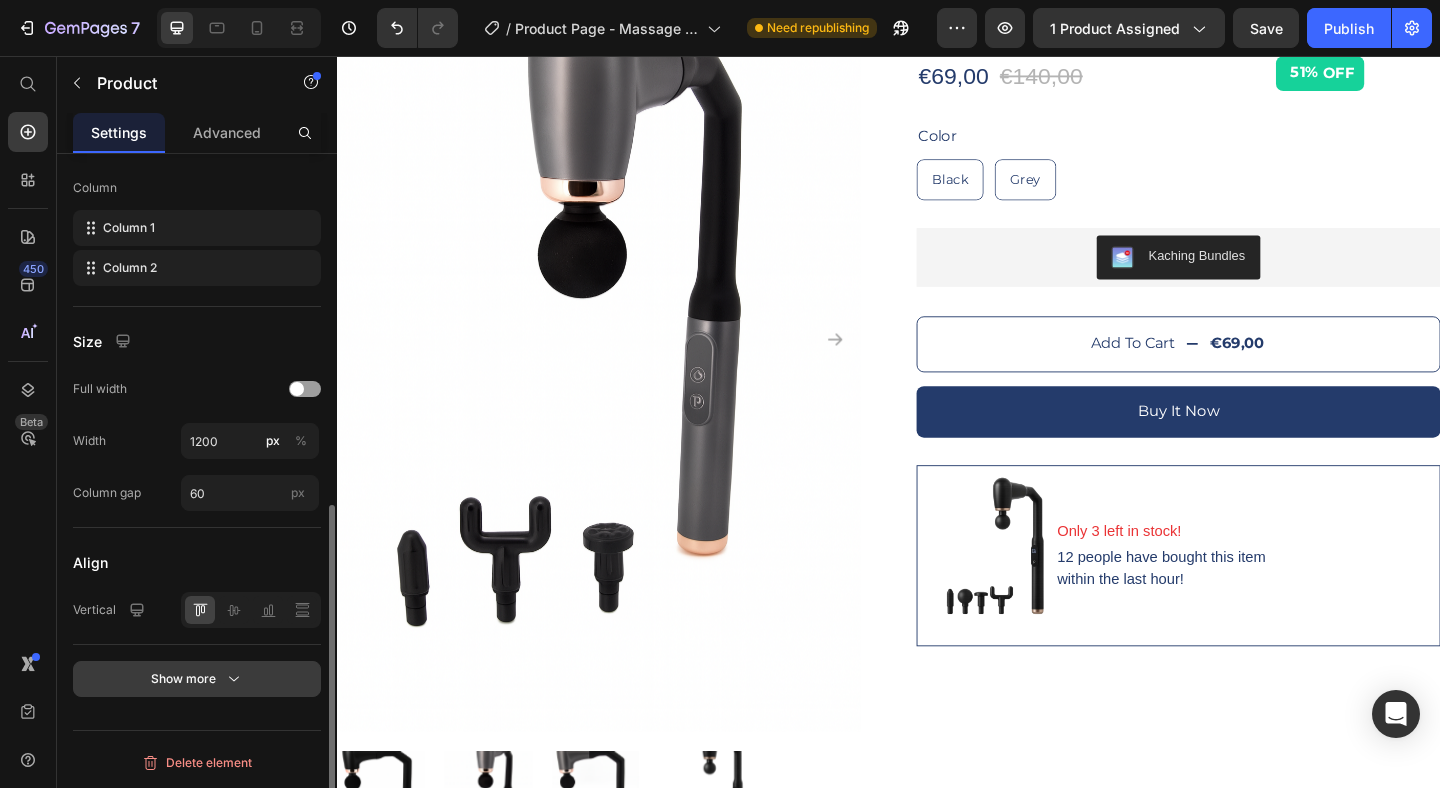 click on "Show more" at bounding box center (197, 679) 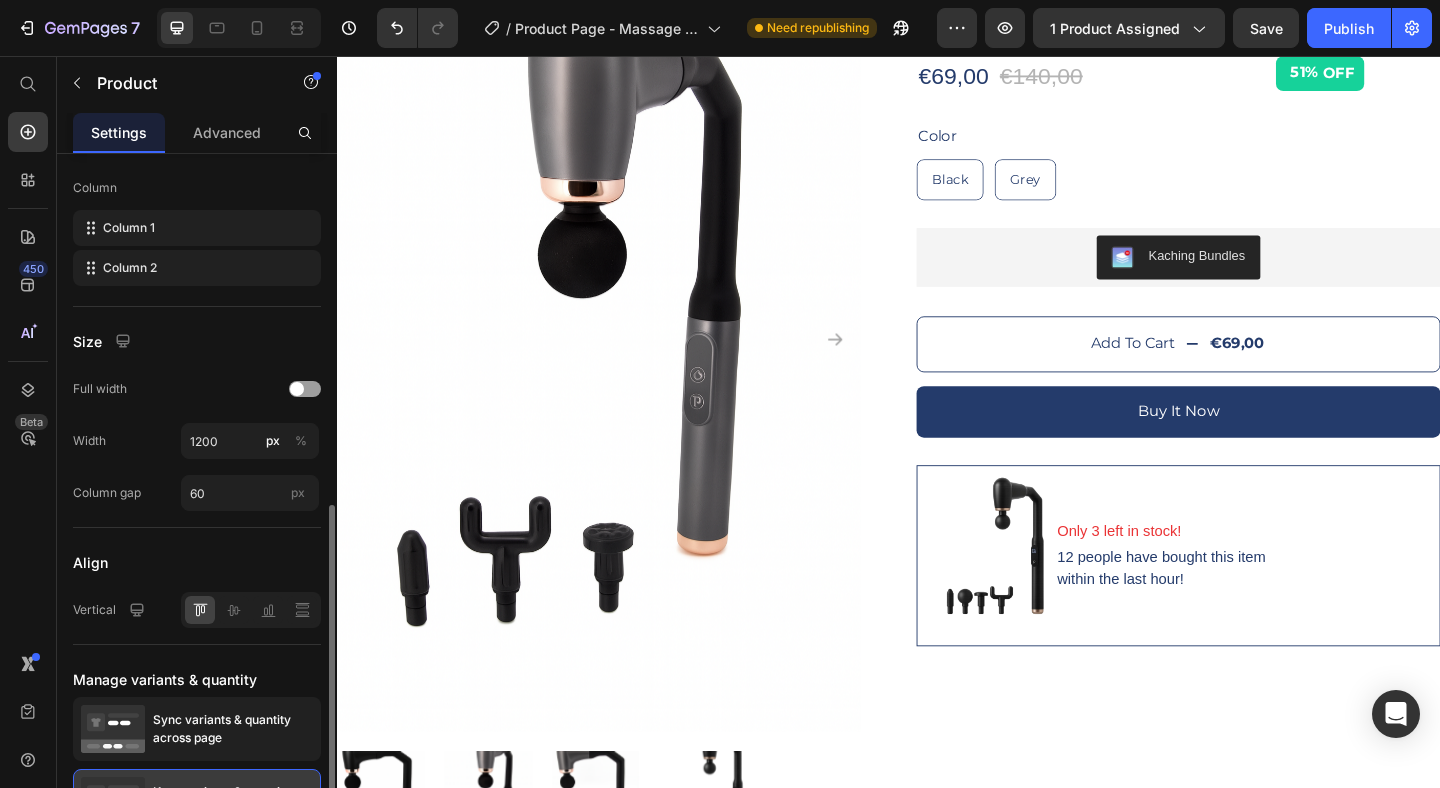 scroll, scrollTop: 896, scrollLeft: 0, axis: vertical 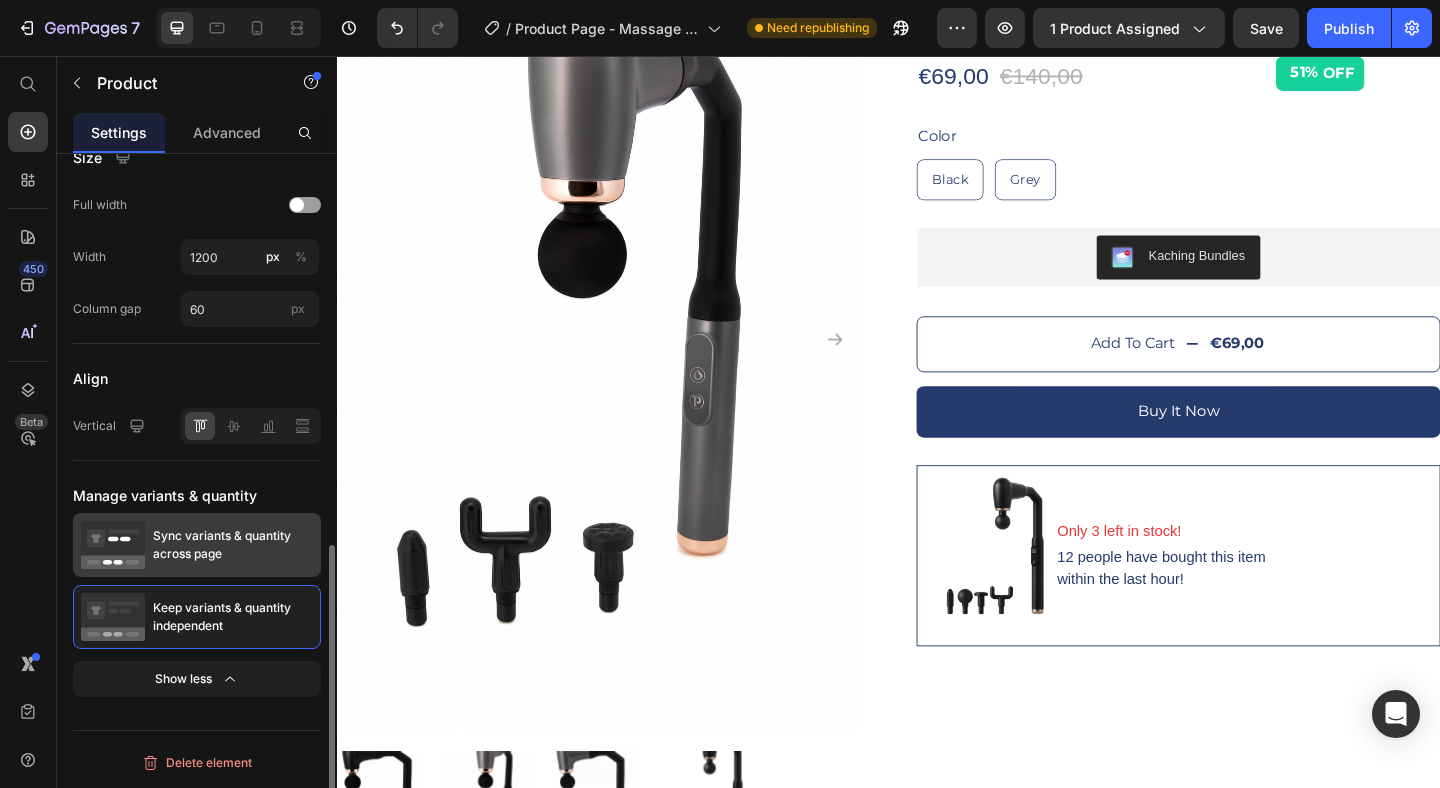 click on "Sync variants & quantity across page" at bounding box center (233, 545) 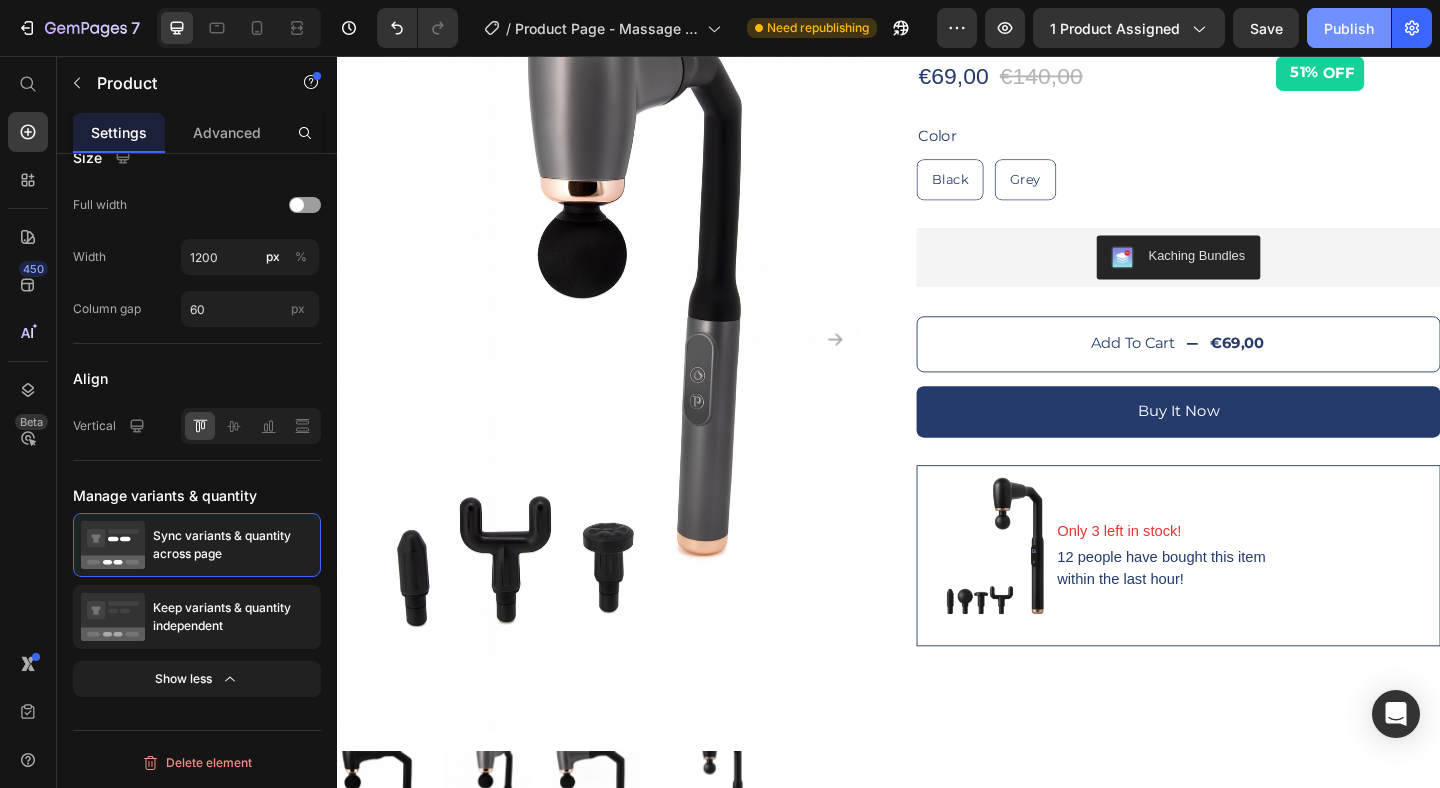drag, startPoint x: 1372, startPoint y: 21, endPoint x: 1132, endPoint y: 7, distance: 240.40799 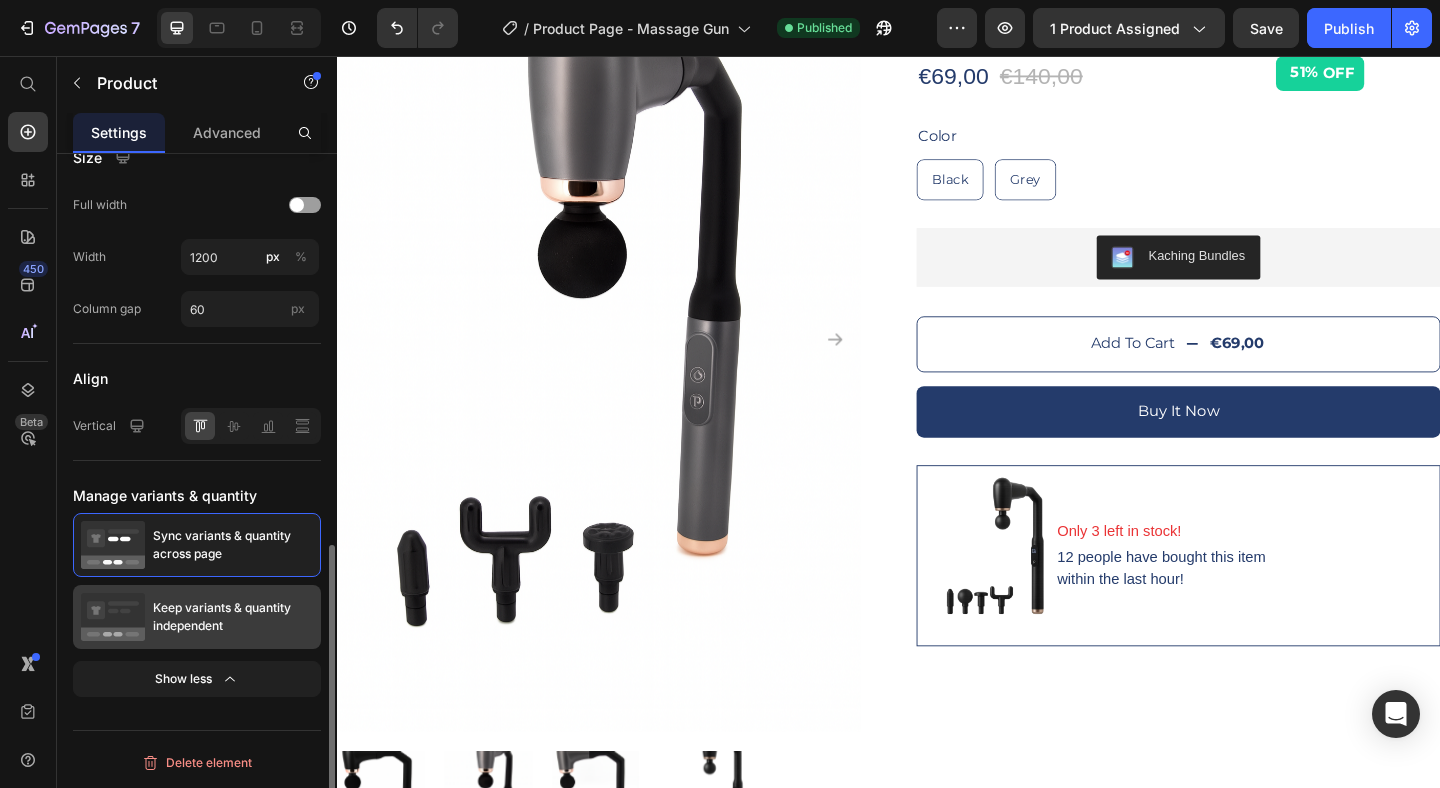 click on "Keep variants & quantity independent" at bounding box center [233, 617] 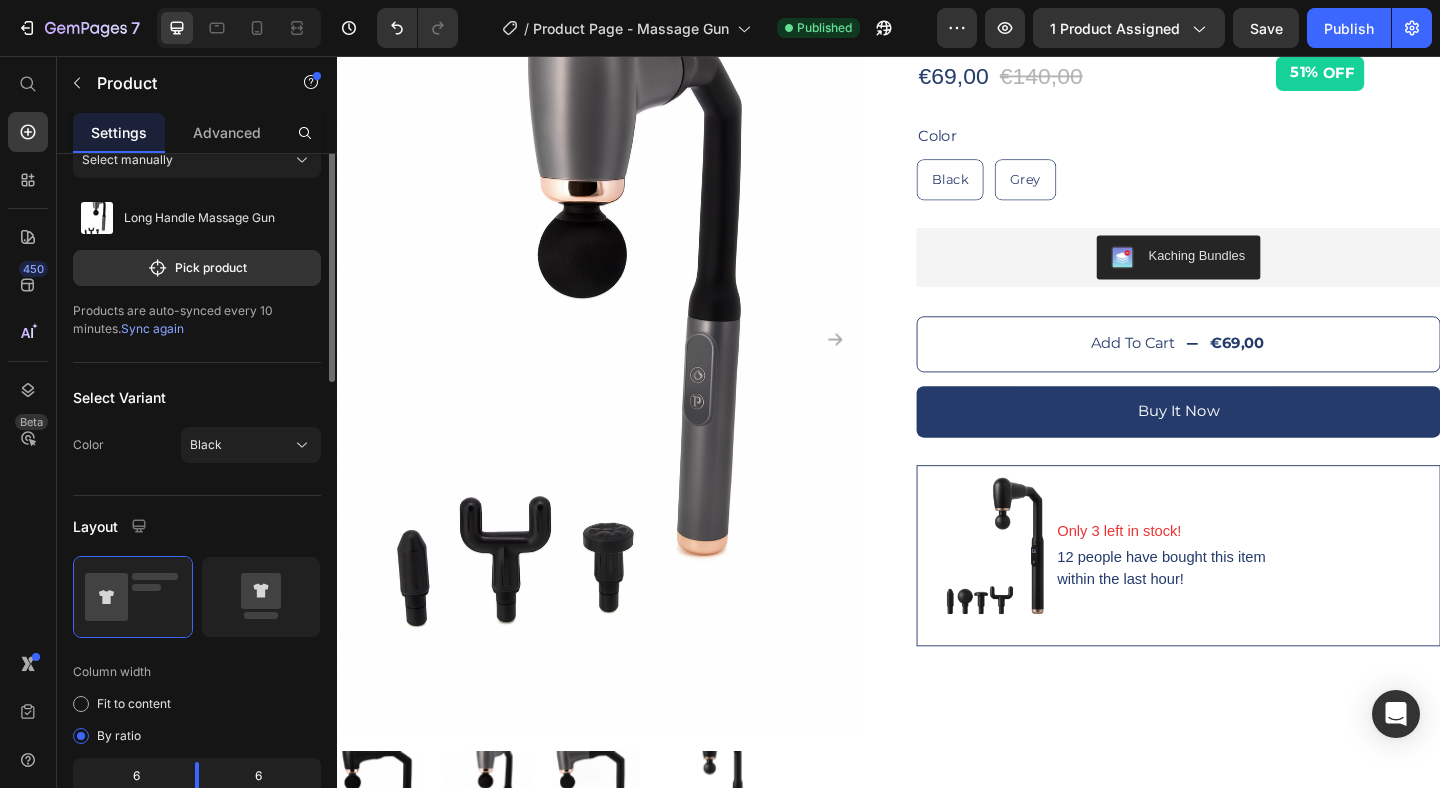 scroll, scrollTop: 0, scrollLeft: 0, axis: both 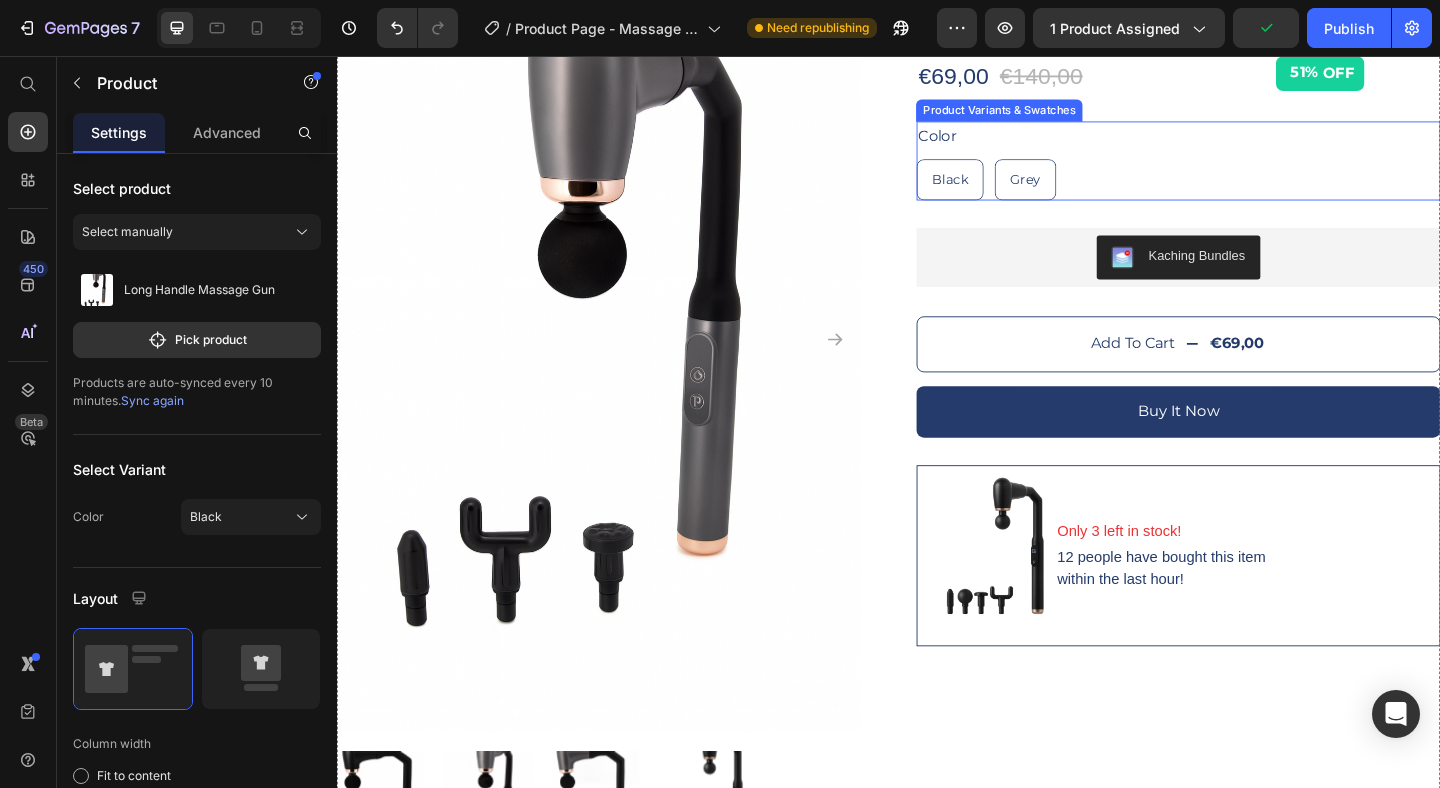 click on "Black Black Black Grey Grey Grey" at bounding box center (1252, 190) 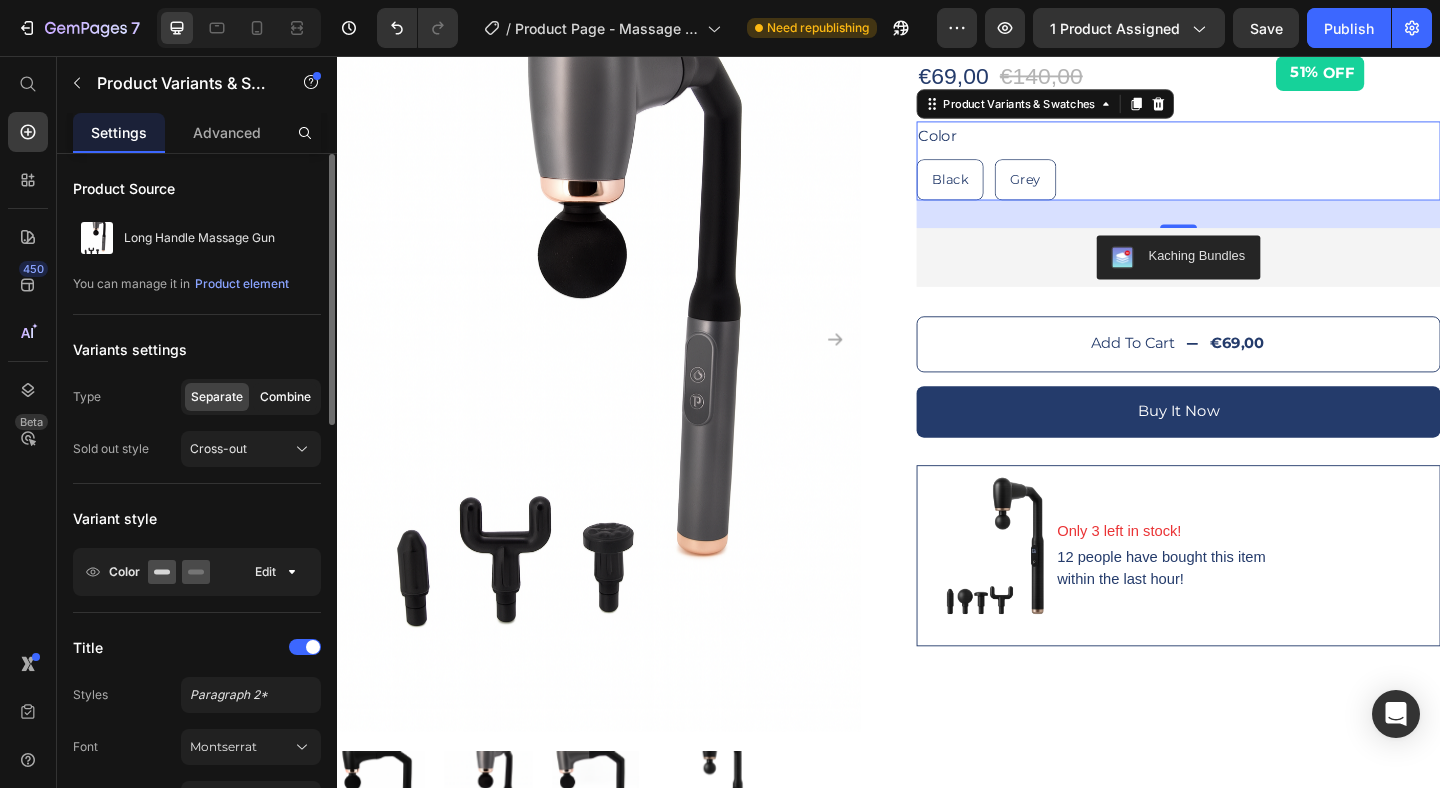click on "Combine" 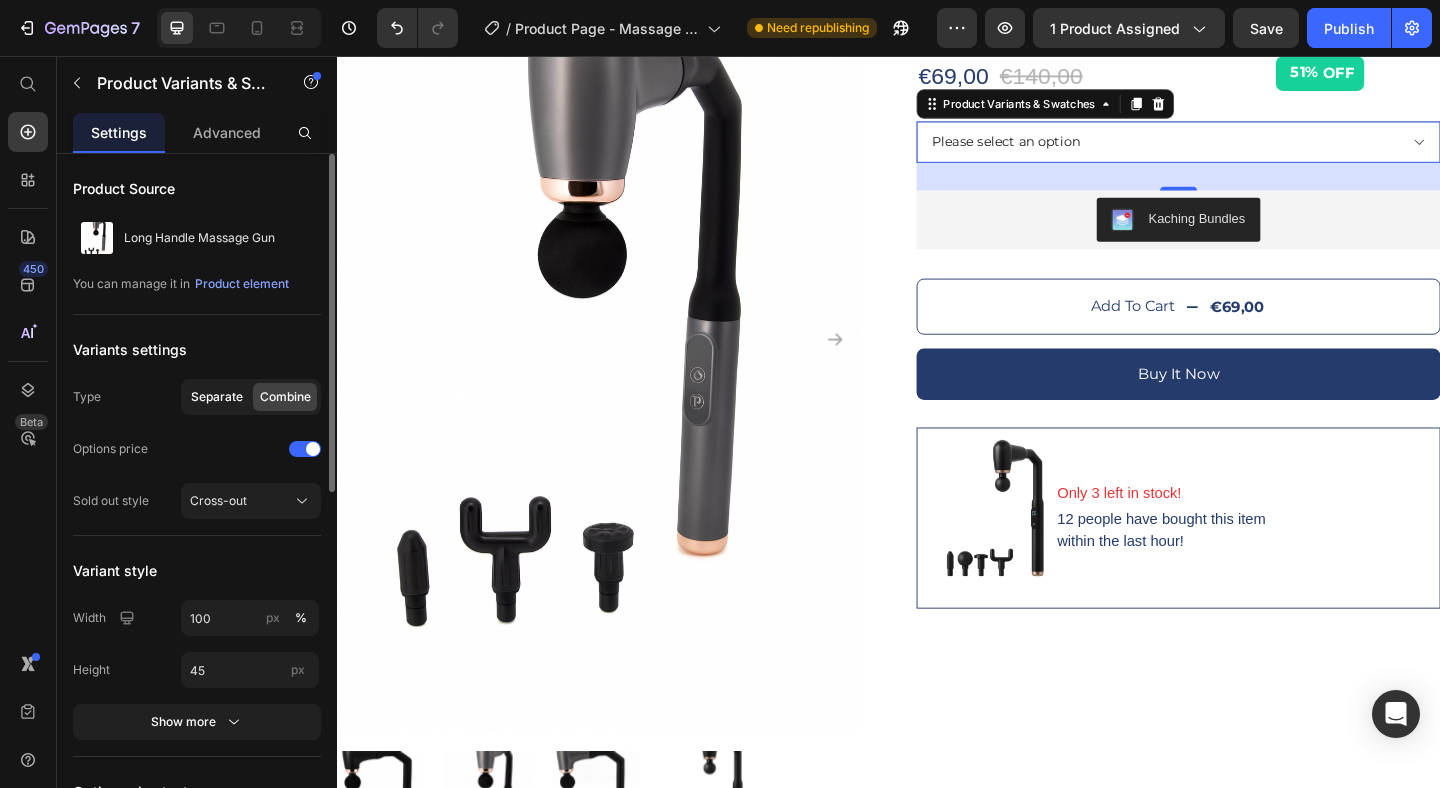click on "Separate" 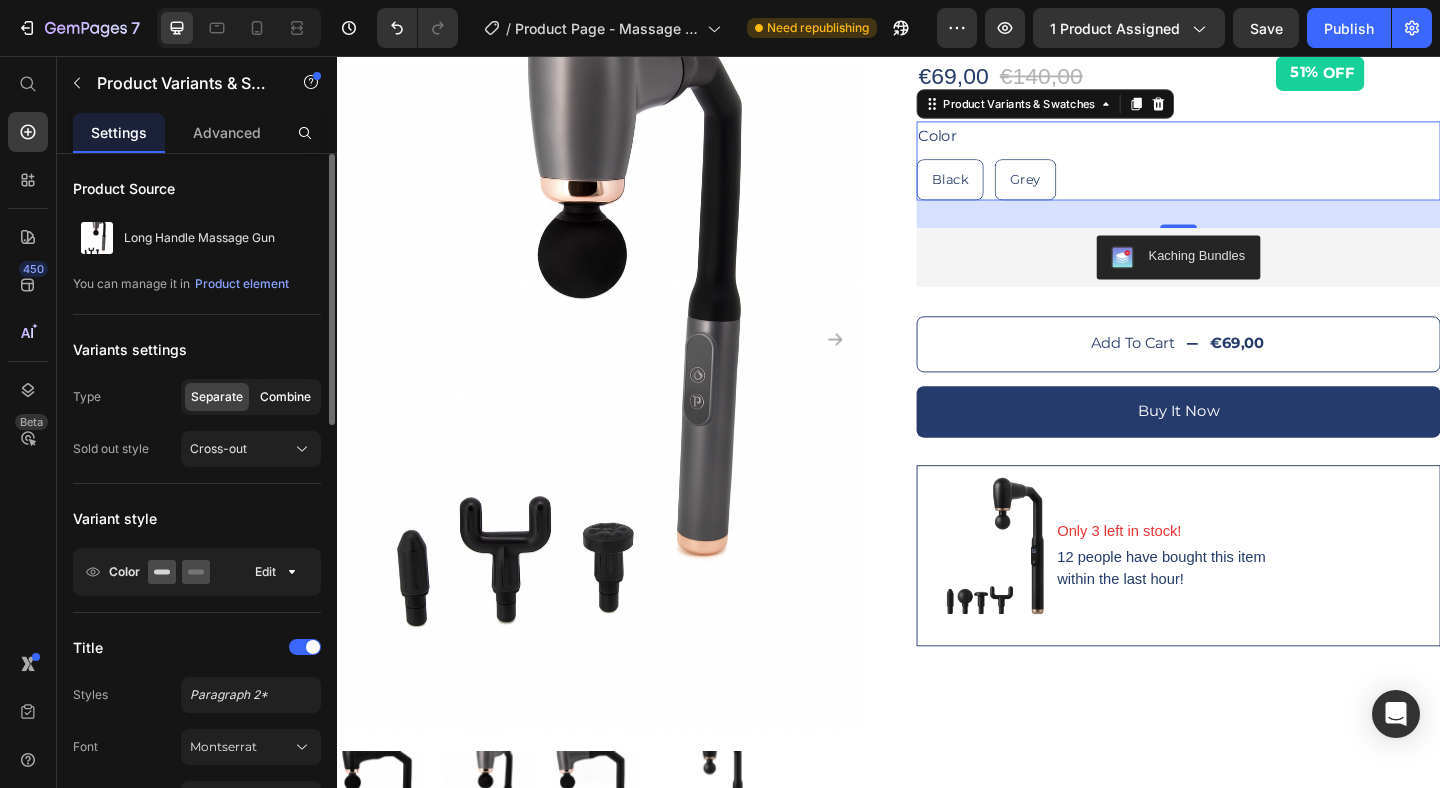 click on "Combine" 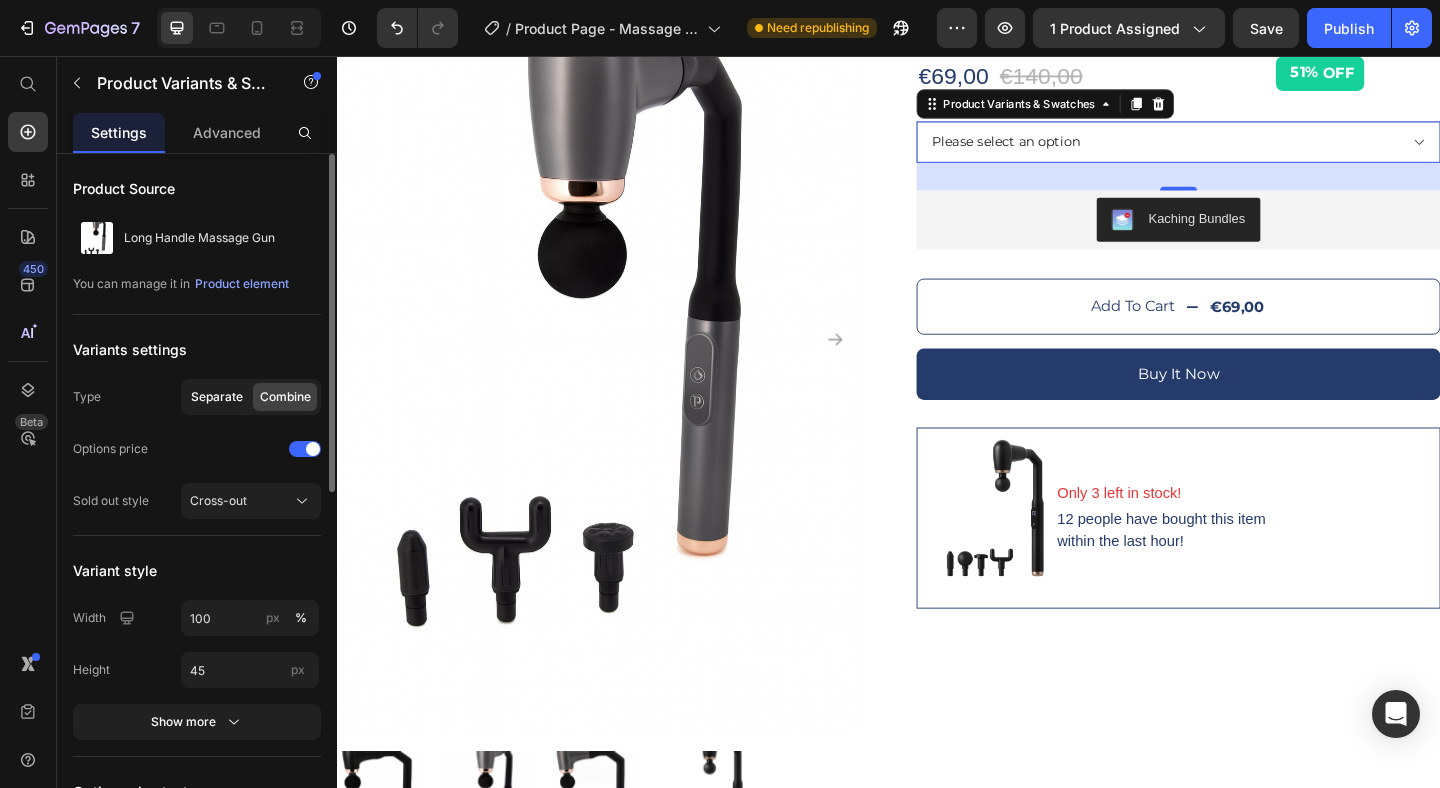 click on "Separate" 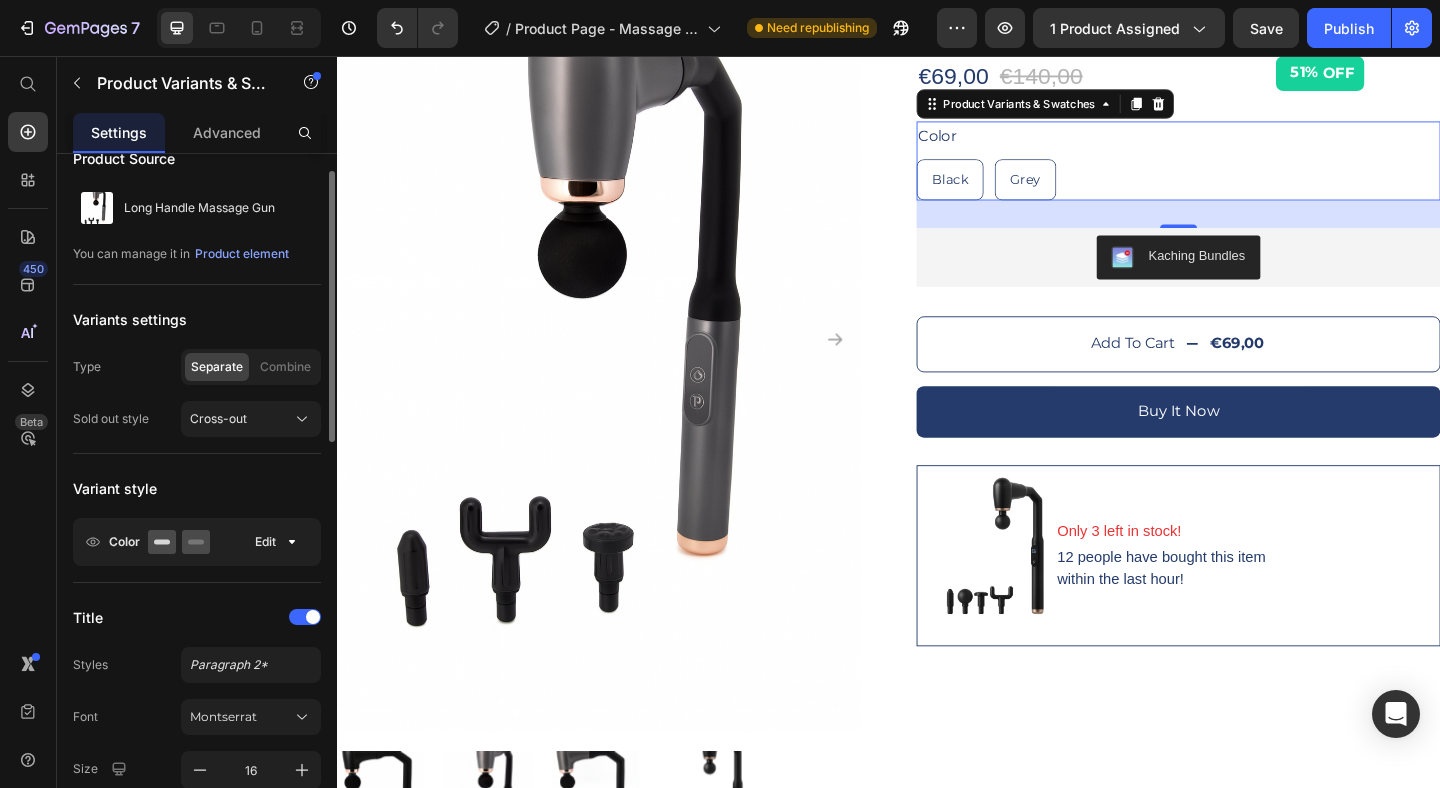scroll, scrollTop: 34, scrollLeft: 0, axis: vertical 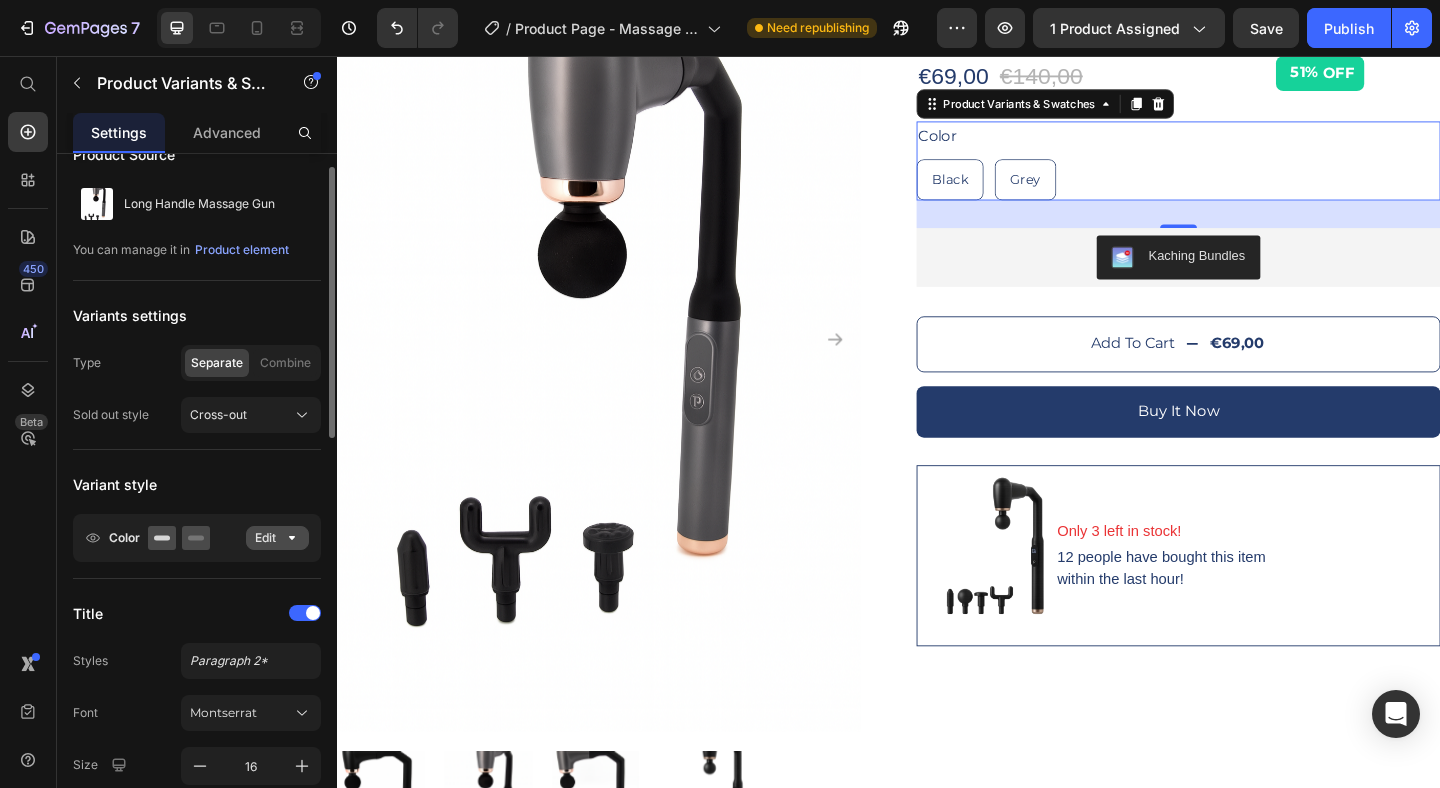 click on "Edit" 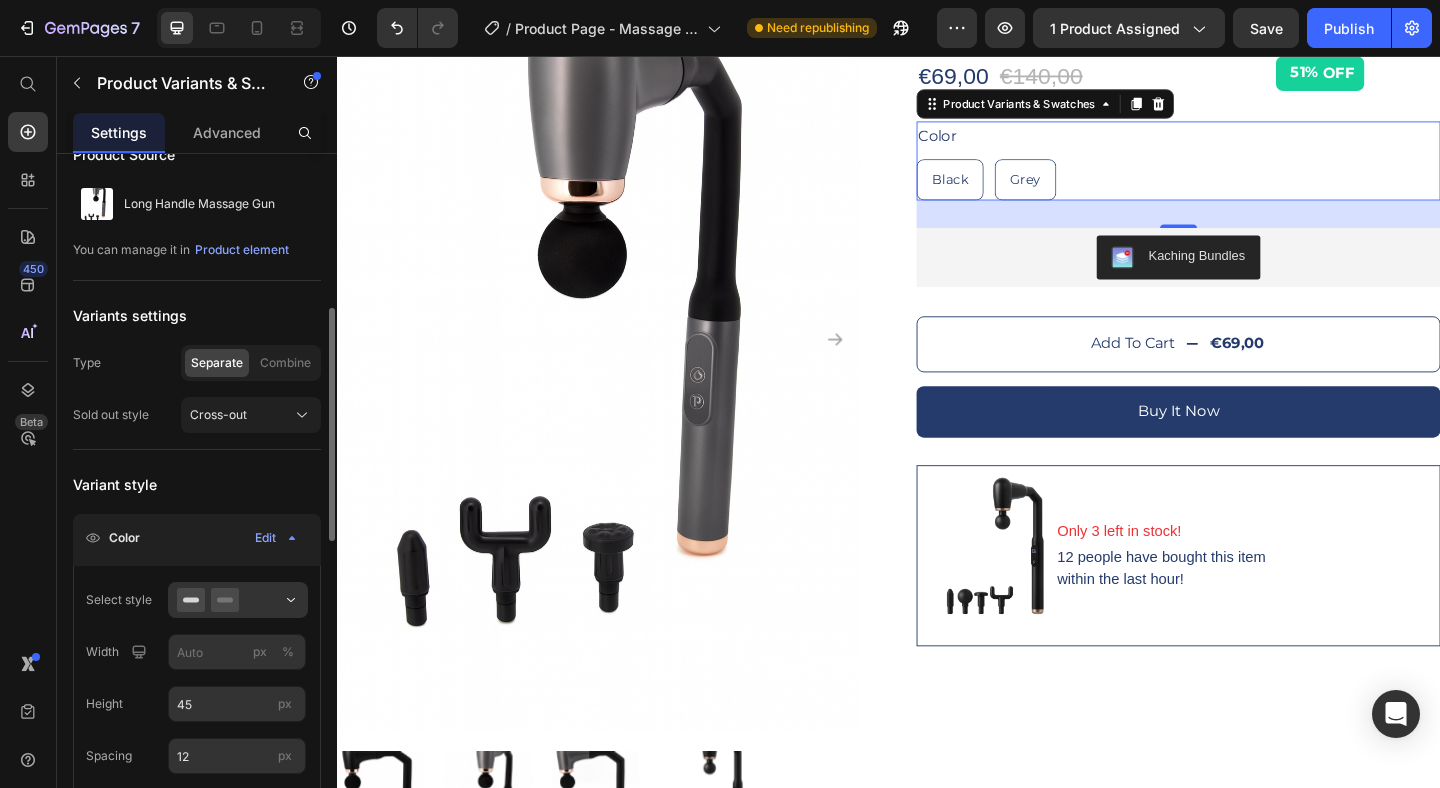 scroll, scrollTop: 141, scrollLeft: 0, axis: vertical 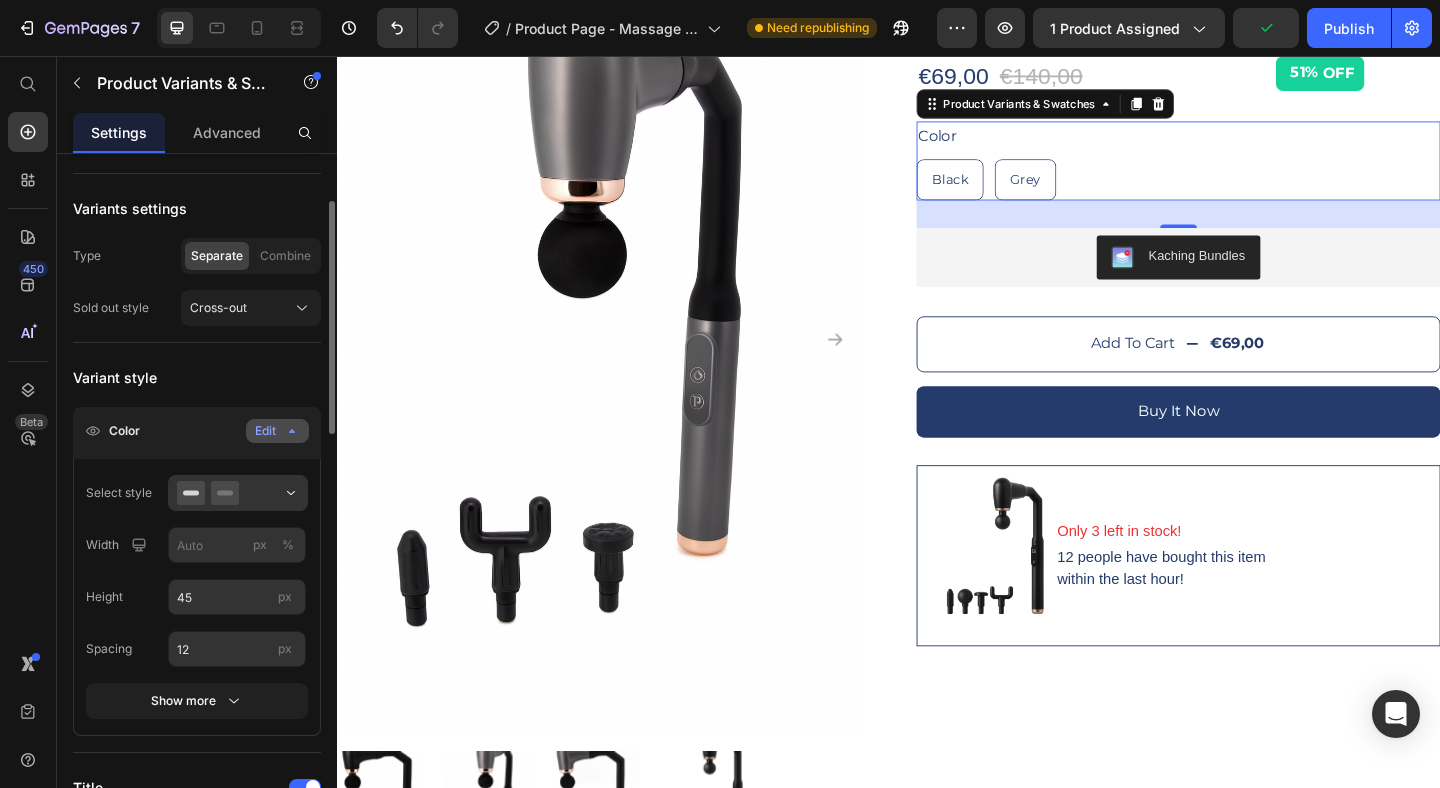 click on "Edit" 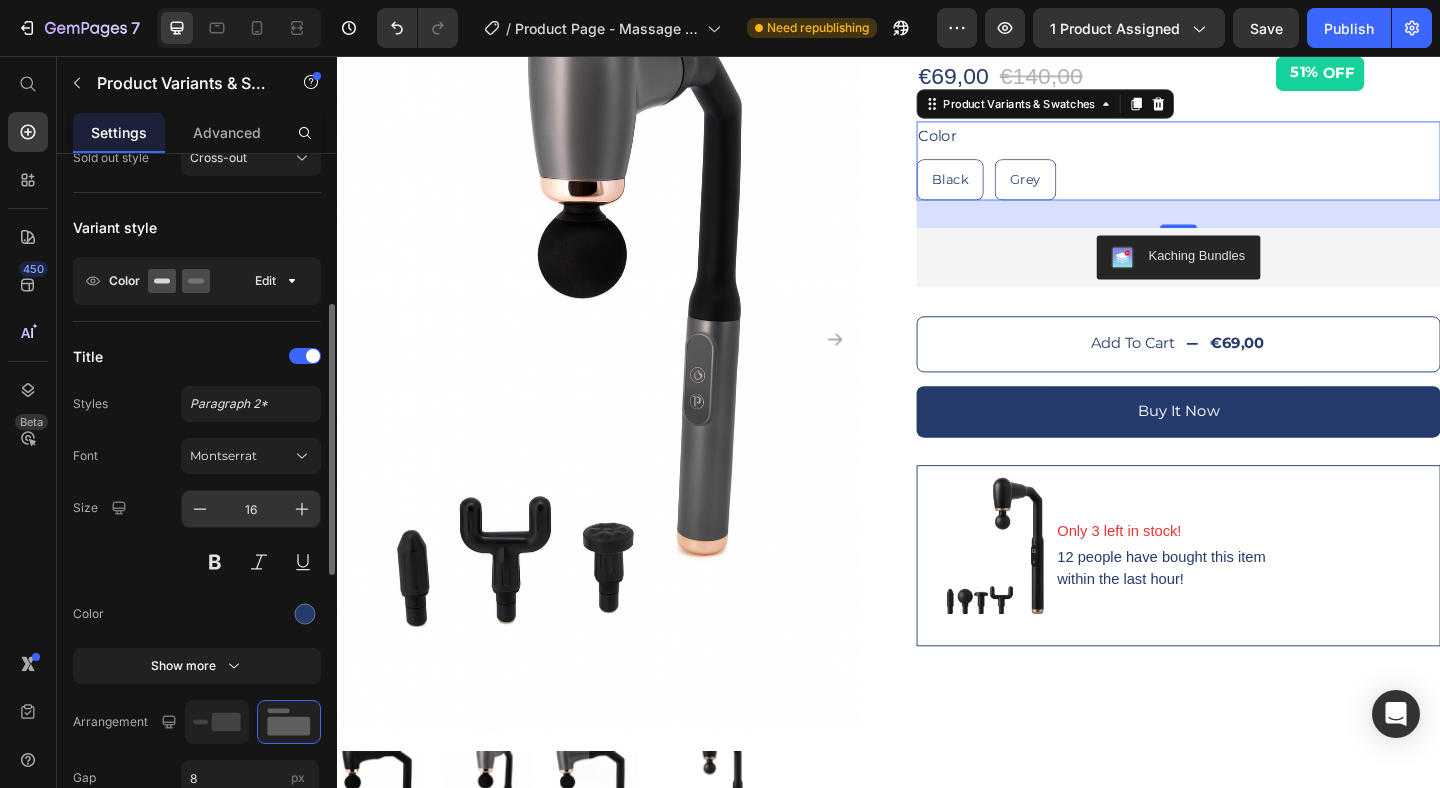 scroll, scrollTop: 317, scrollLeft: 0, axis: vertical 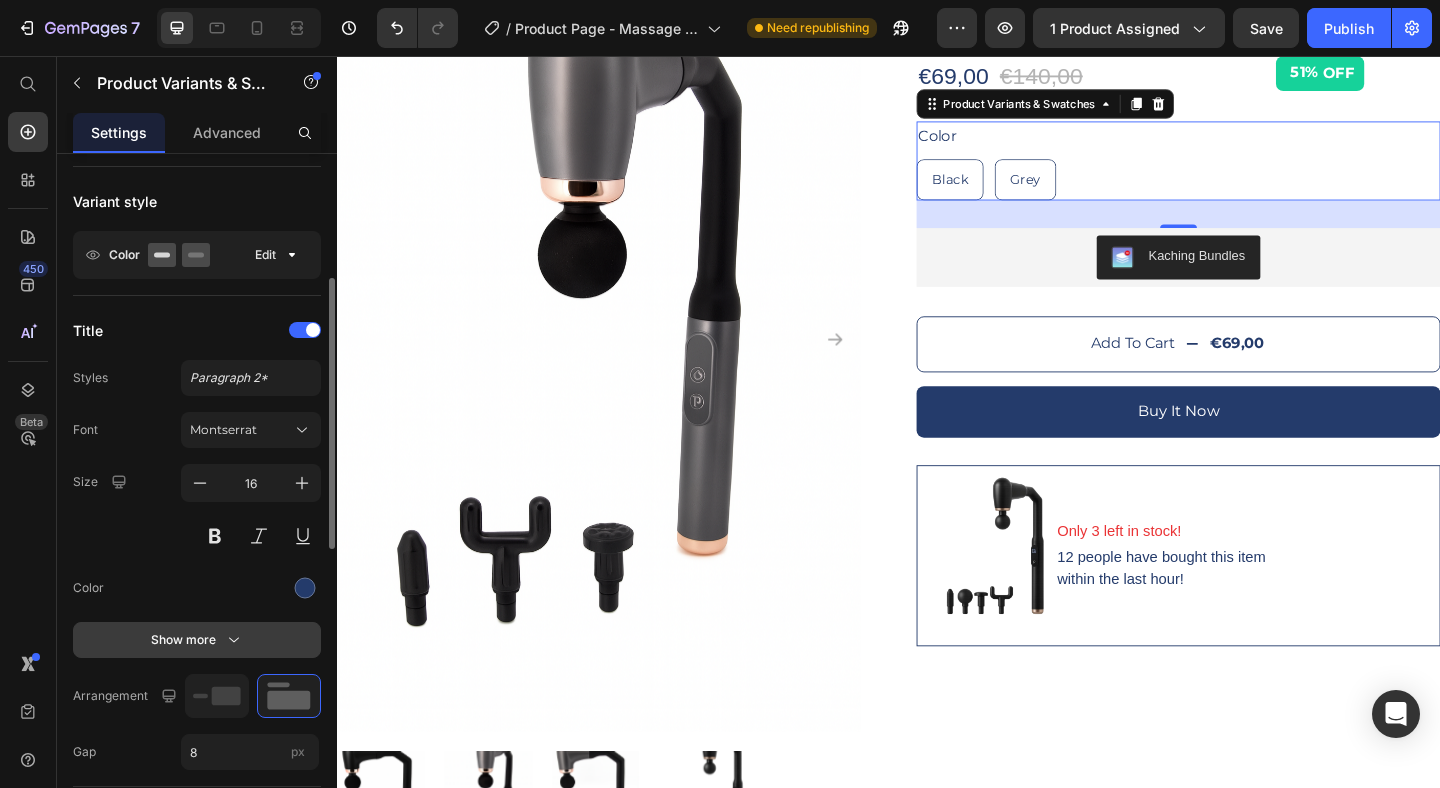 click on "Show more" at bounding box center (197, 640) 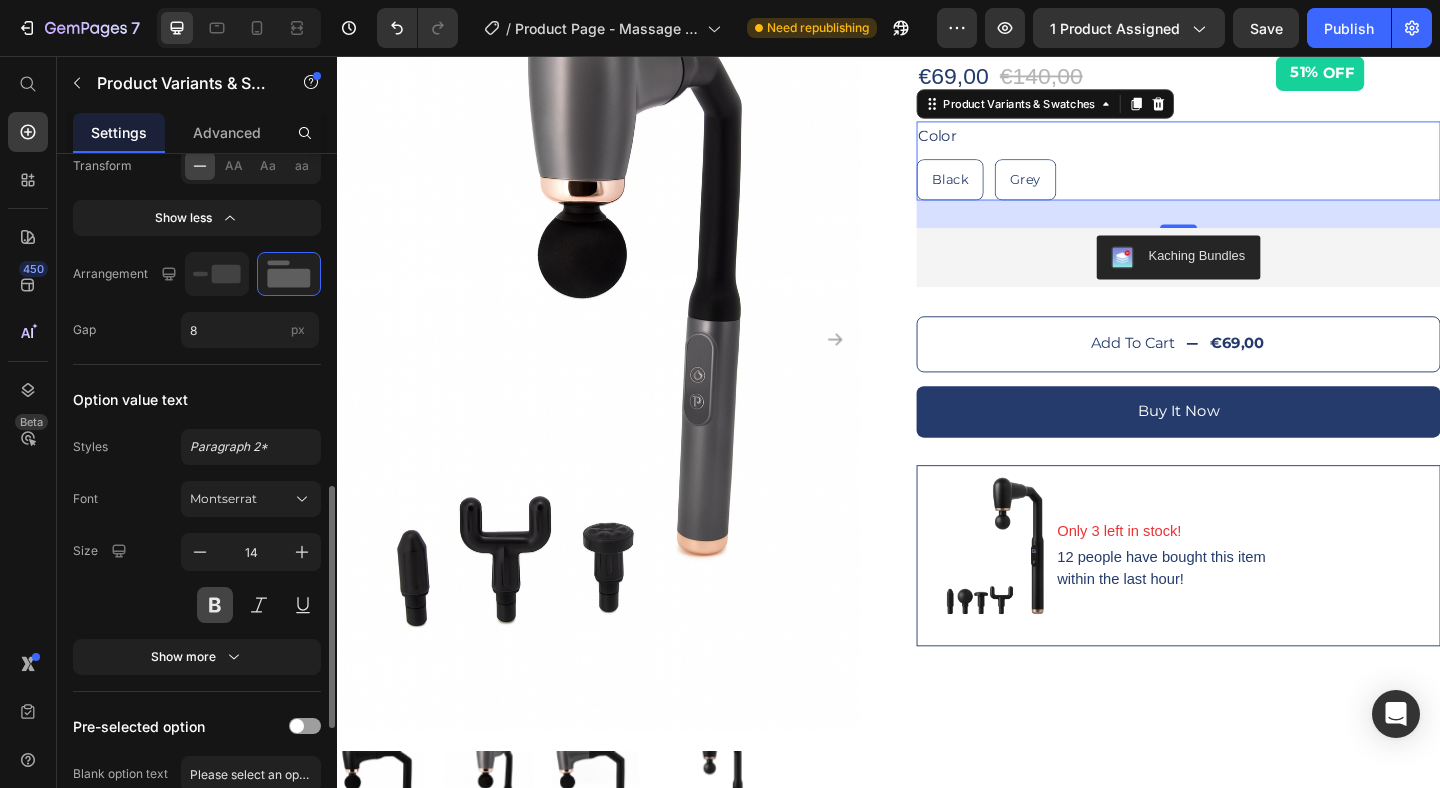 scroll, scrollTop: 1056, scrollLeft: 0, axis: vertical 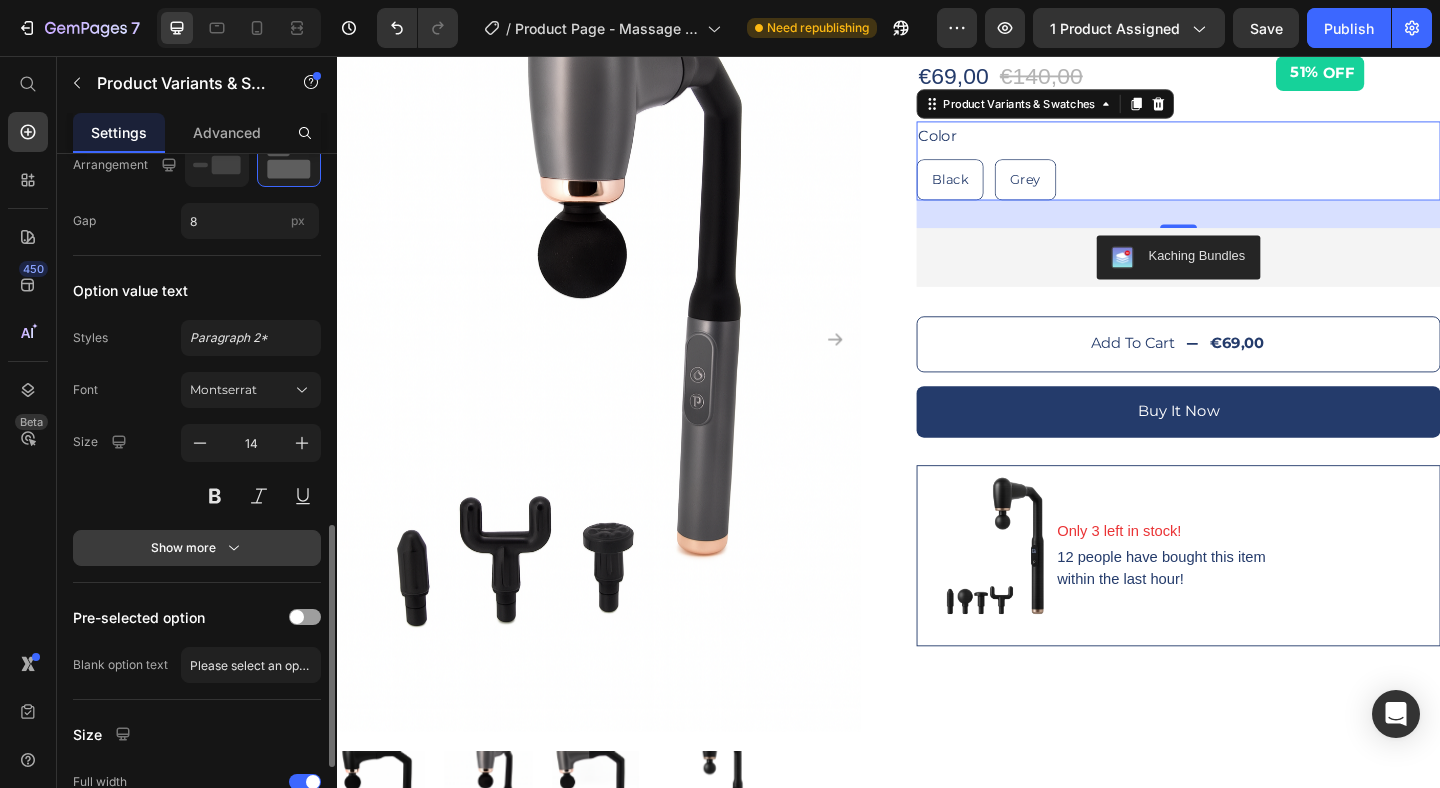 click on "Show more" at bounding box center (197, 548) 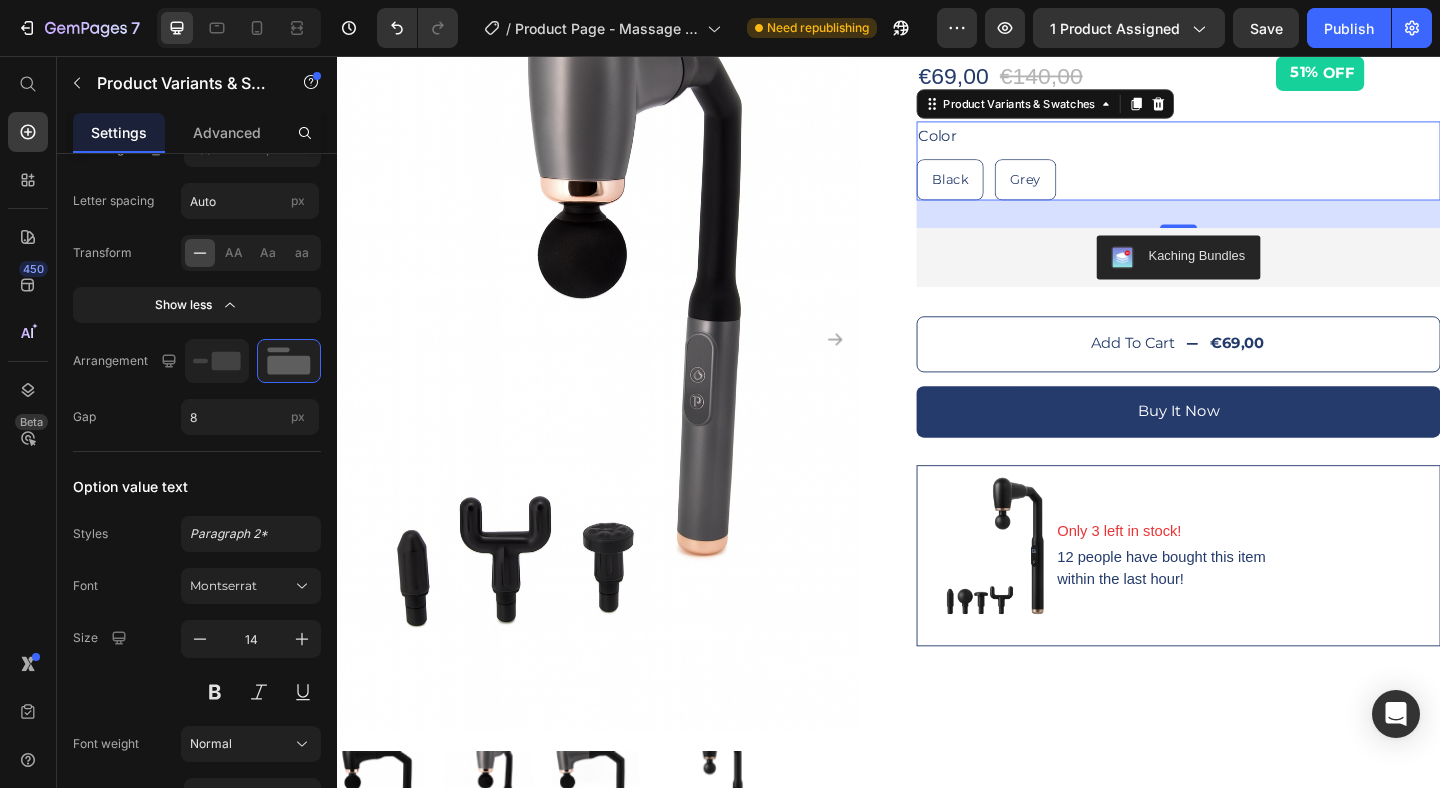 scroll, scrollTop: 448, scrollLeft: 0, axis: vertical 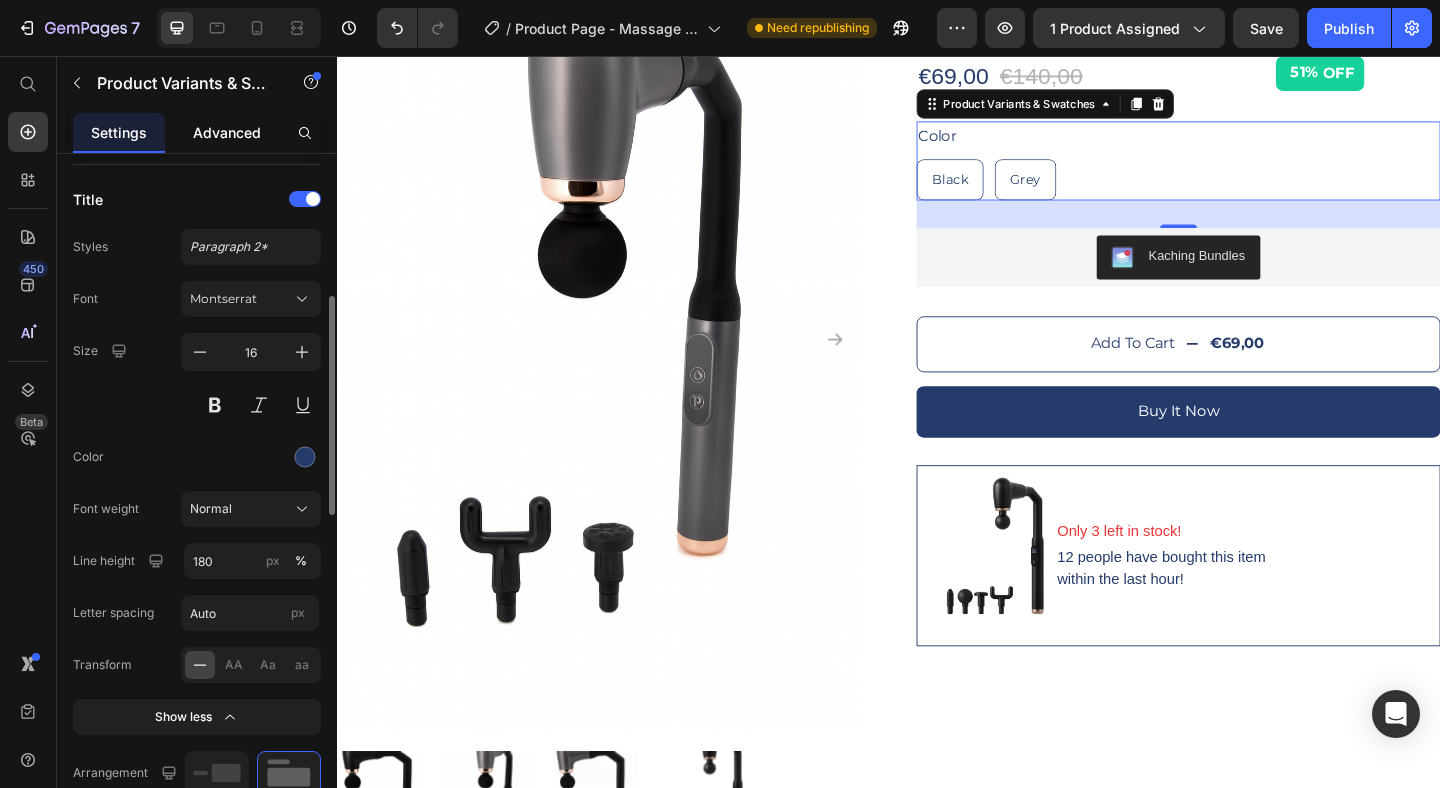 click on "Advanced" at bounding box center [227, 132] 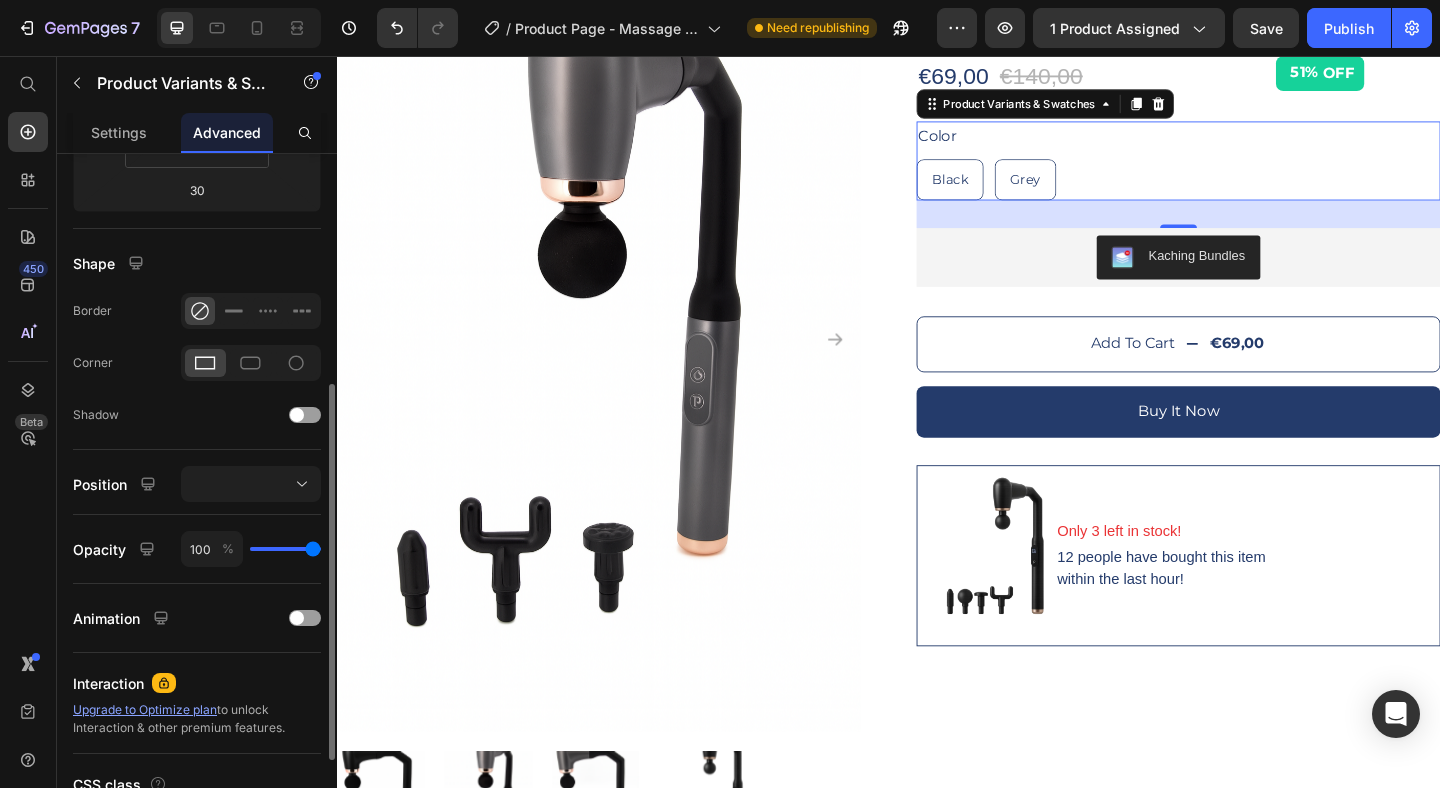 scroll, scrollTop: 578, scrollLeft: 0, axis: vertical 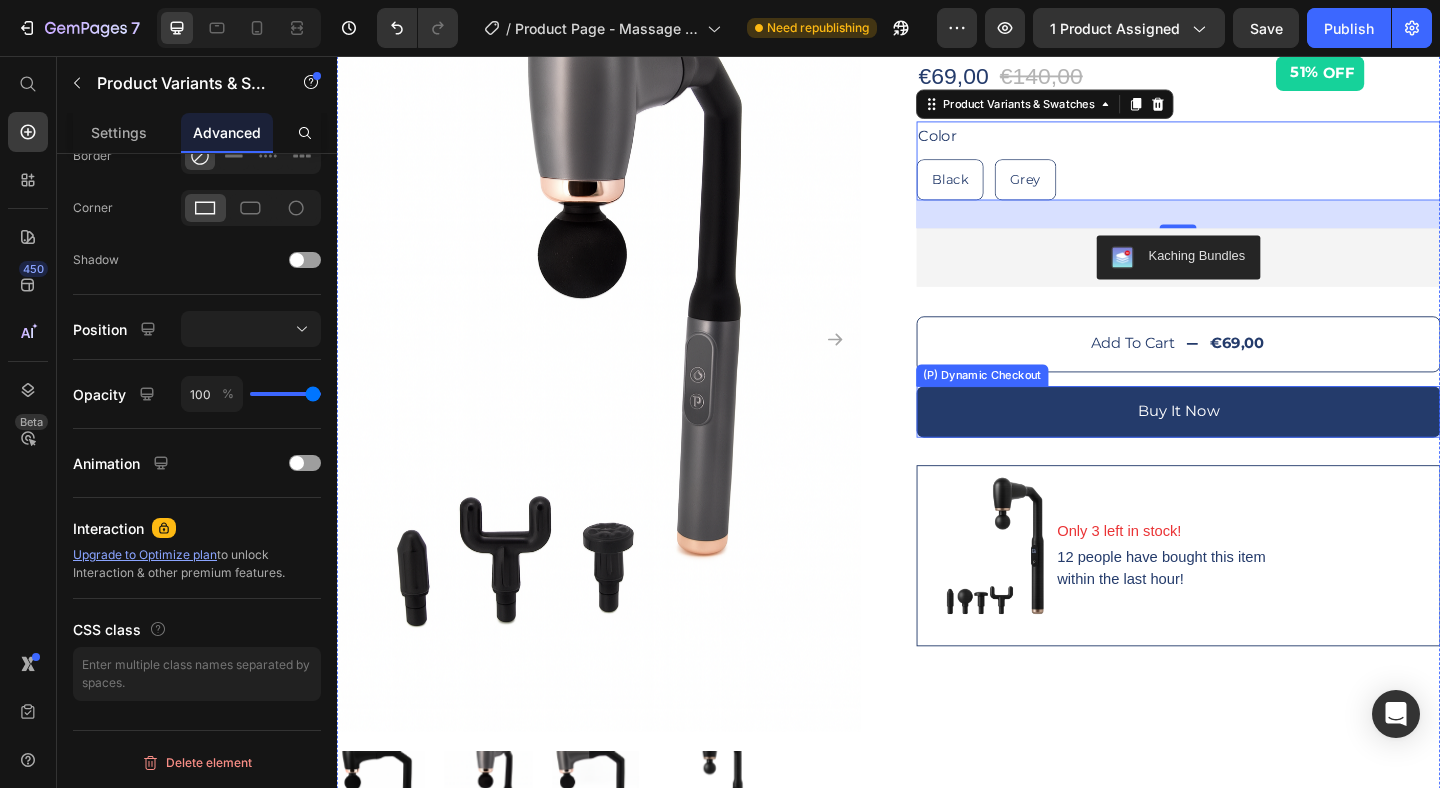 click at bounding box center (622, 363) 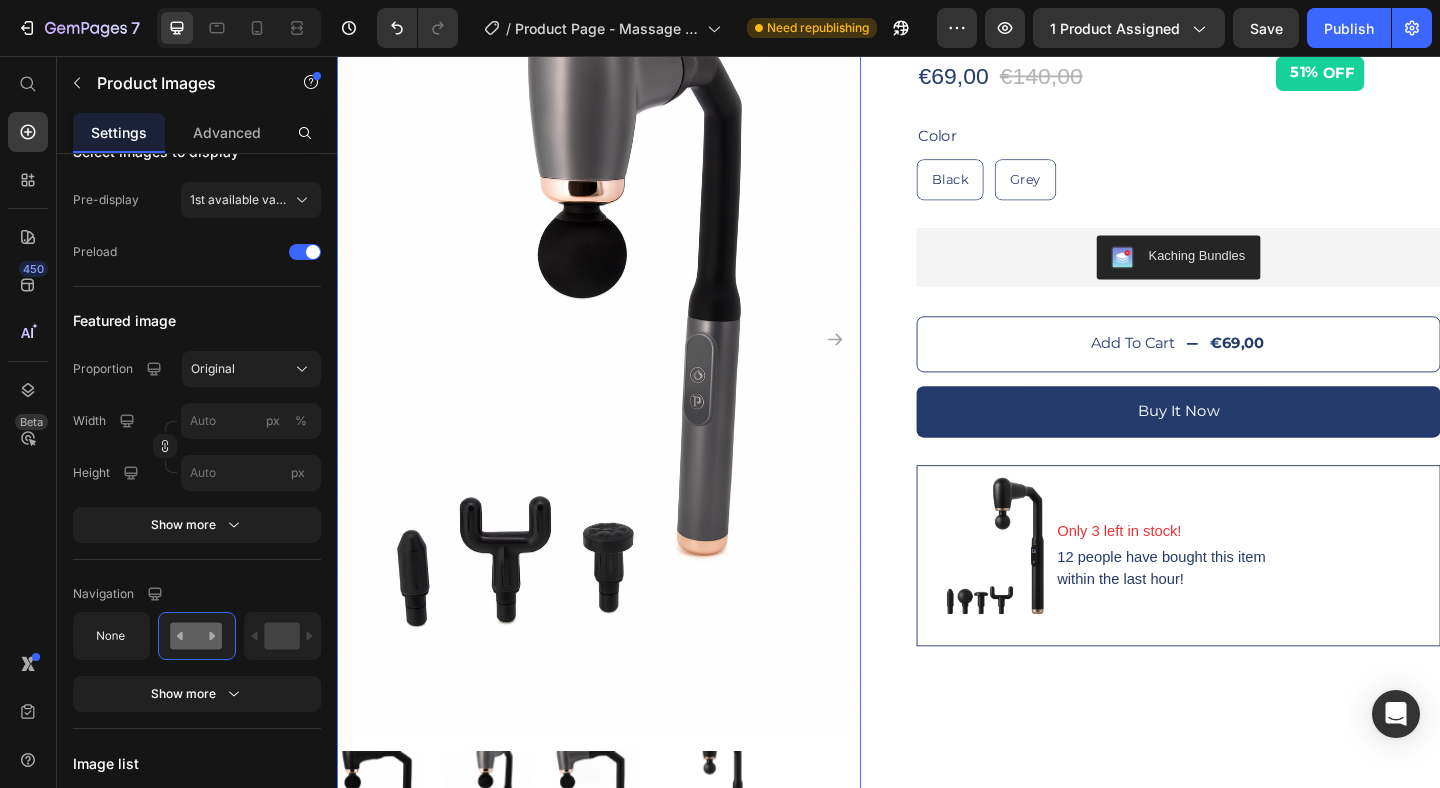 scroll, scrollTop: 0, scrollLeft: 0, axis: both 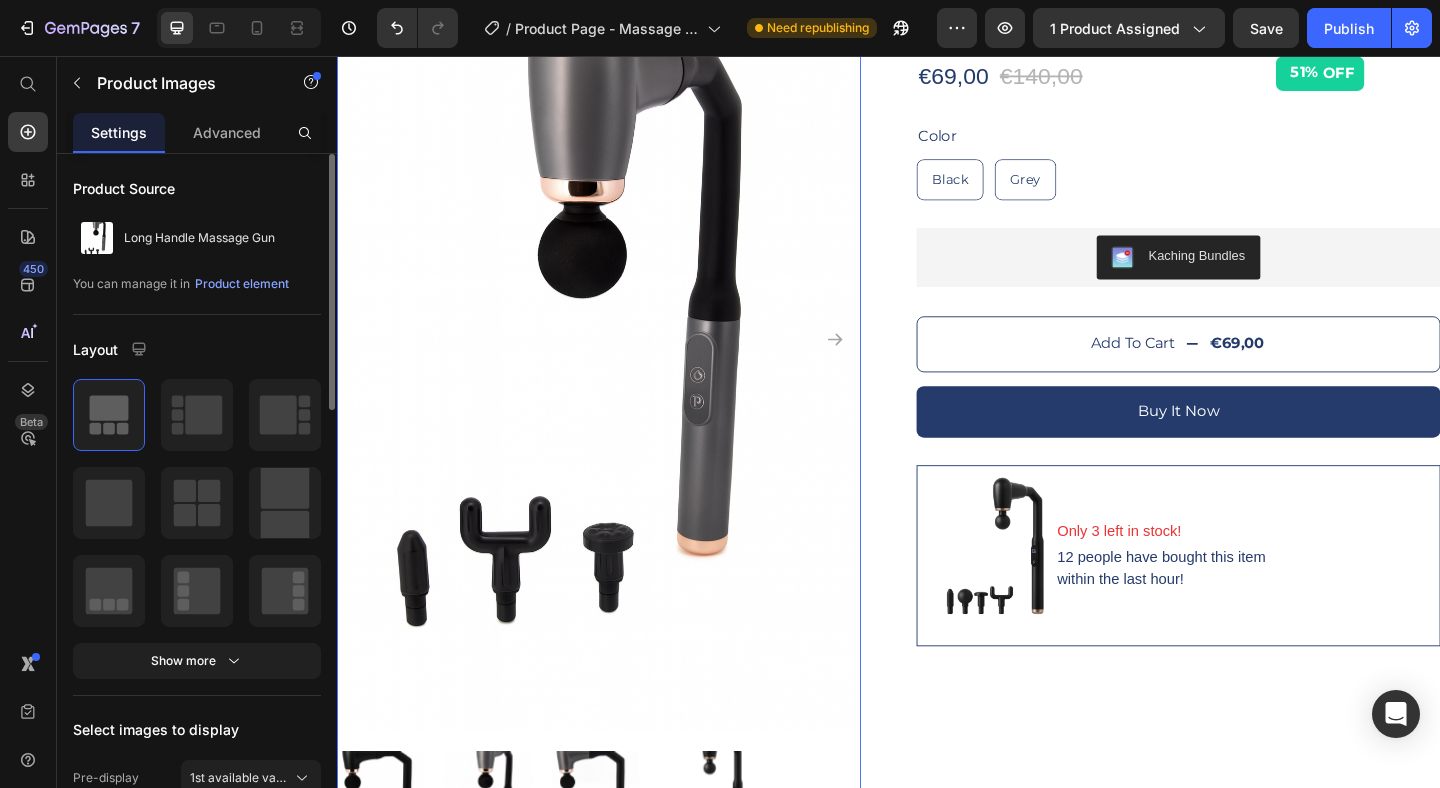 click at bounding box center (622, 363) 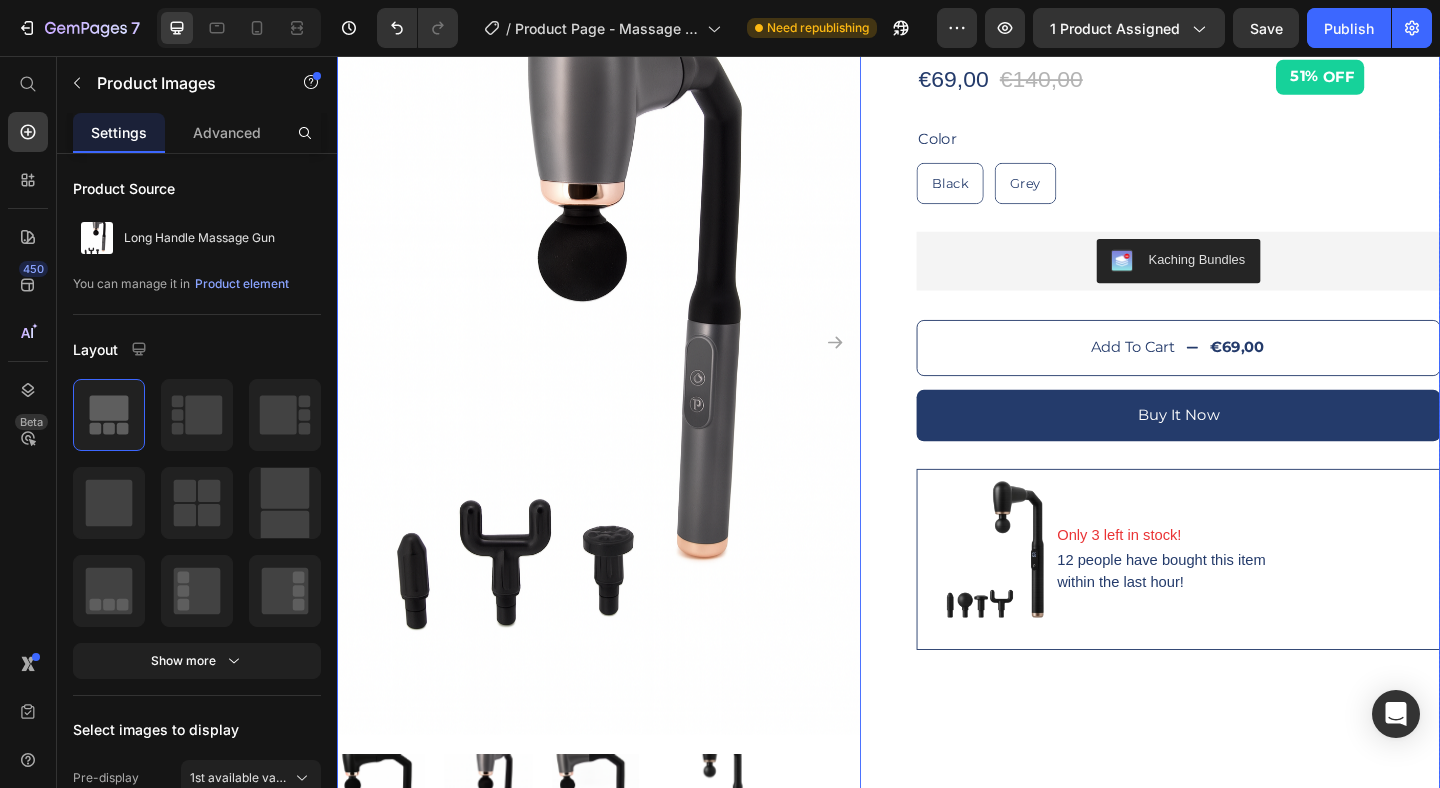 scroll, scrollTop: 0, scrollLeft: 0, axis: both 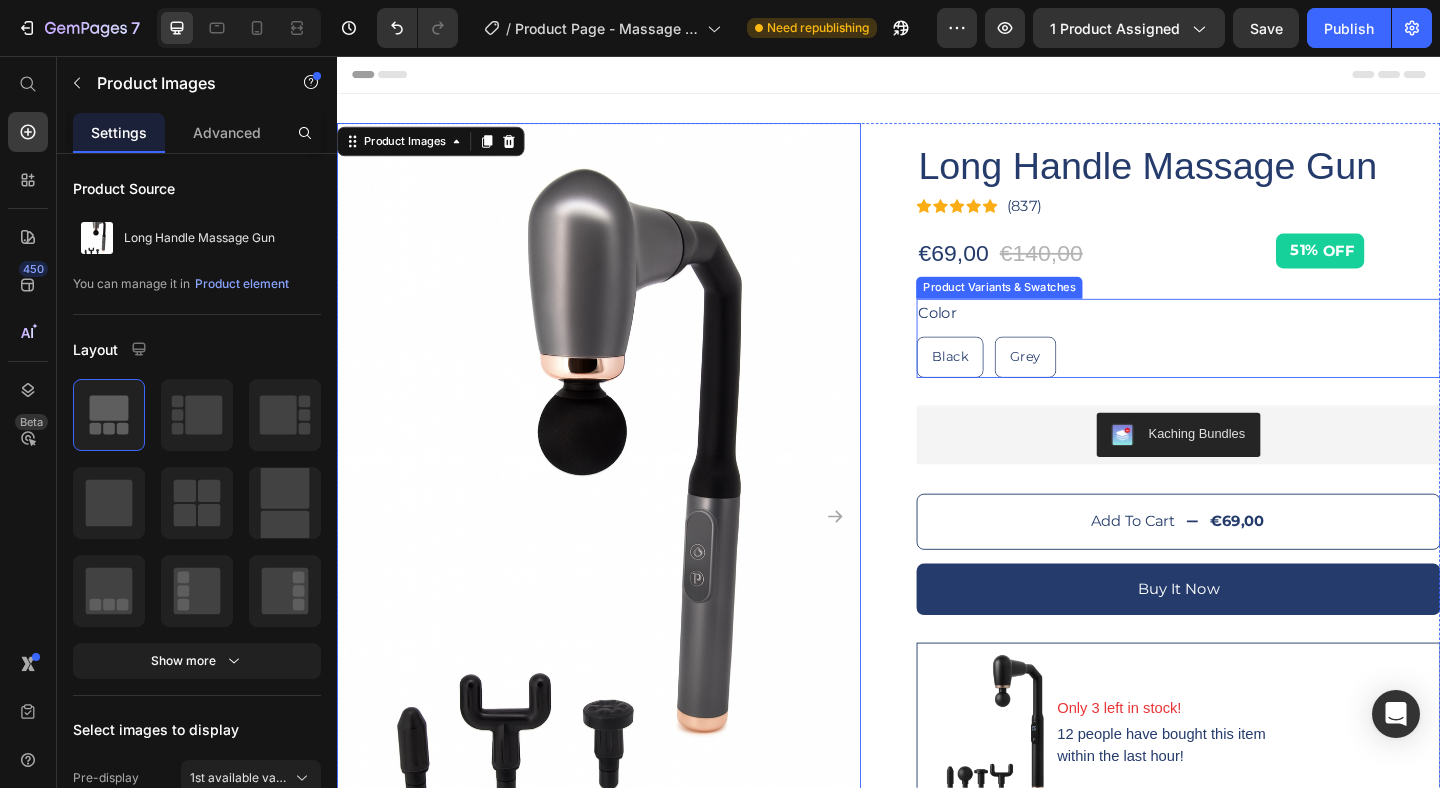 click on "Color Black Black Black Grey Grey Grey" at bounding box center (1252, 363) 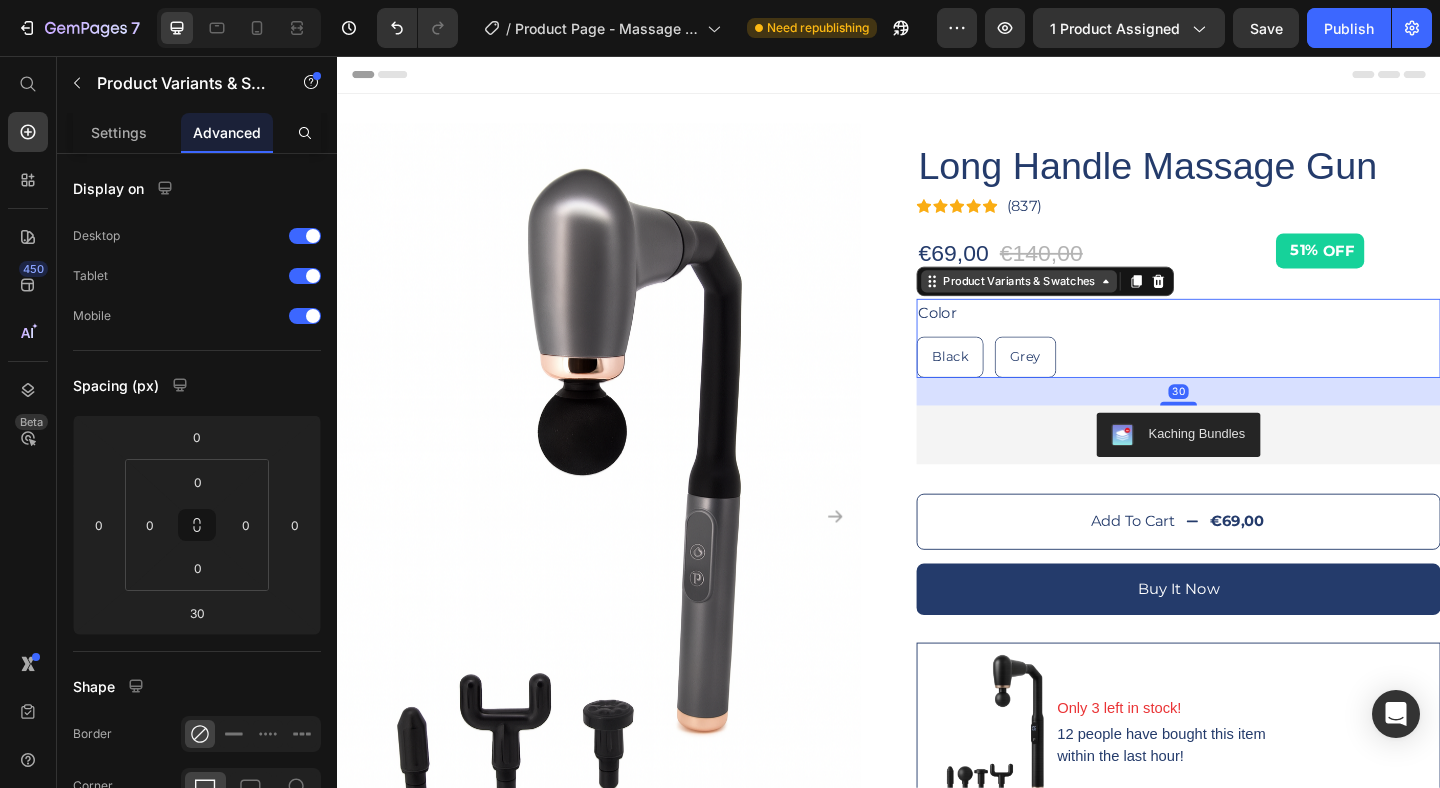 click on "Product Variants & Swatches" at bounding box center (1078, 301) 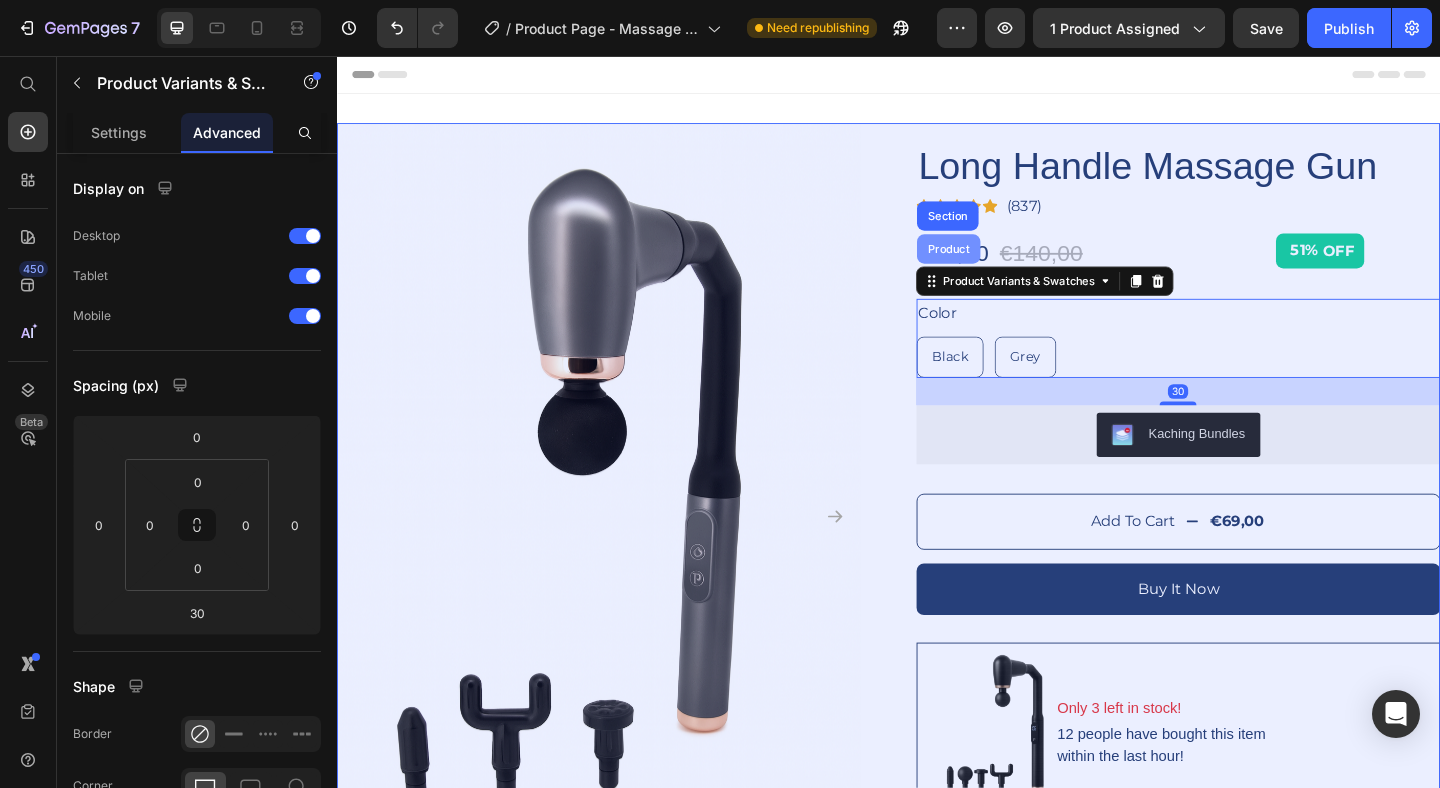 click on "Product" at bounding box center (1002, 266) 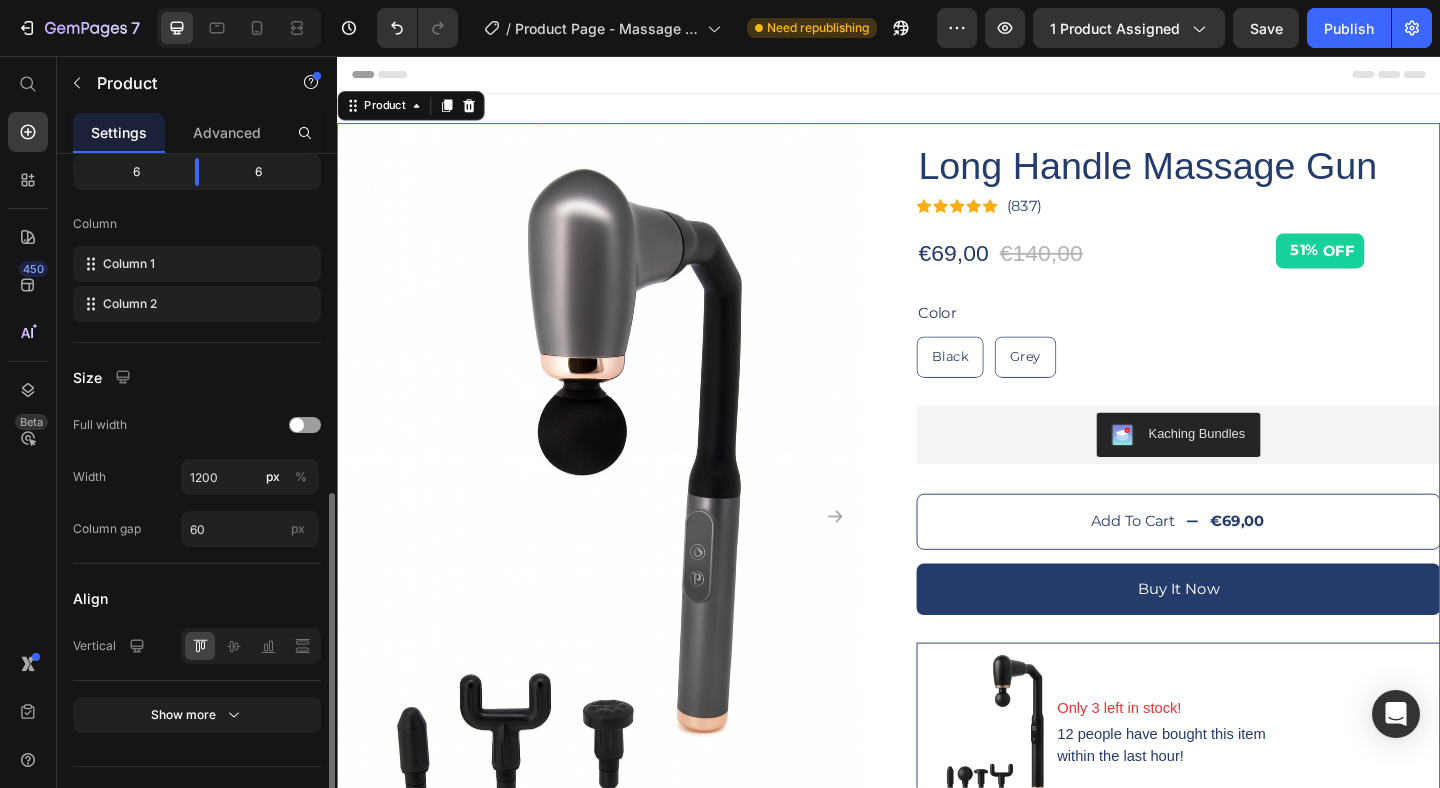 scroll, scrollTop: 712, scrollLeft: 0, axis: vertical 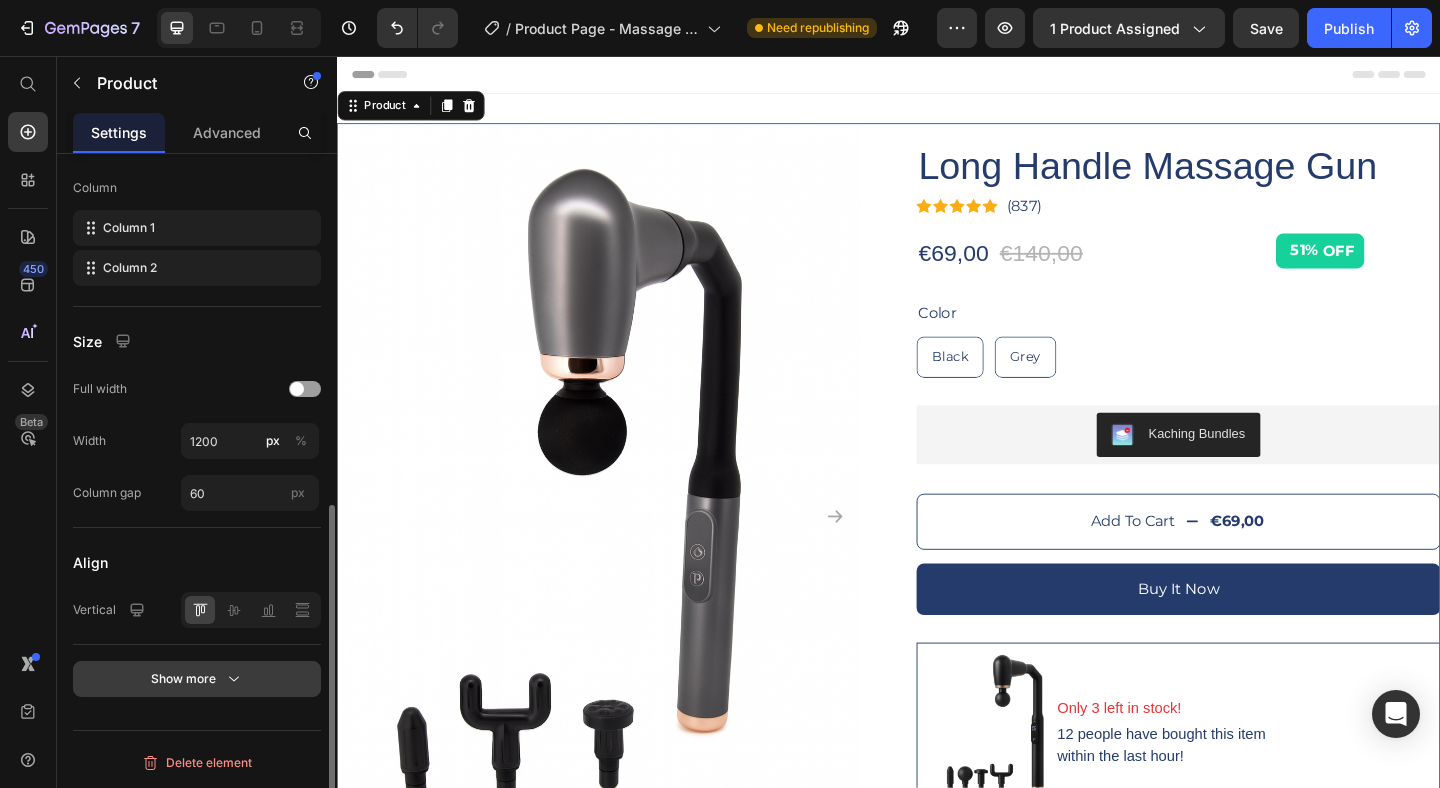 click 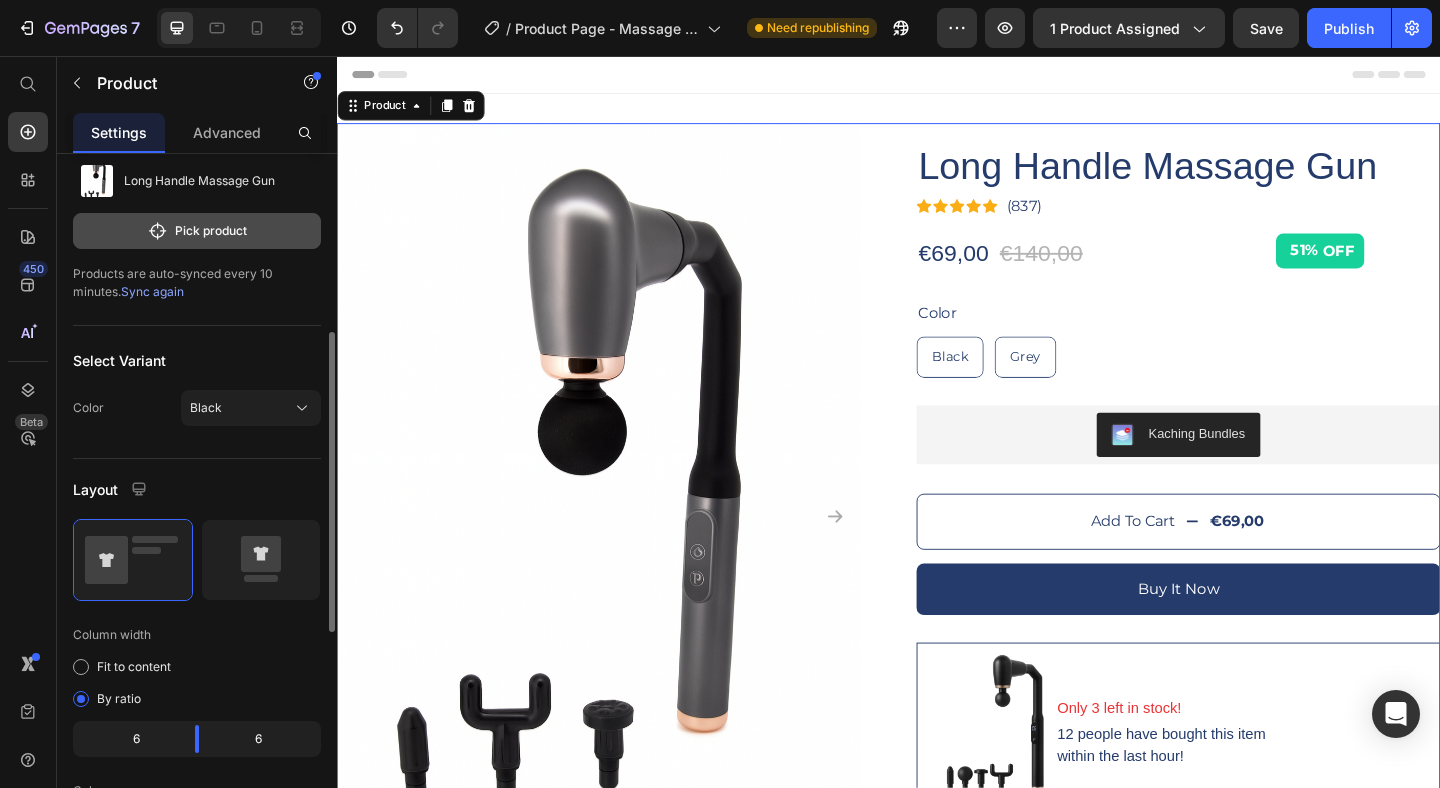 scroll, scrollTop: 28, scrollLeft: 0, axis: vertical 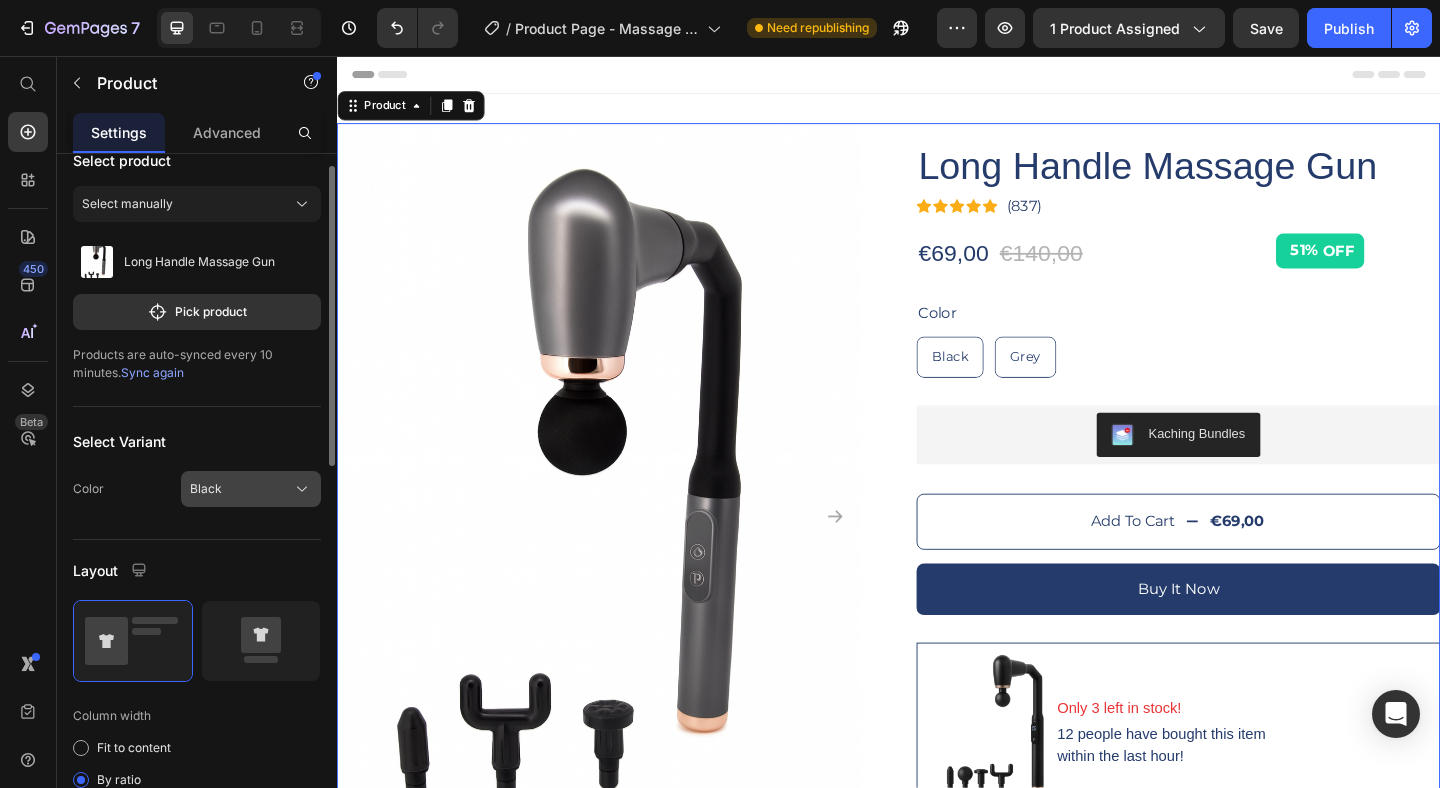 click on "Black" 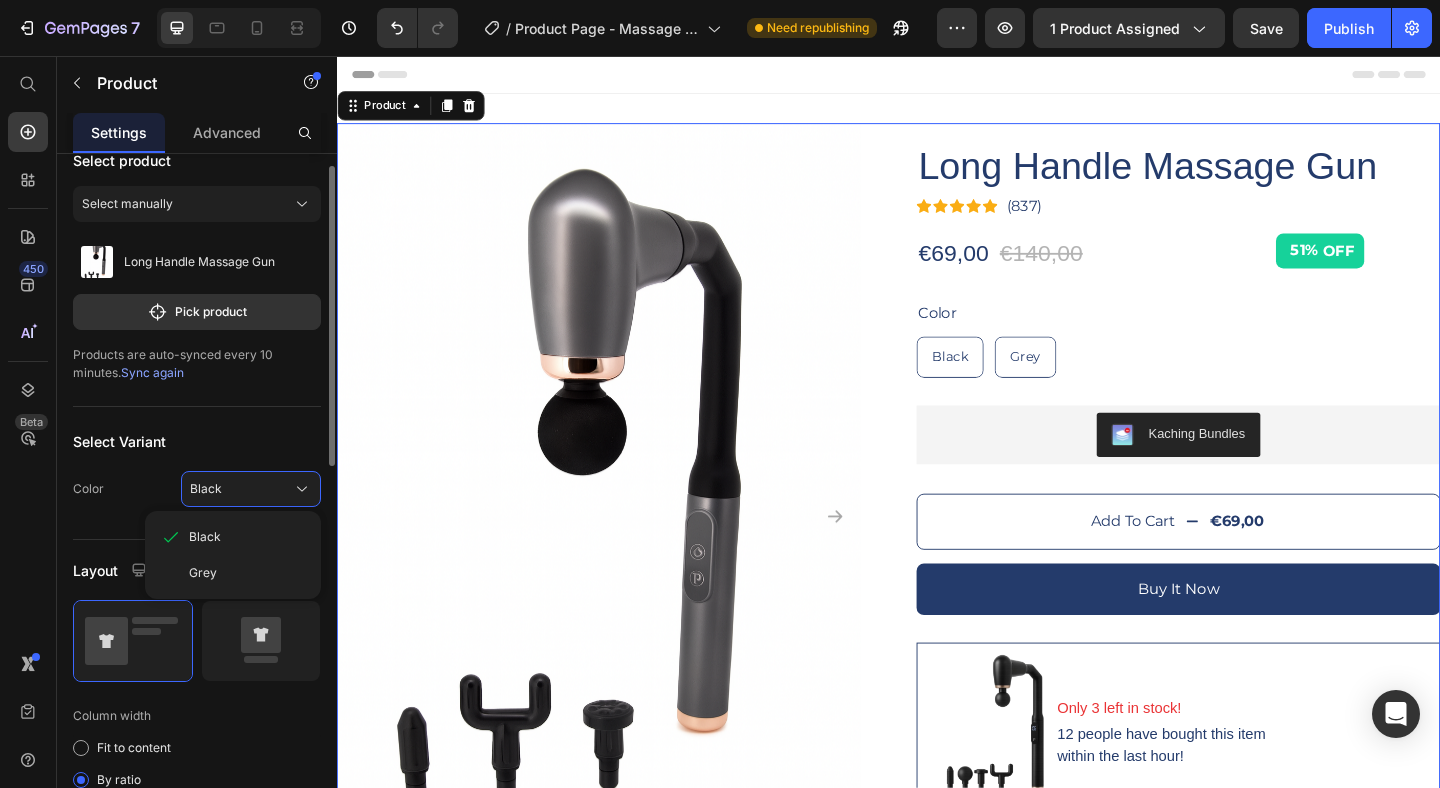 click on "Select Variant" at bounding box center [197, 441] 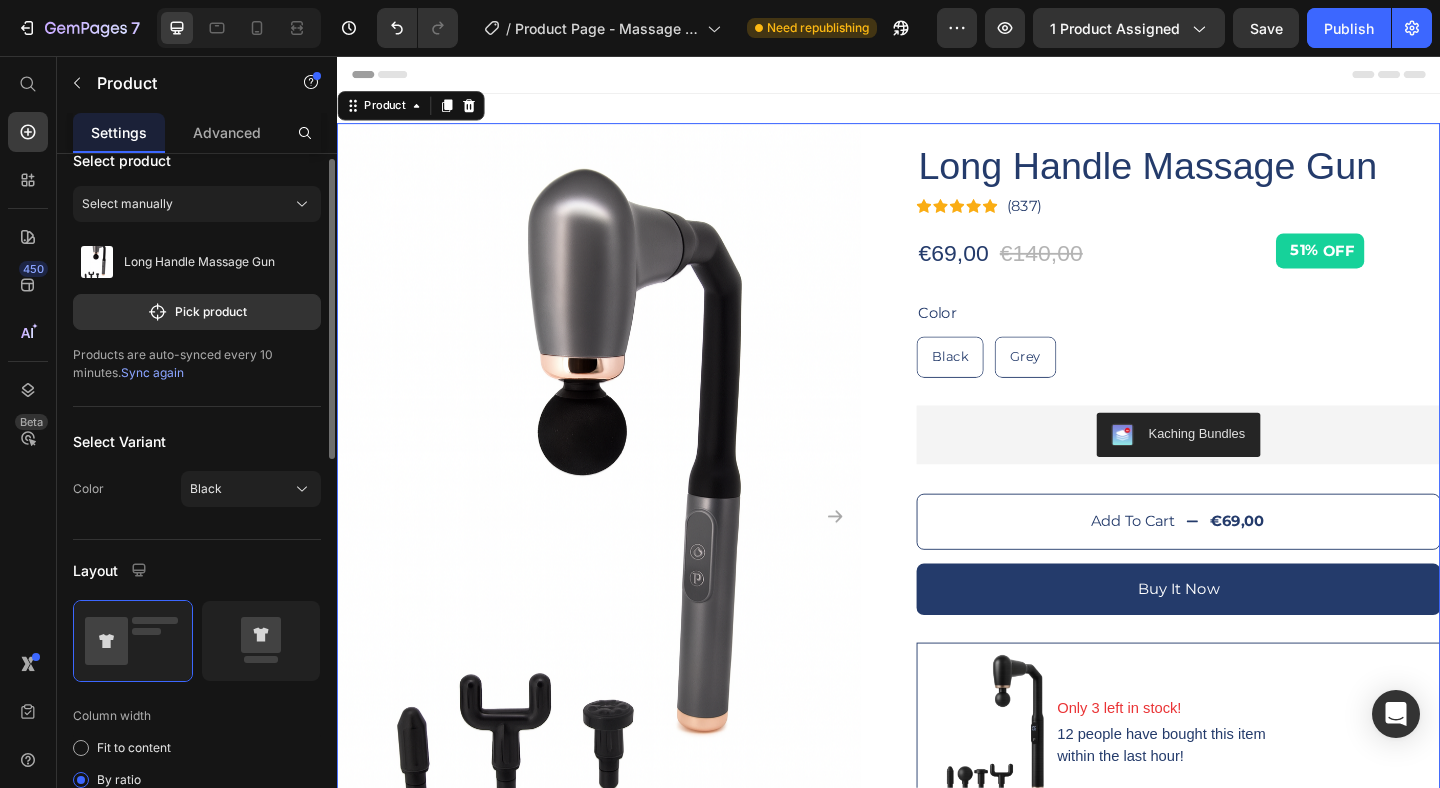 scroll, scrollTop: 0, scrollLeft: 0, axis: both 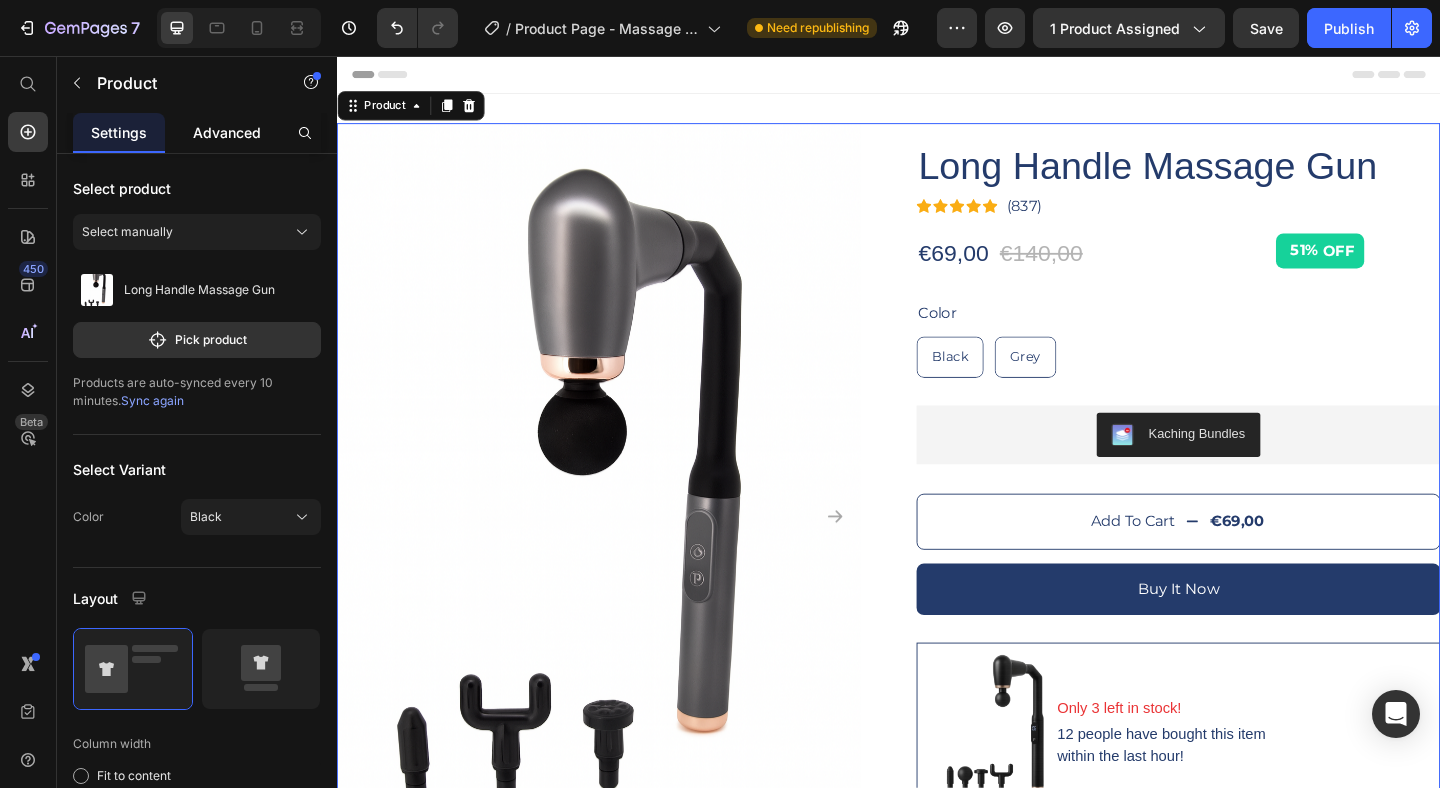 click on "Advanced" 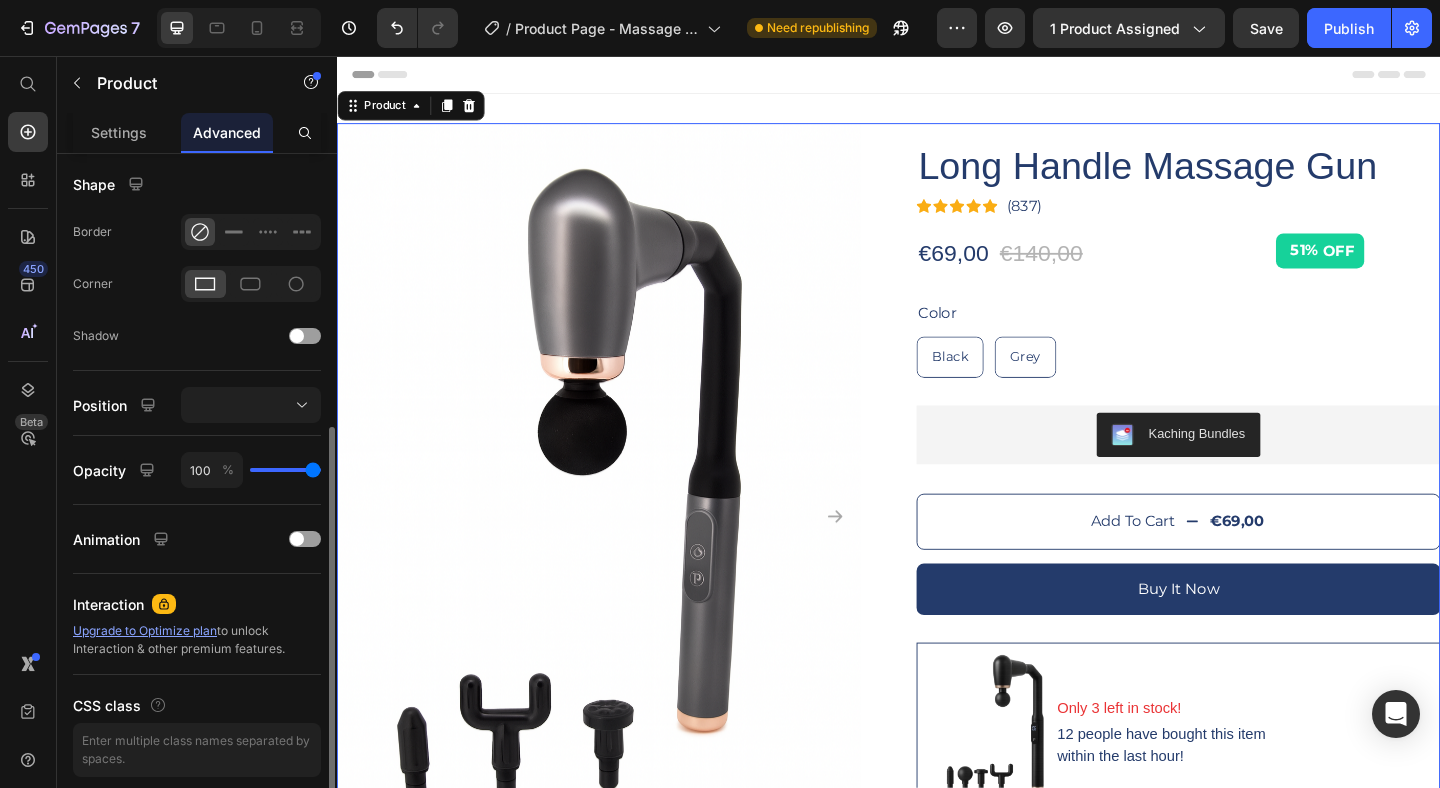 scroll, scrollTop: 578, scrollLeft: 0, axis: vertical 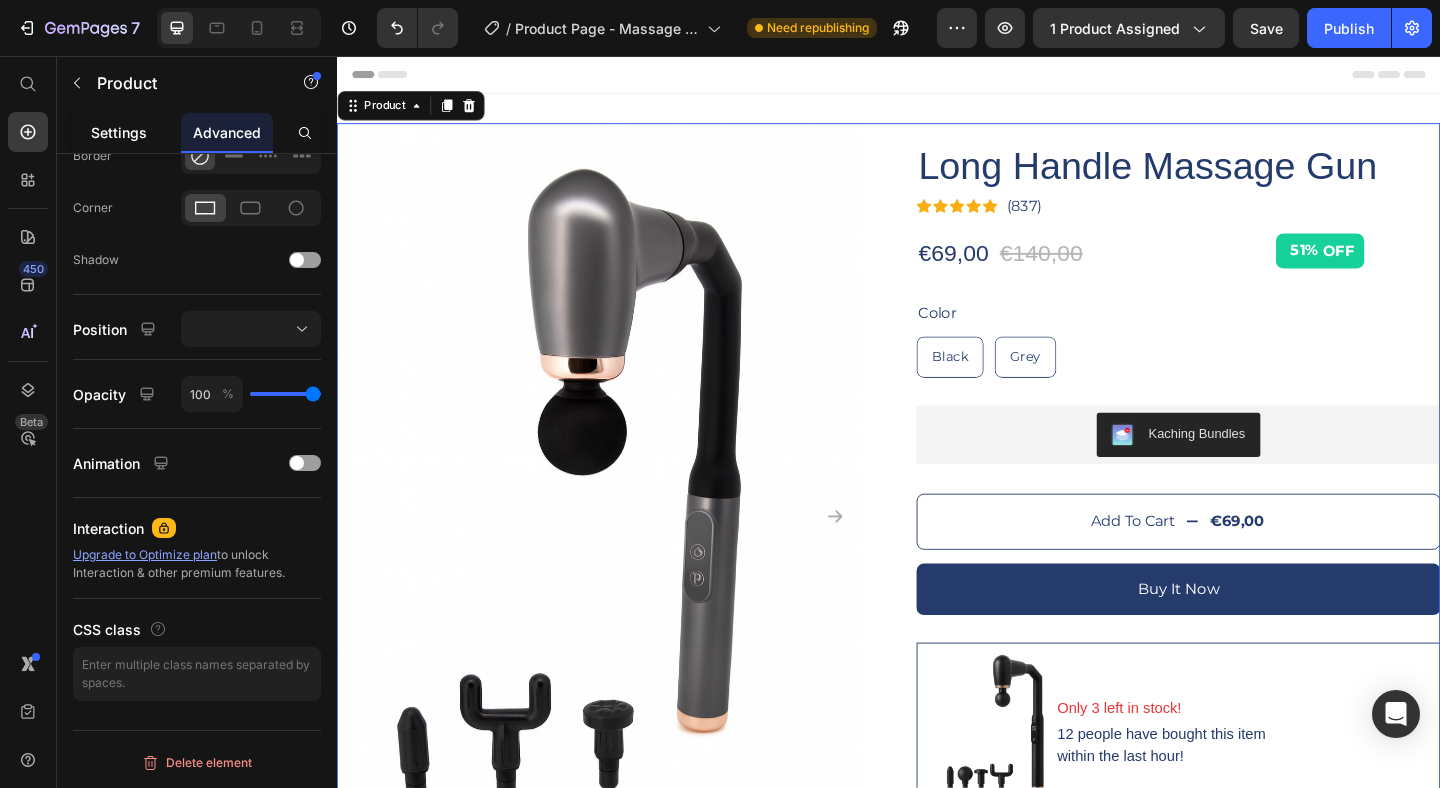 click on "Settings" at bounding box center [119, 132] 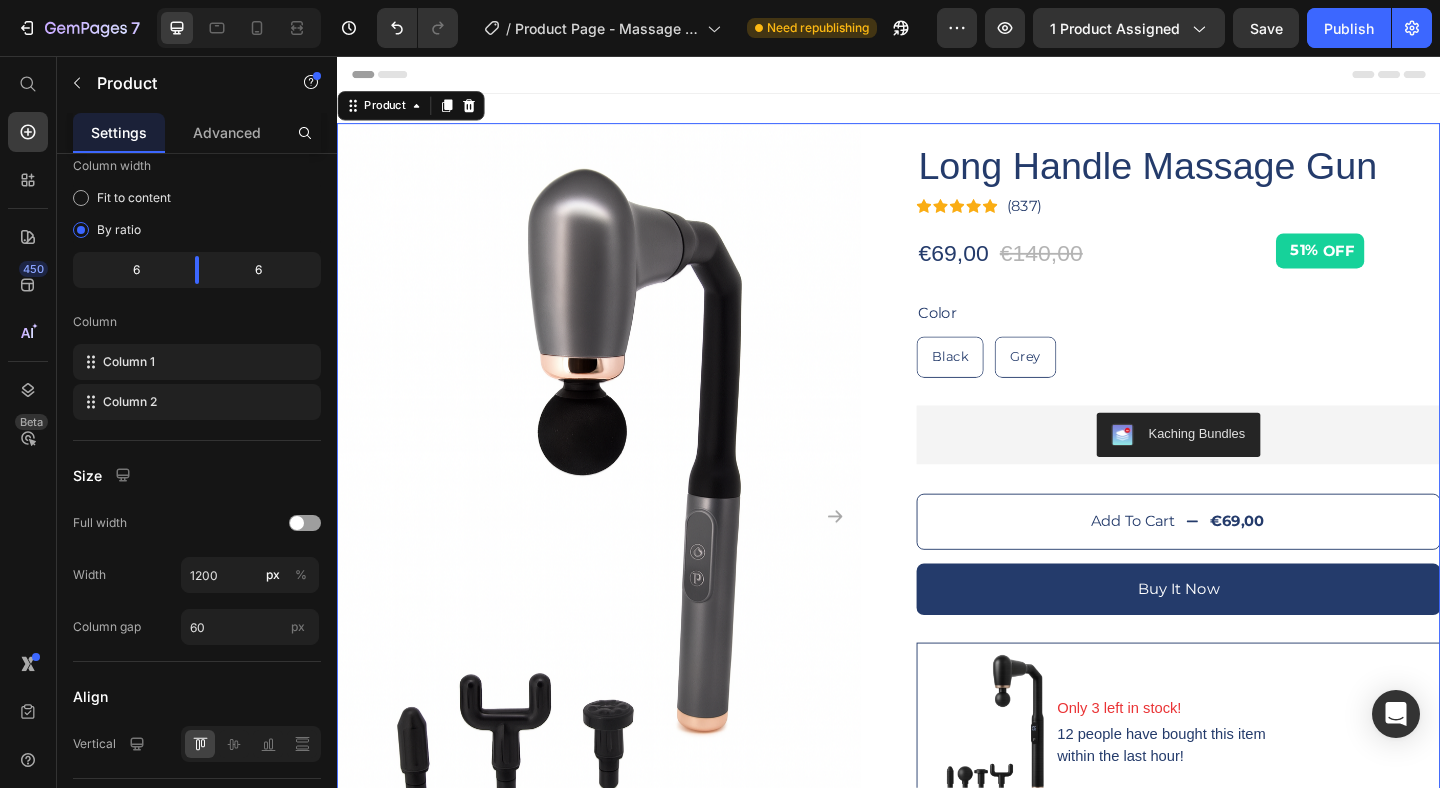 scroll, scrollTop: 0, scrollLeft: 0, axis: both 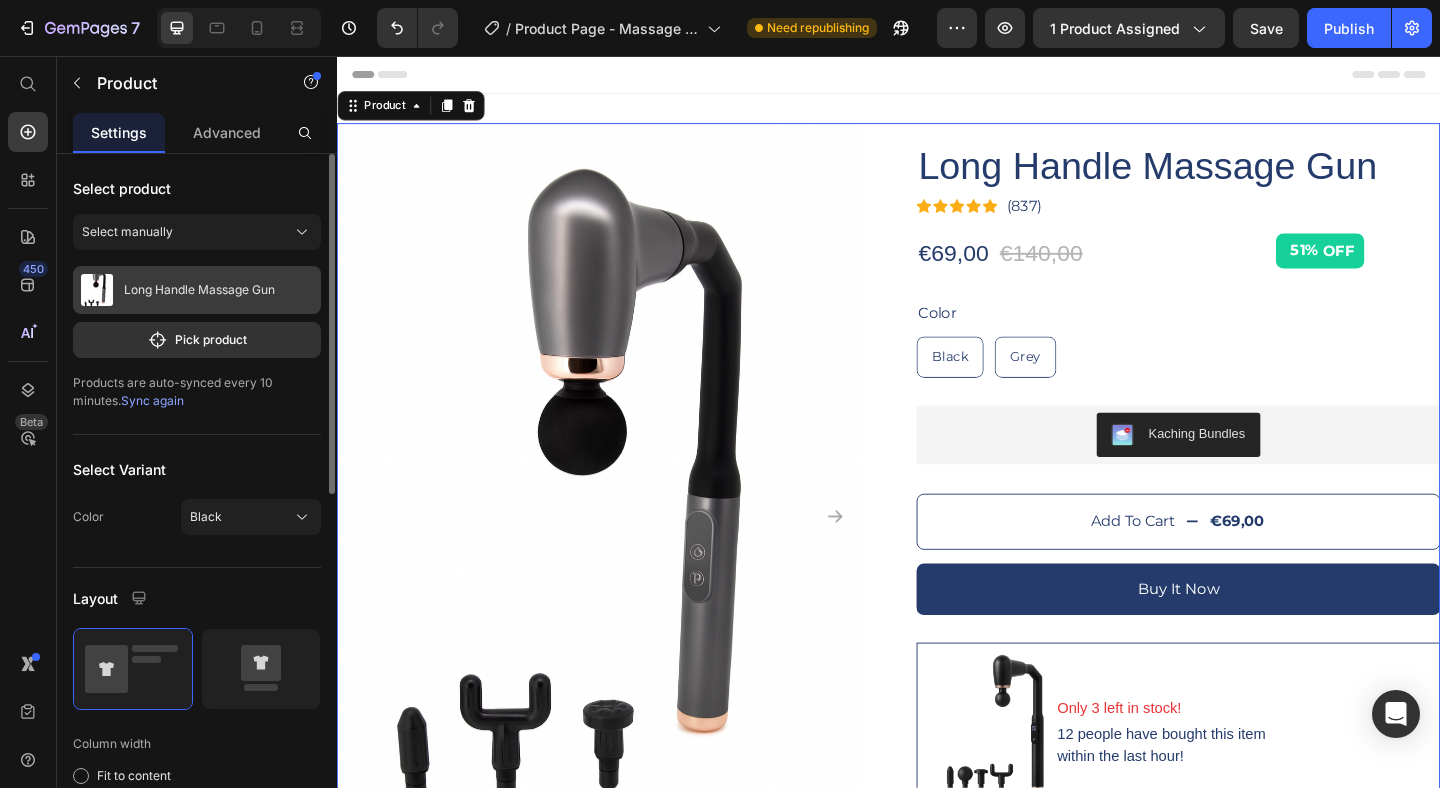 click on "Long Handle Massage Gun" at bounding box center [197, 290] 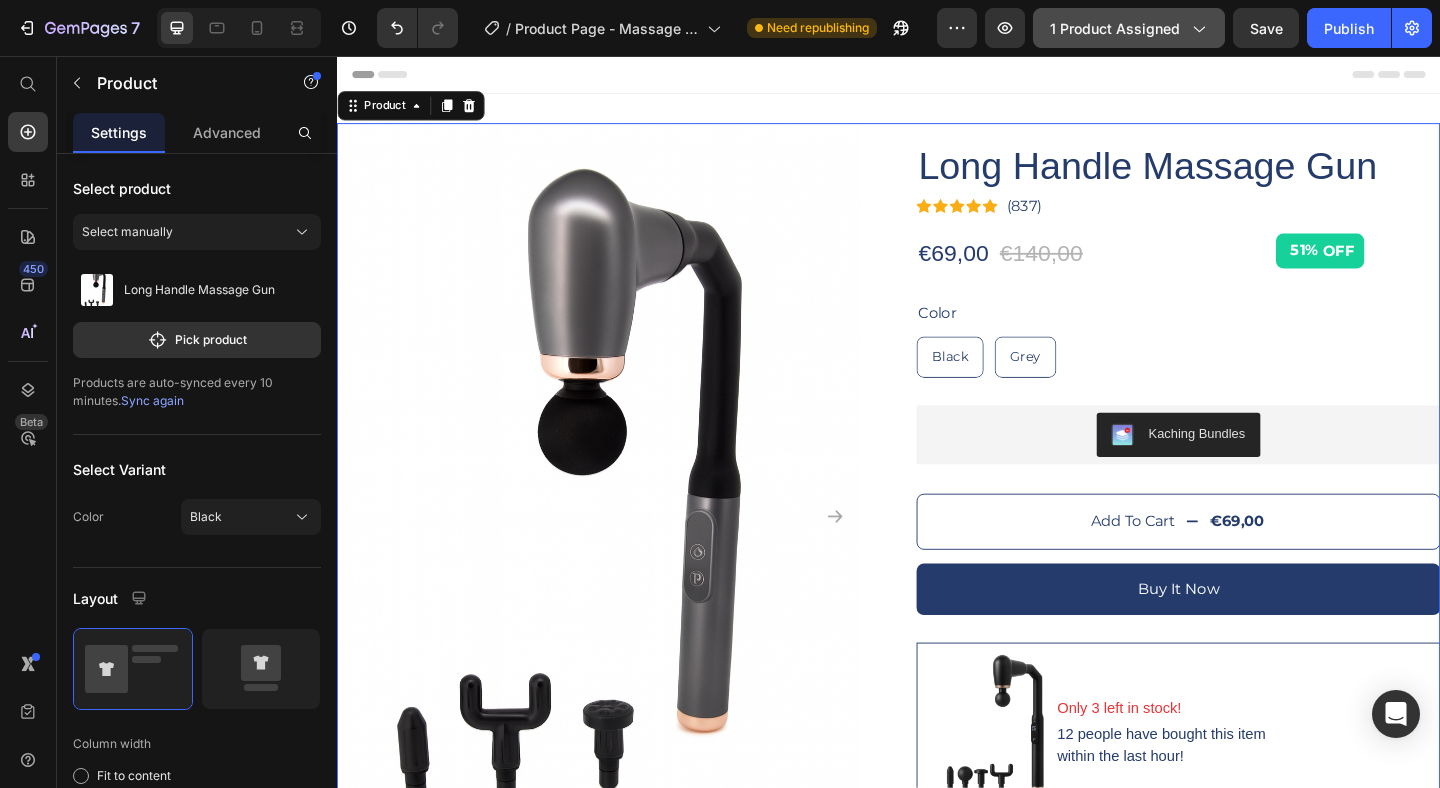 click on "1 product assigned" 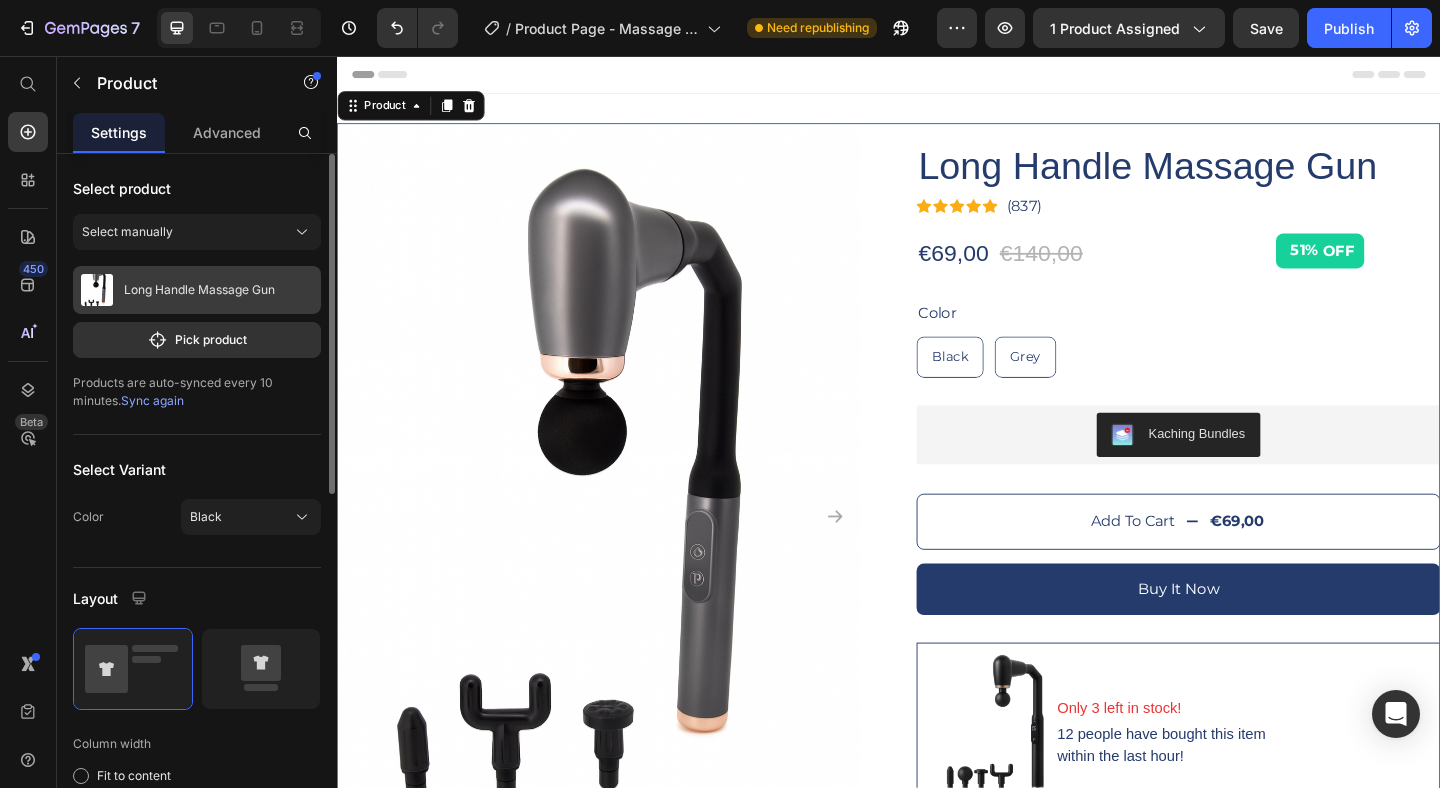click on "Long Handle Massage Gun" at bounding box center [199, 290] 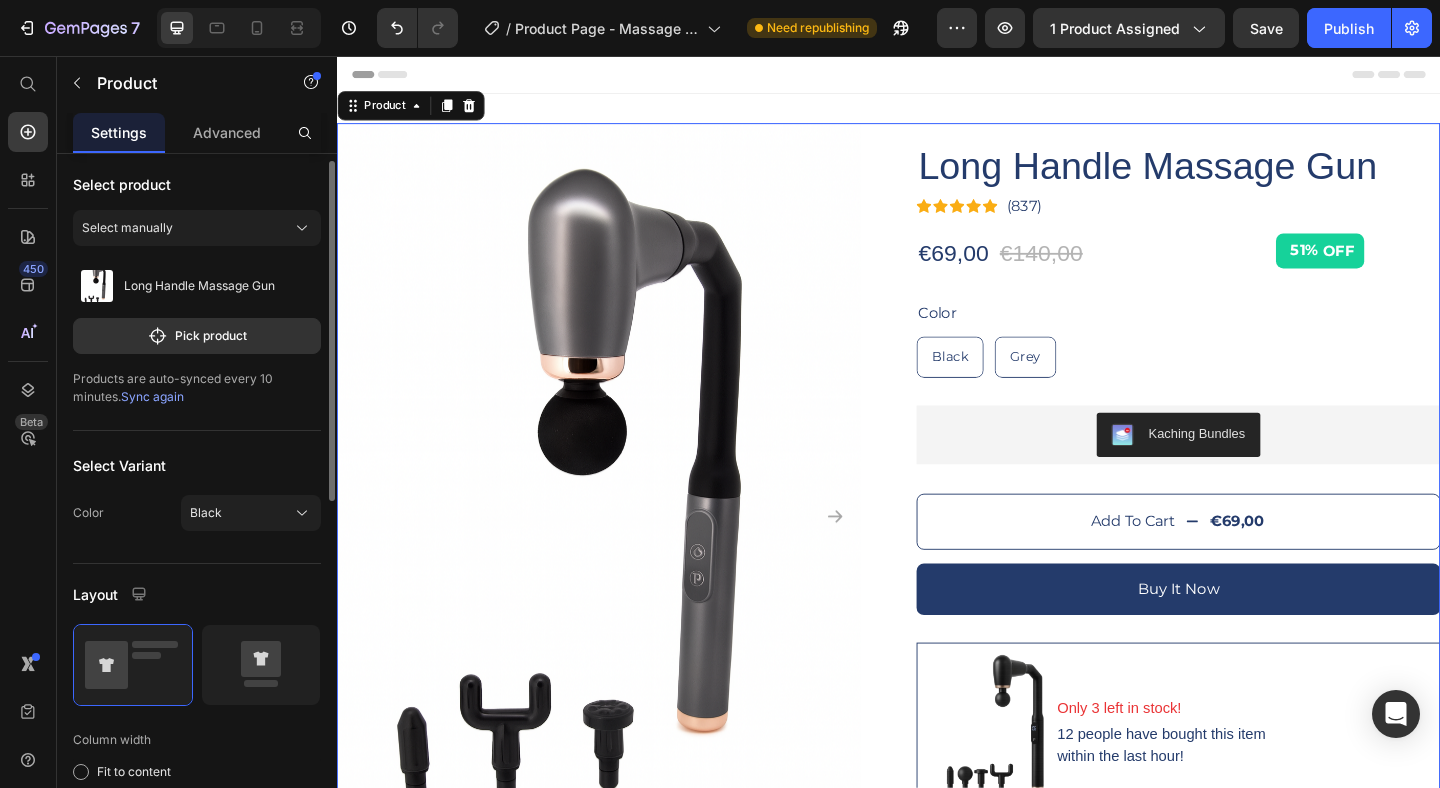 scroll, scrollTop: 18, scrollLeft: 0, axis: vertical 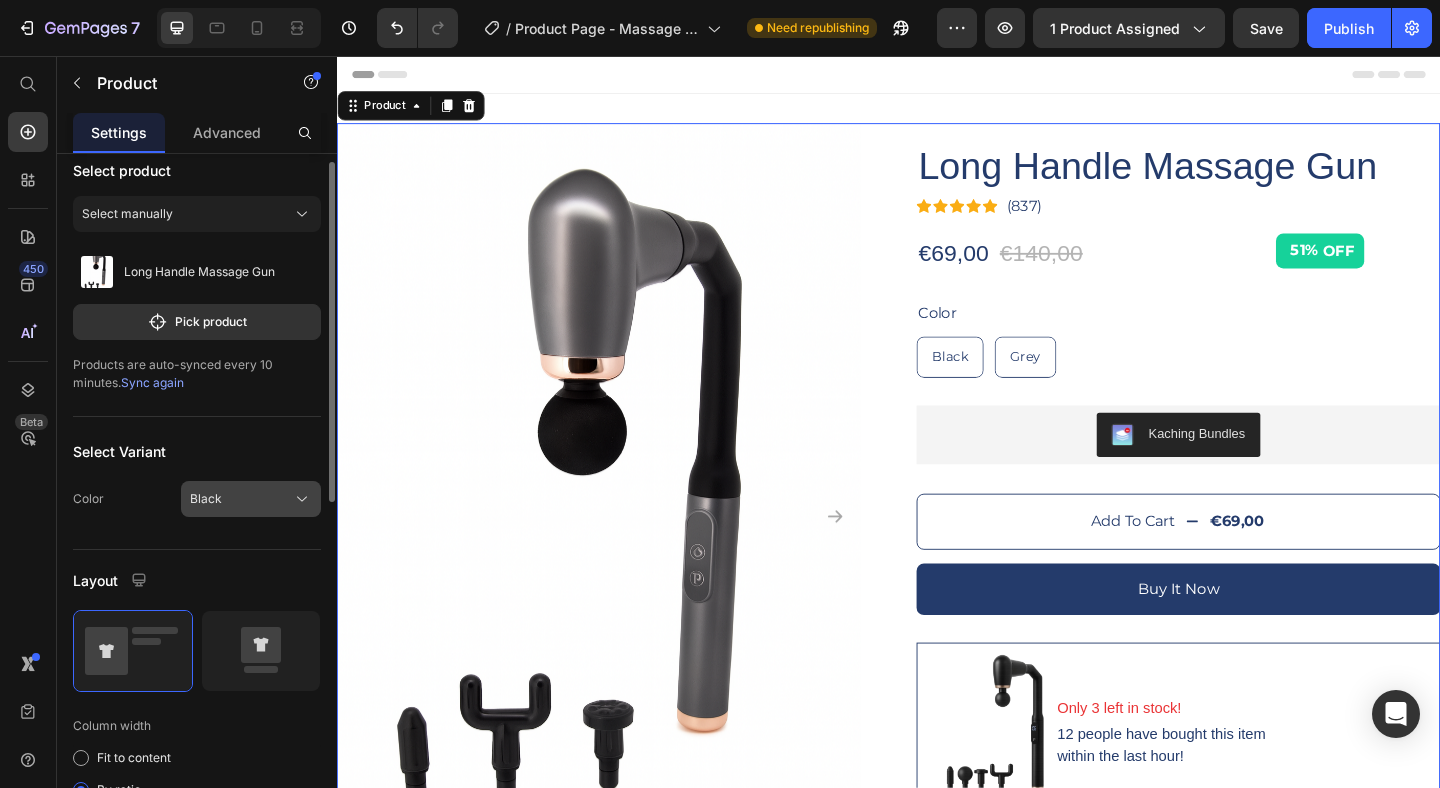 click on "Black" 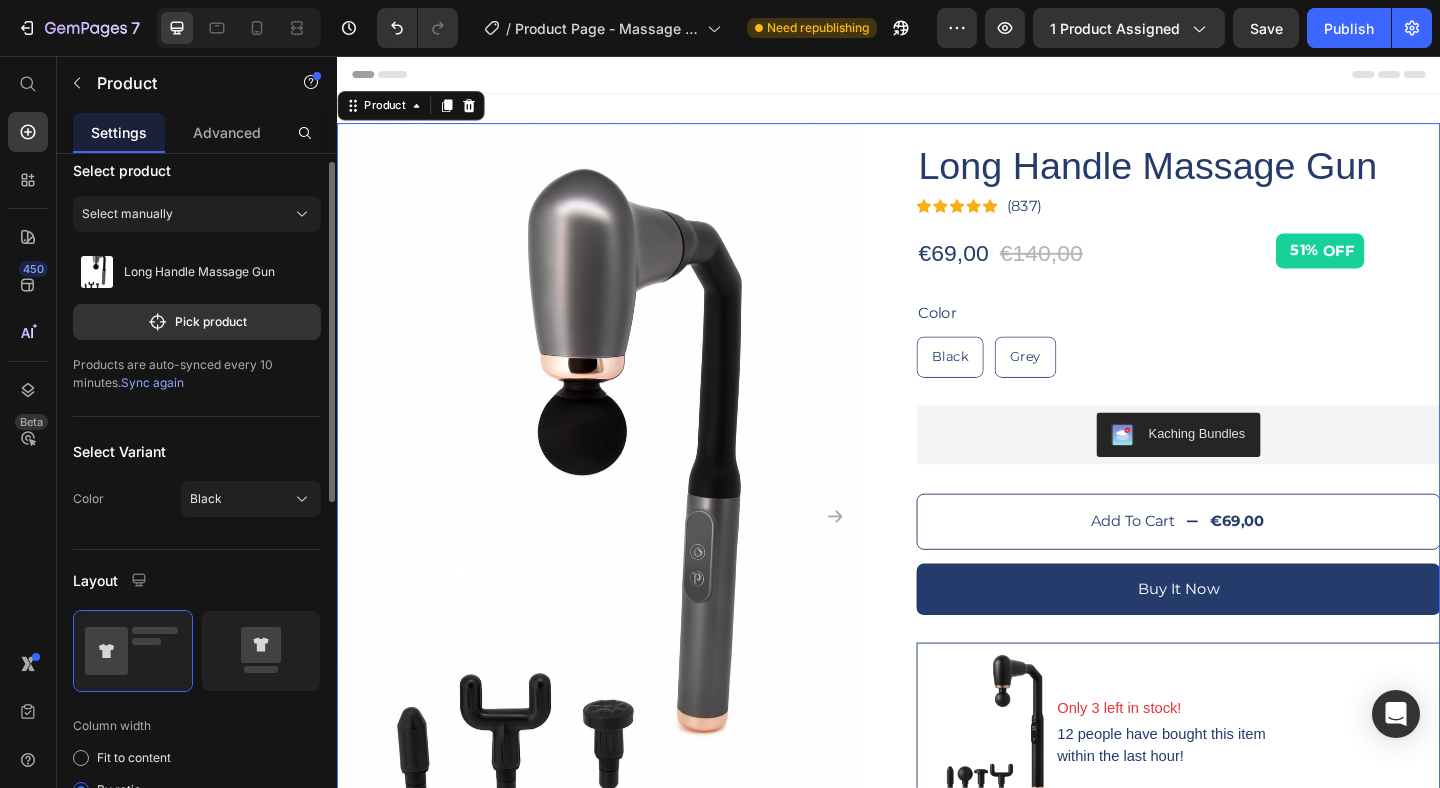 click on "Select Variant" at bounding box center [197, 451] 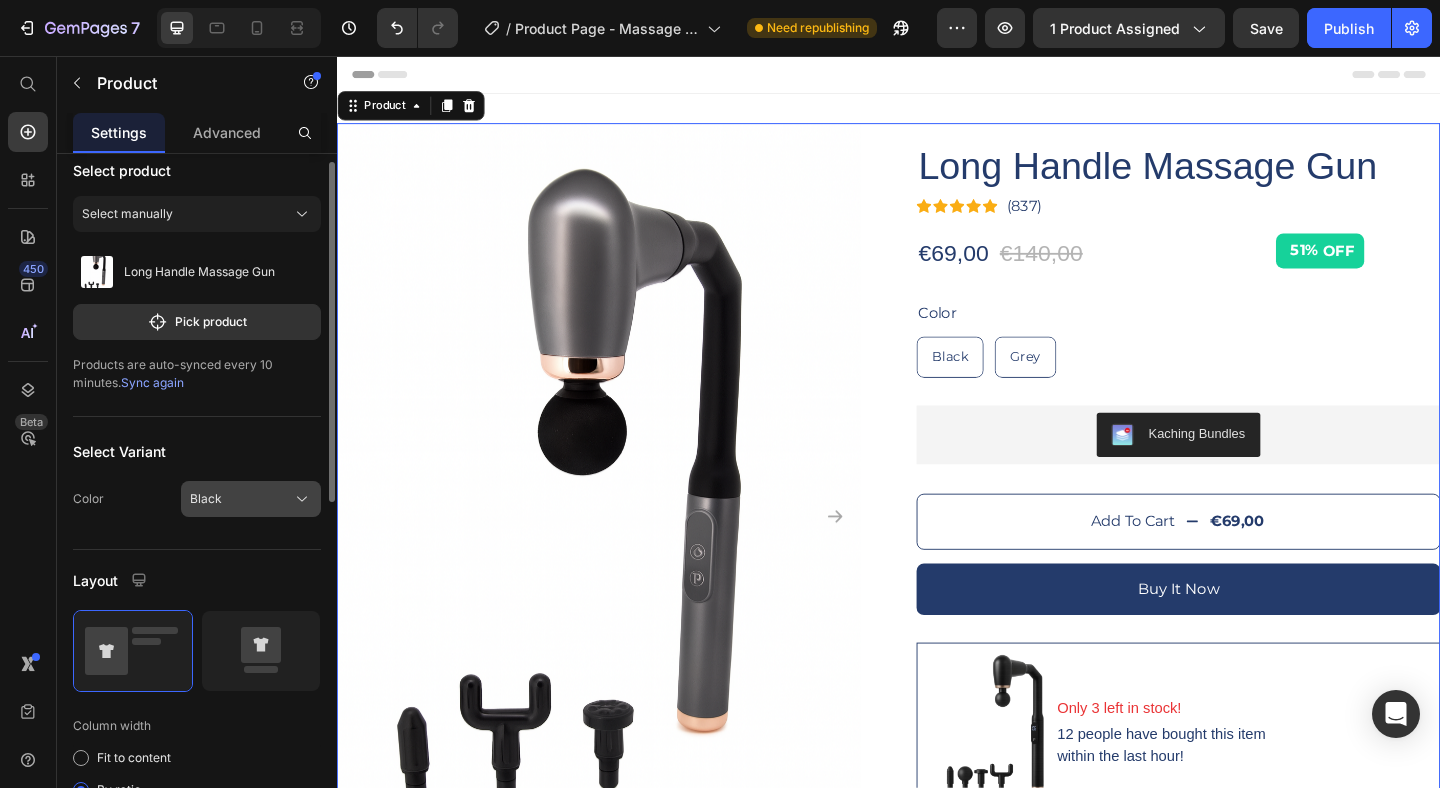 click on "Black" 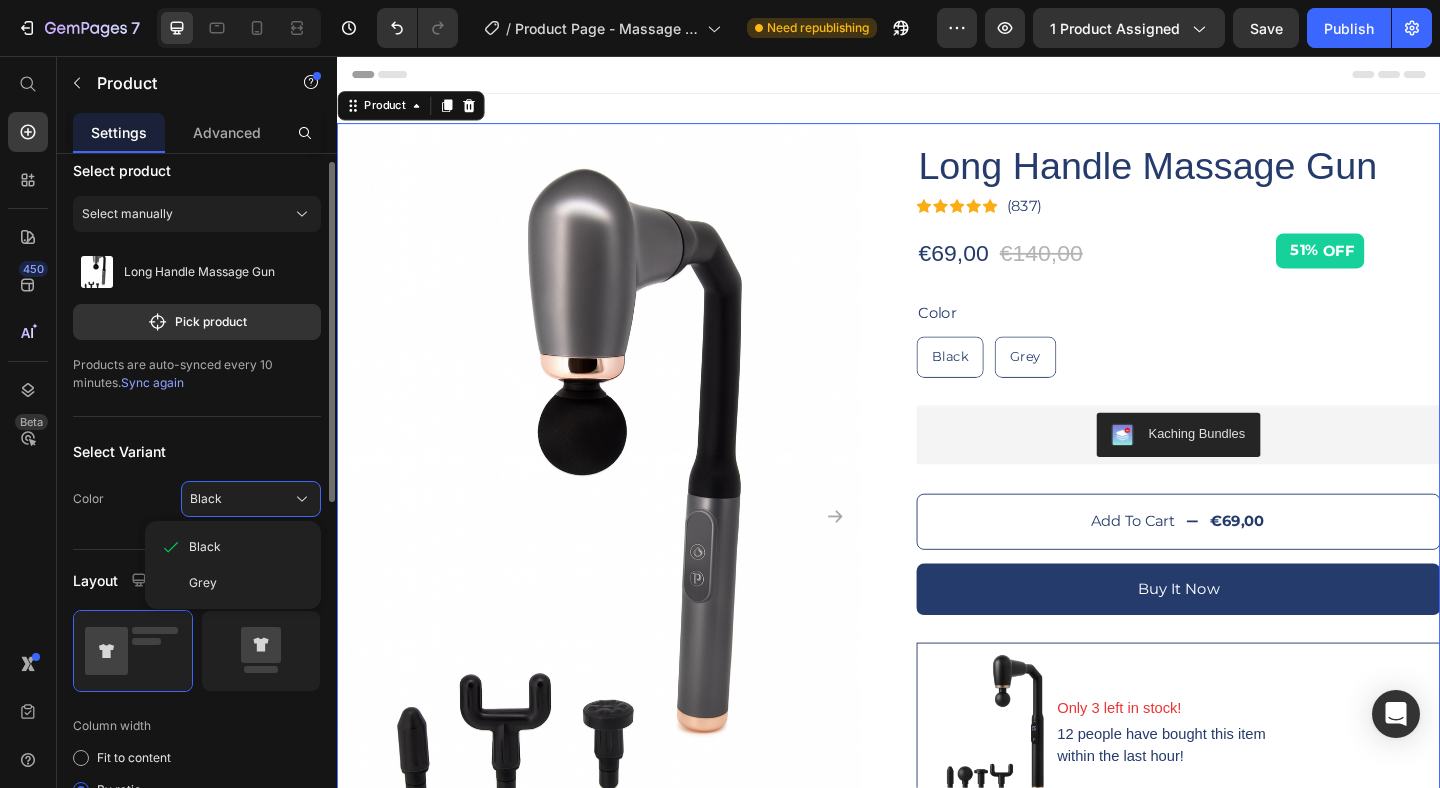 click on "Select Variant" at bounding box center [197, 451] 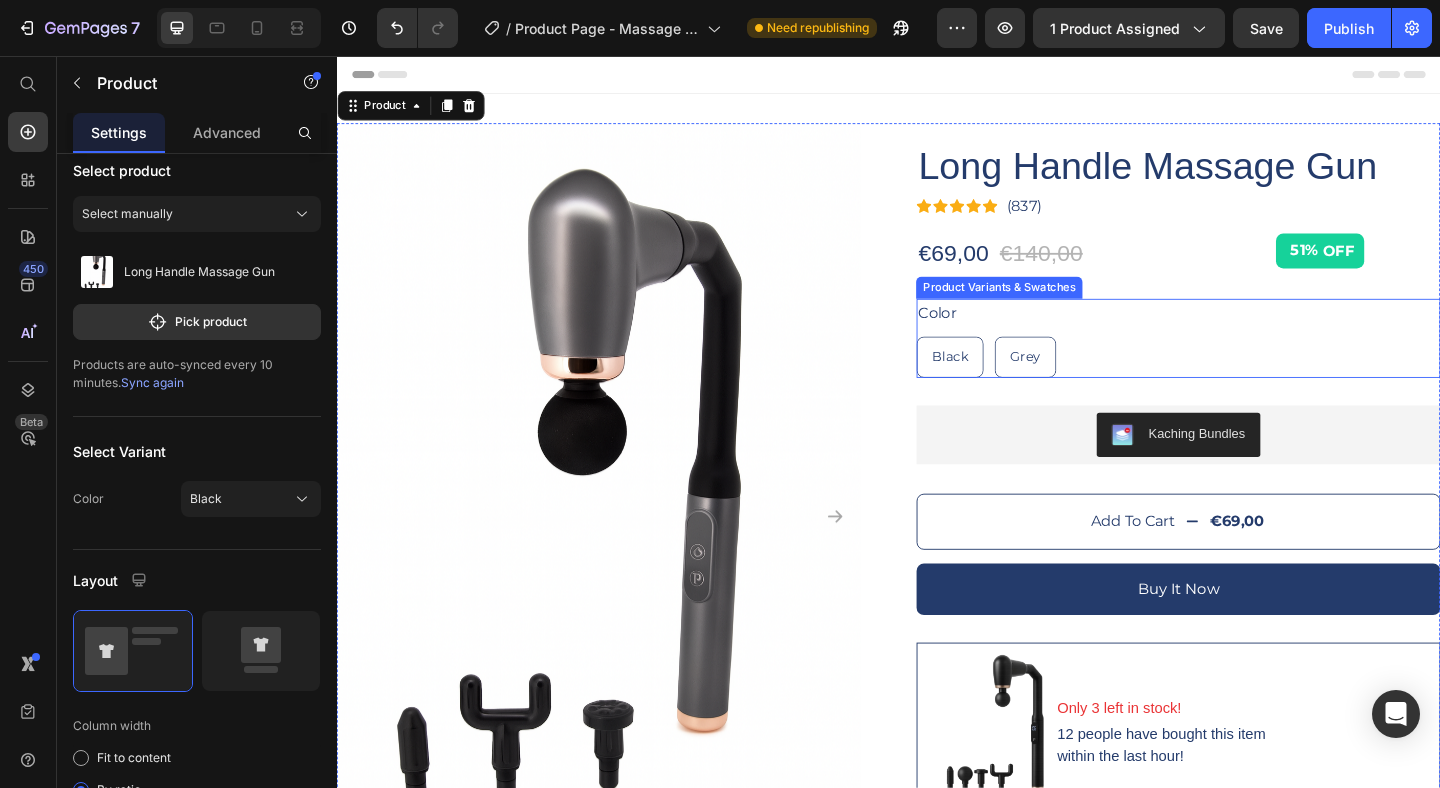 click on "Color Black Black Black Grey Grey Grey" at bounding box center (1252, 363) 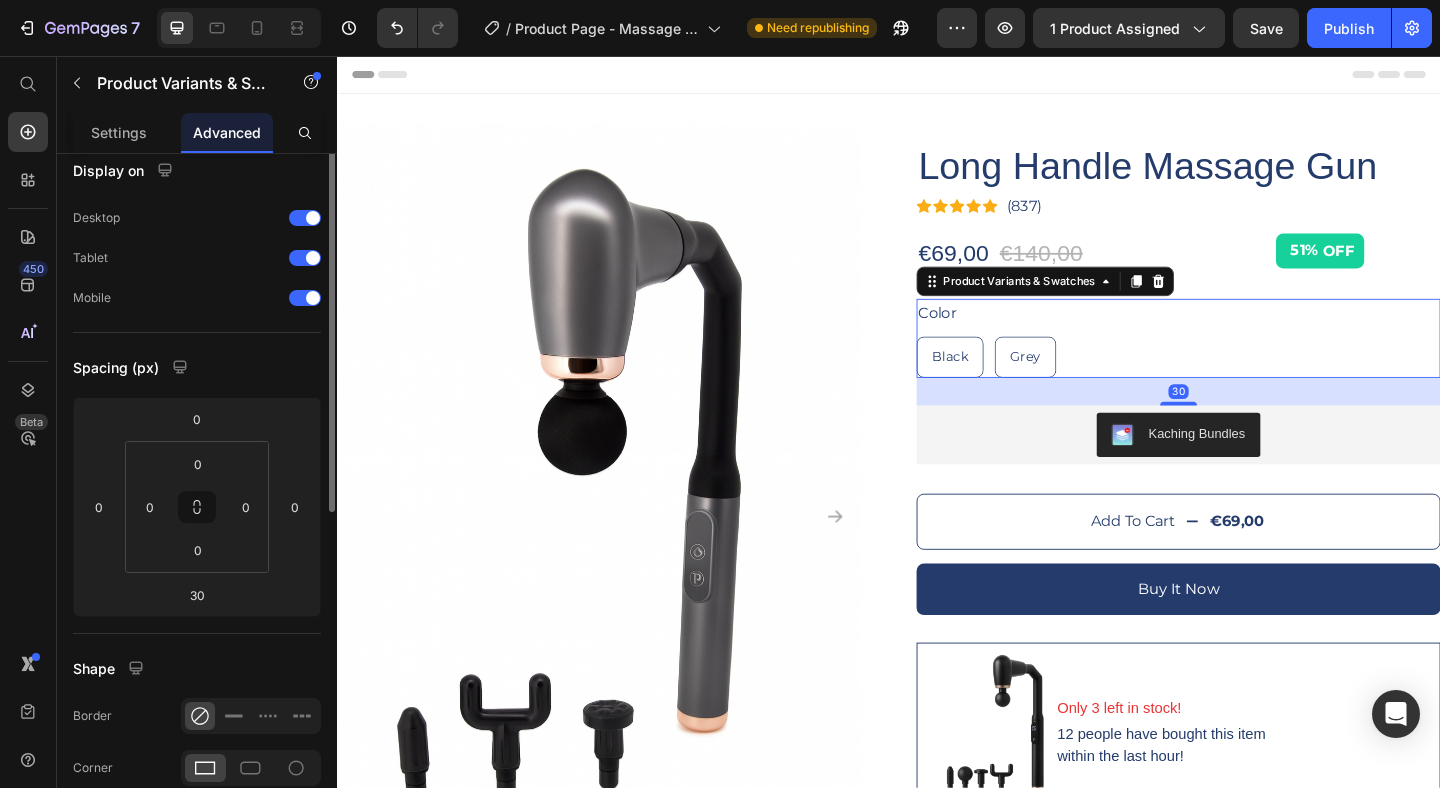 scroll, scrollTop: 0, scrollLeft: 0, axis: both 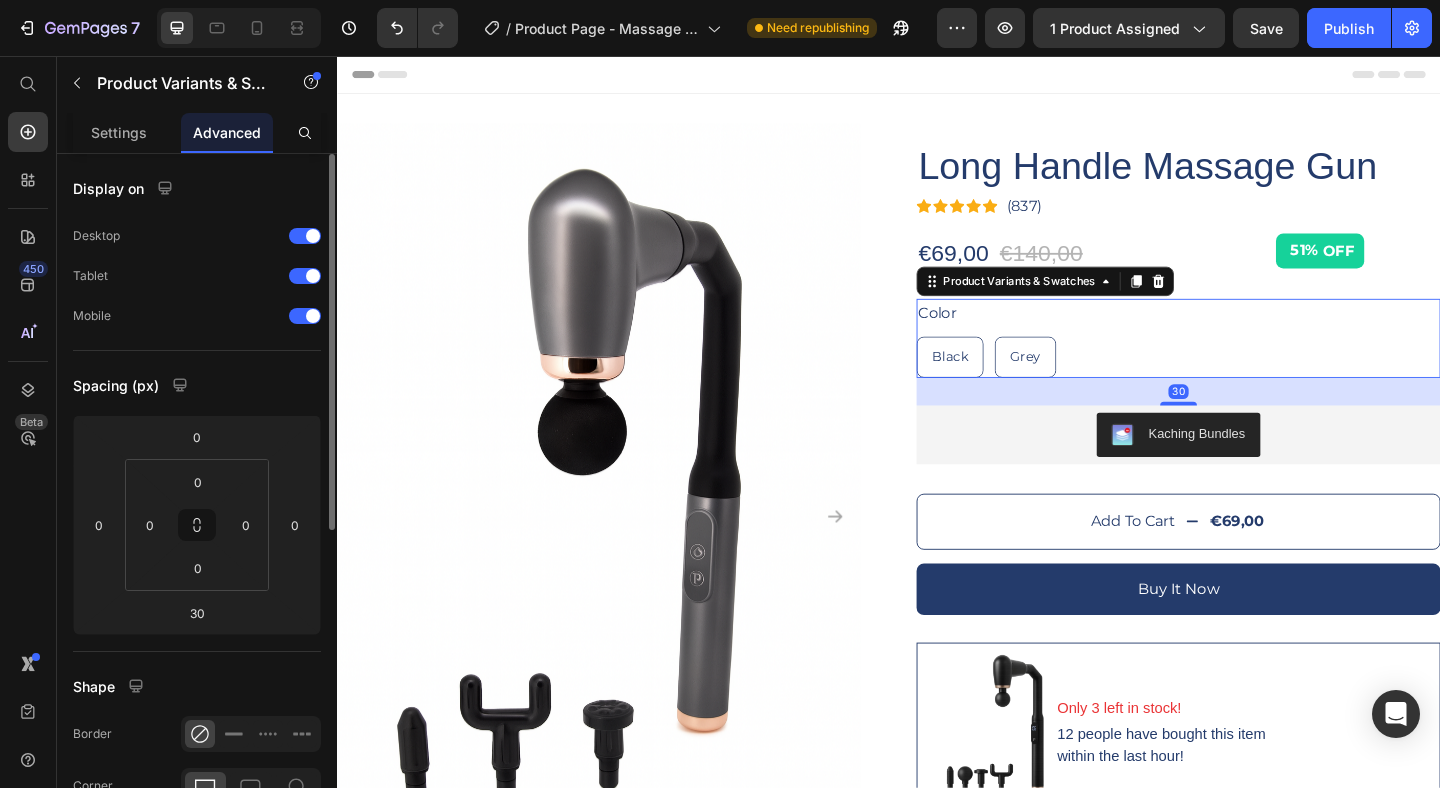 click on "30" at bounding box center (1252, 421) 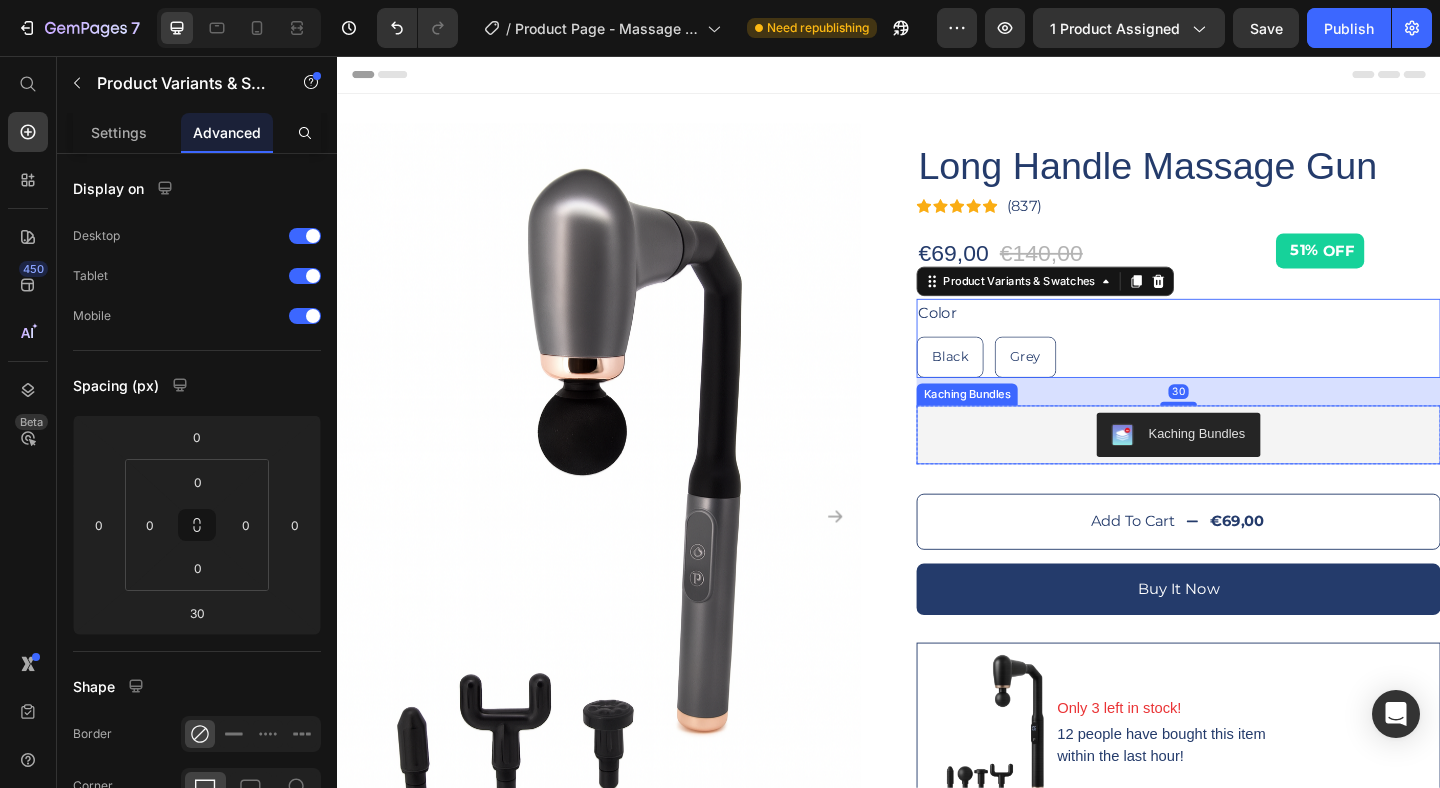 click on "Kaching Bundles" at bounding box center [1252, 468] 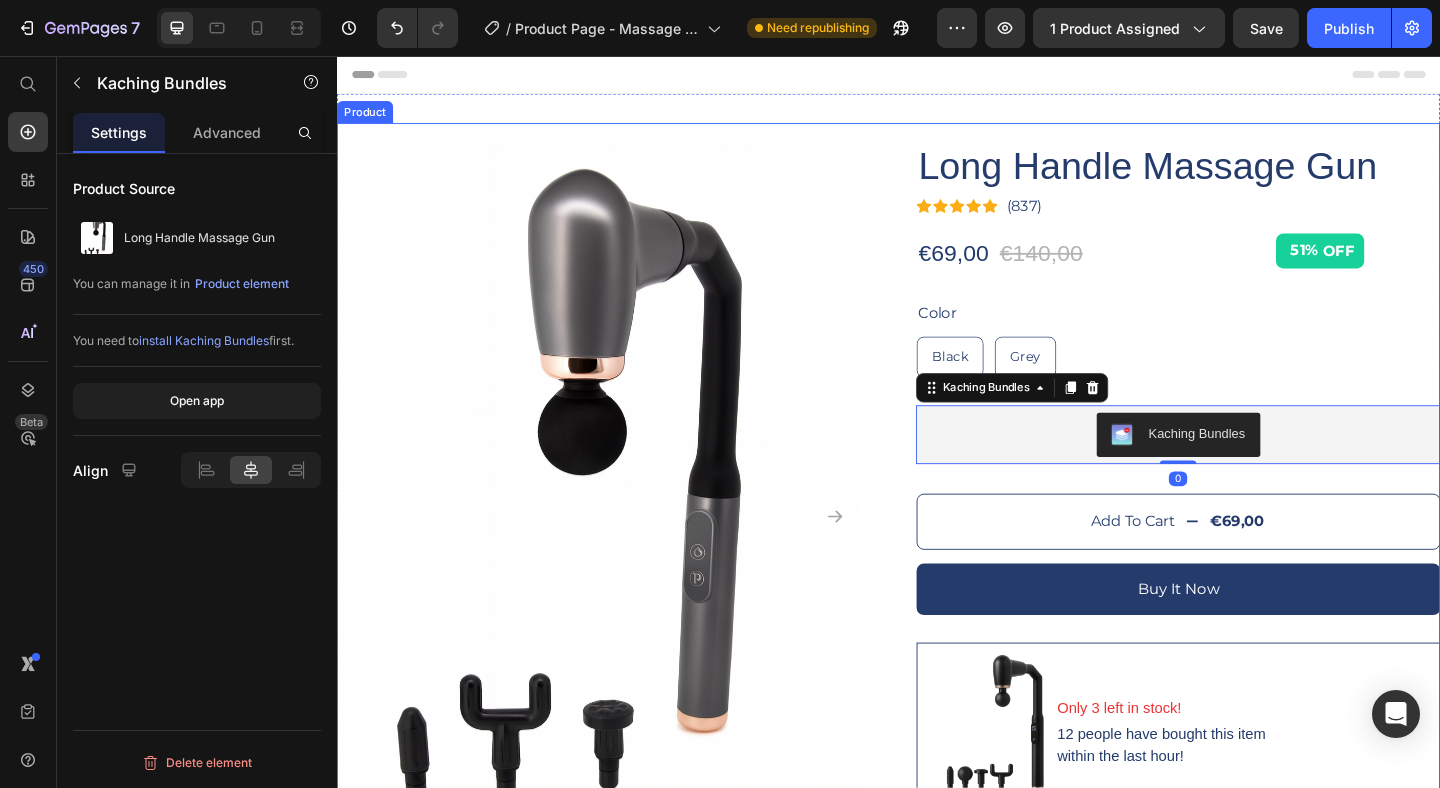 click on "Text block Long Handle Massage Gun (P) Title                Icon                Icon                Icon                Icon                Icon Icon List Hoz (837) Text block Row €69,00 "(P)" Price €140,00 "(P)" Price Row 51% OFF  (P) Tag Row Color Black Black Black Grey Grey Grey Product Variants & Swatches Kaching Bundles Kaching Bundles   0 Row add to cart
€69,00 "(P)" Cart Button Row buy it now (P) Dynamic Checkout Image Only 3 left in stock! Text block 12 people have bought this item within the last hour! Text block Row" at bounding box center (1252, 630) 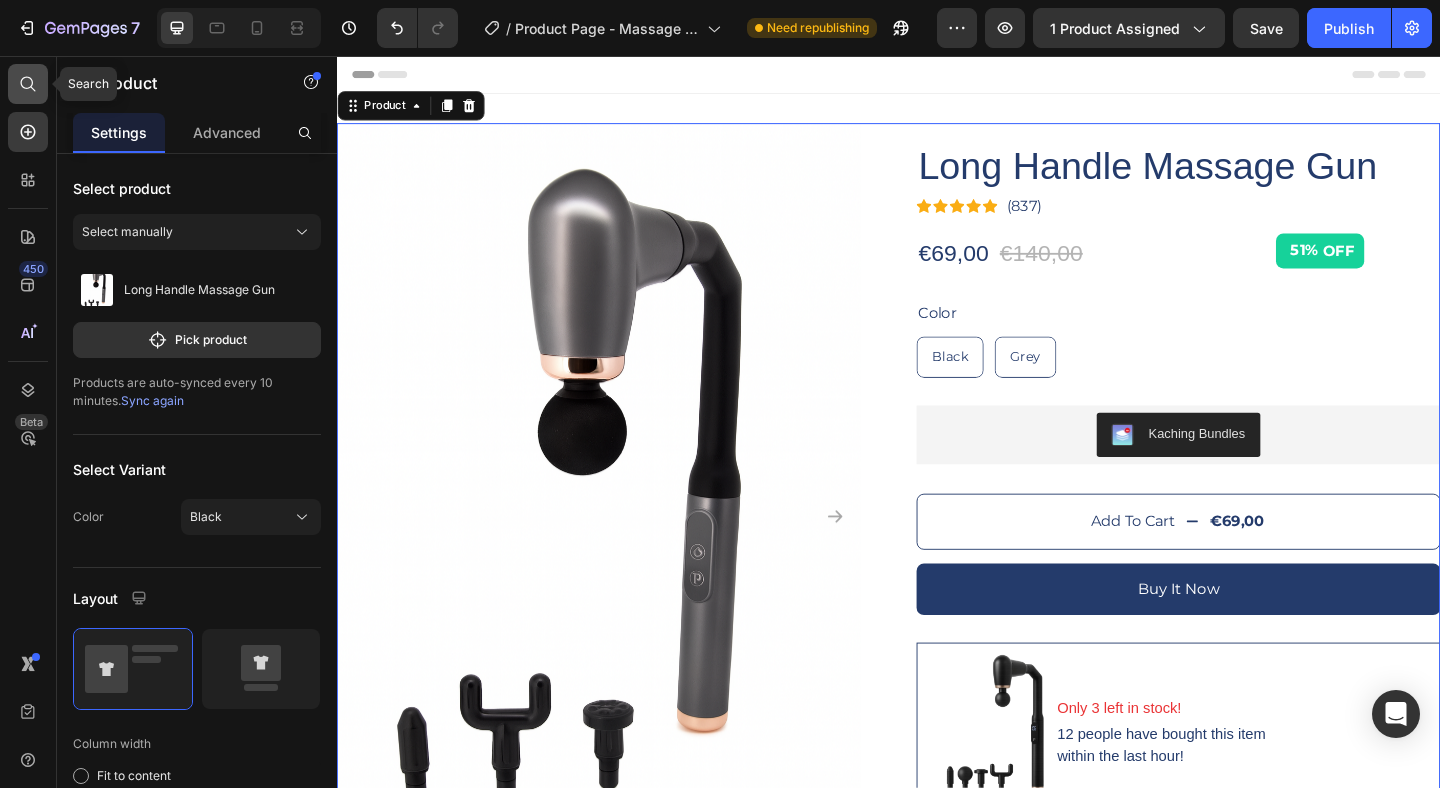 click 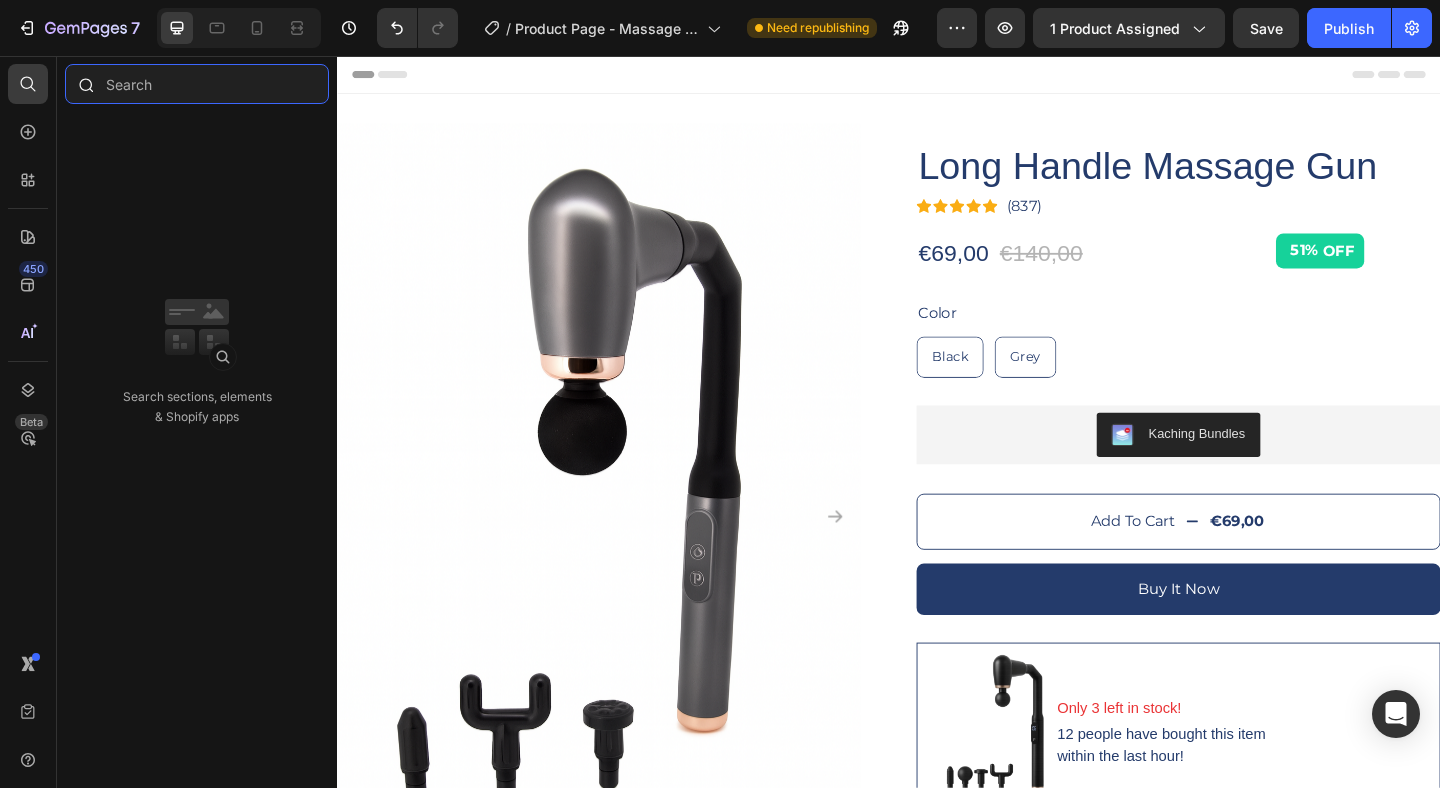 click at bounding box center [197, 84] 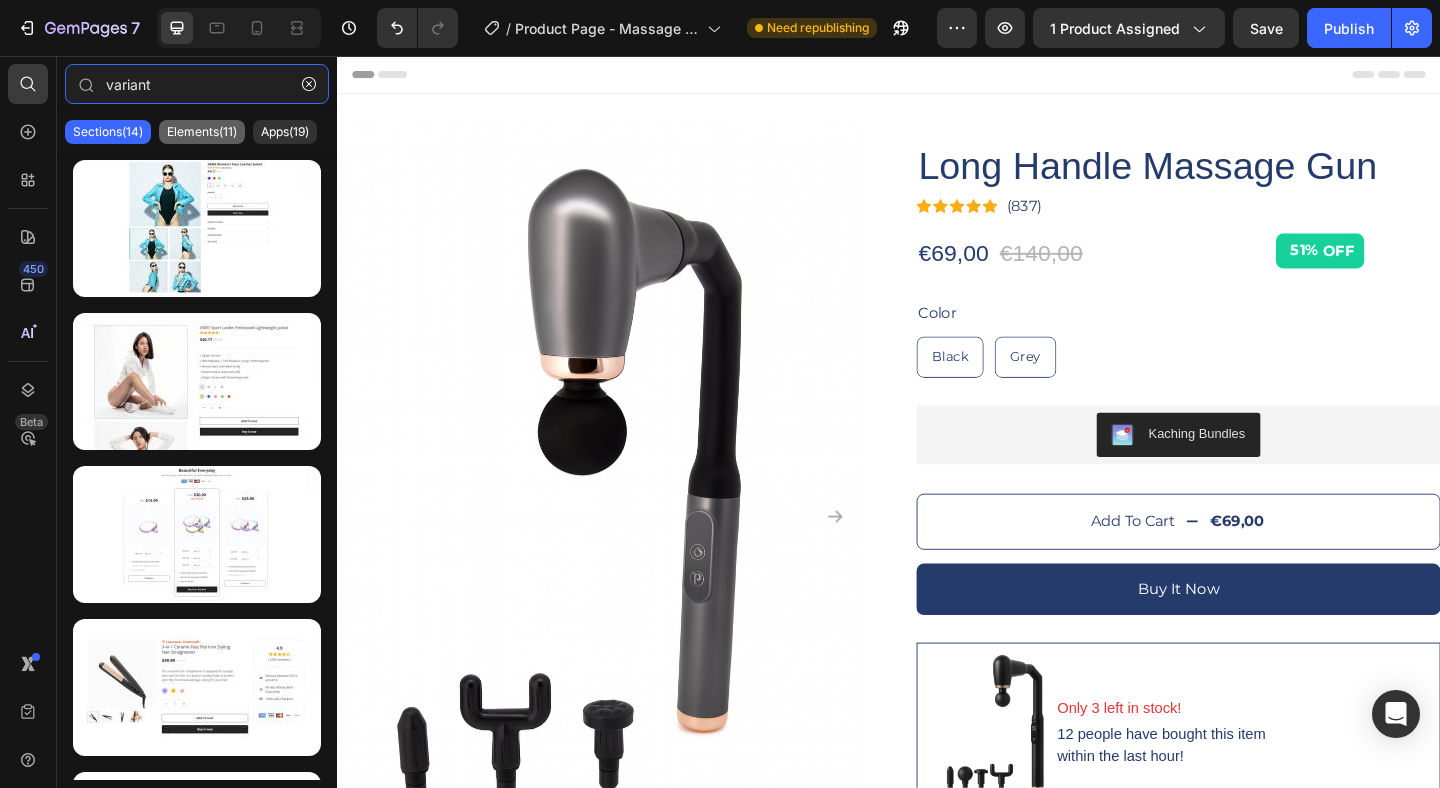 type on "variant" 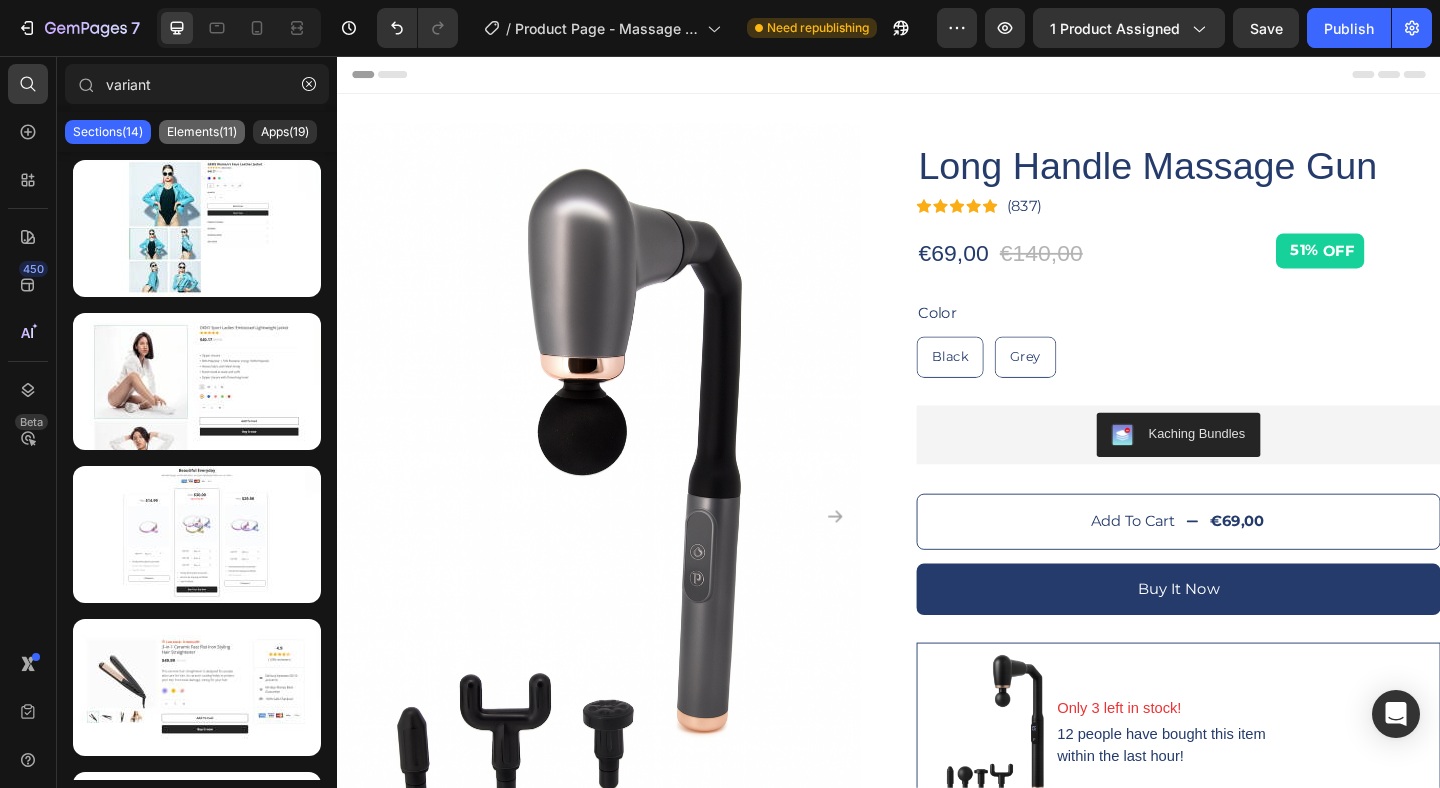 click on "Elements(11)" at bounding box center [202, 132] 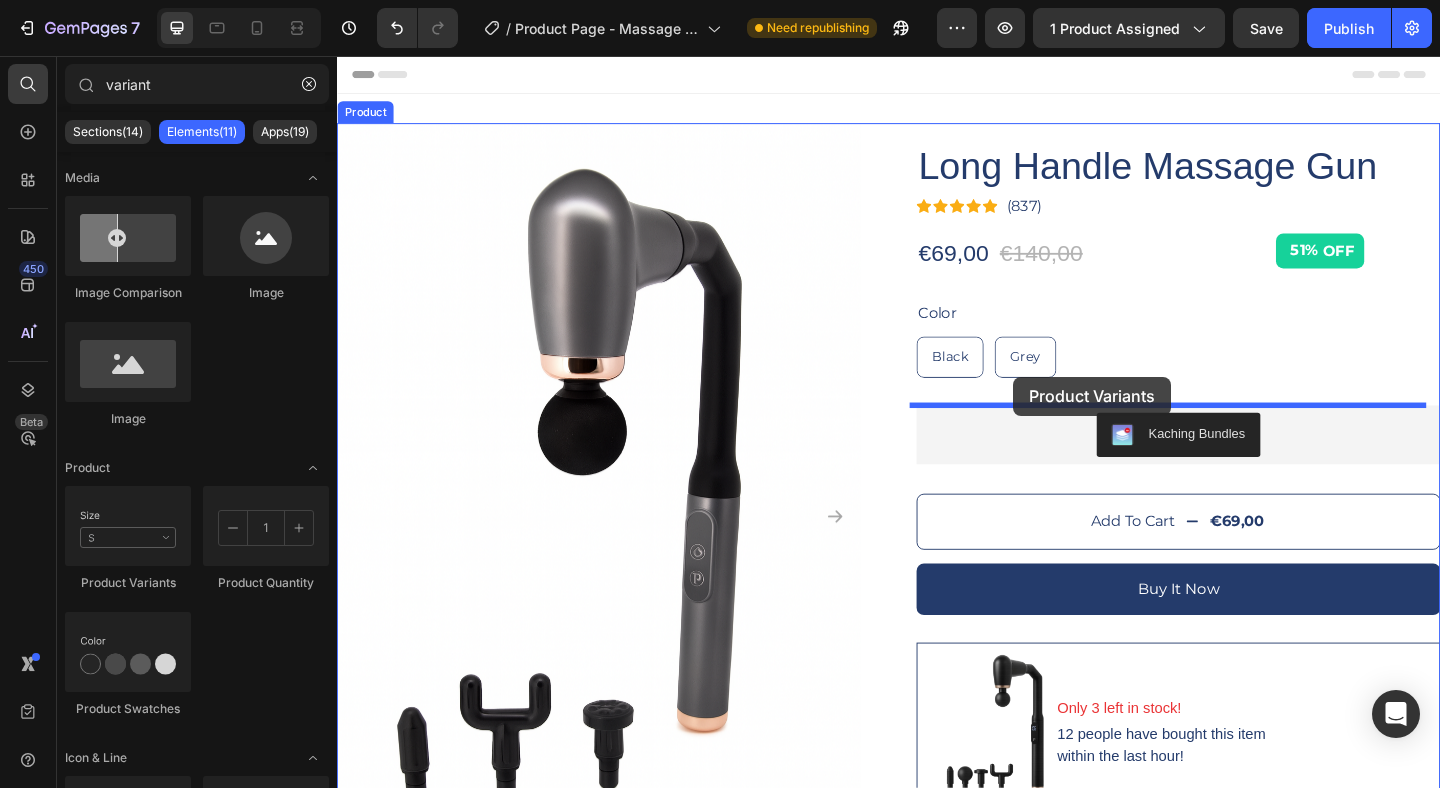 drag, startPoint x: 488, startPoint y: 596, endPoint x: 1072, endPoint y: 405, distance: 614.44037 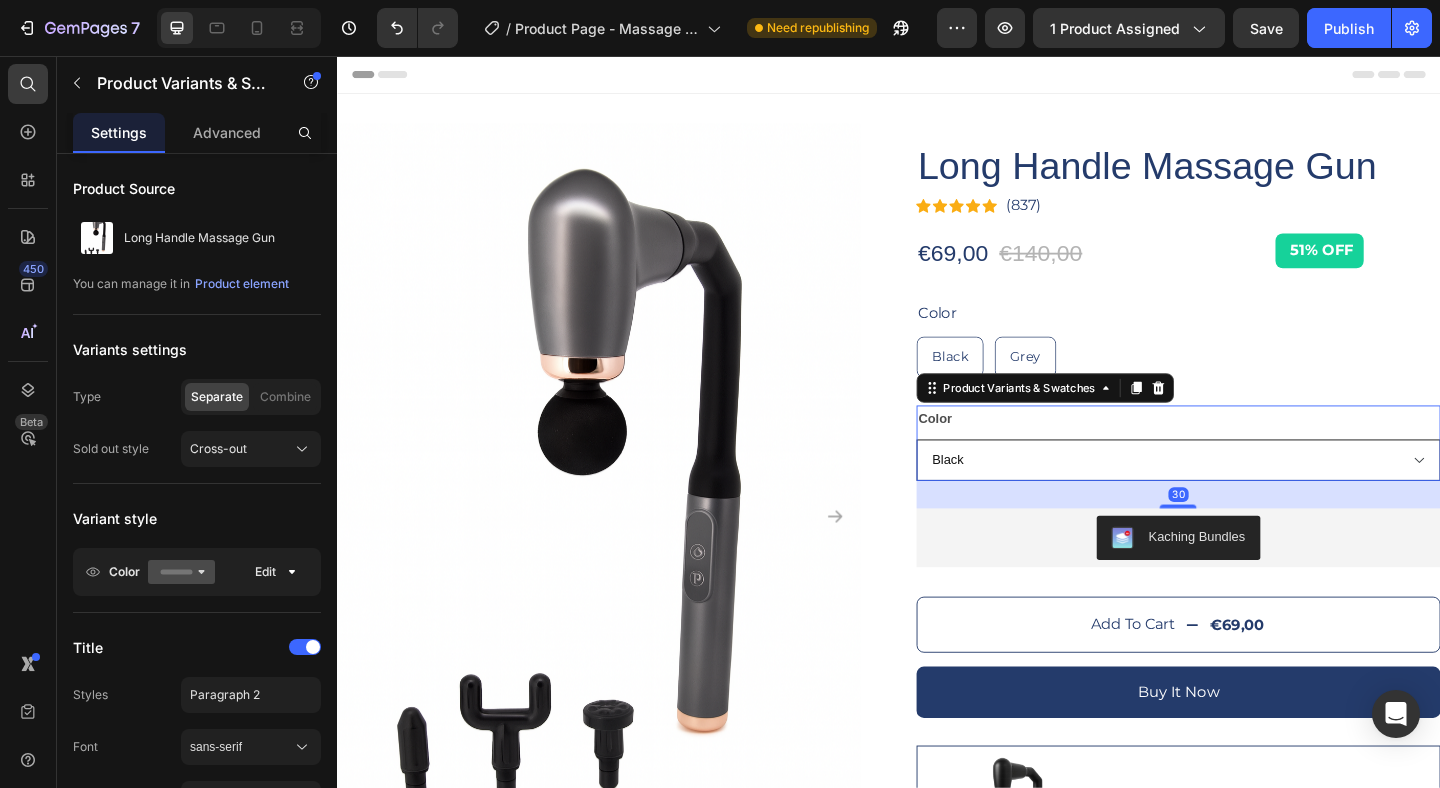 click on "Black Grey" at bounding box center [1252, 495] 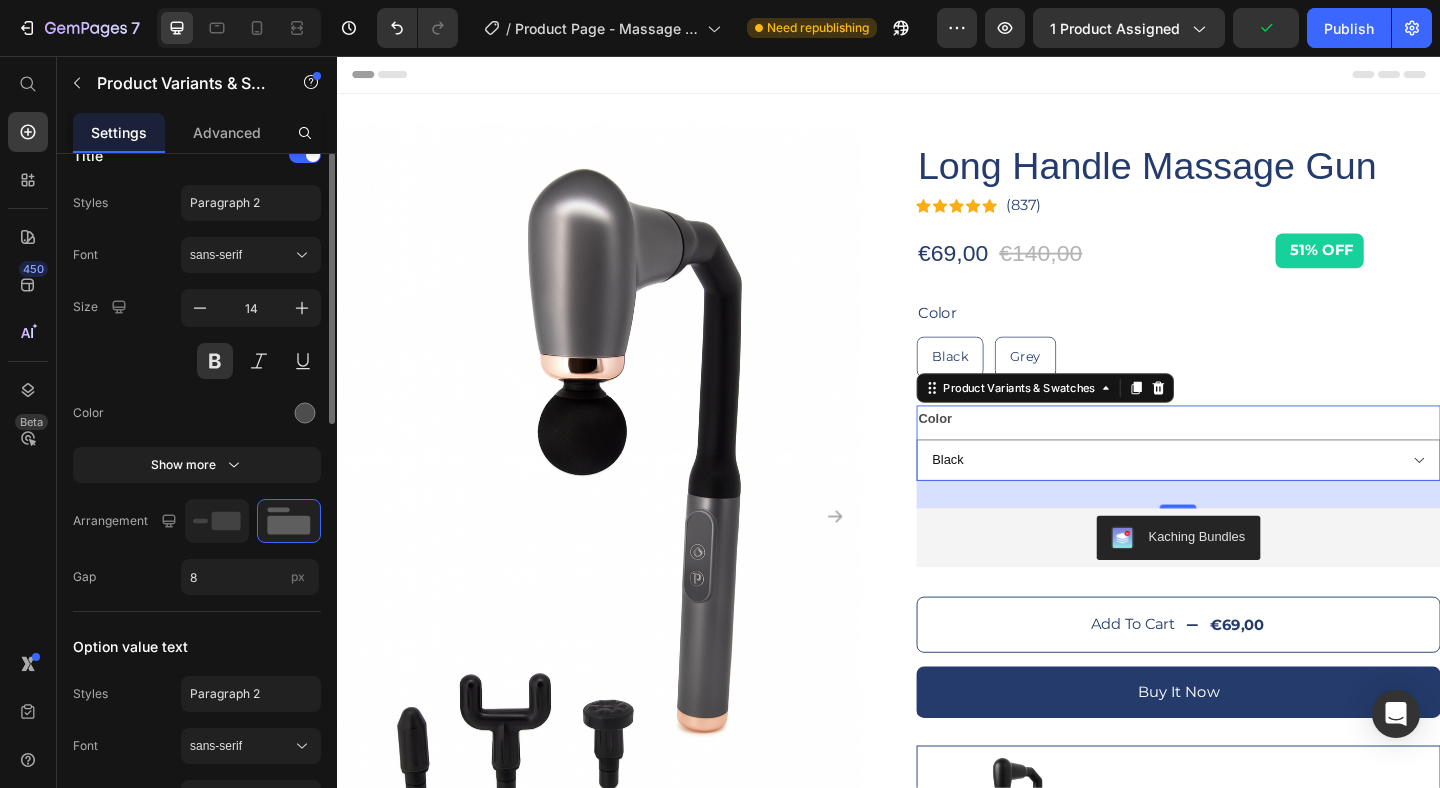 scroll, scrollTop: 353, scrollLeft: 0, axis: vertical 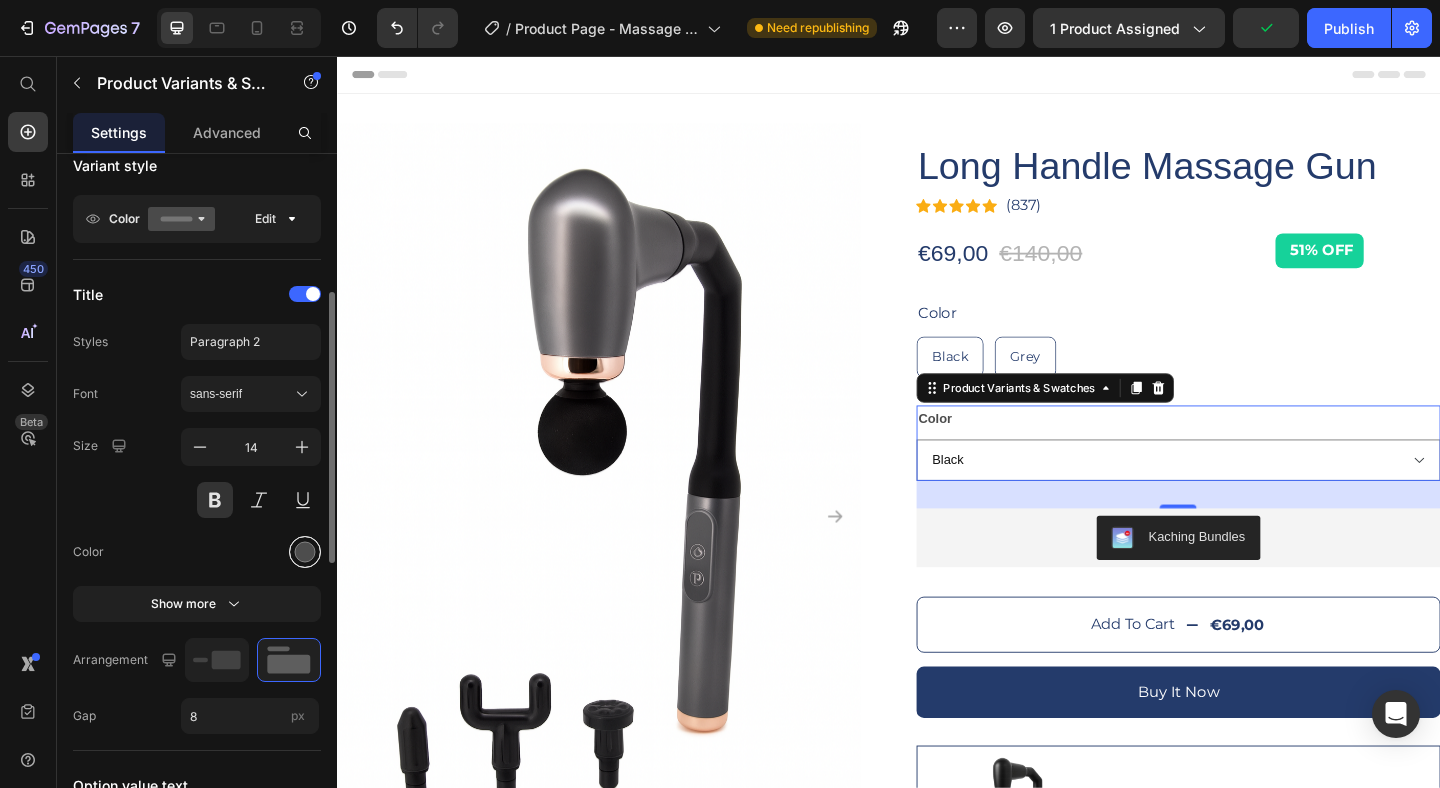 click at bounding box center [305, 552] 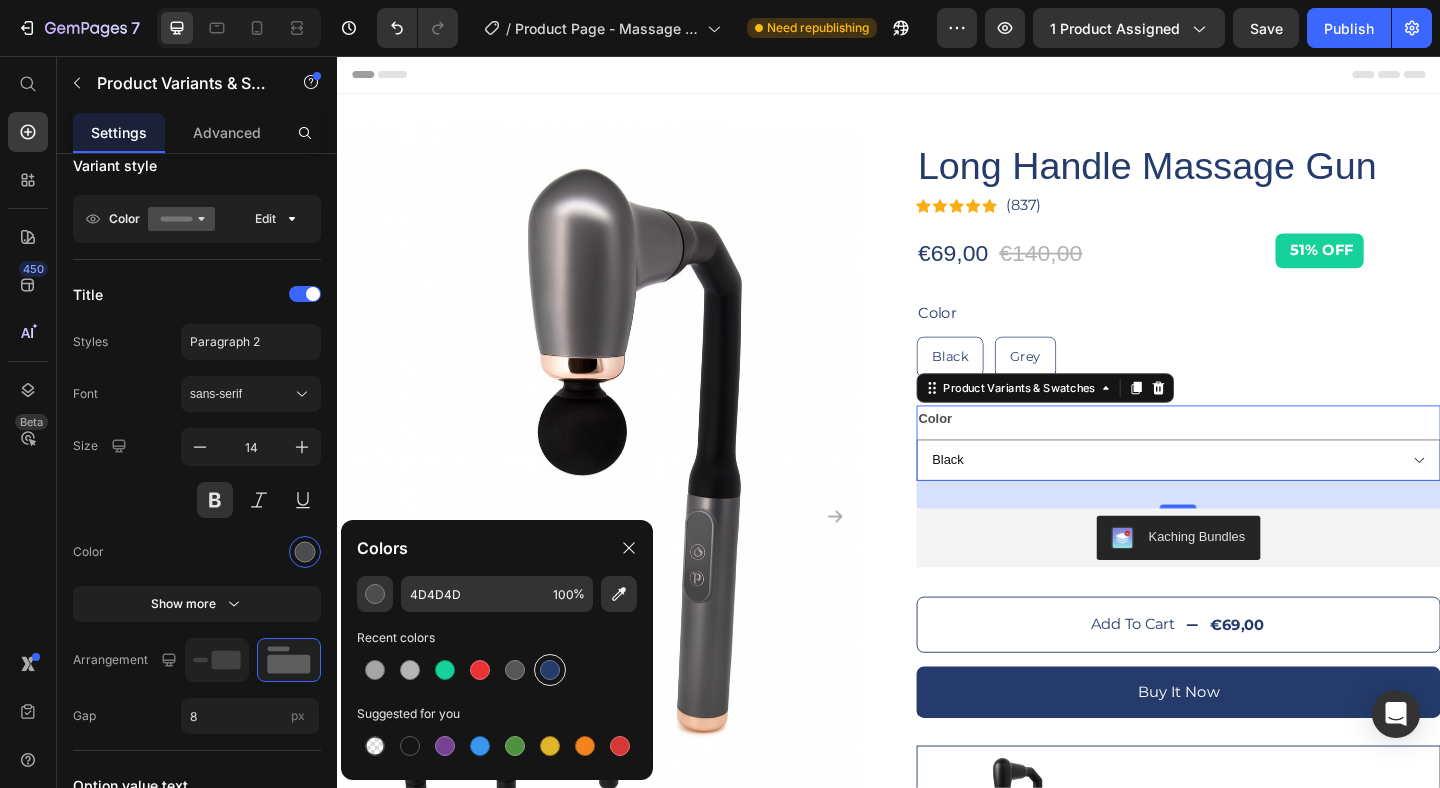 drag, startPoint x: 553, startPoint y: 673, endPoint x: 542, endPoint y: 669, distance: 11.7046995 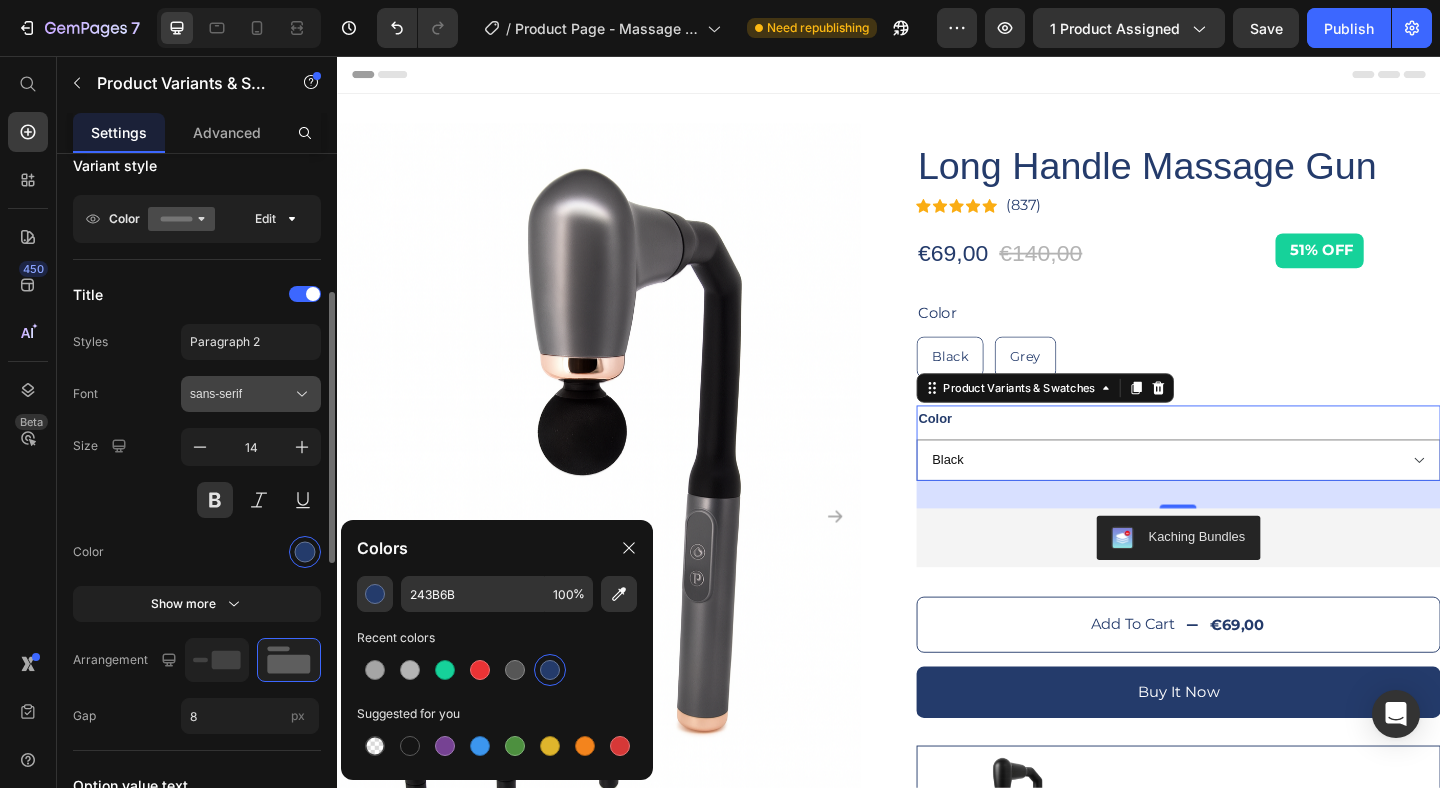 click on "sans-serif" at bounding box center [241, 394] 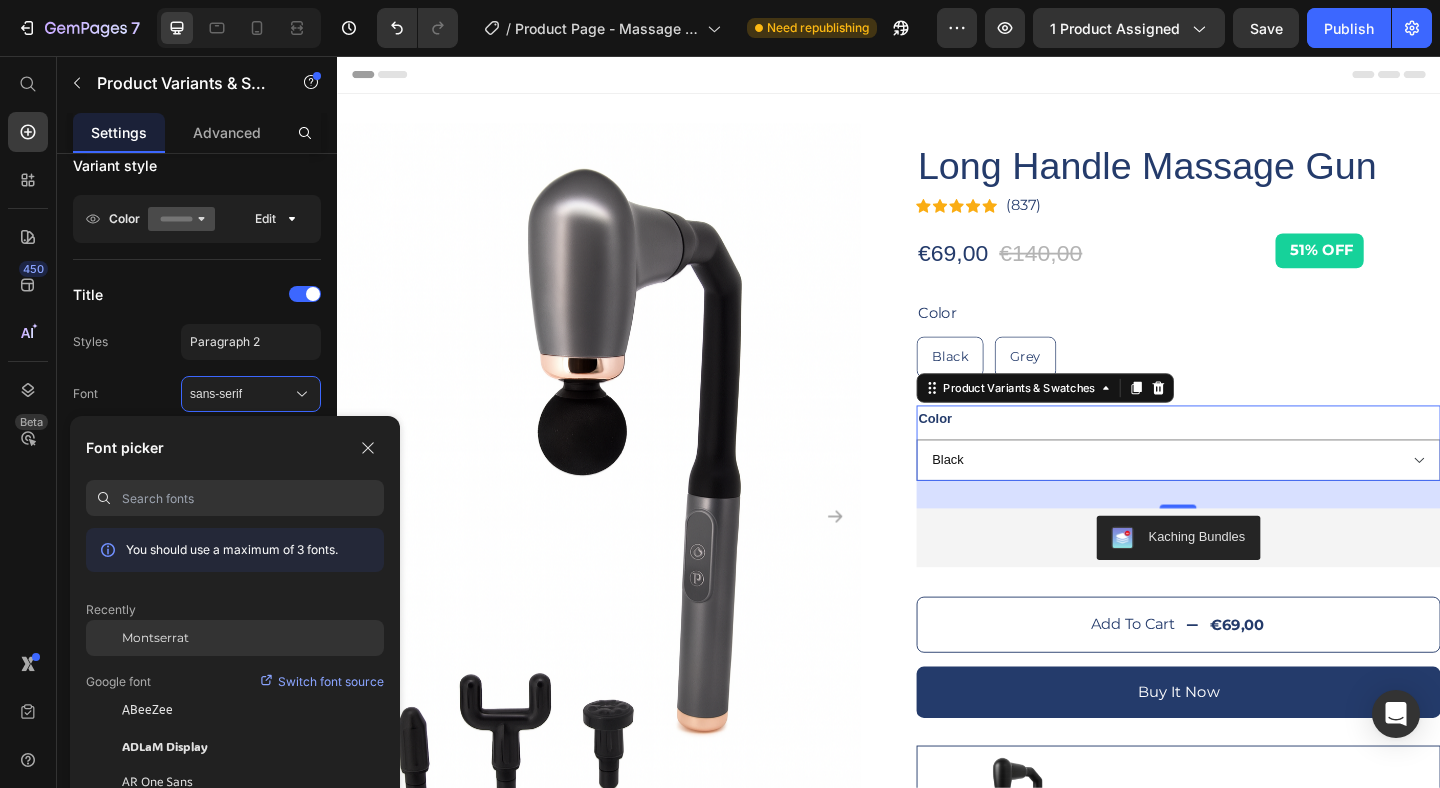 click on "Montserrat" at bounding box center (155, 638) 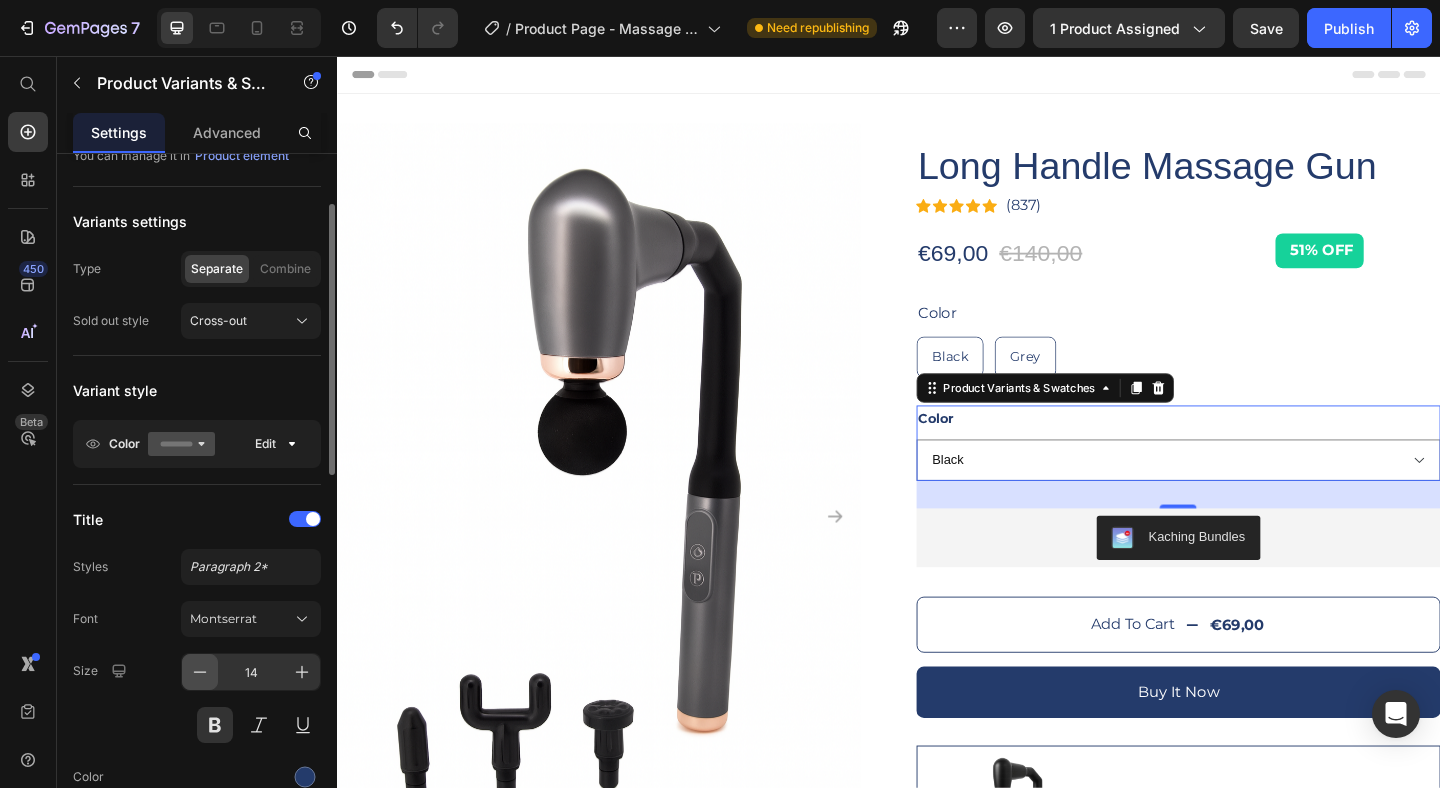 scroll, scrollTop: 23, scrollLeft: 0, axis: vertical 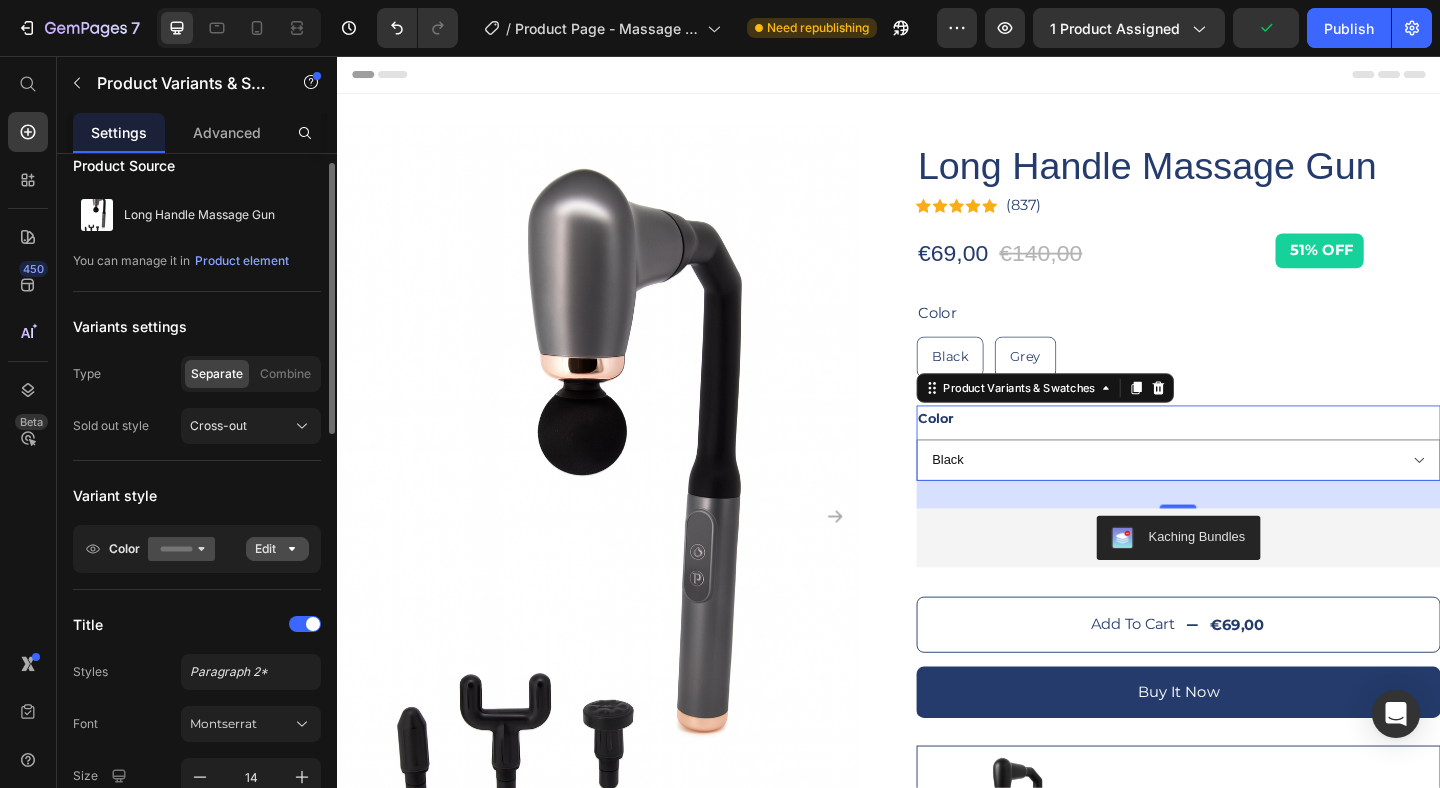 click on "Edit" at bounding box center (277, 549) 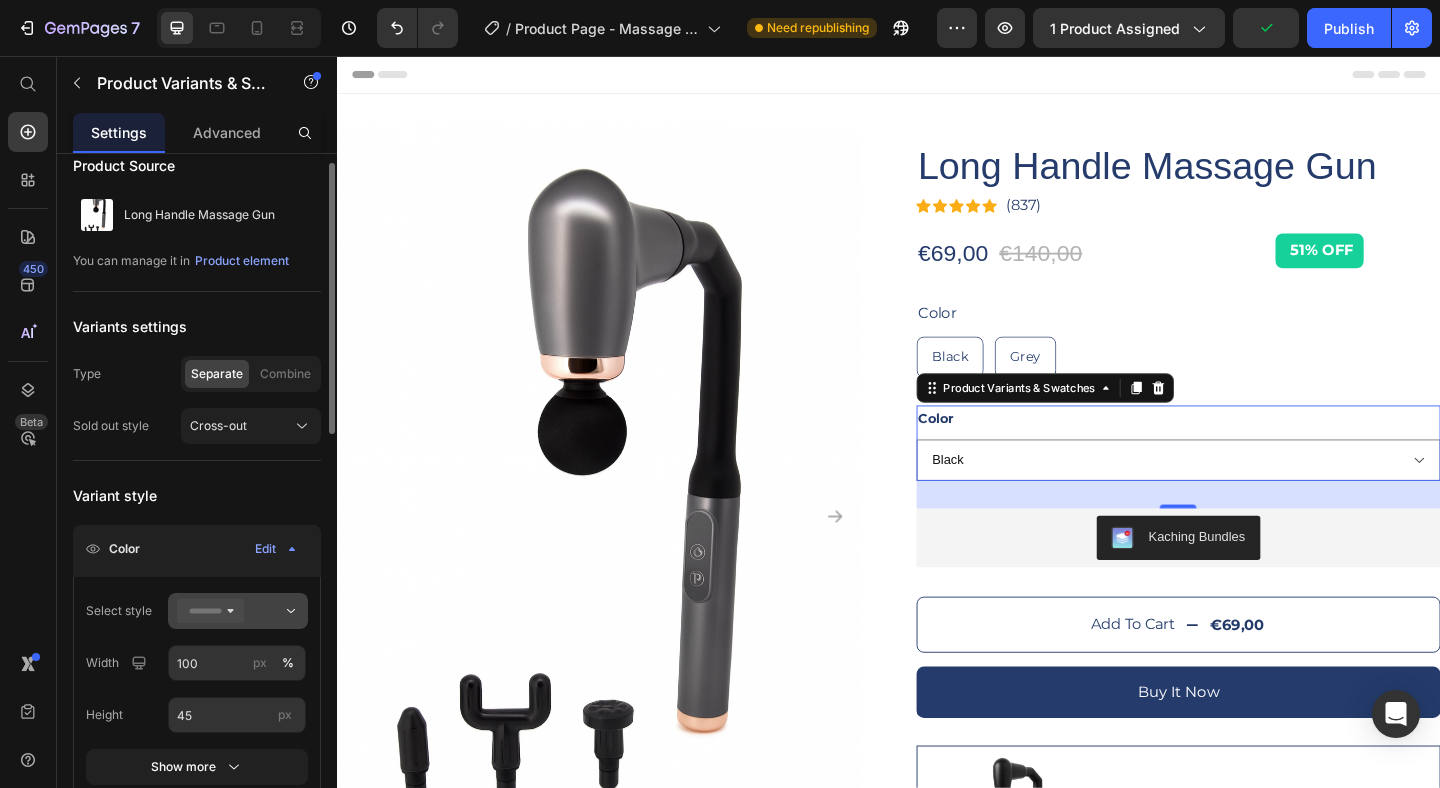 click at bounding box center [238, 611] 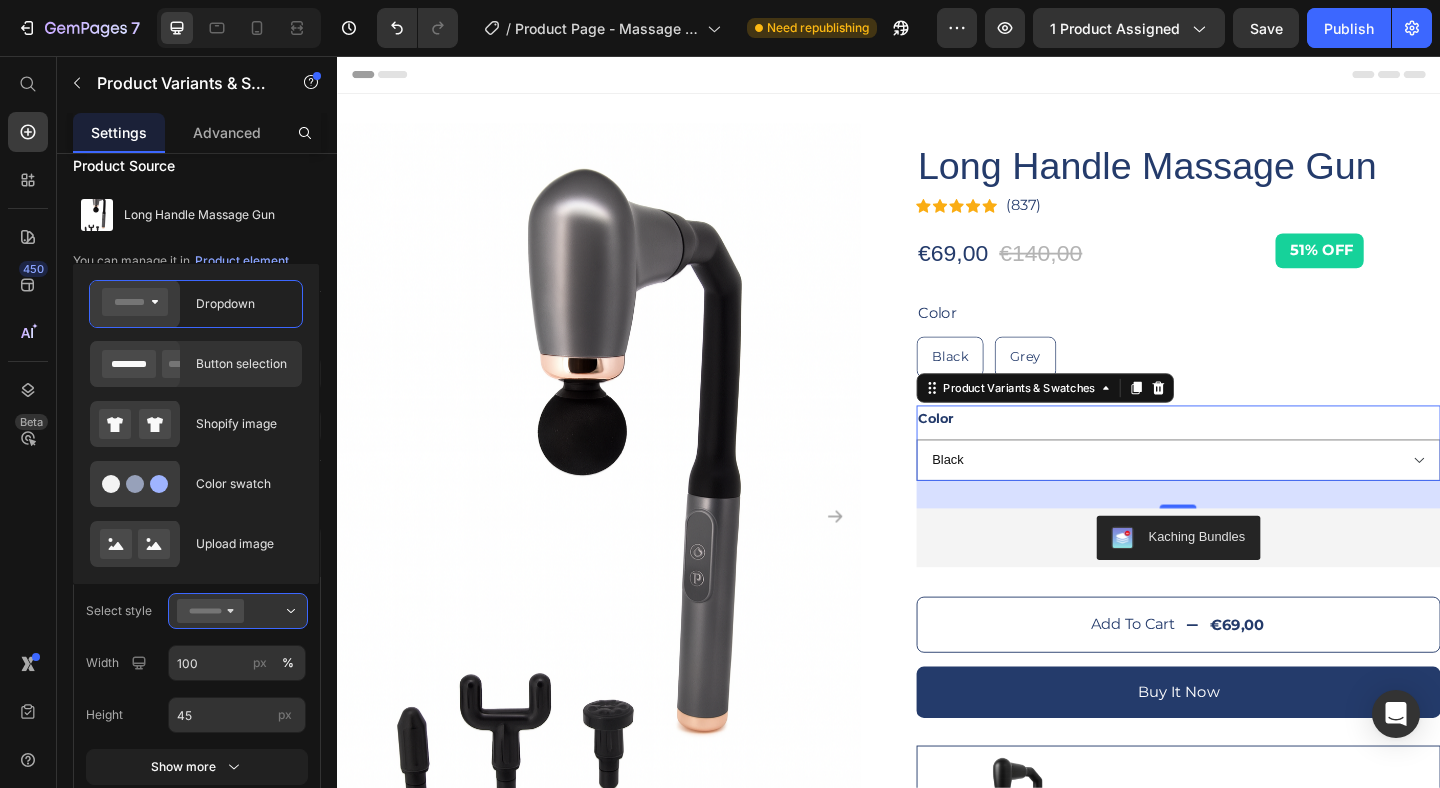 click on "Button selection" at bounding box center (243, 364) 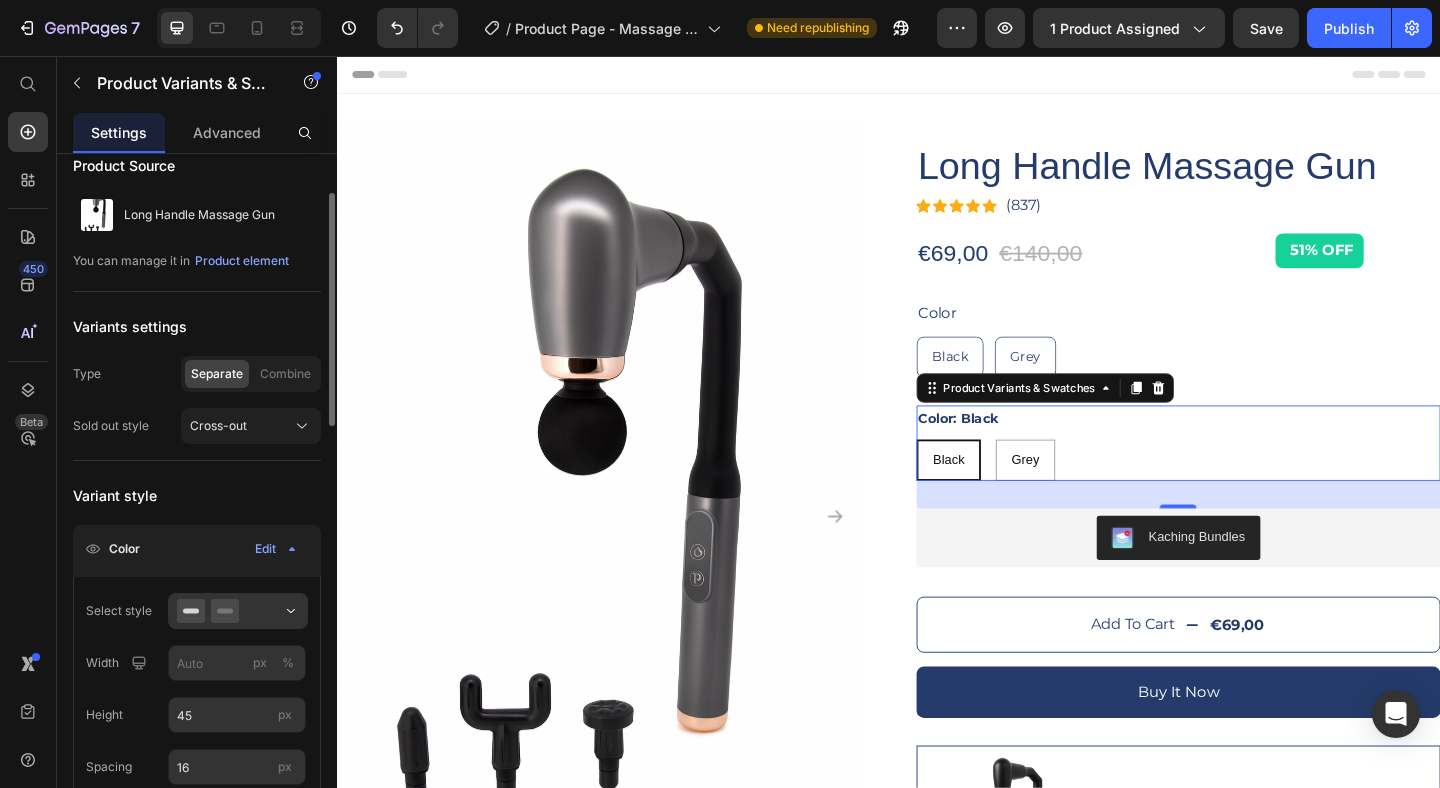 scroll, scrollTop: 104, scrollLeft: 0, axis: vertical 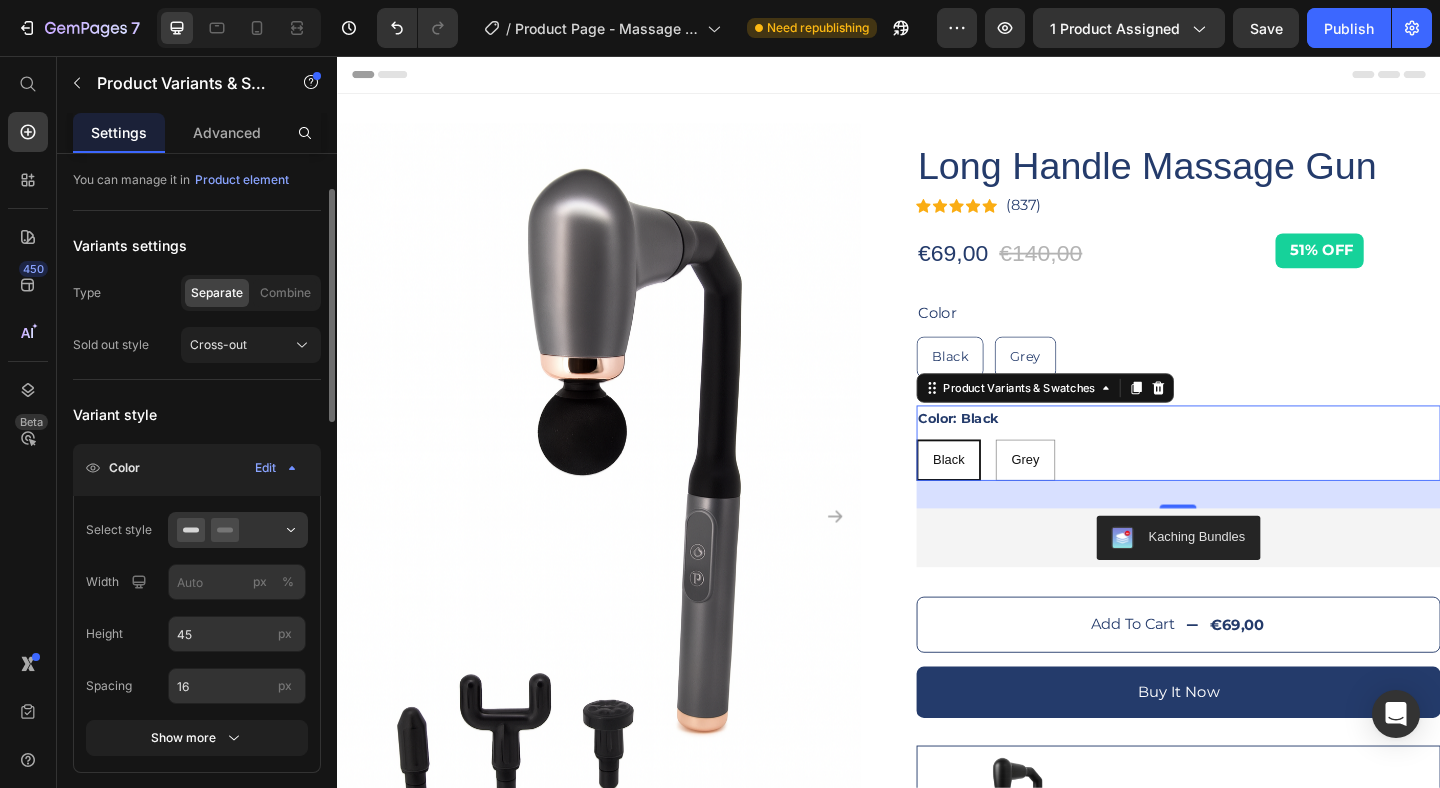 click on "Product Source Long Handle Massage Gun  You can manage it in   Product element  Variants settings Type Separate Combine Sold out style Cross-out Variant style Color Edit Select style Width px % Height 45 px Spacing 16 px Show more Title Styles Paragraph 2* Font Montserrat Size 14 Color Show more Arrangement Gap 8 px Option value text Styles Paragraph 2 Font sans-serif Size 14 Show more Pre-selected option Show more Size Full width Spacing 24 px Align" at bounding box center (197, 1020) 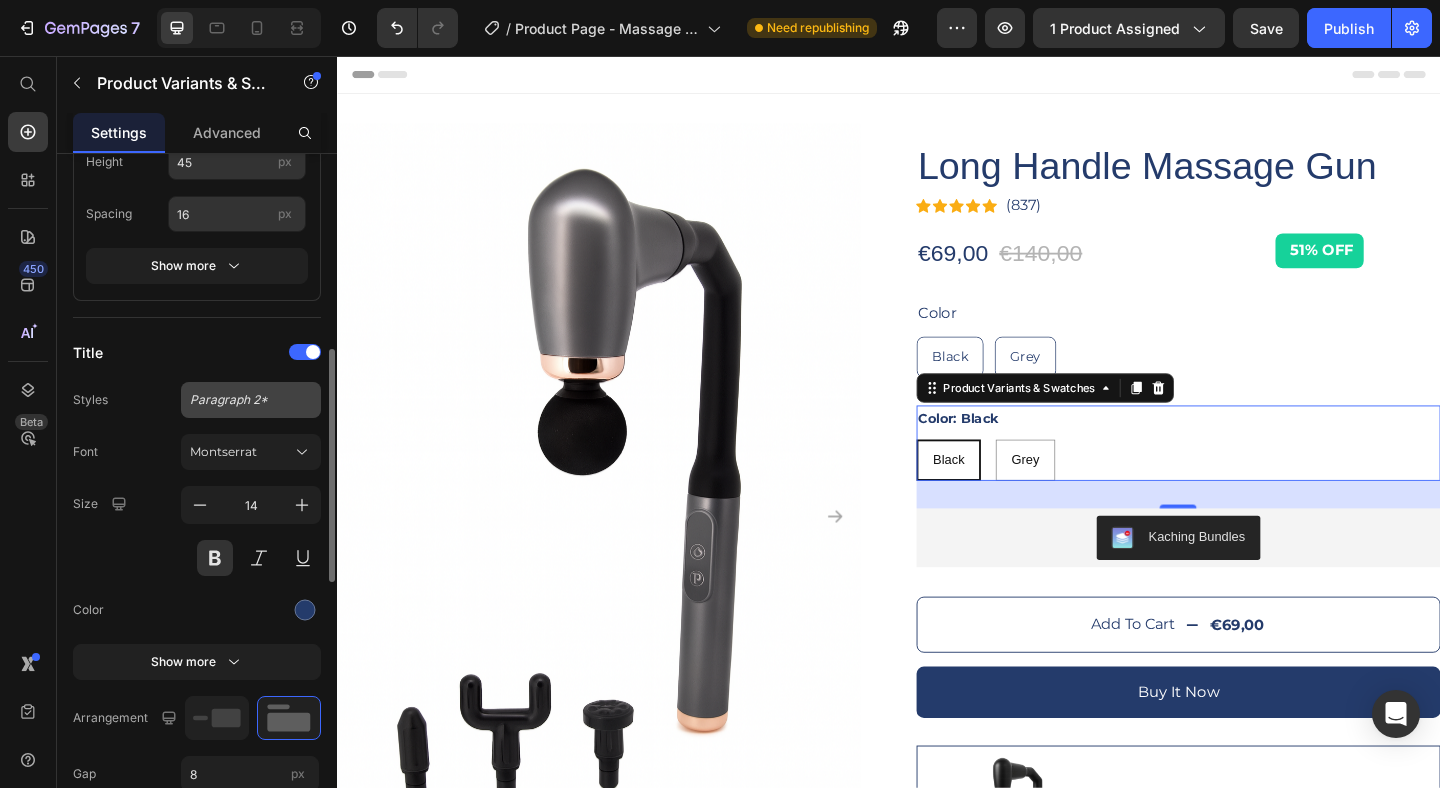 scroll, scrollTop: 813, scrollLeft: 0, axis: vertical 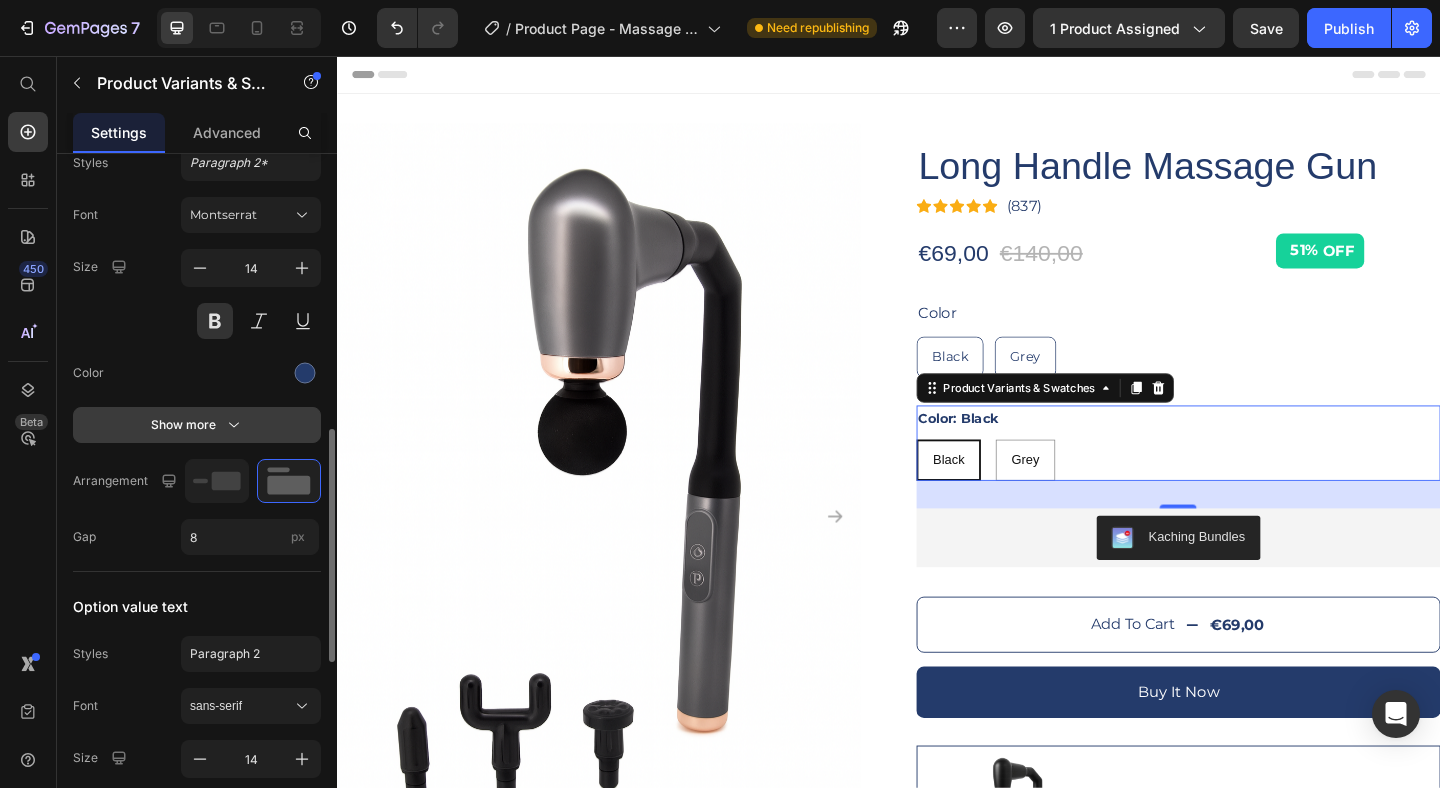 click 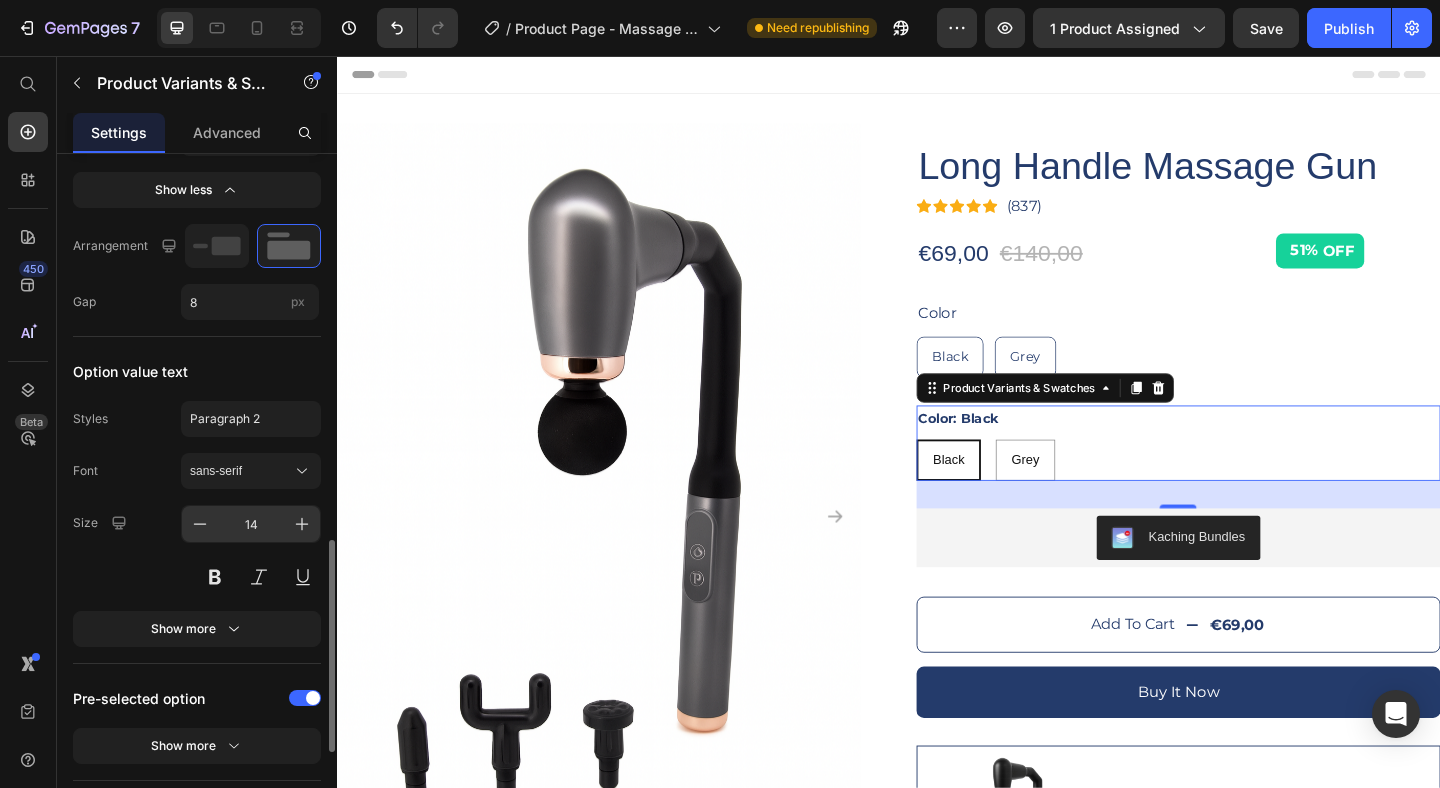 scroll, scrollTop: 1284, scrollLeft: 0, axis: vertical 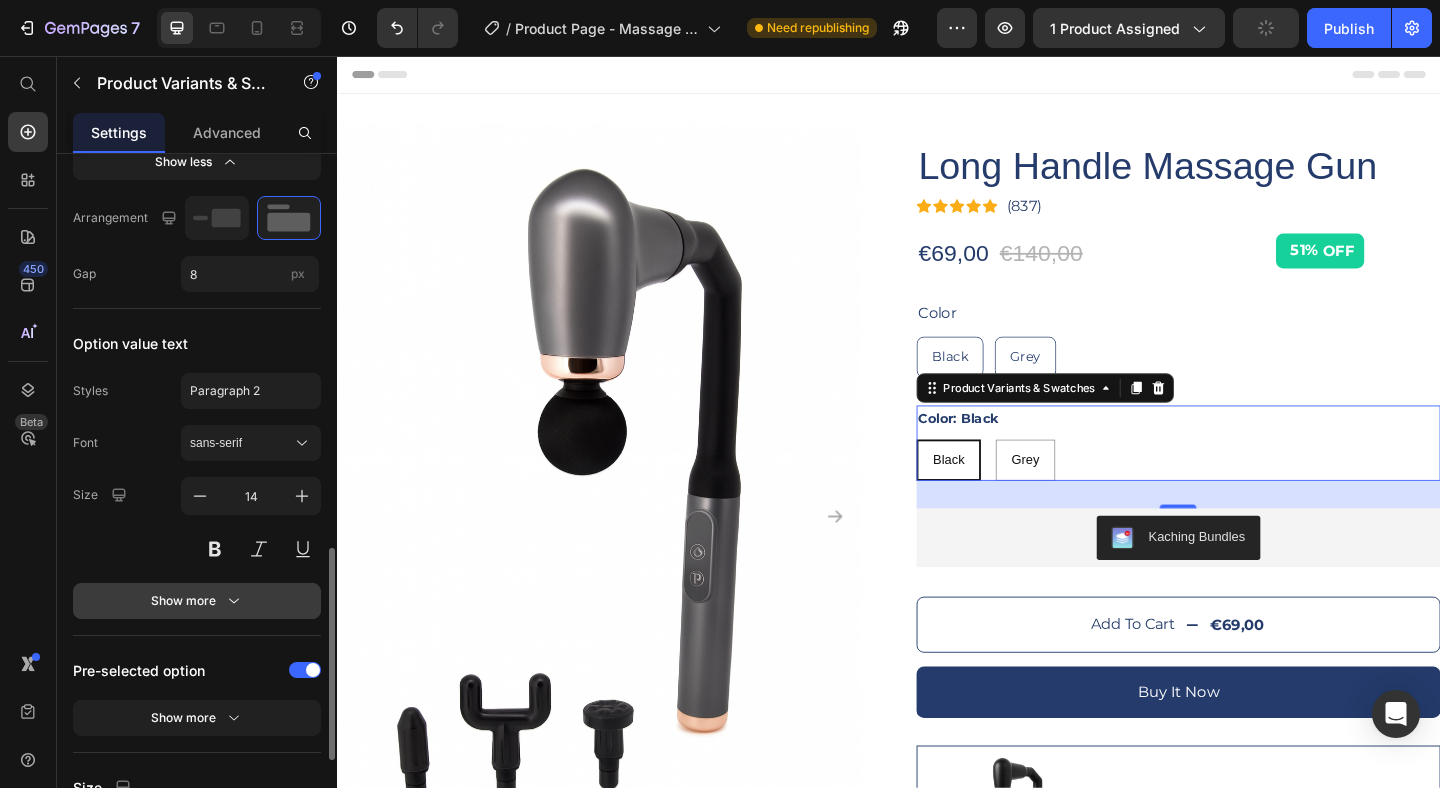 click on "Show more" at bounding box center [197, 601] 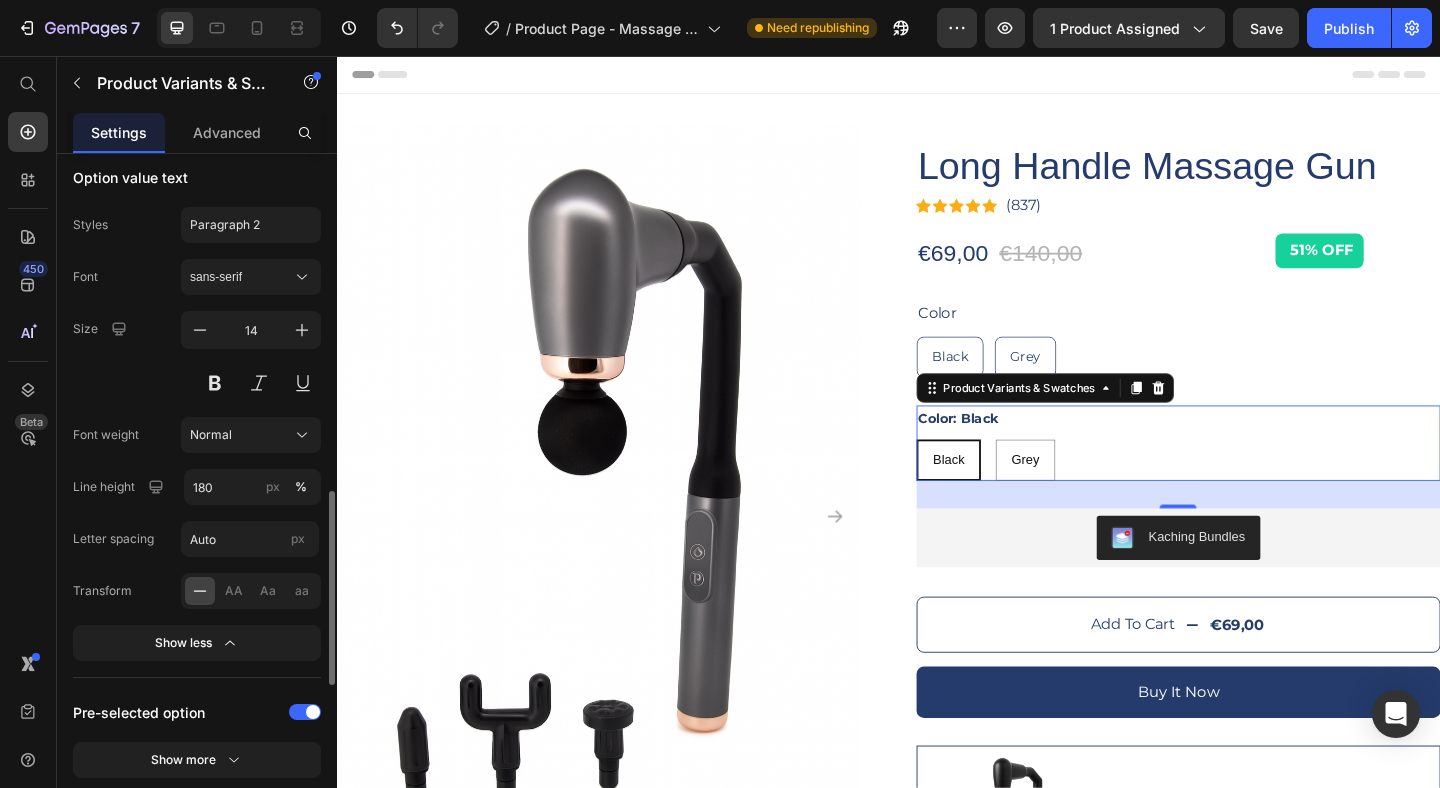 scroll, scrollTop: 1335, scrollLeft: 0, axis: vertical 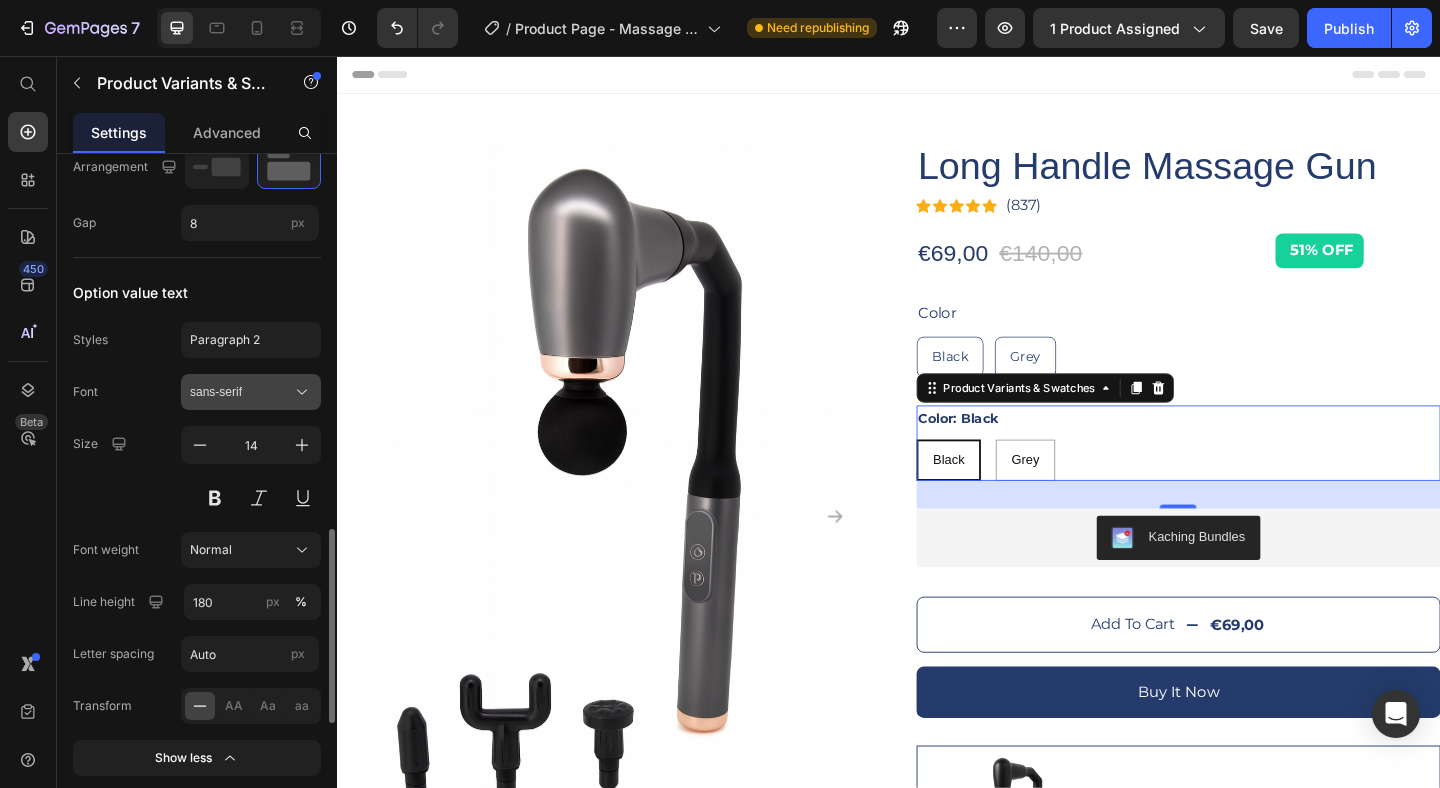 click on "sans-serif" at bounding box center [251, 392] 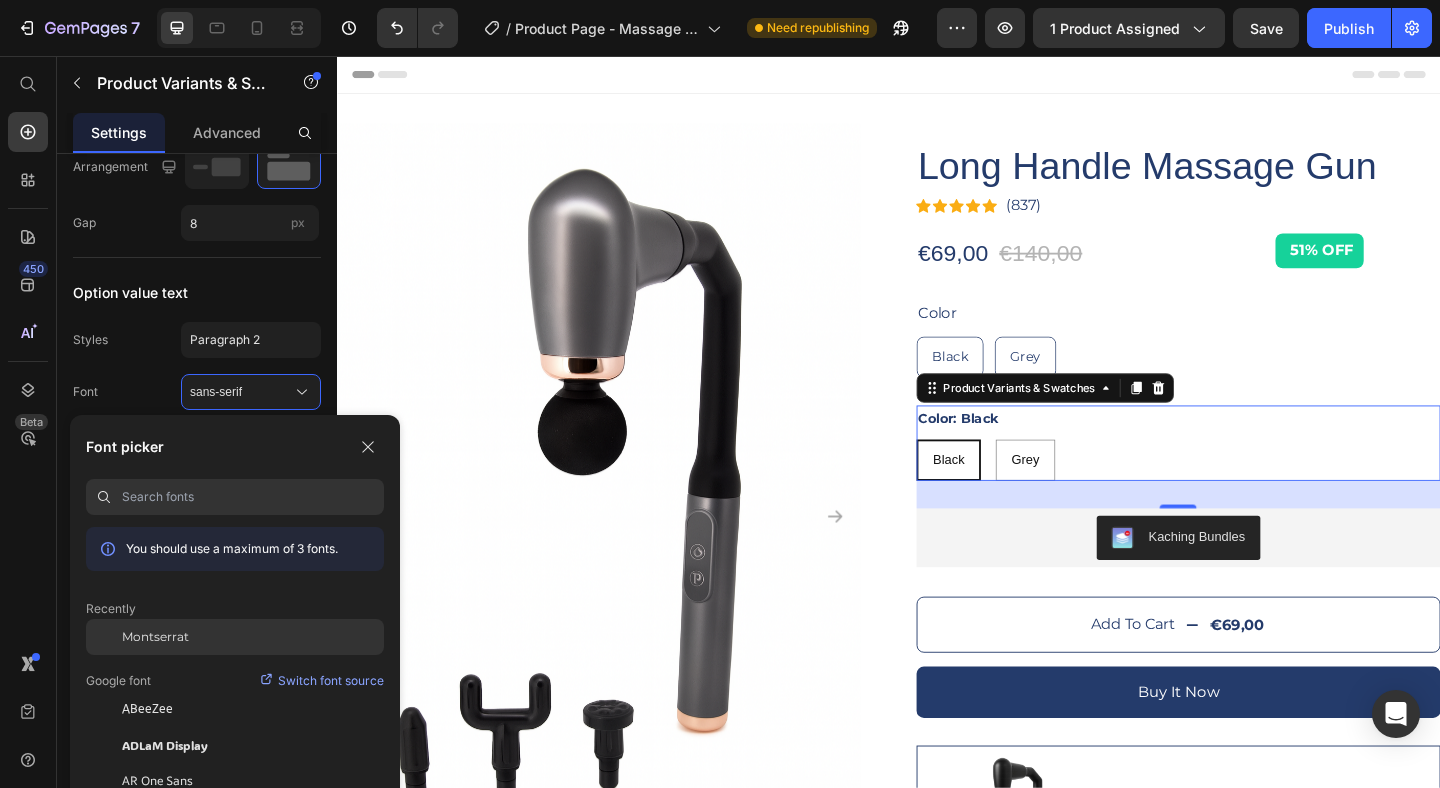 click on "Montserrat" 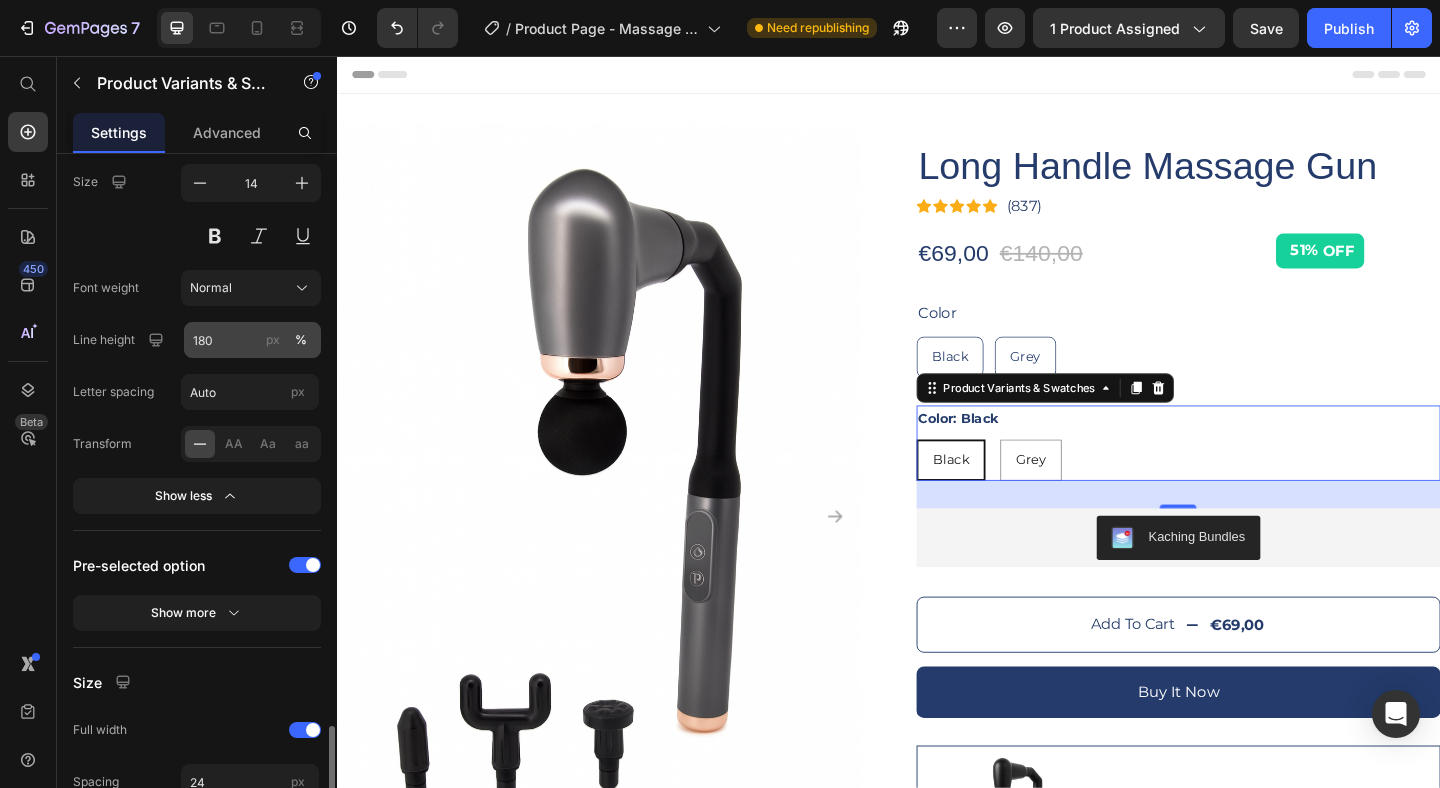 scroll, scrollTop: 1766, scrollLeft: 0, axis: vertical 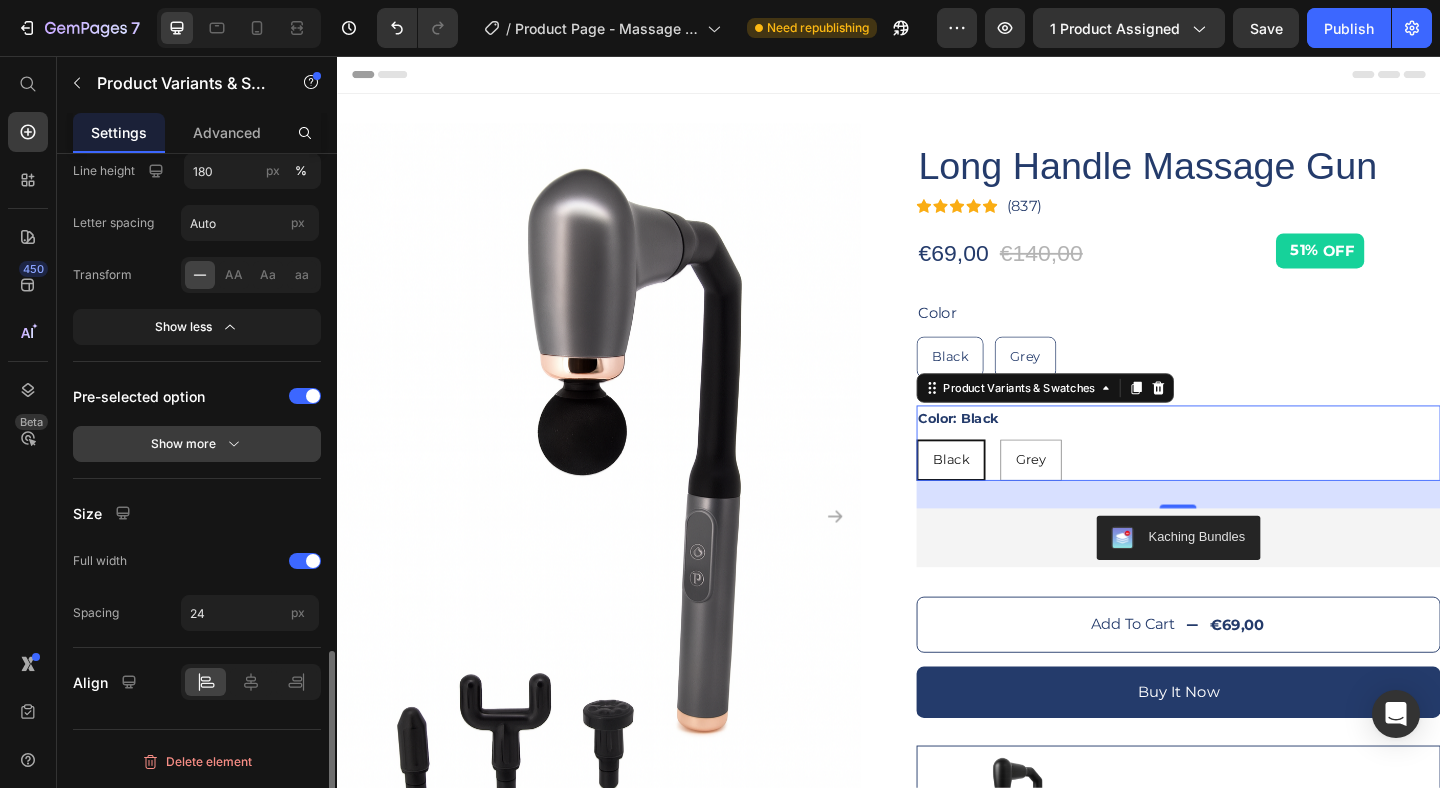 click 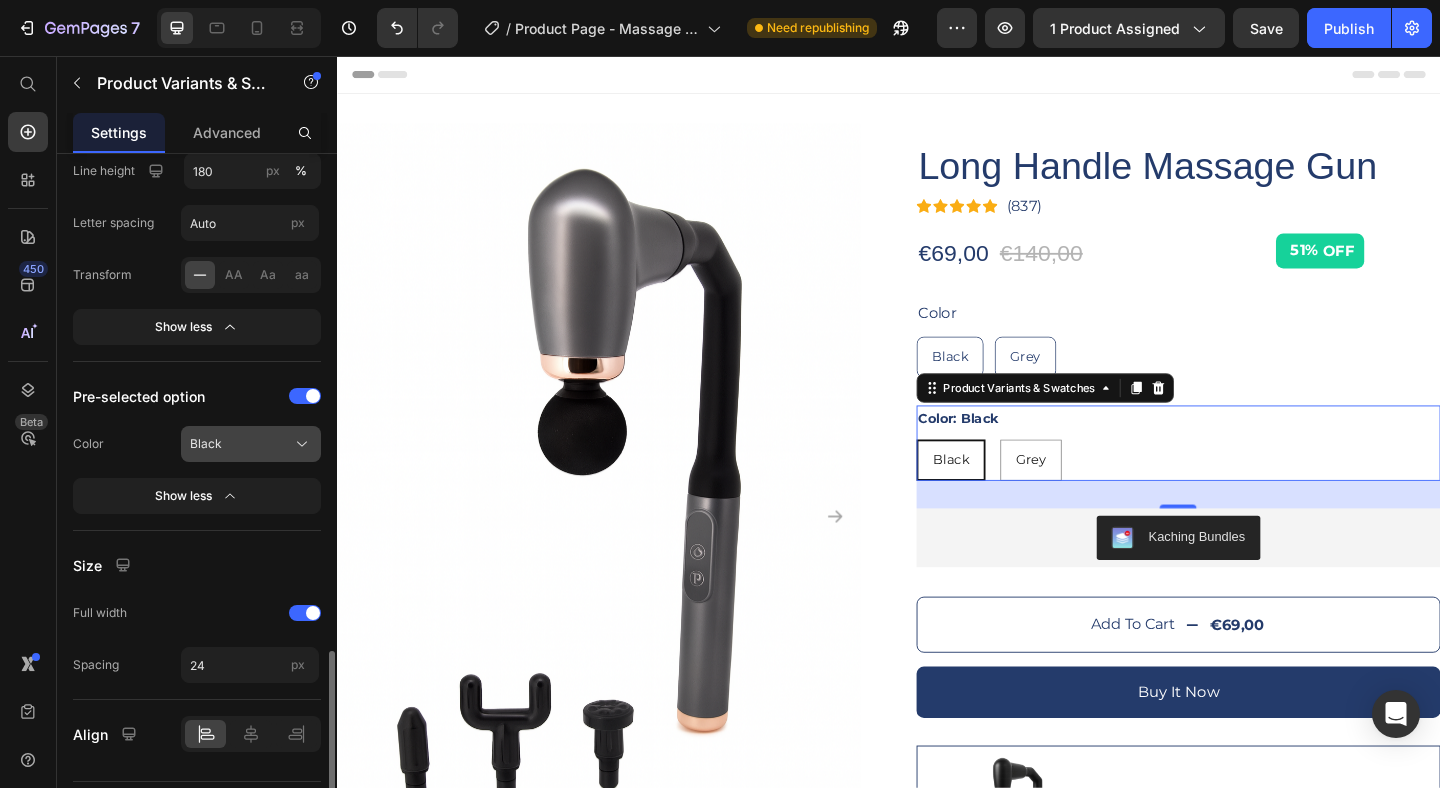 click on "Black" 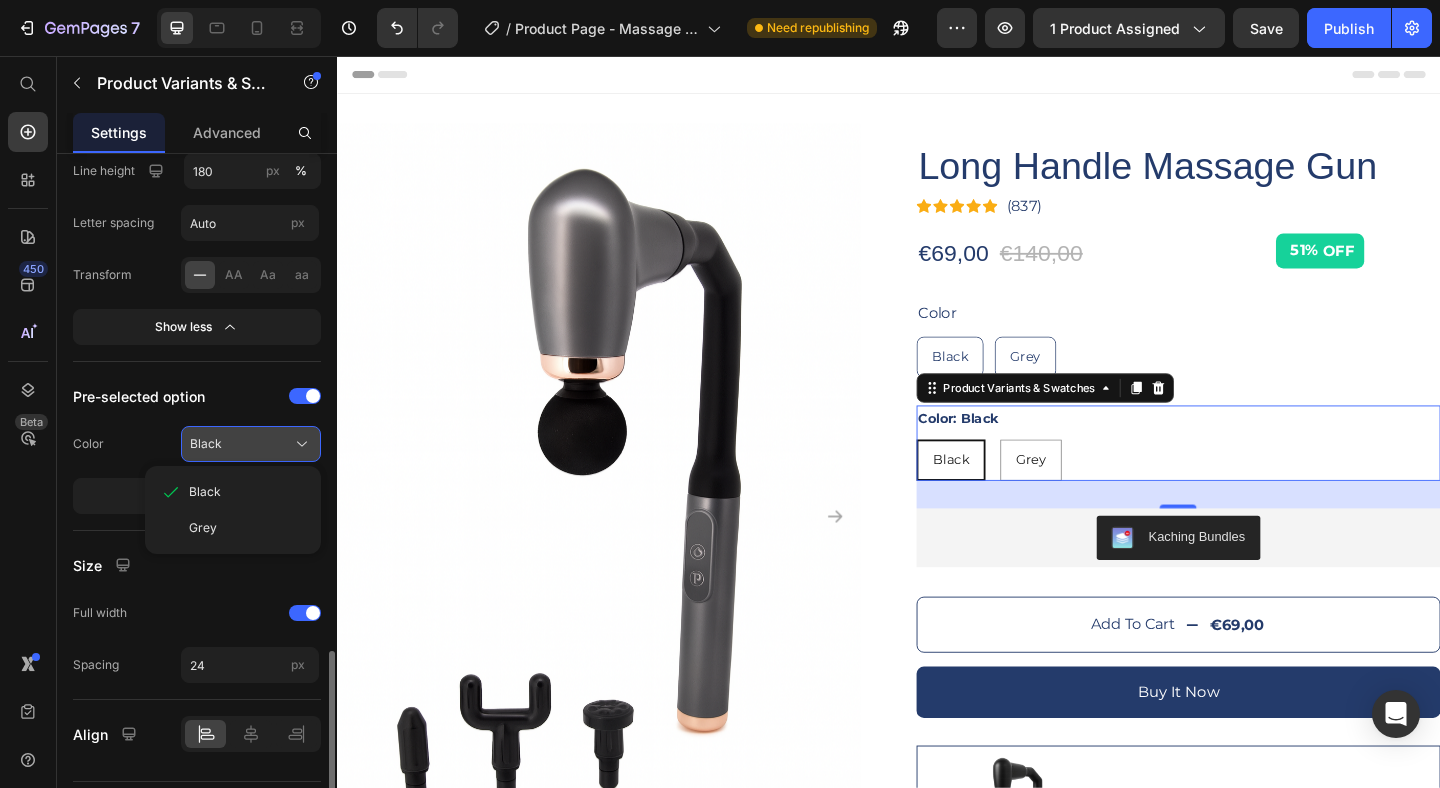 click on "Black" 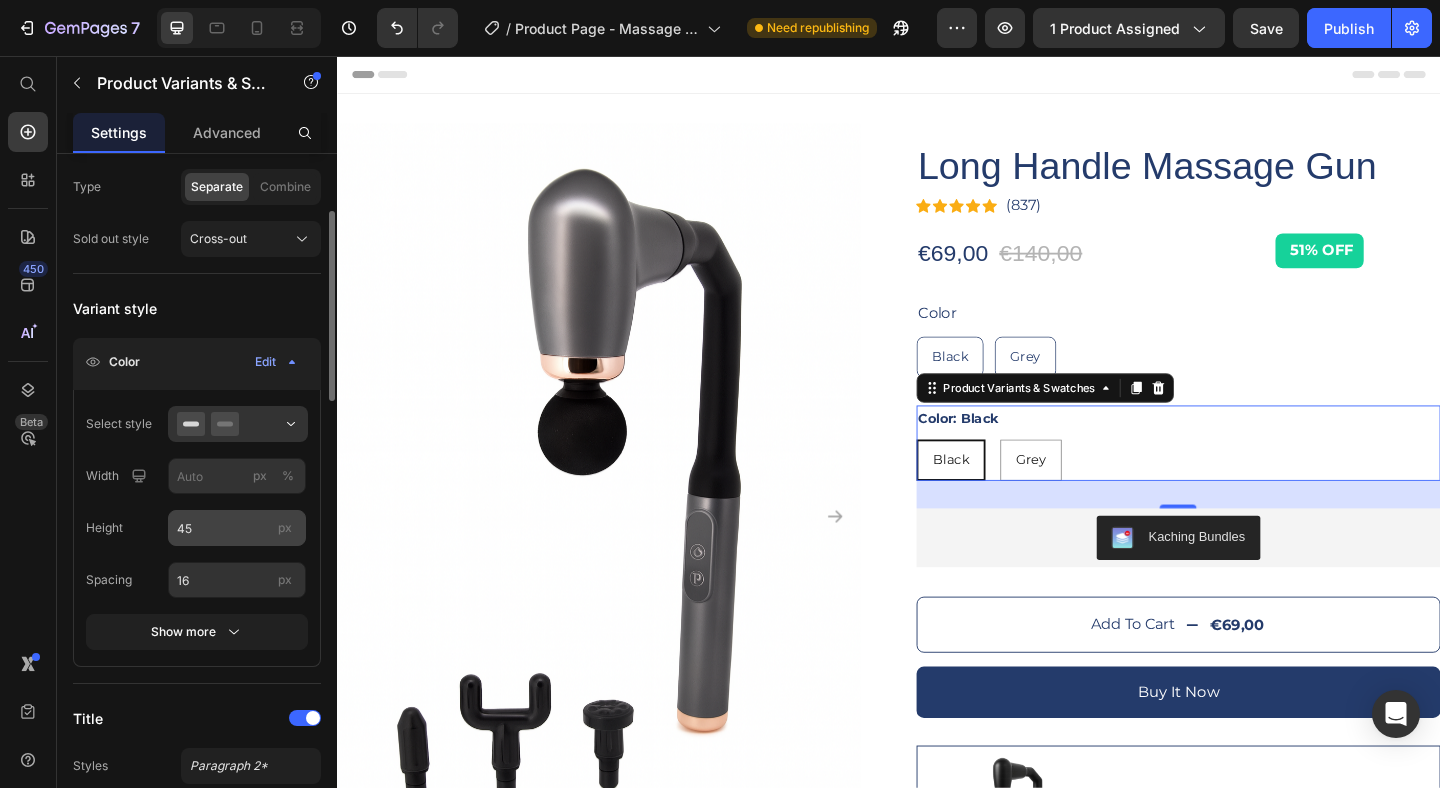 scroll, scrollTop: 299, scrollLeft: 0, axis: vertical 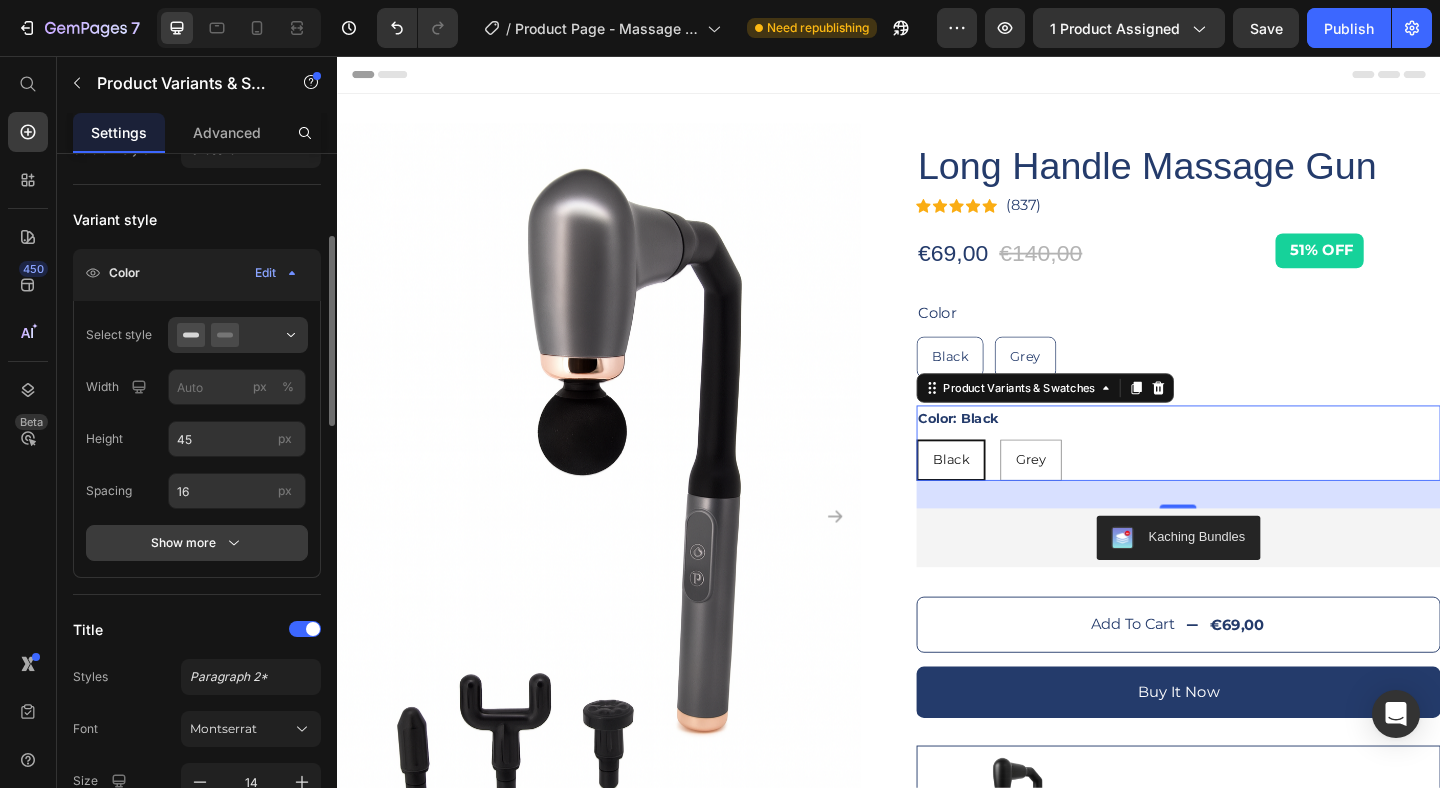 click 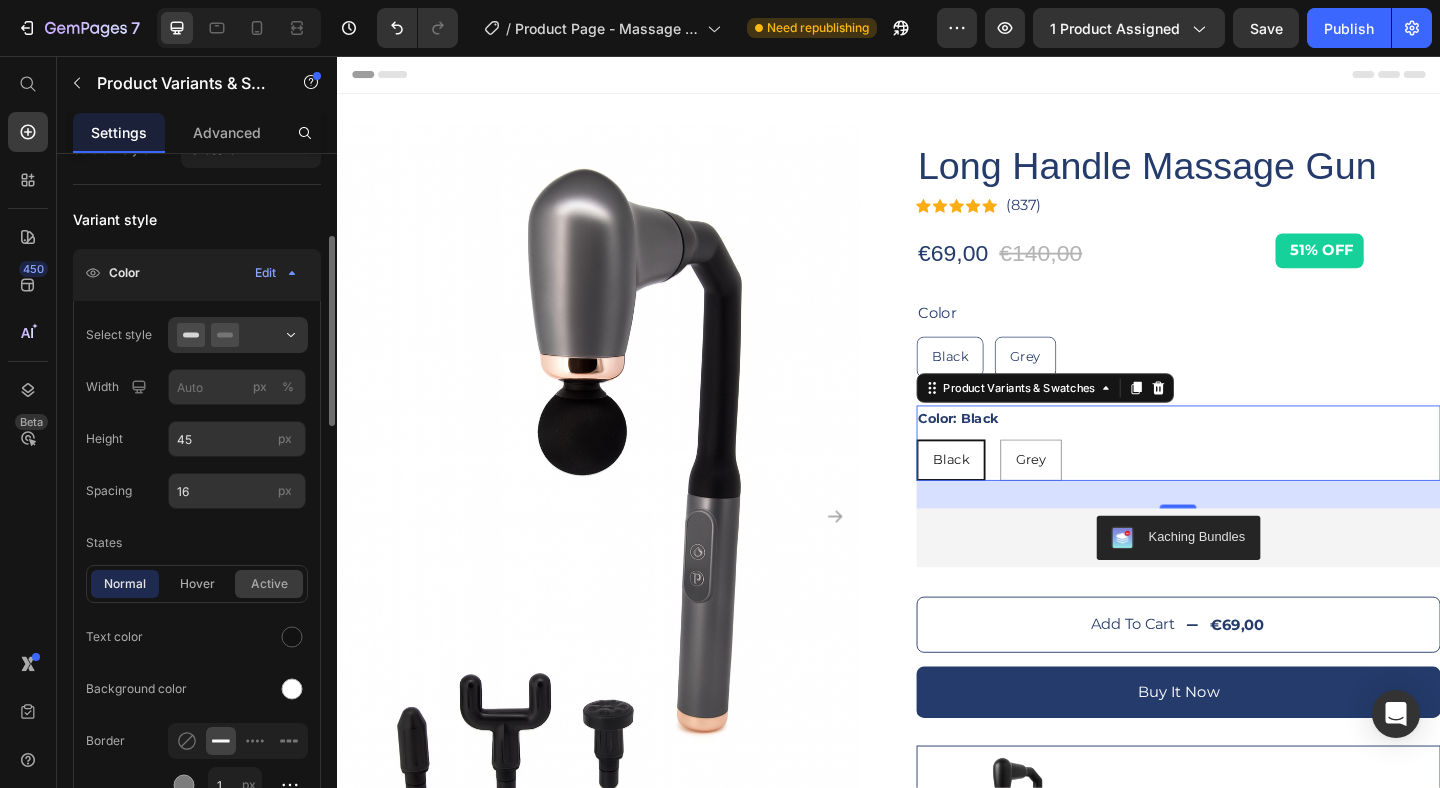 scroll, scrollTop: 321, scrollLeft: 0, axis: vertical 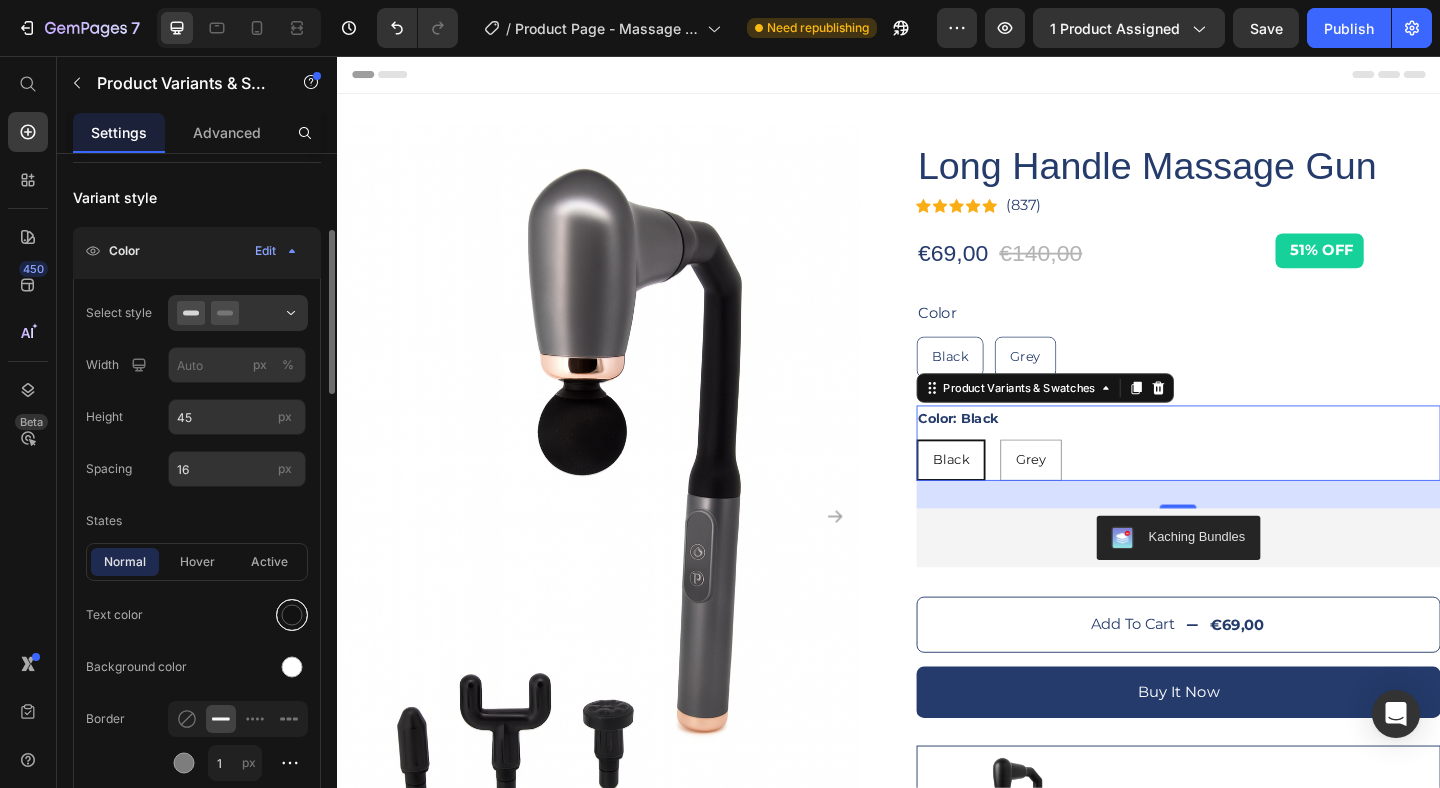 click at bounding box center (292, 615) 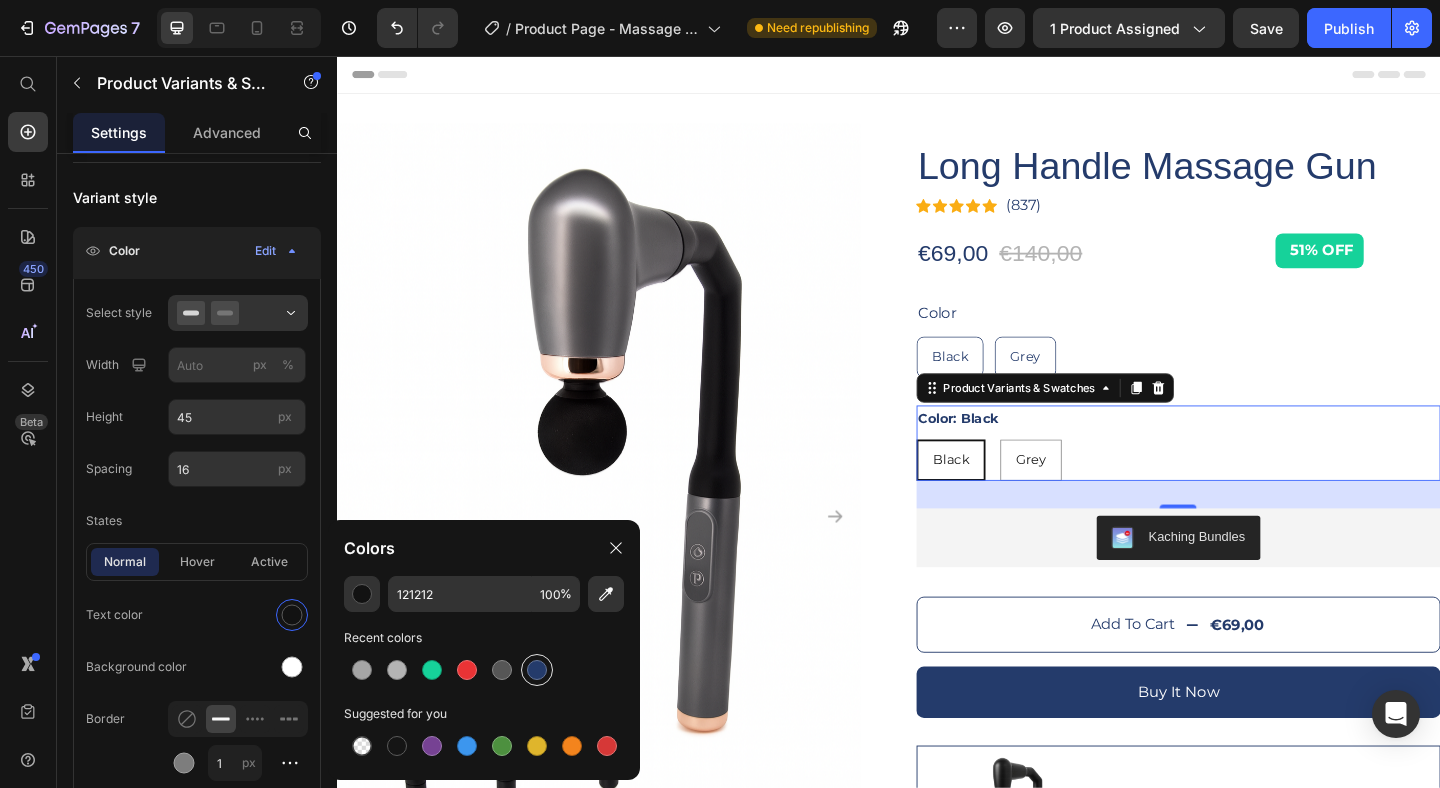 click at bounding box center (537, 670) 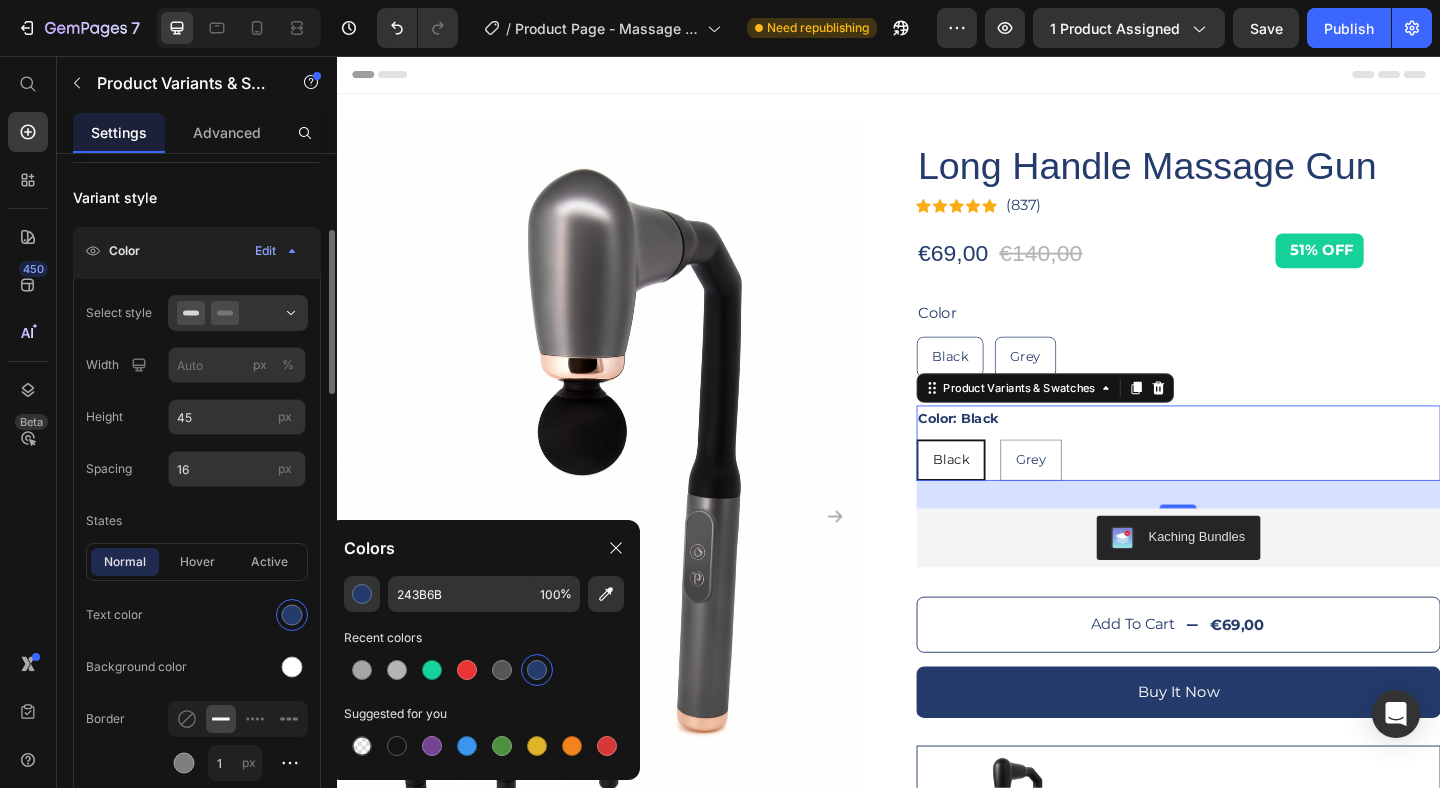 click on "Text color" at bounding box center [197, 615] 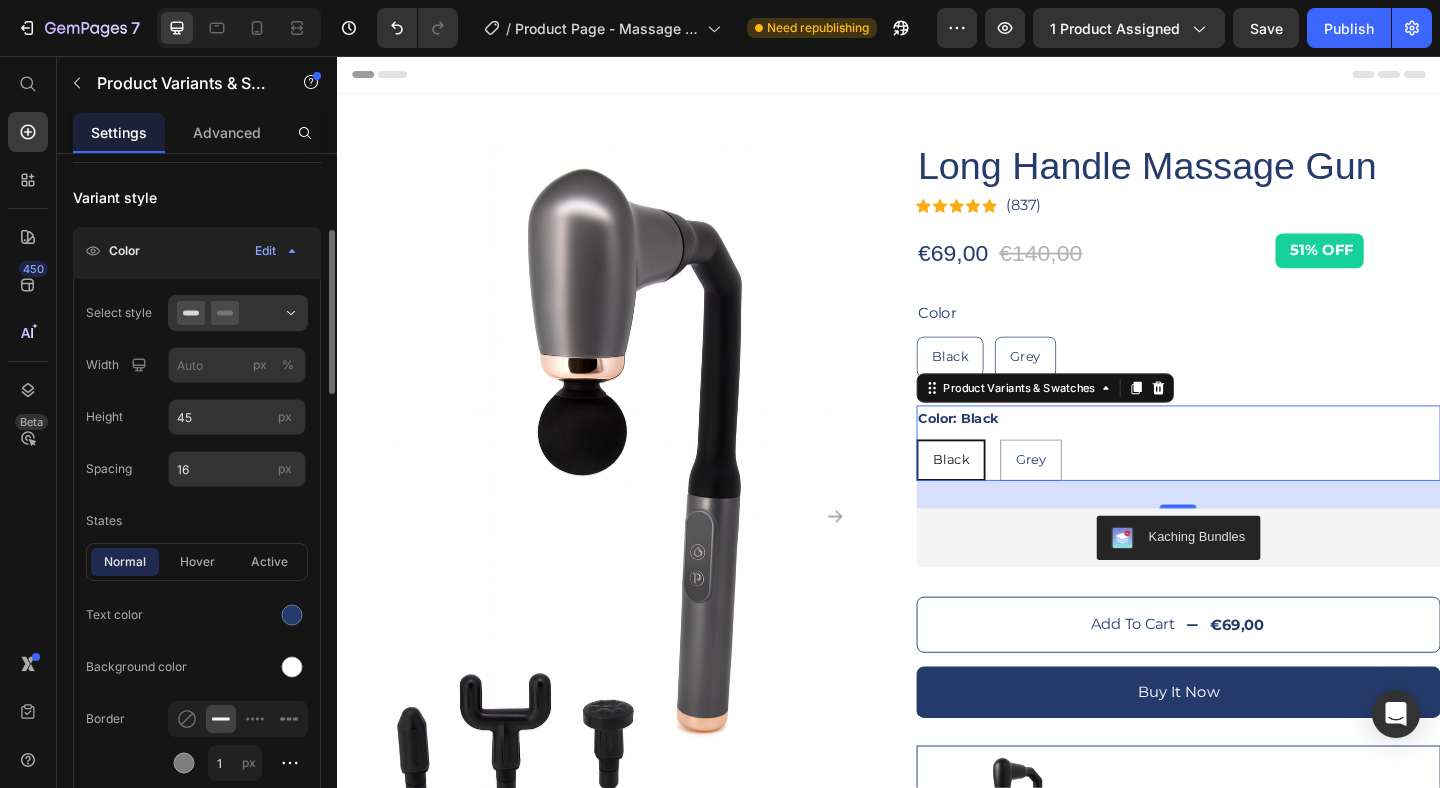 drag, startPoint x: 208, startPoint y: 575, endPoint x: 263, endPoint y: 586, distance: 56.089214 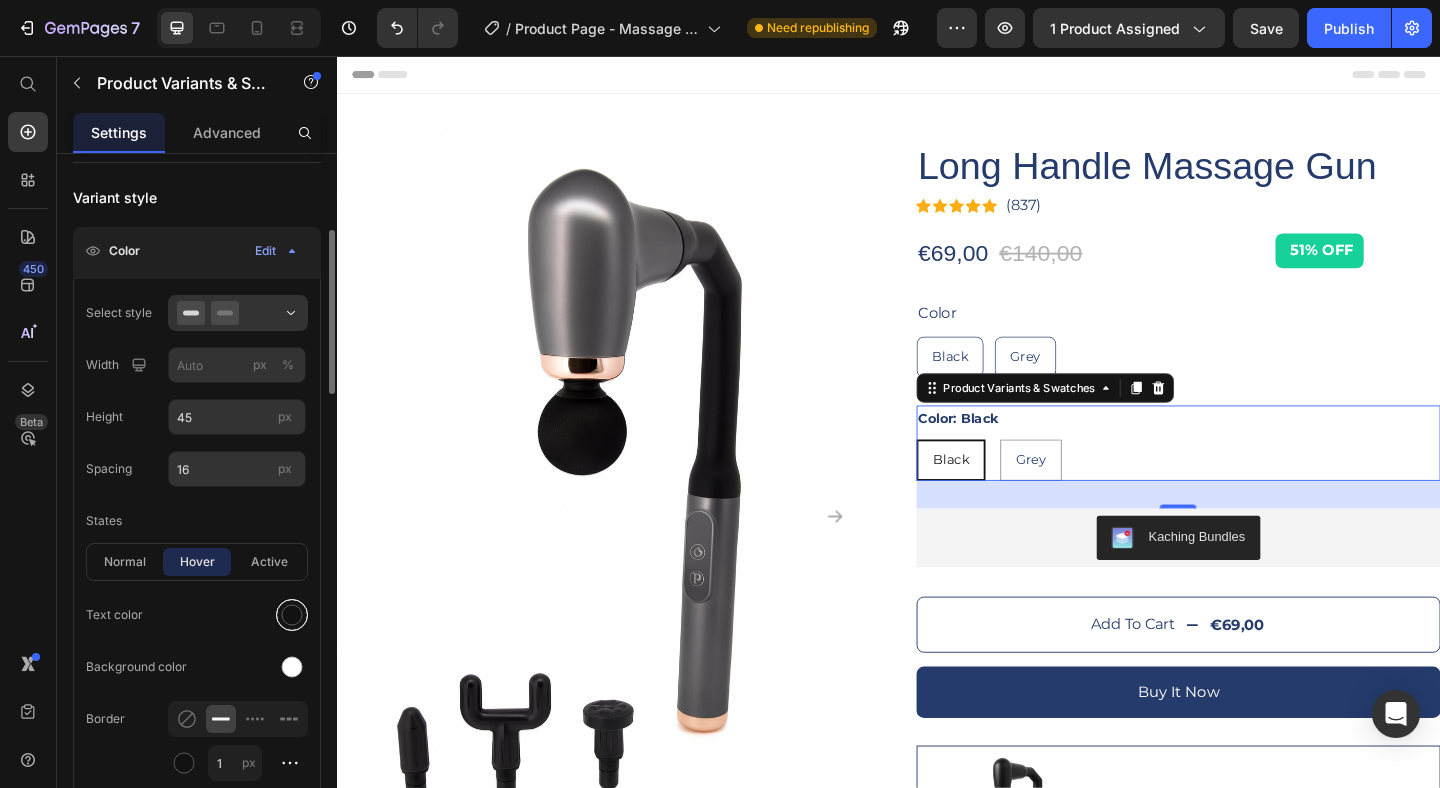 click at bounding box center [292, 615] 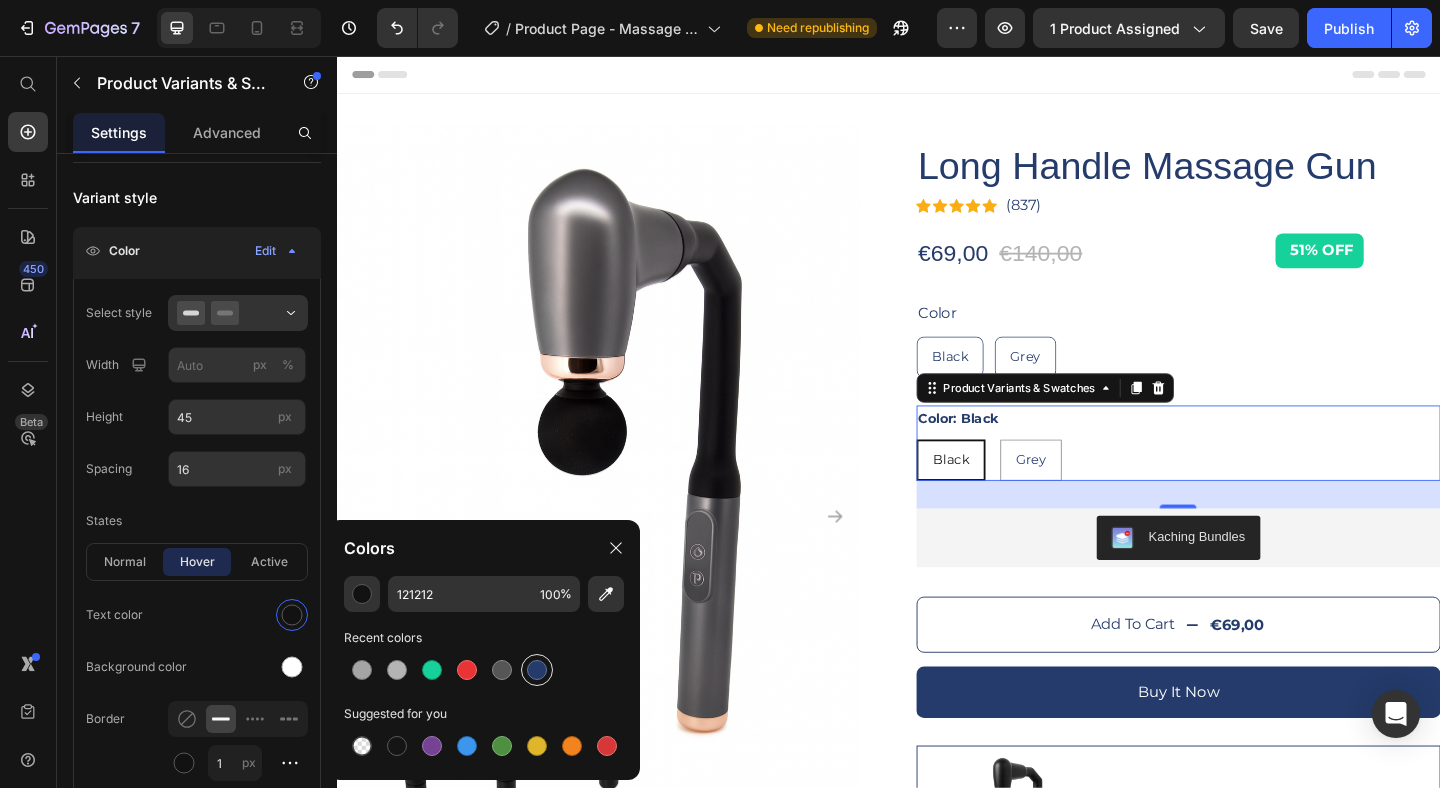 click at bounding box center [537, 670] 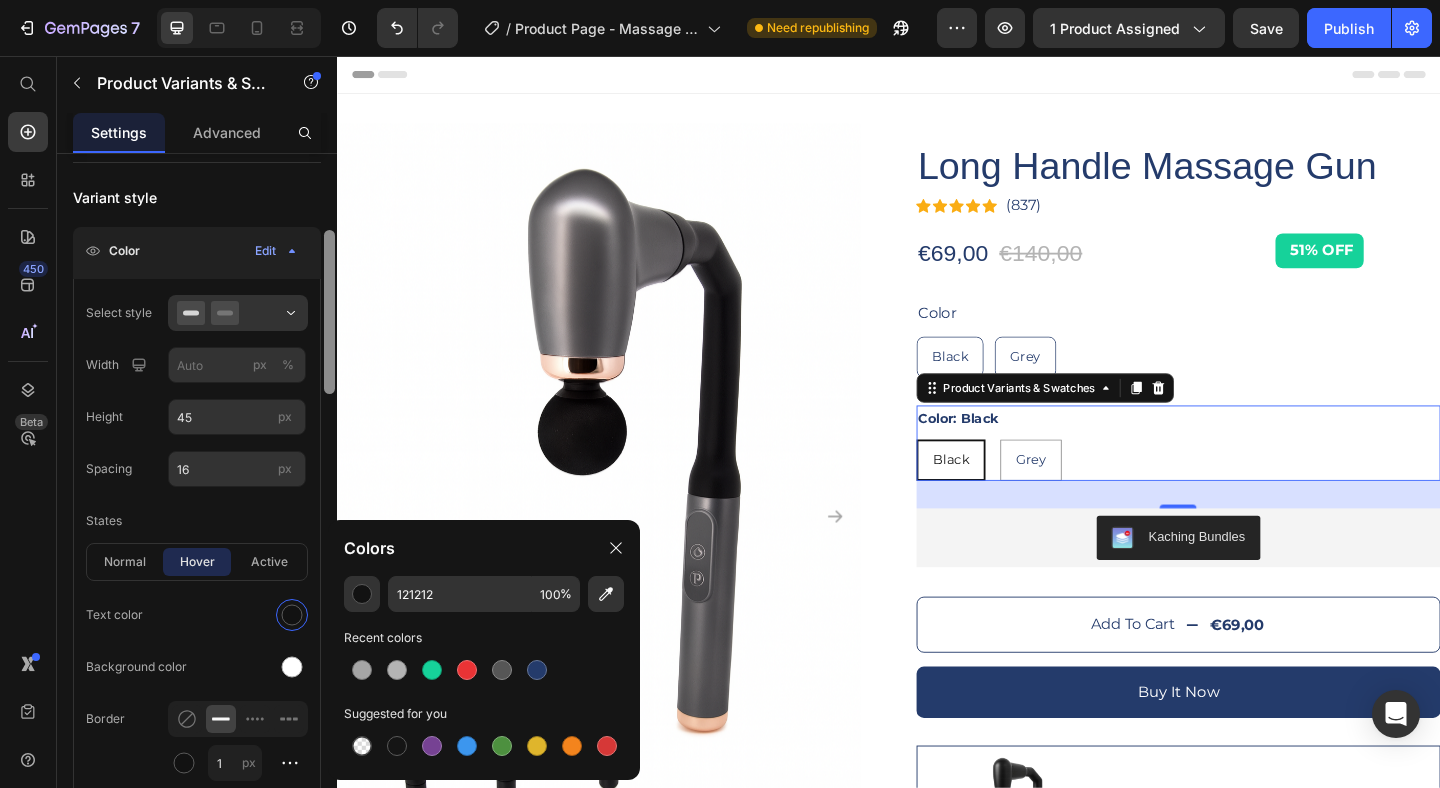 type on "243B6B" 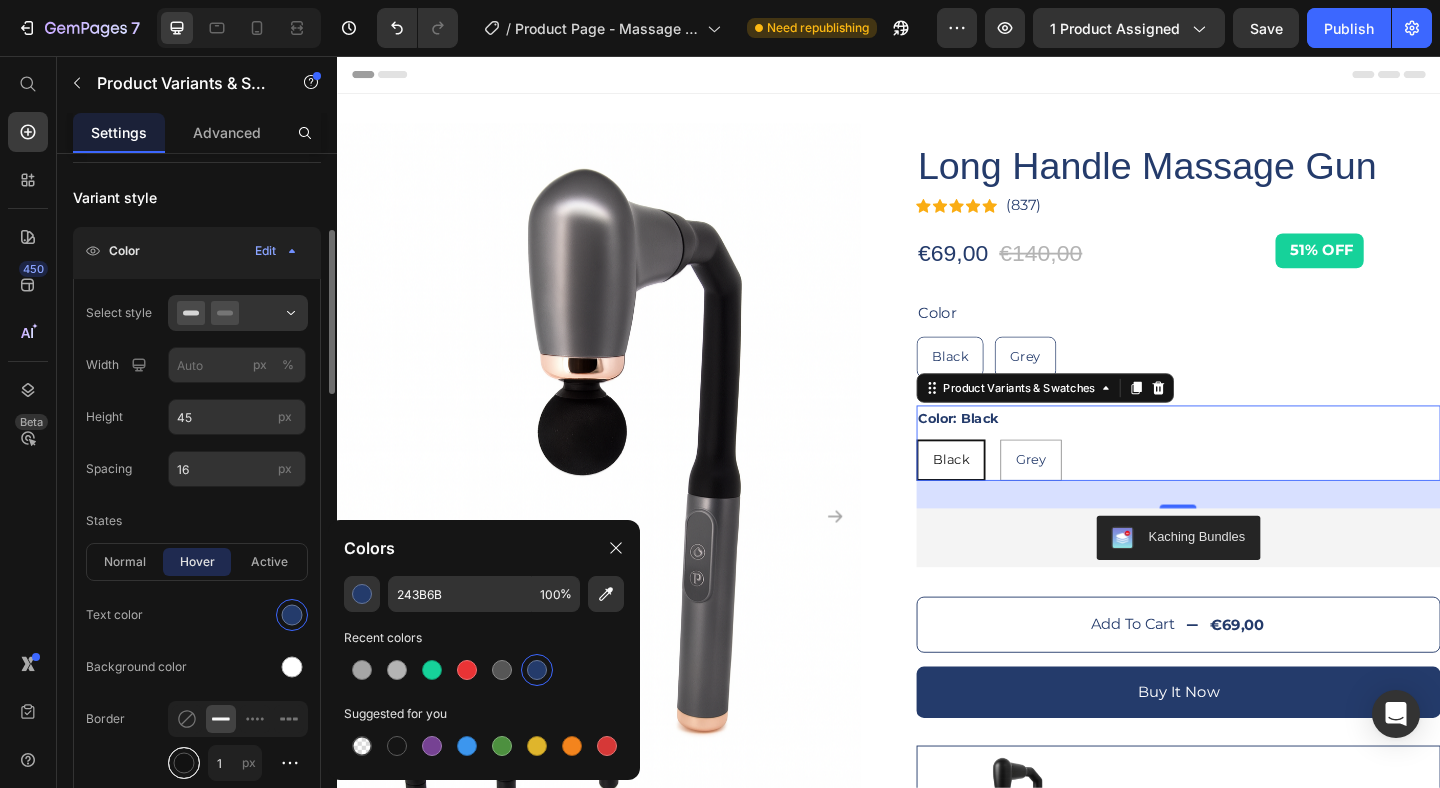 click at bounding box center (184, 763) 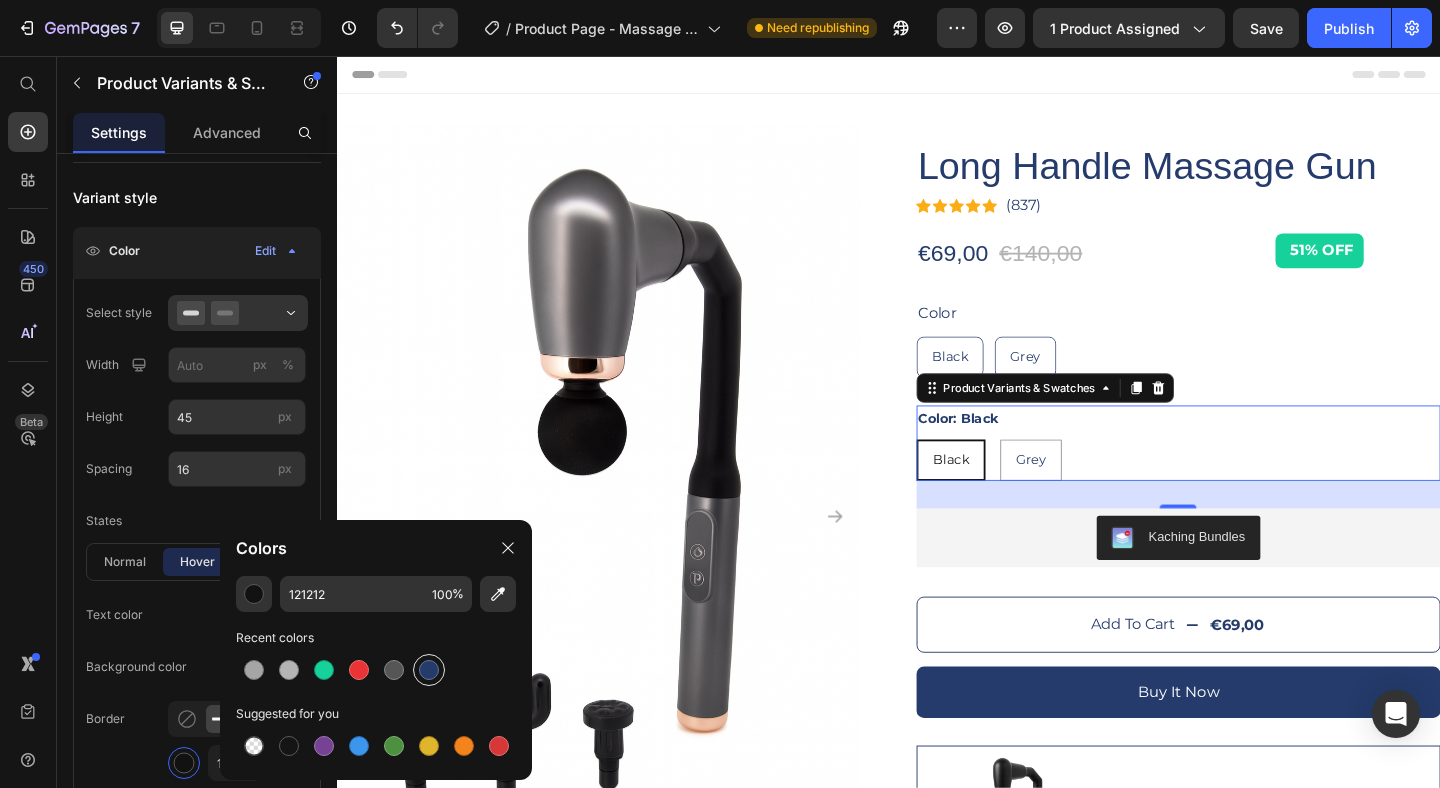 click at bounding box center [429, 670] 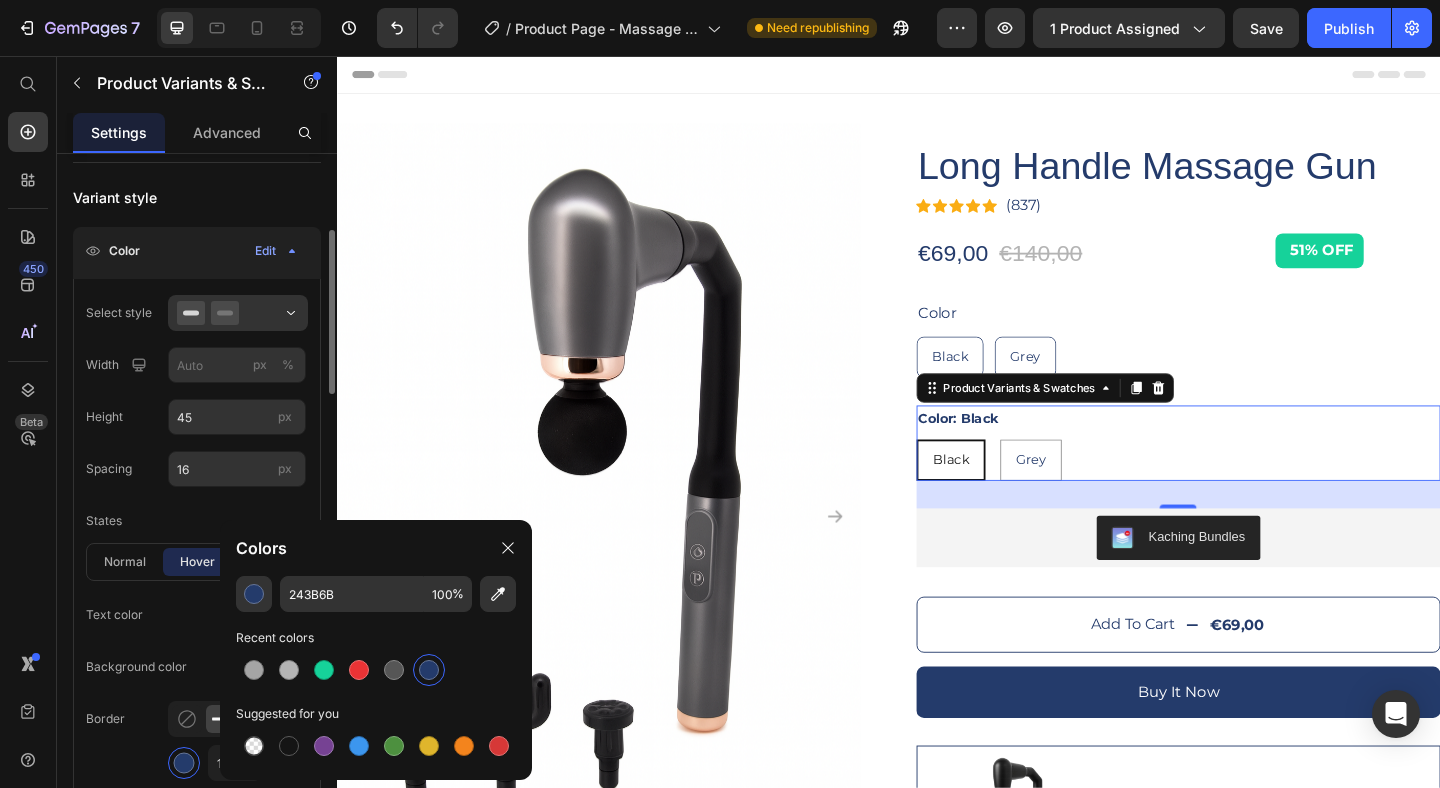 click on "Text color" at bounding box center [197, 615] 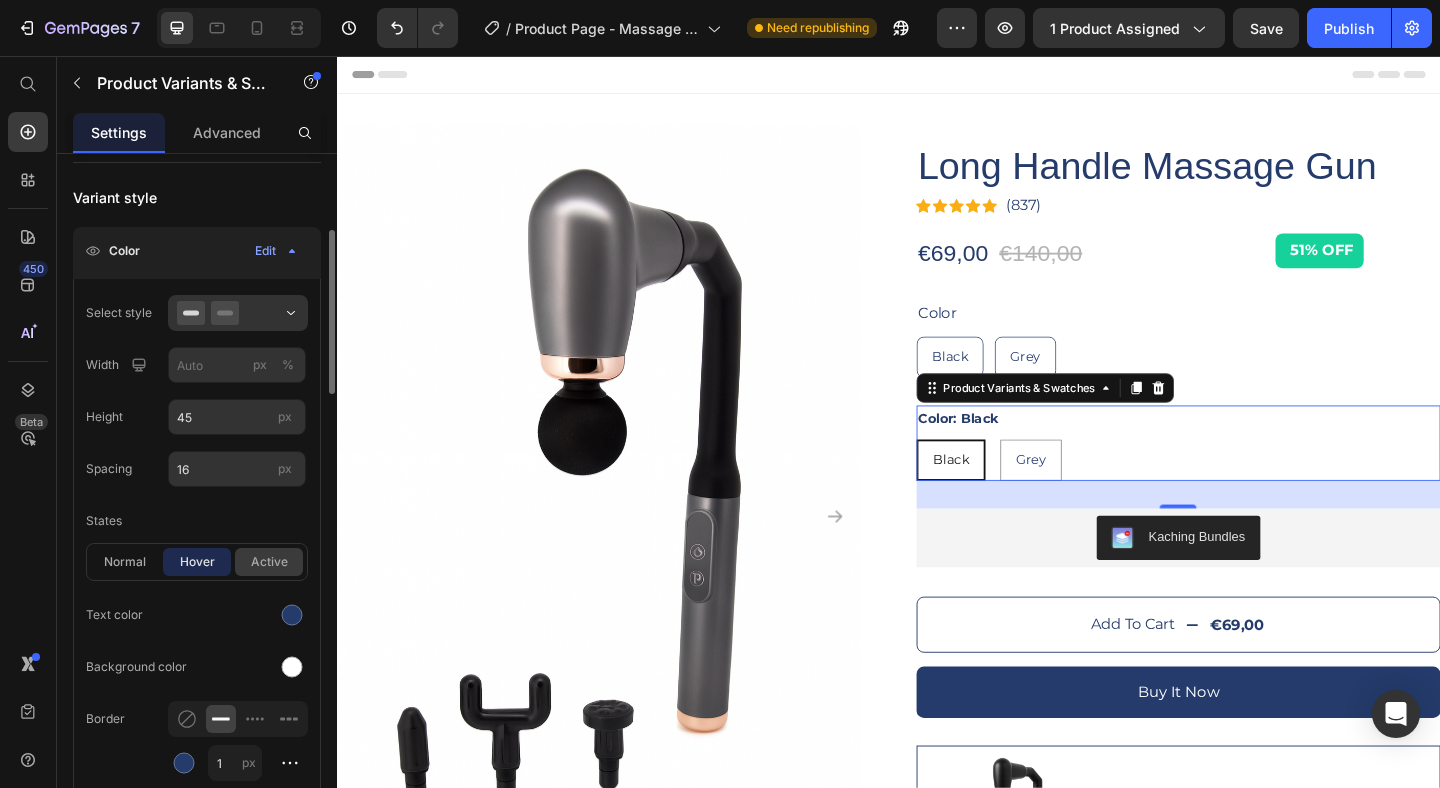 click on "active" at bounding box center [269, 562] 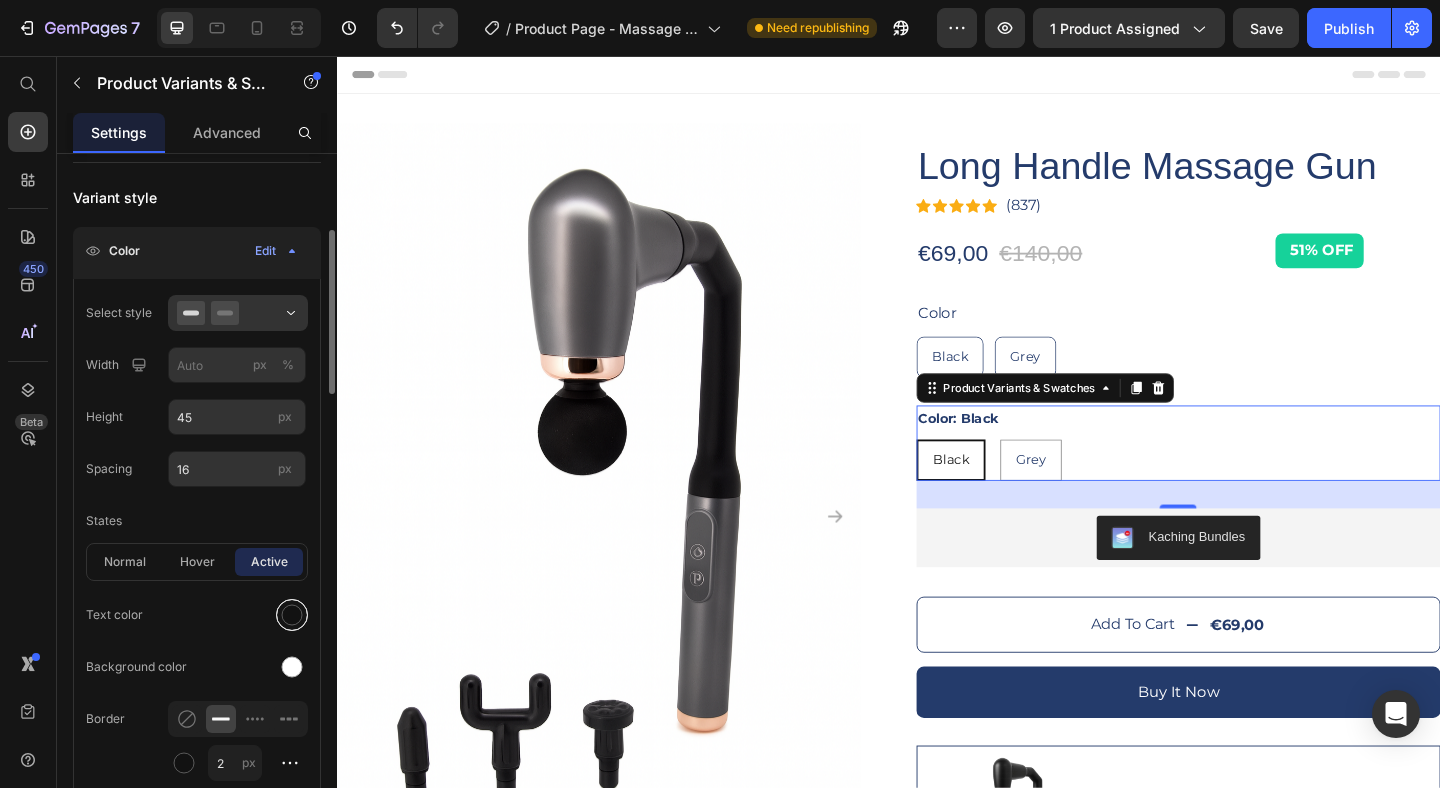 click at bounding box center [292, 615] 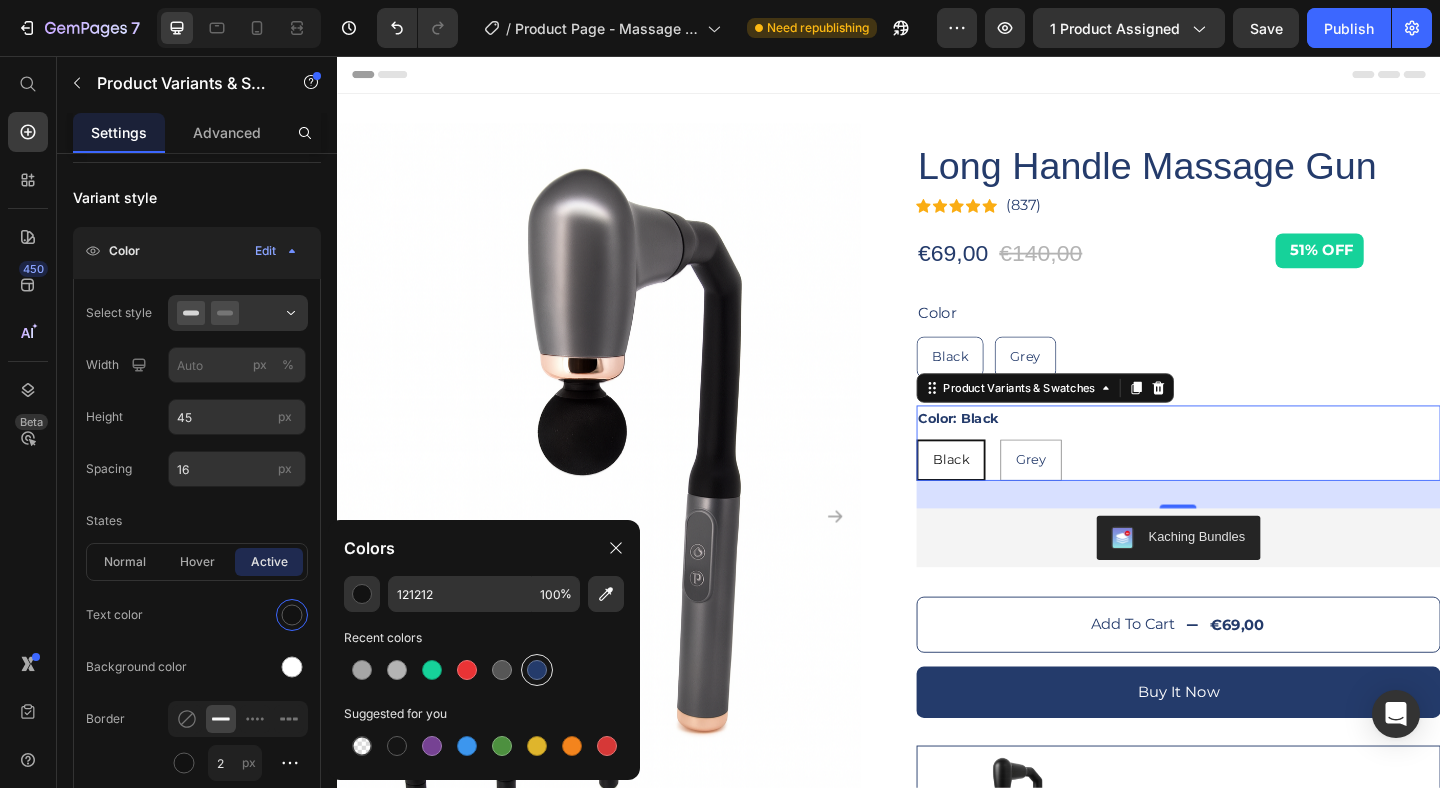 click at bounding box center [537, 670] 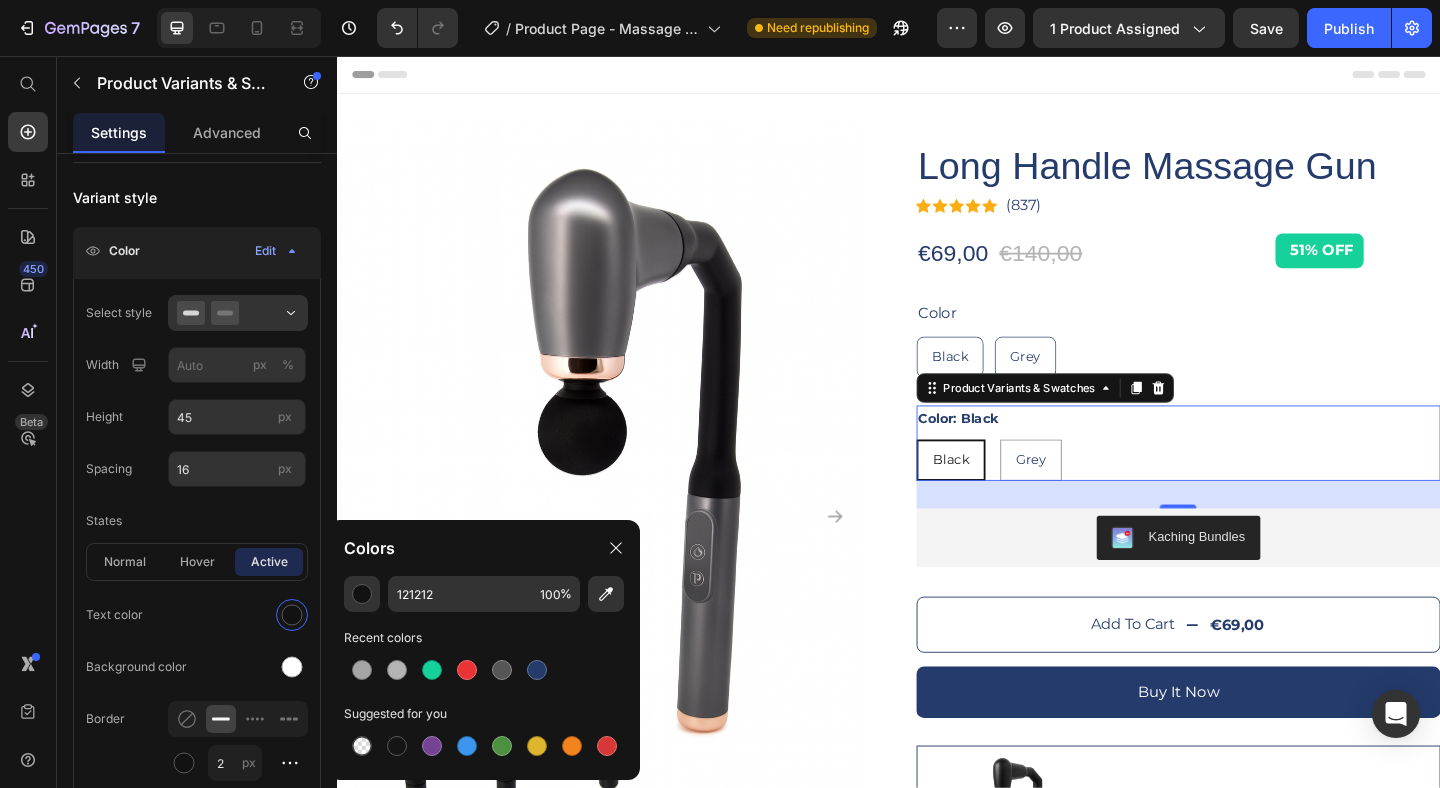 type on "243B6B" 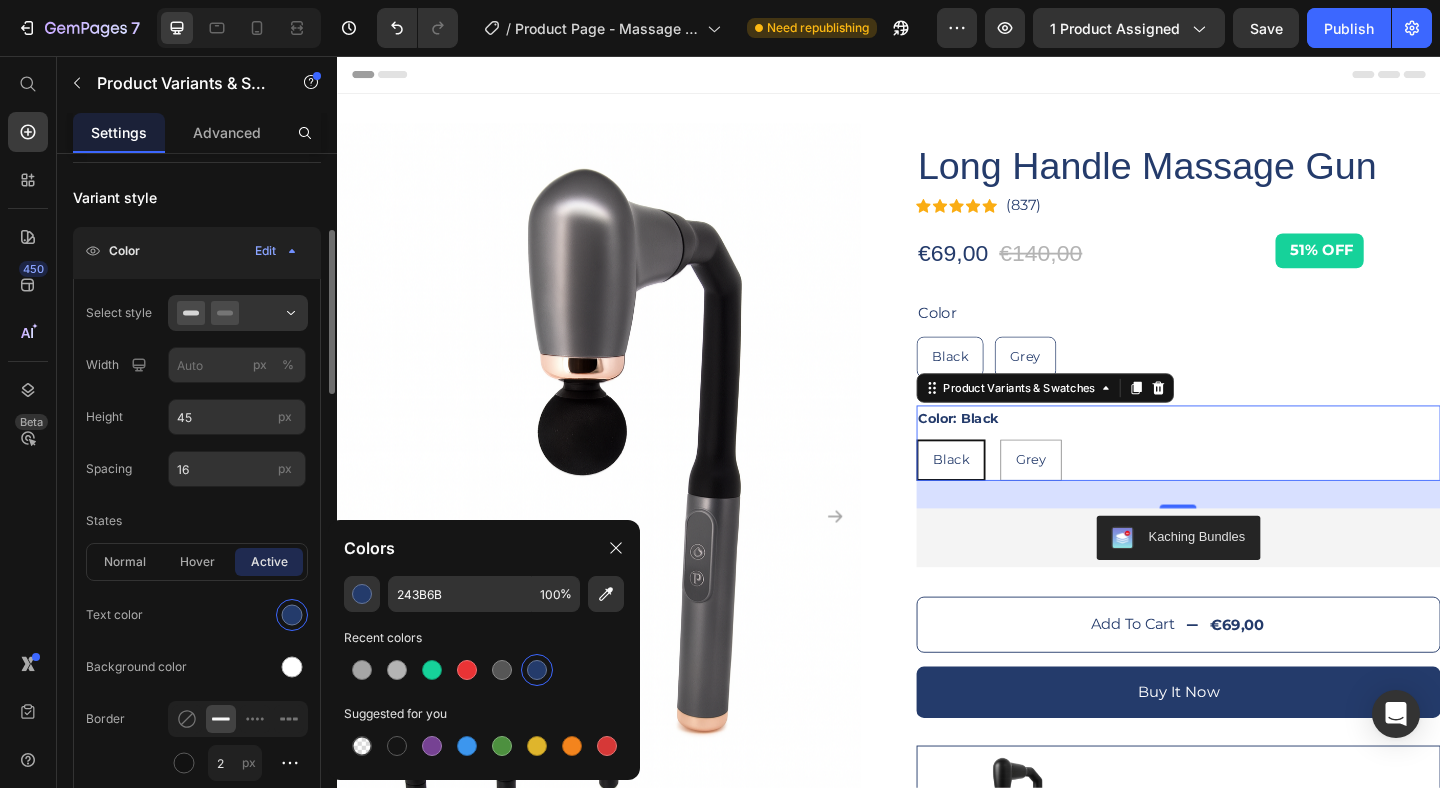 click at bounding box center (184, 763) 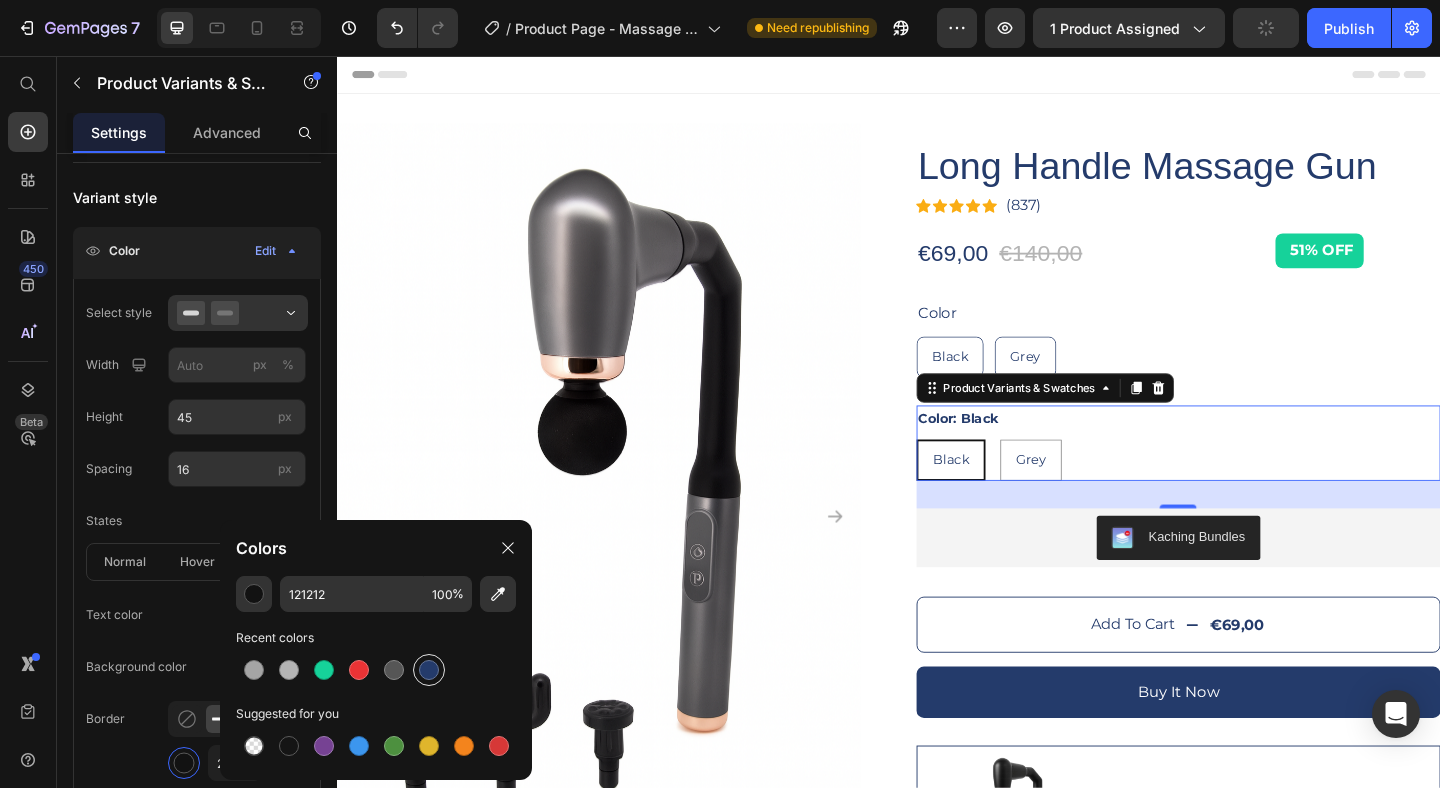 click at bounding box center (429, 670) 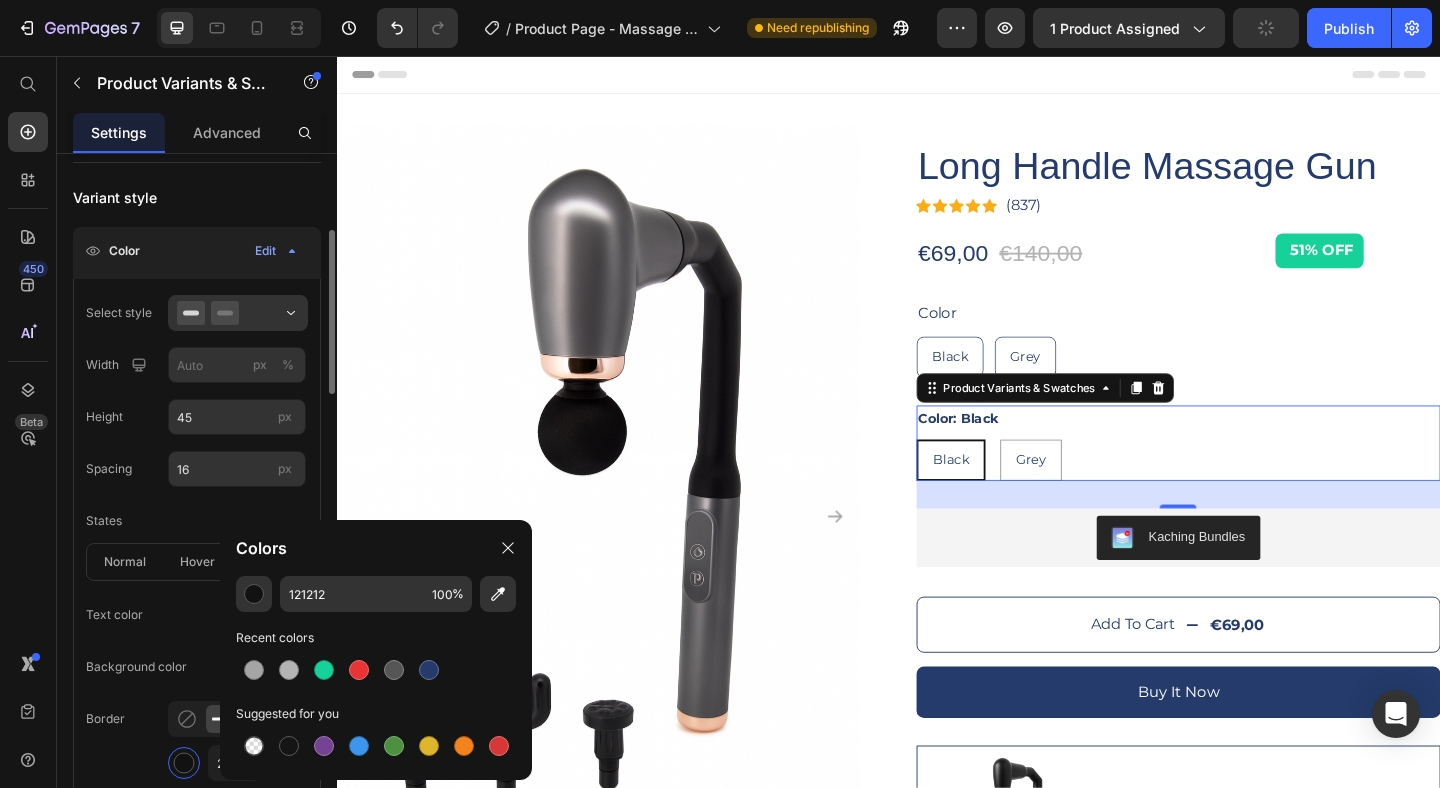 type on "243B6B" 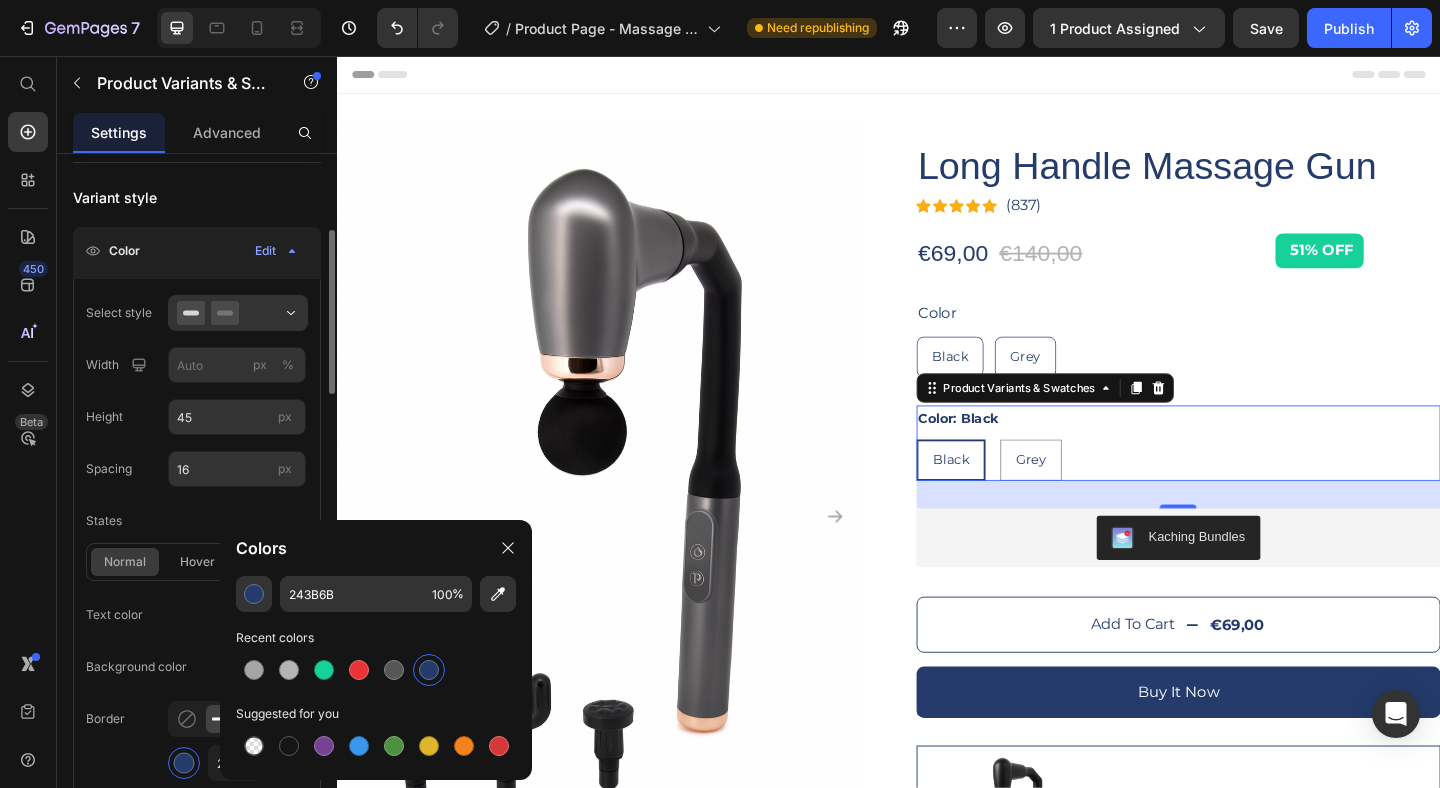 click on "normal hover active" 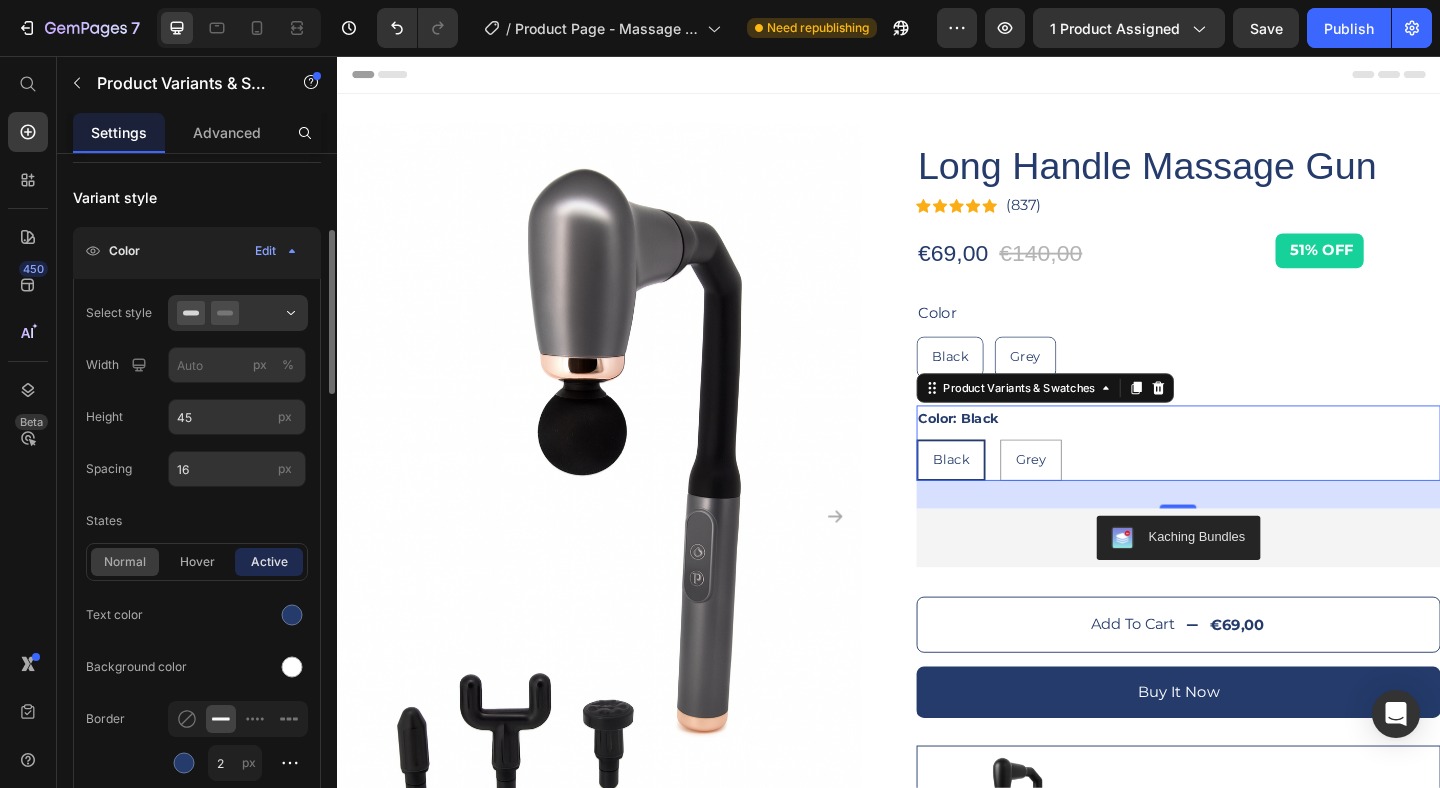 click on "normal" at bounding box center [125, 562] 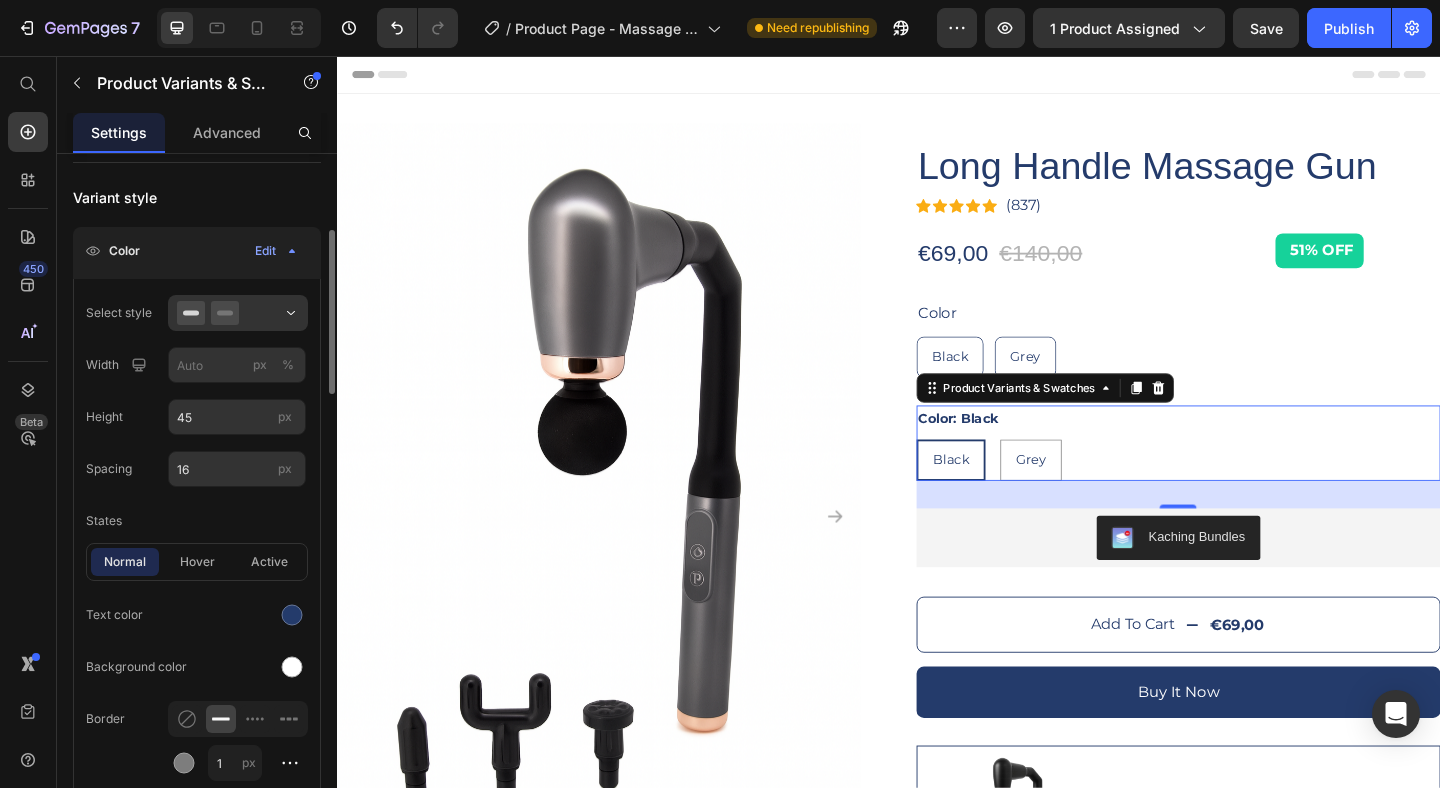 scroll, scrollTop: 511, scrollLeft: 0, axis: vertical 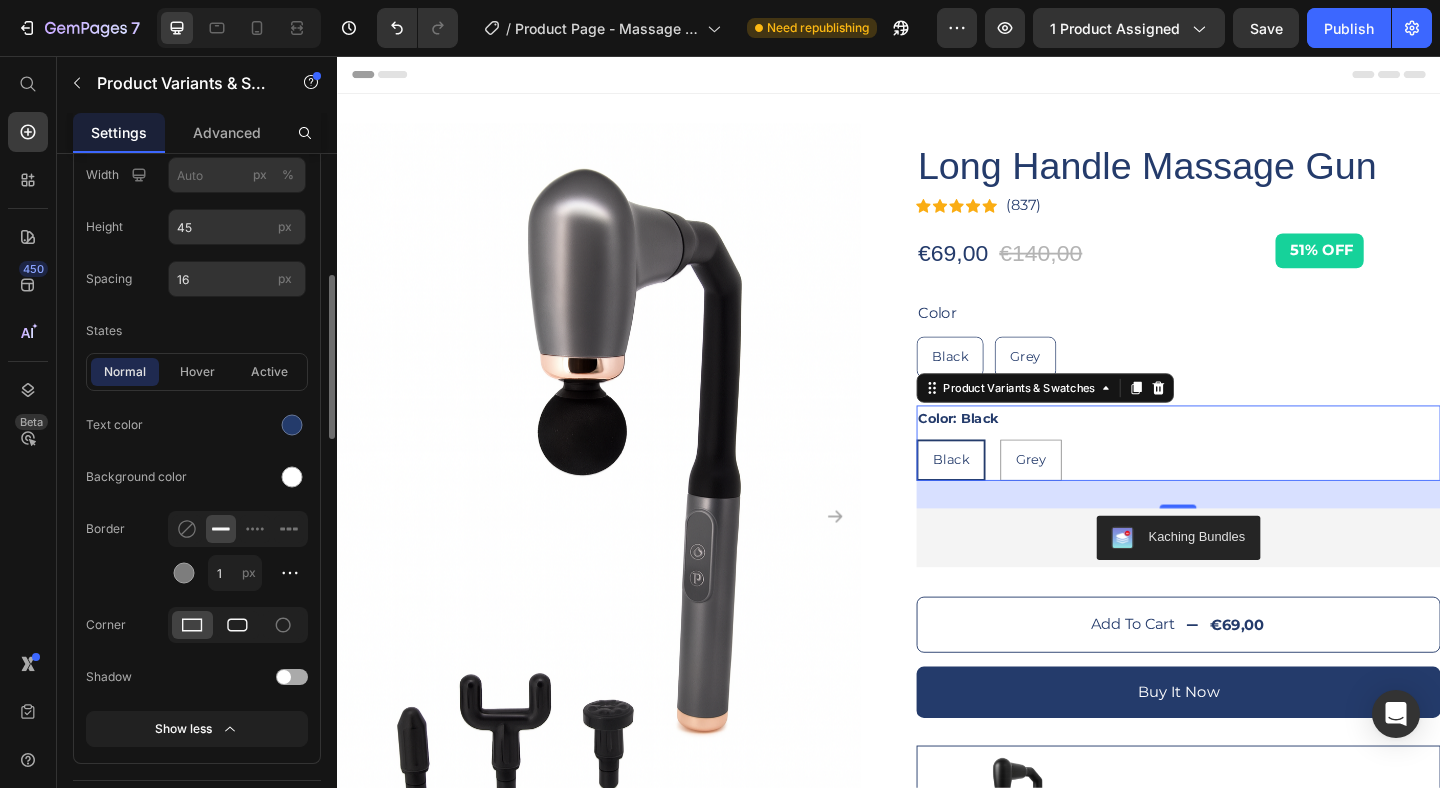 click 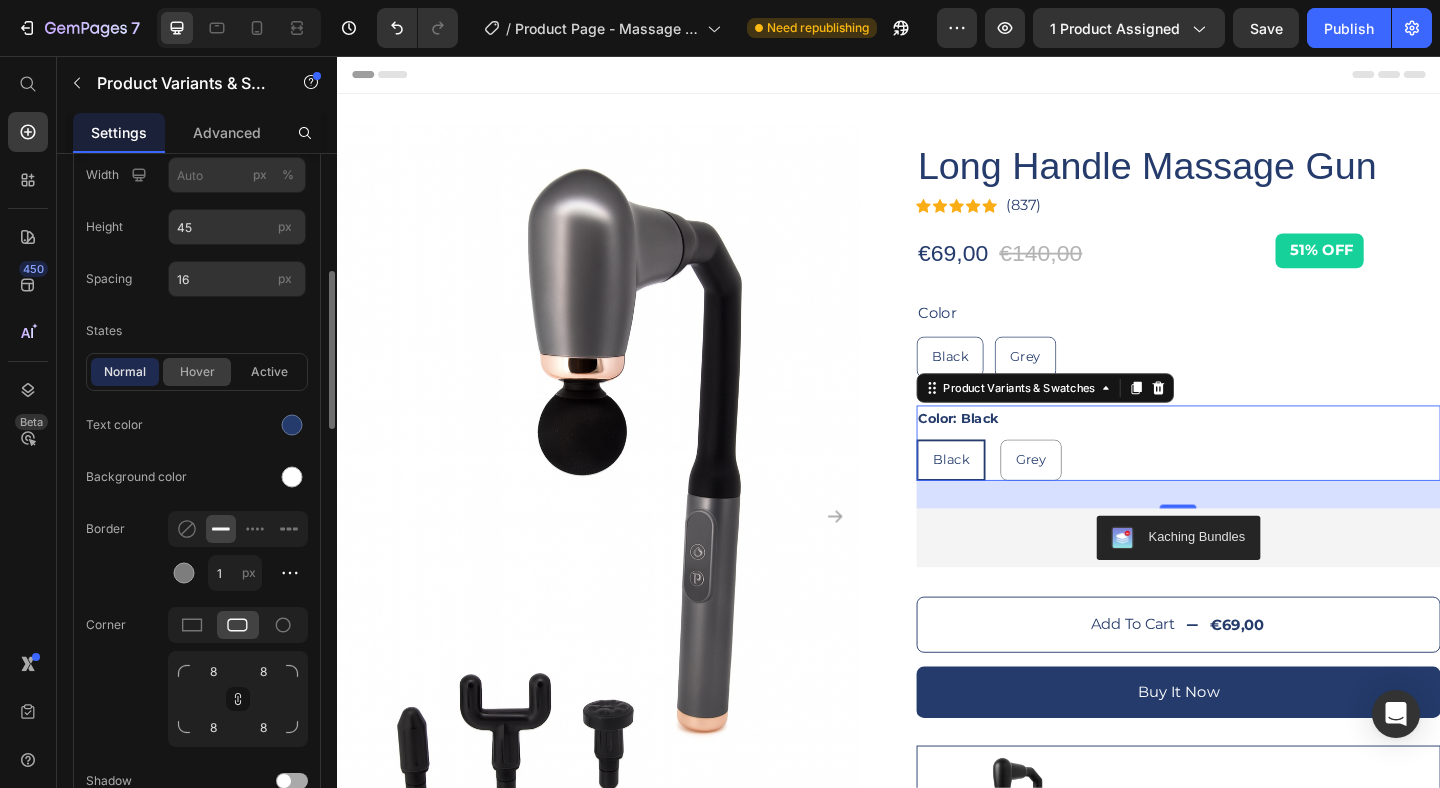 click on "hover" at bounding box center (197, 372) 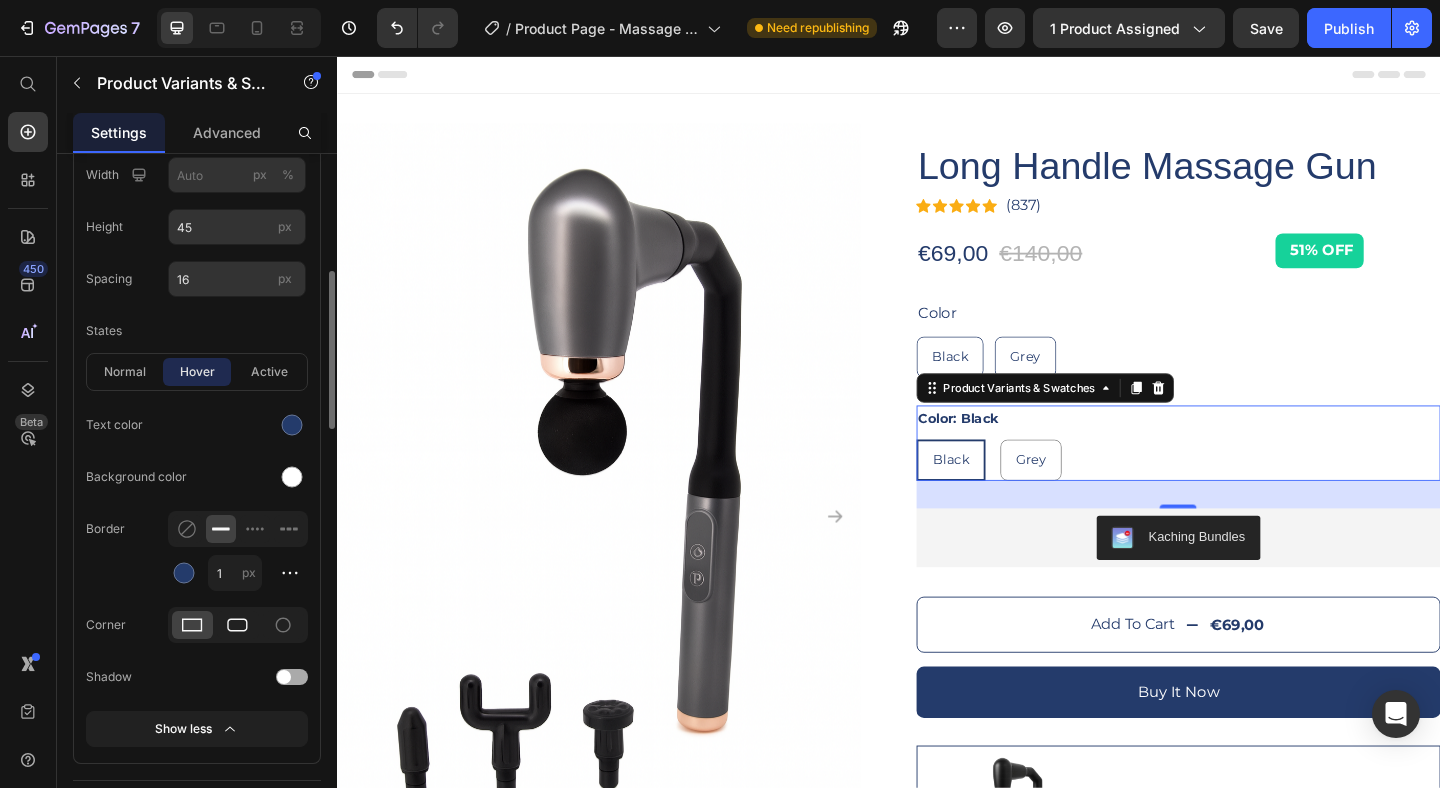 click 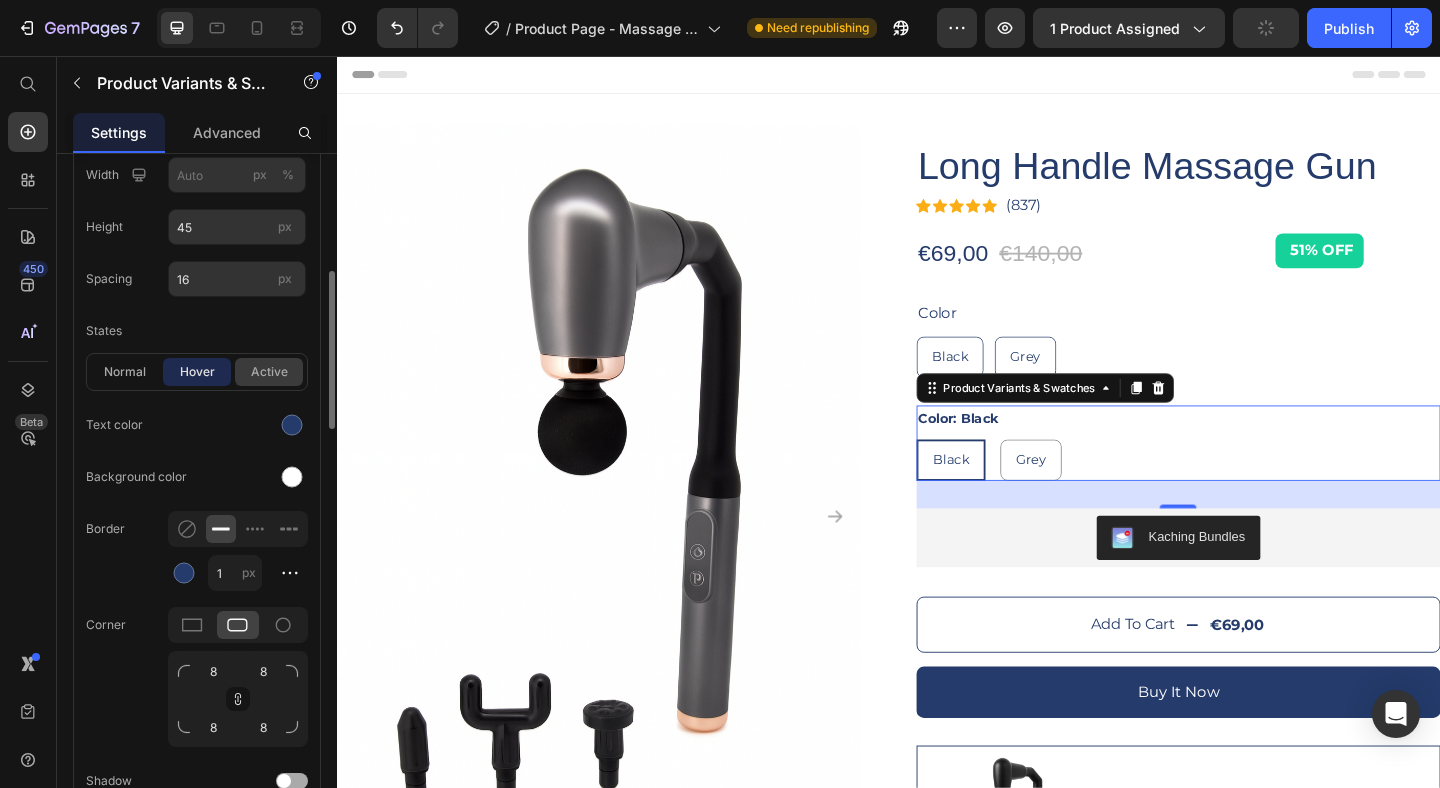 click on "active" at bounding box center (269, 372) 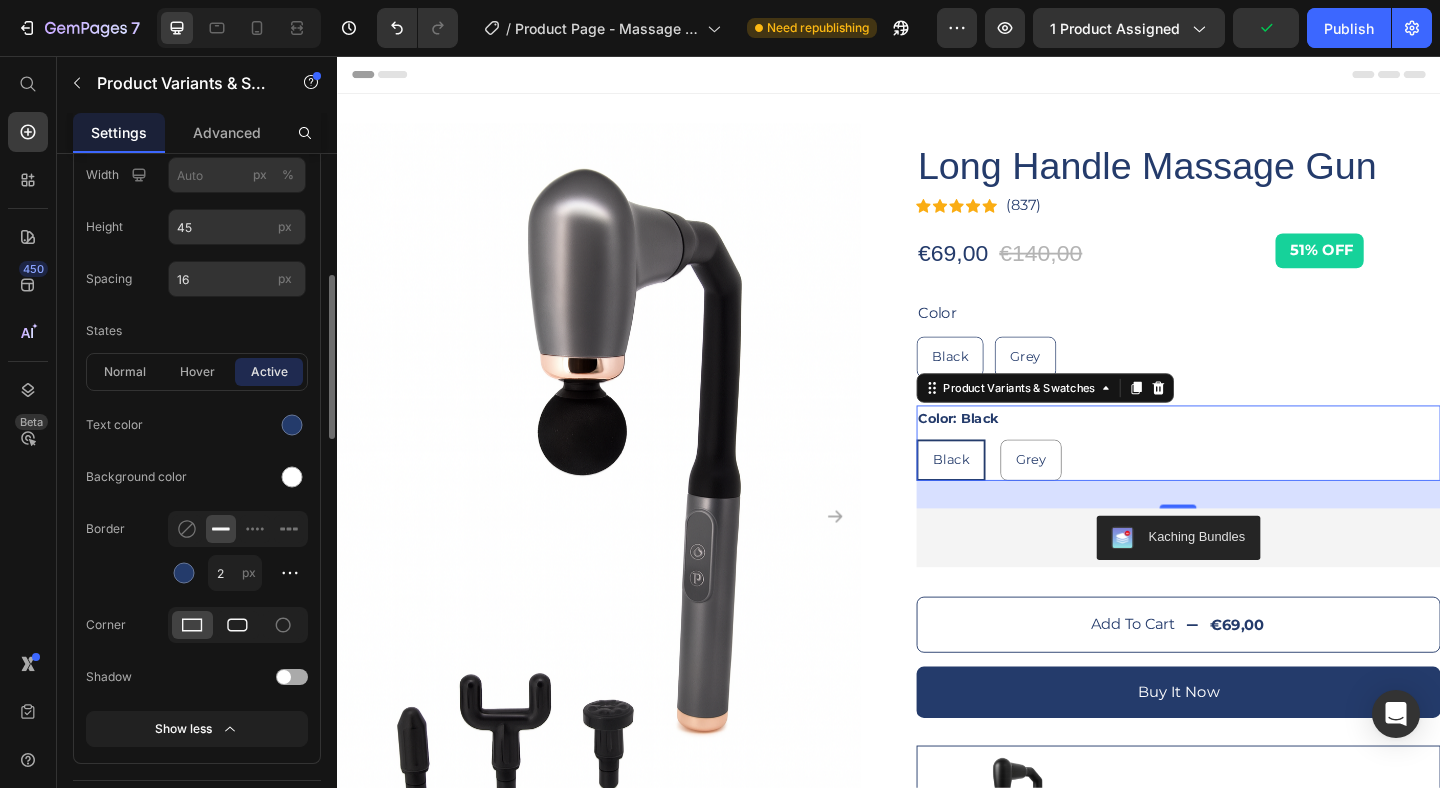 click 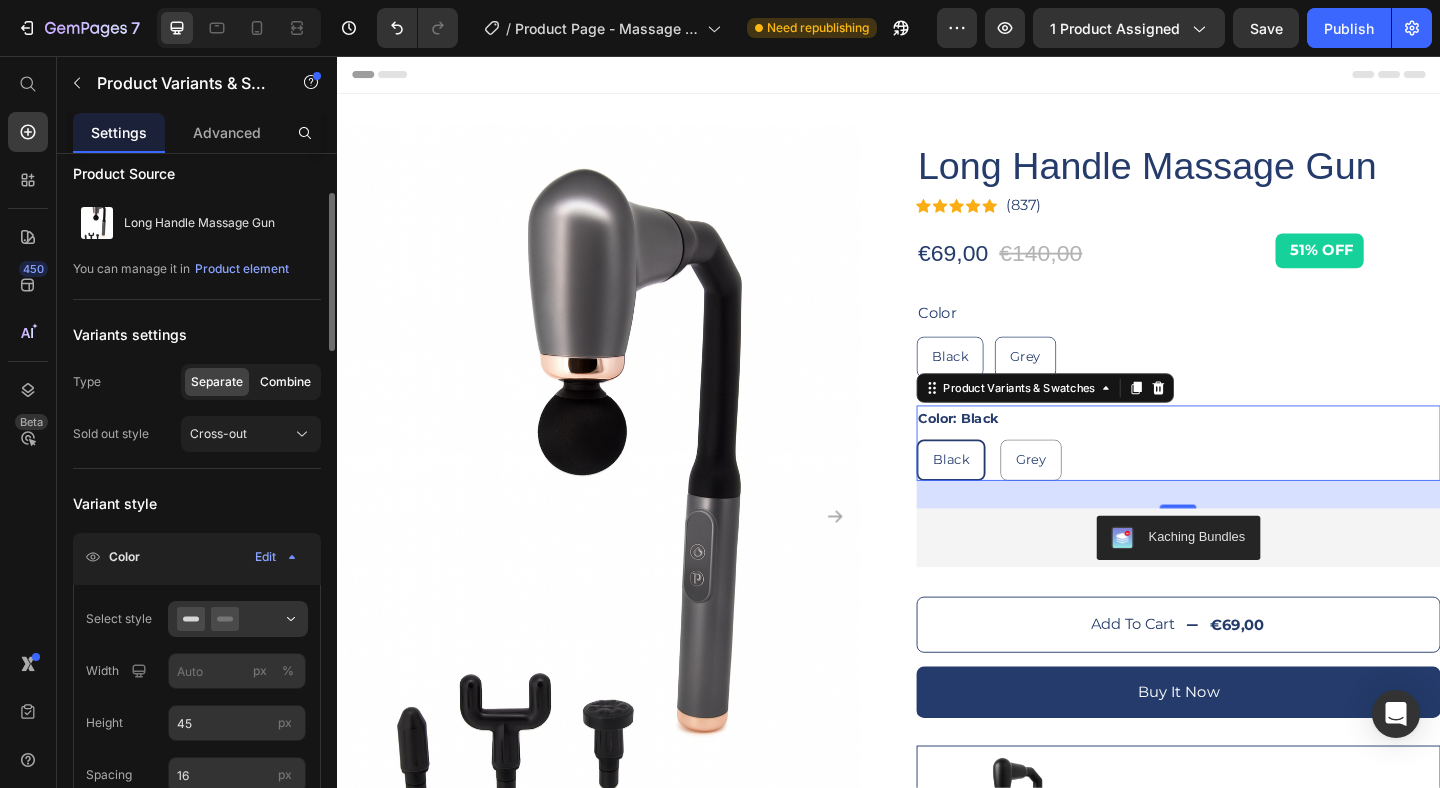 scroll, scrollTop: 44, scrollLeft: 0, axis: vertical 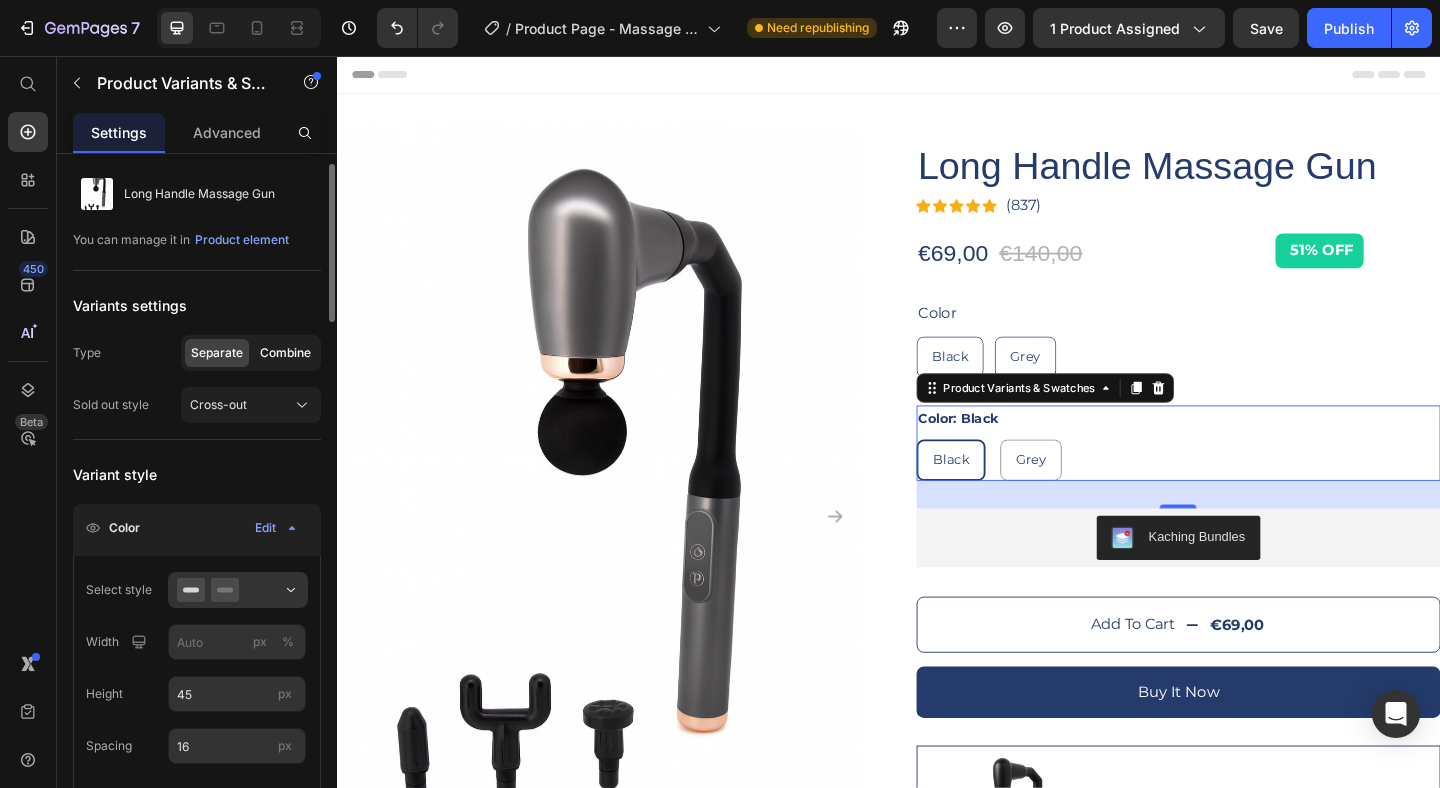 drag, startPoint x: 282, startPoint y: 358, endPoint x: 270, endPoint y: 357, distance: 12.0415945 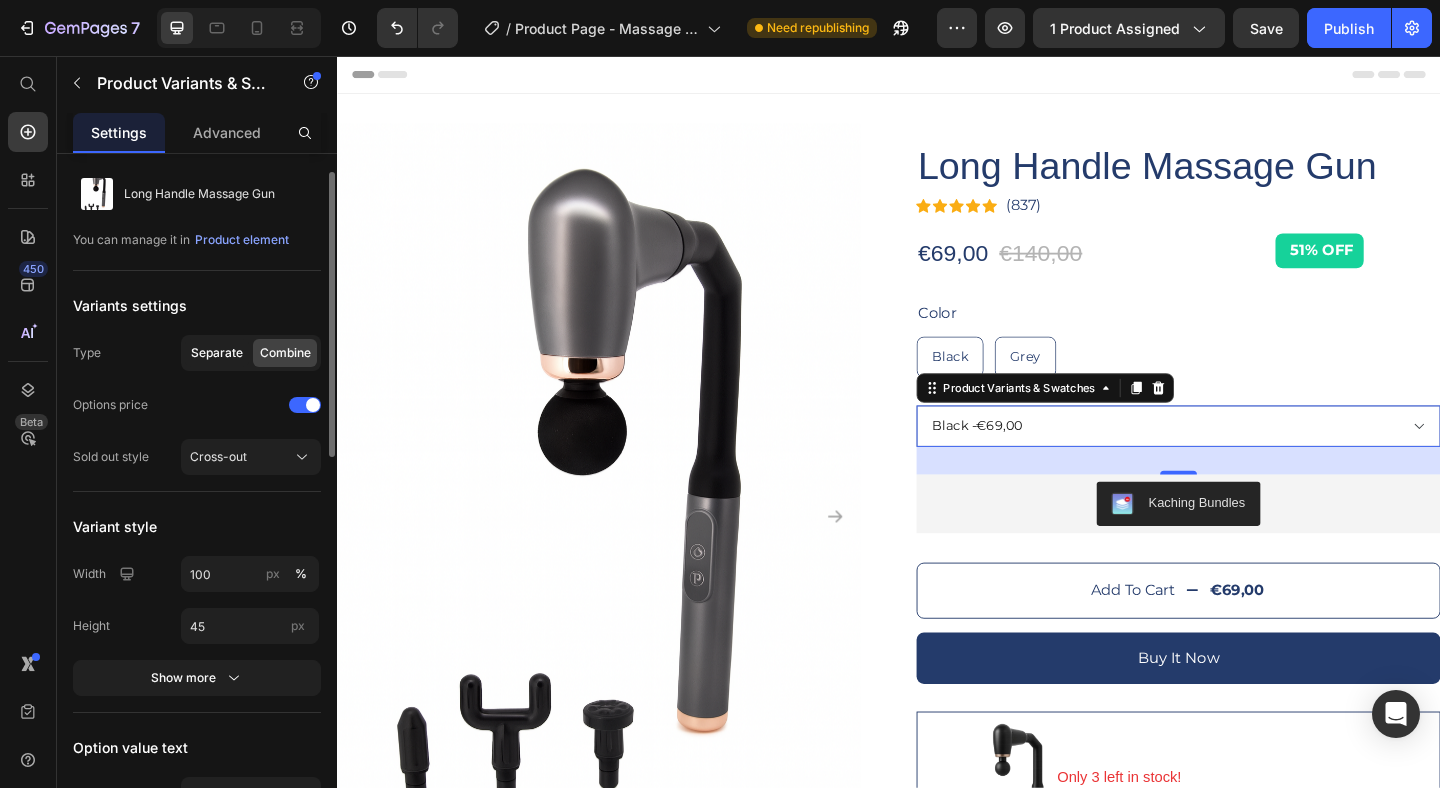 click on "Separate" 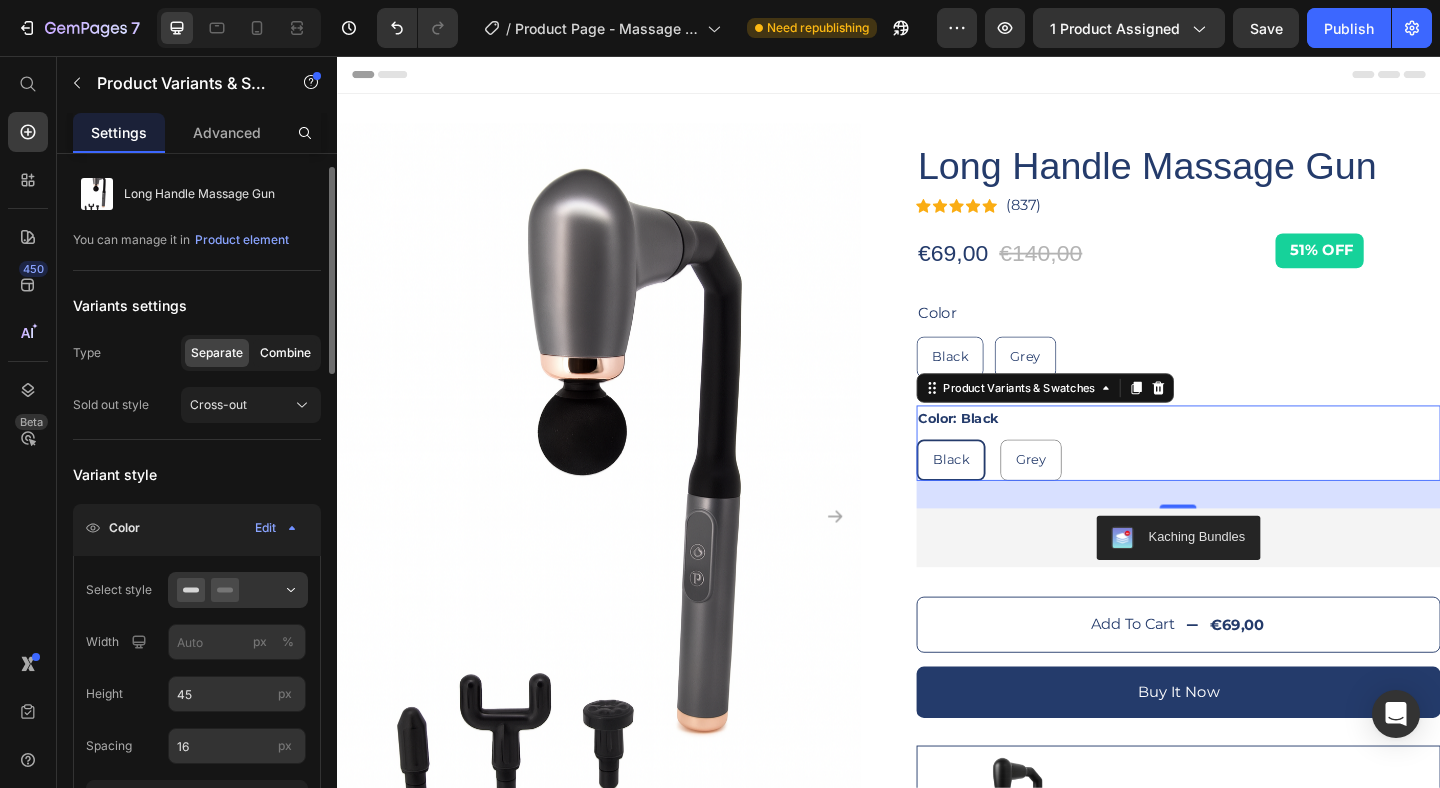 click on "Combine" 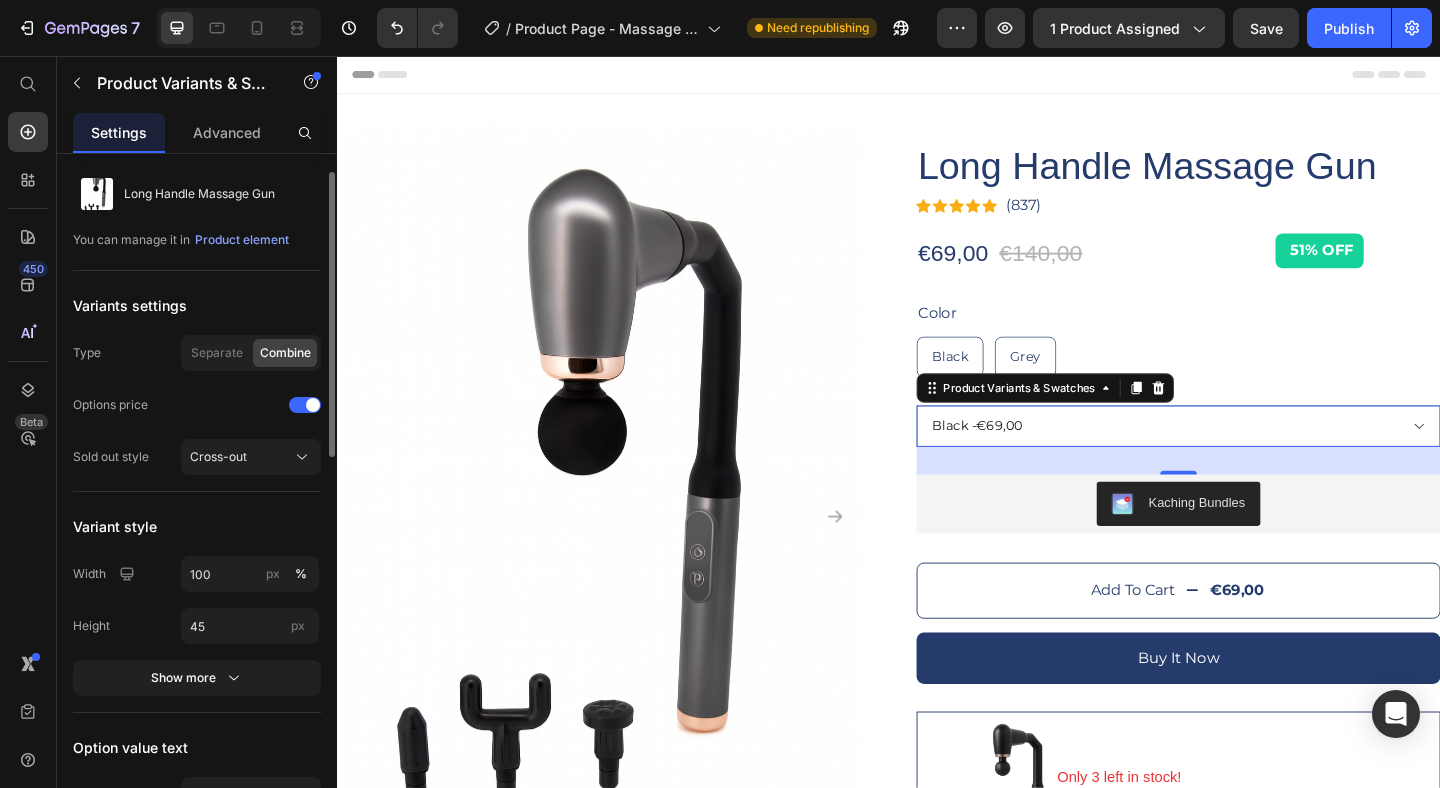 click on "Combine" 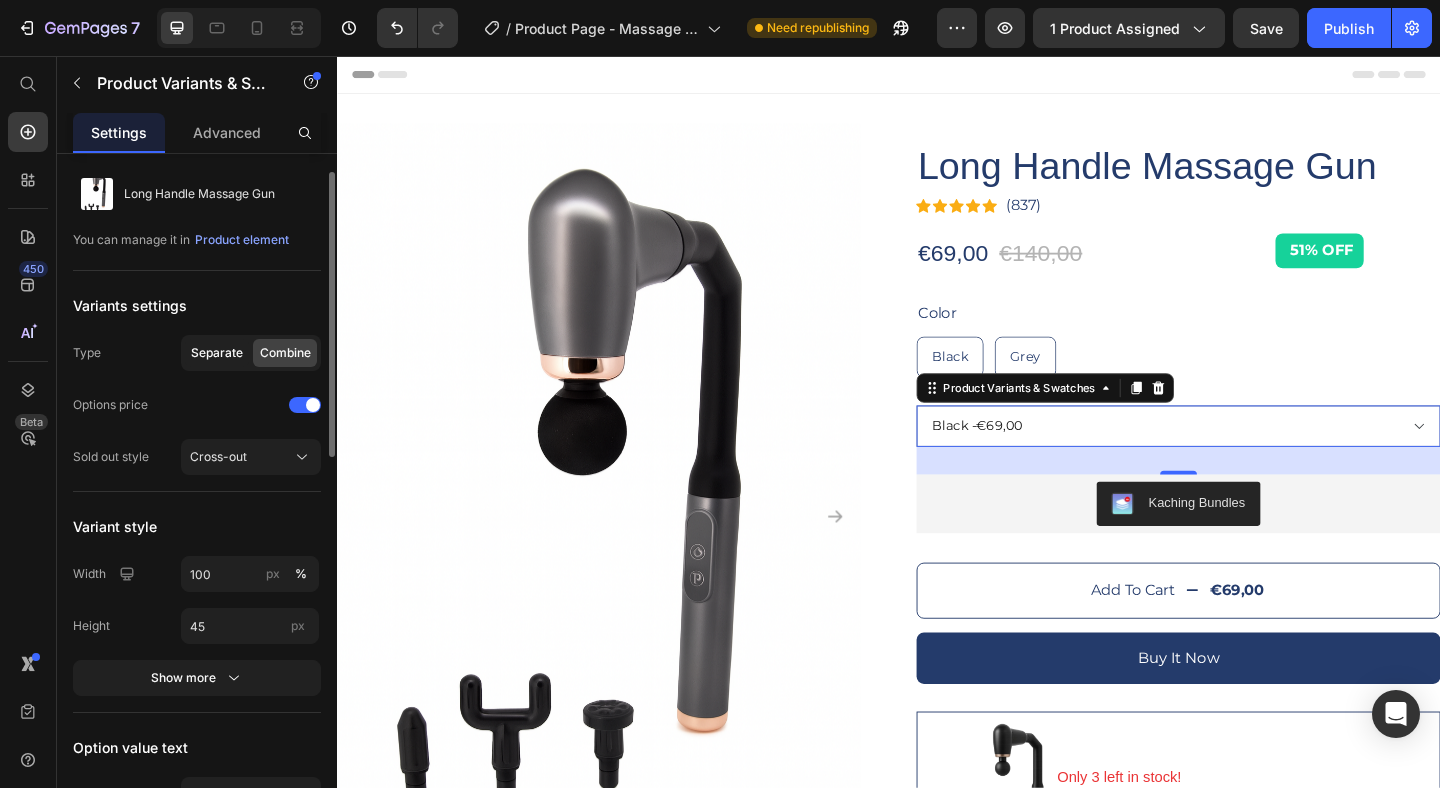 click on "Separate" 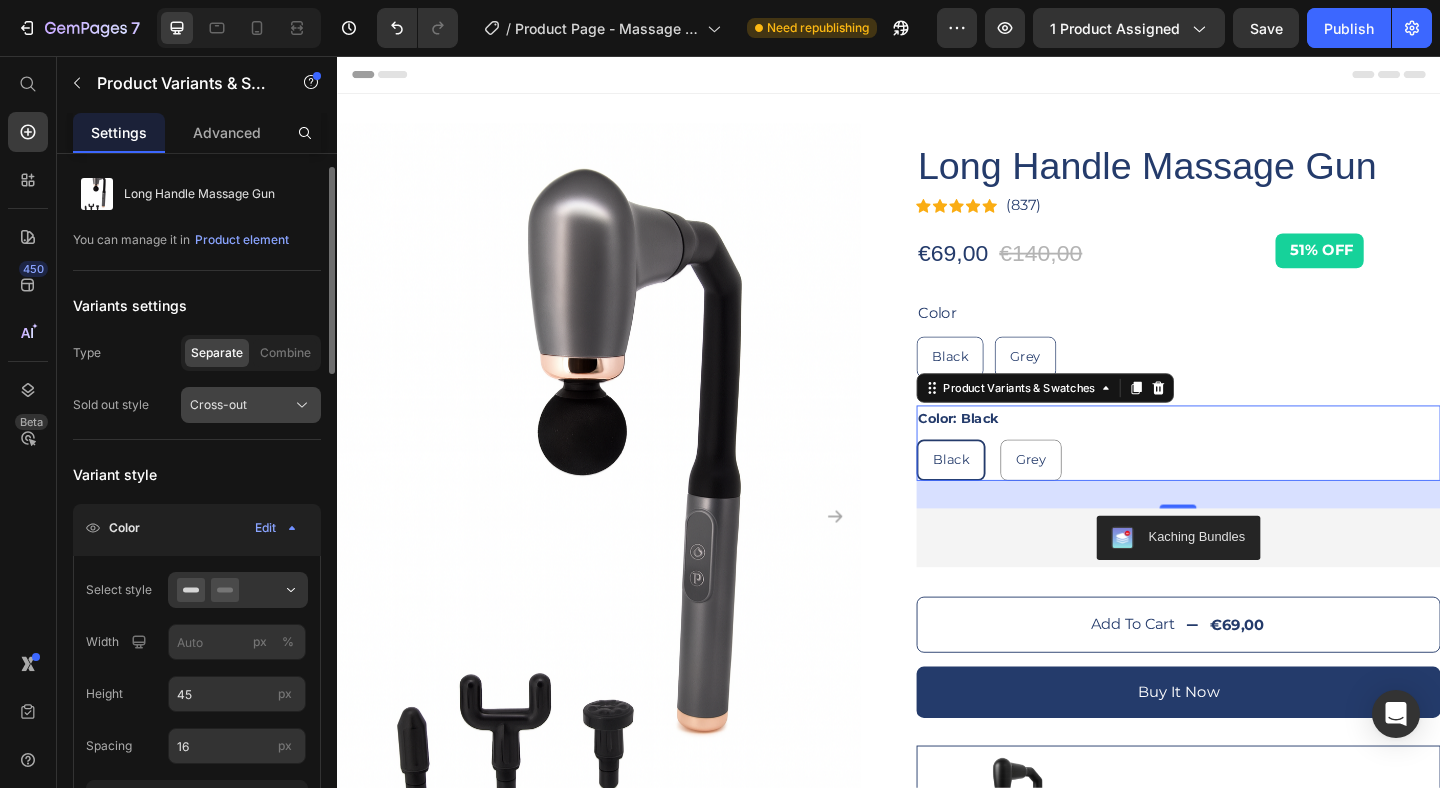 scroll, scrollTop: 48, scrollLeft: 0, axis: vertical 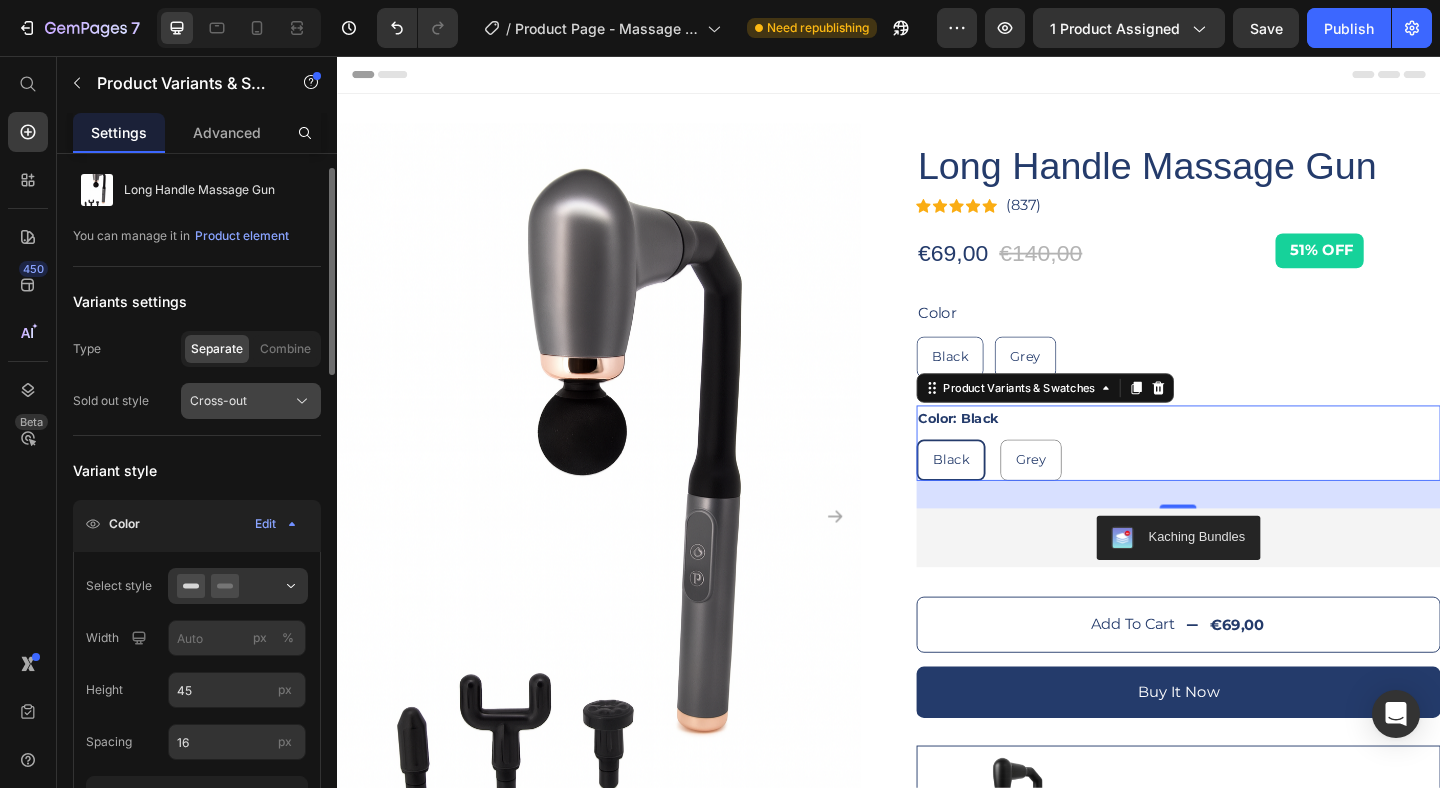 click on "Cross-out" at bounding box center (218, 401) 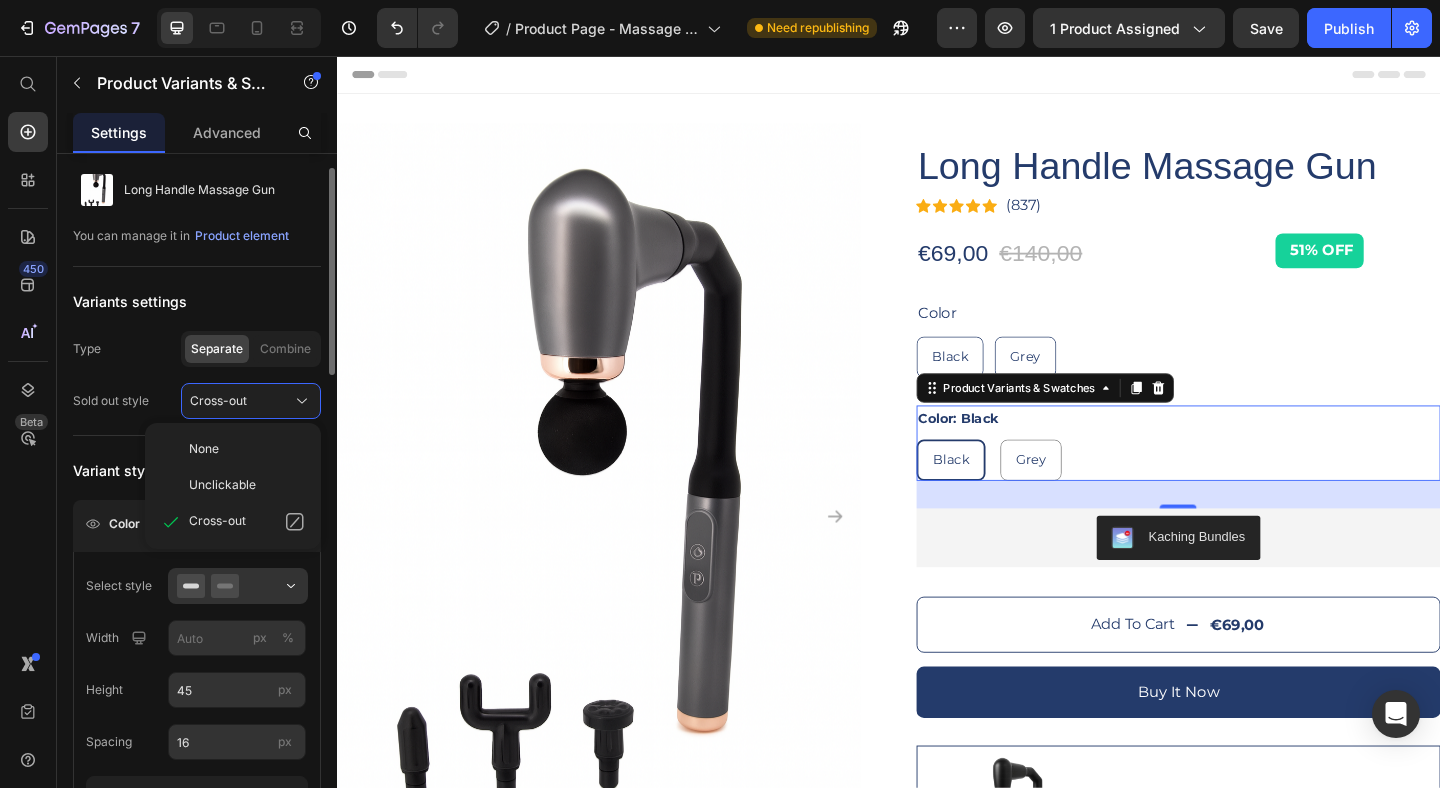 click on "Variants settings Type Separate Combine Sold out style Cross-out None Unclickable Cross-out" 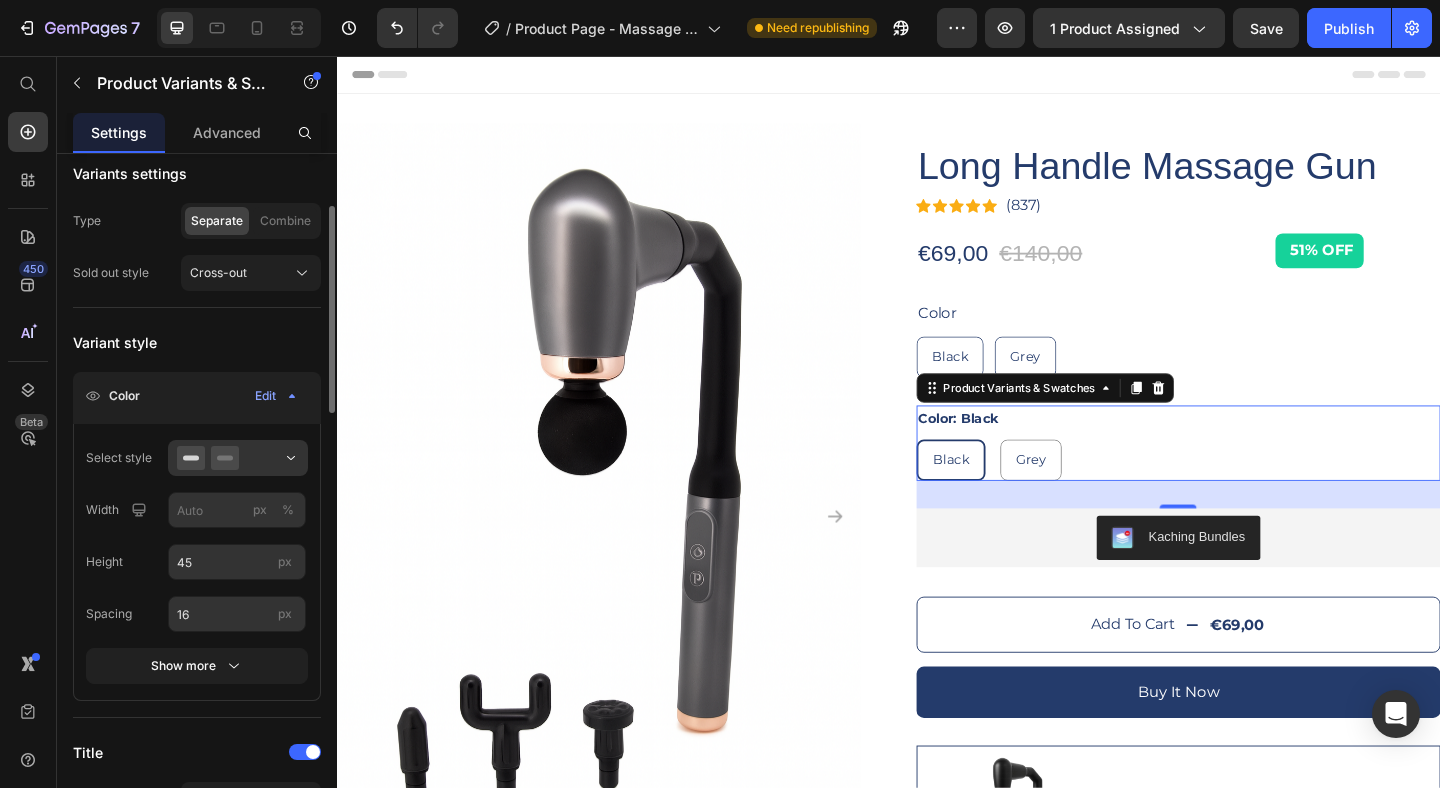 scroll, scrollTop: 180, scrollLeft: 0, axis: vertical 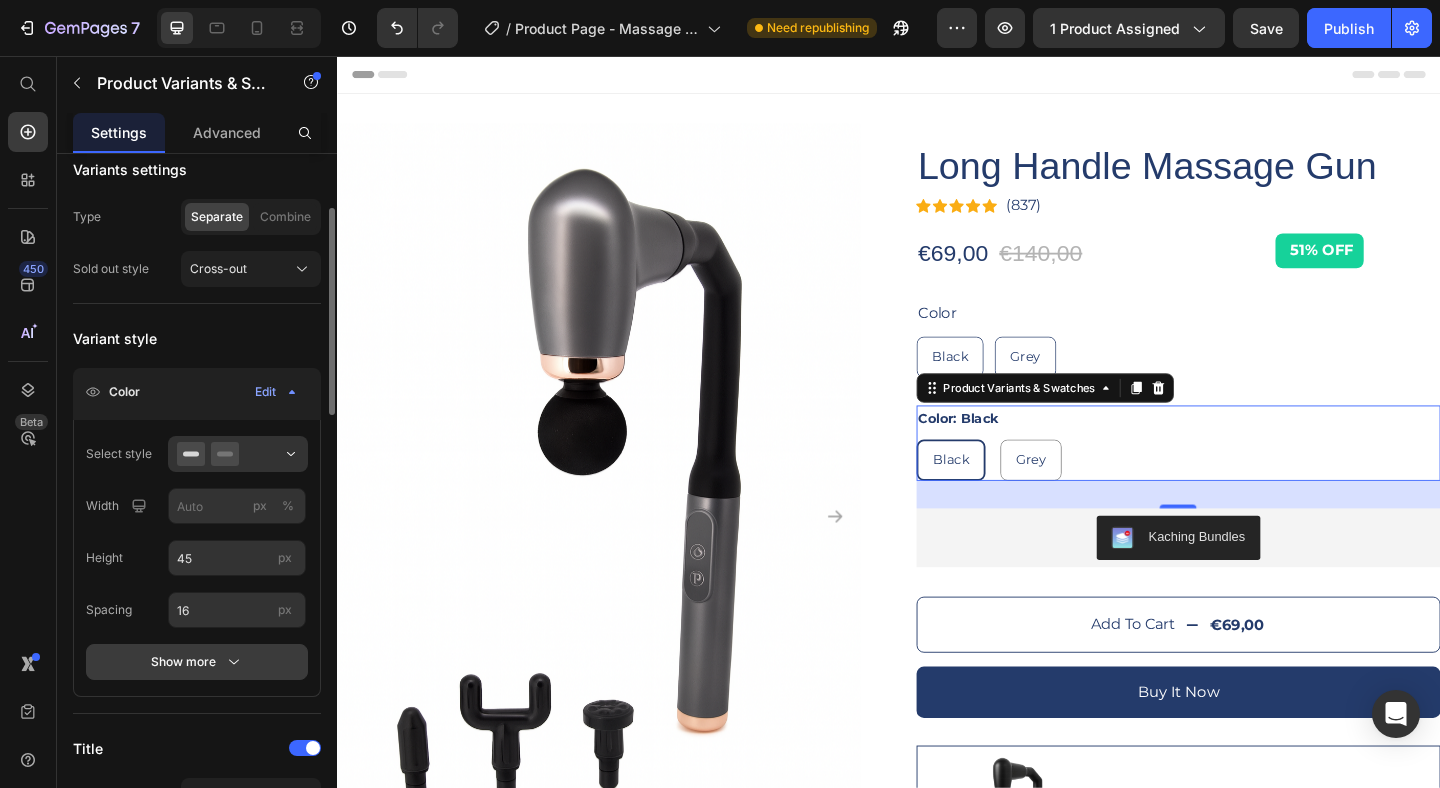 click on "Show more" at bounding box center [197, 662] 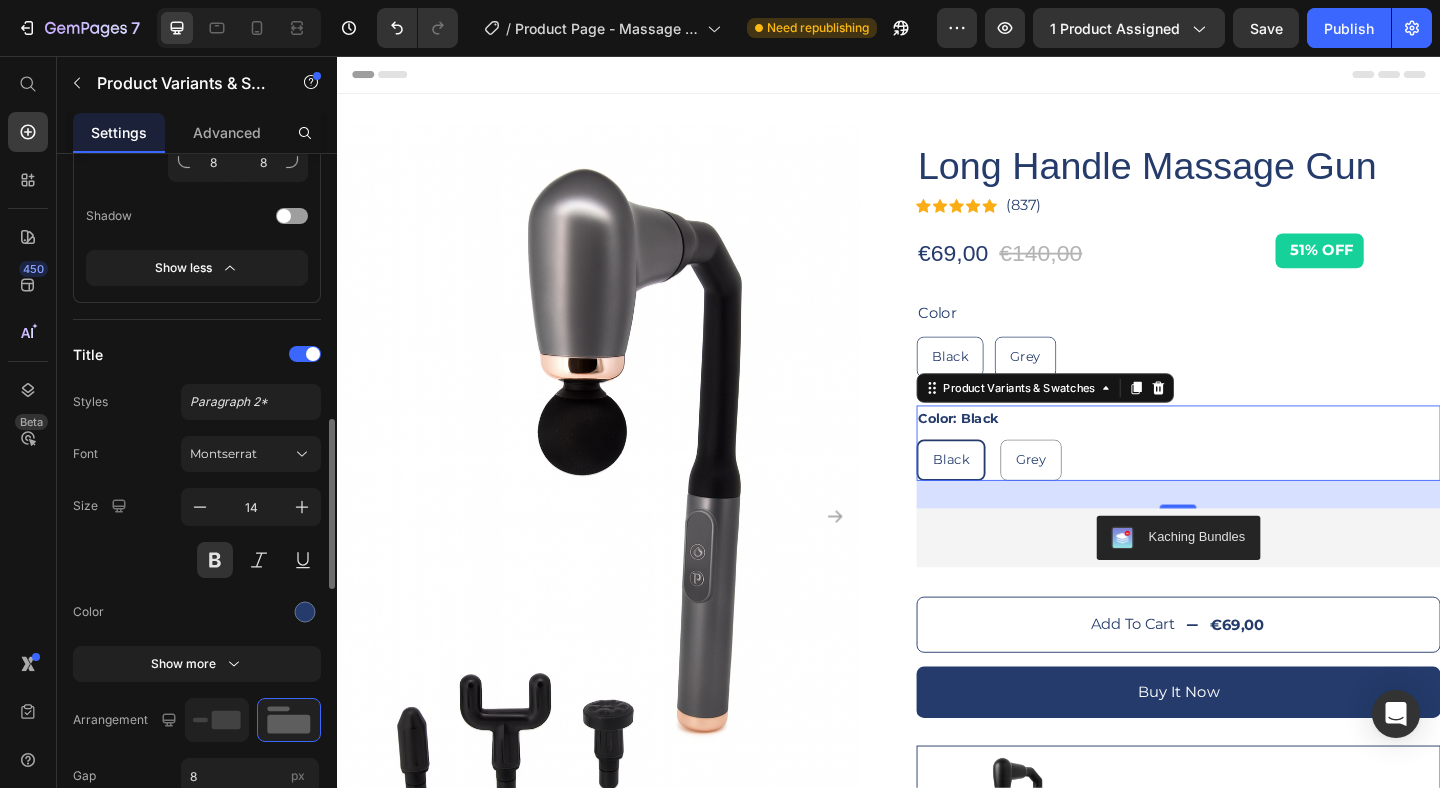 scroll, scrollTop: 1080, scrollLeft: 0, axis: vertical 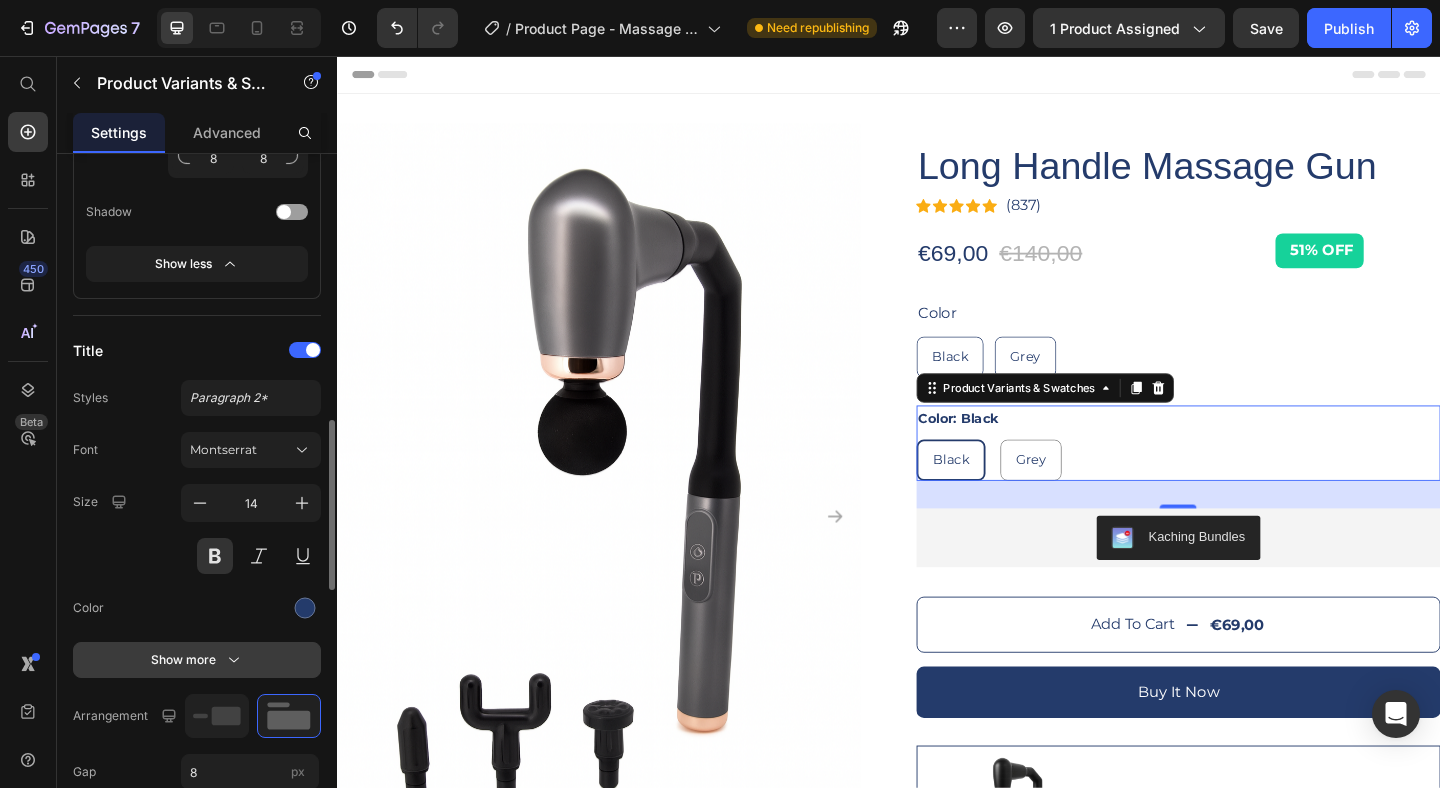 click on "Show more" at bounding box center [197, 660] 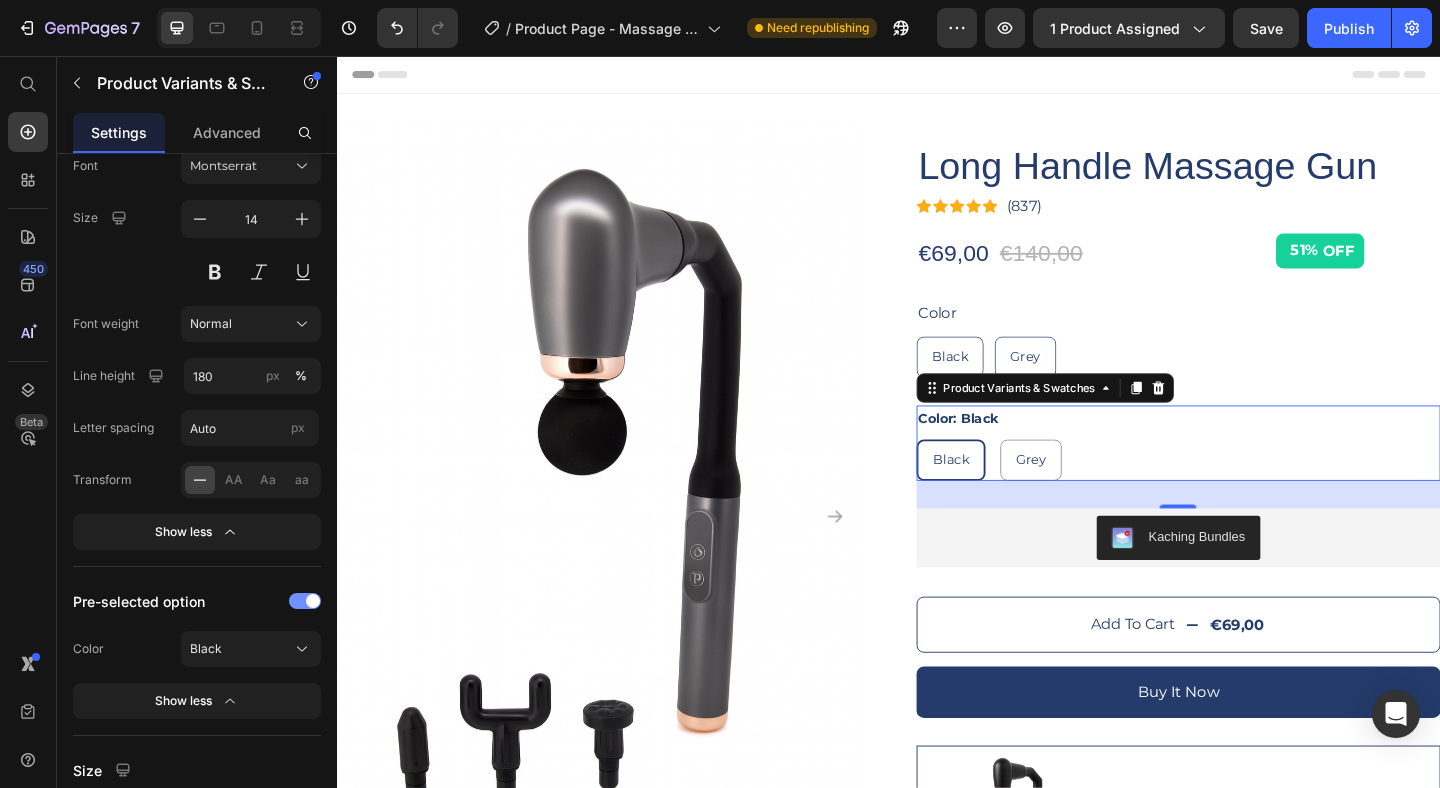 scroll, scrollTop: 2320, scrollLeft: 0, axis: vertical 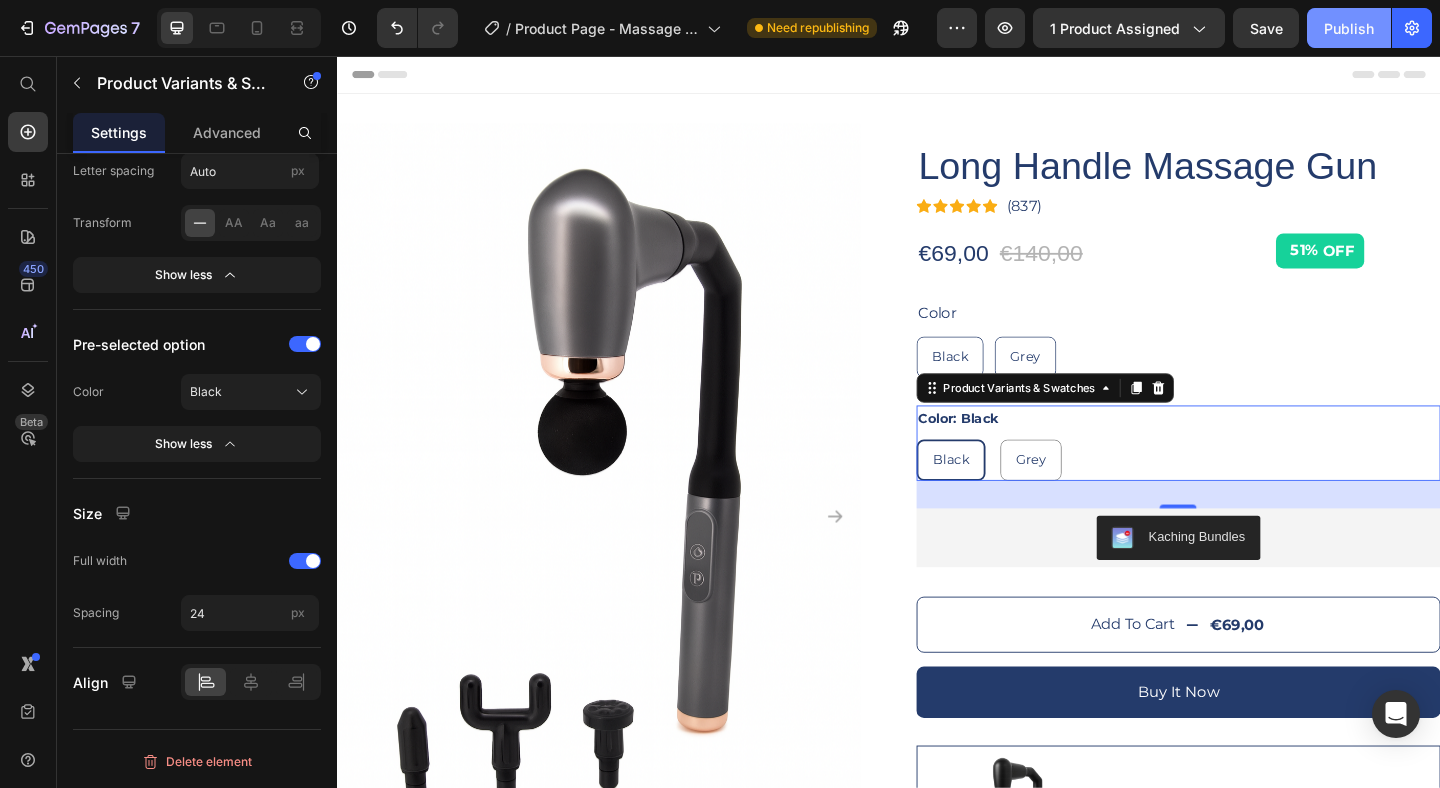click on "Publish" at bounding box center [1349, 28] 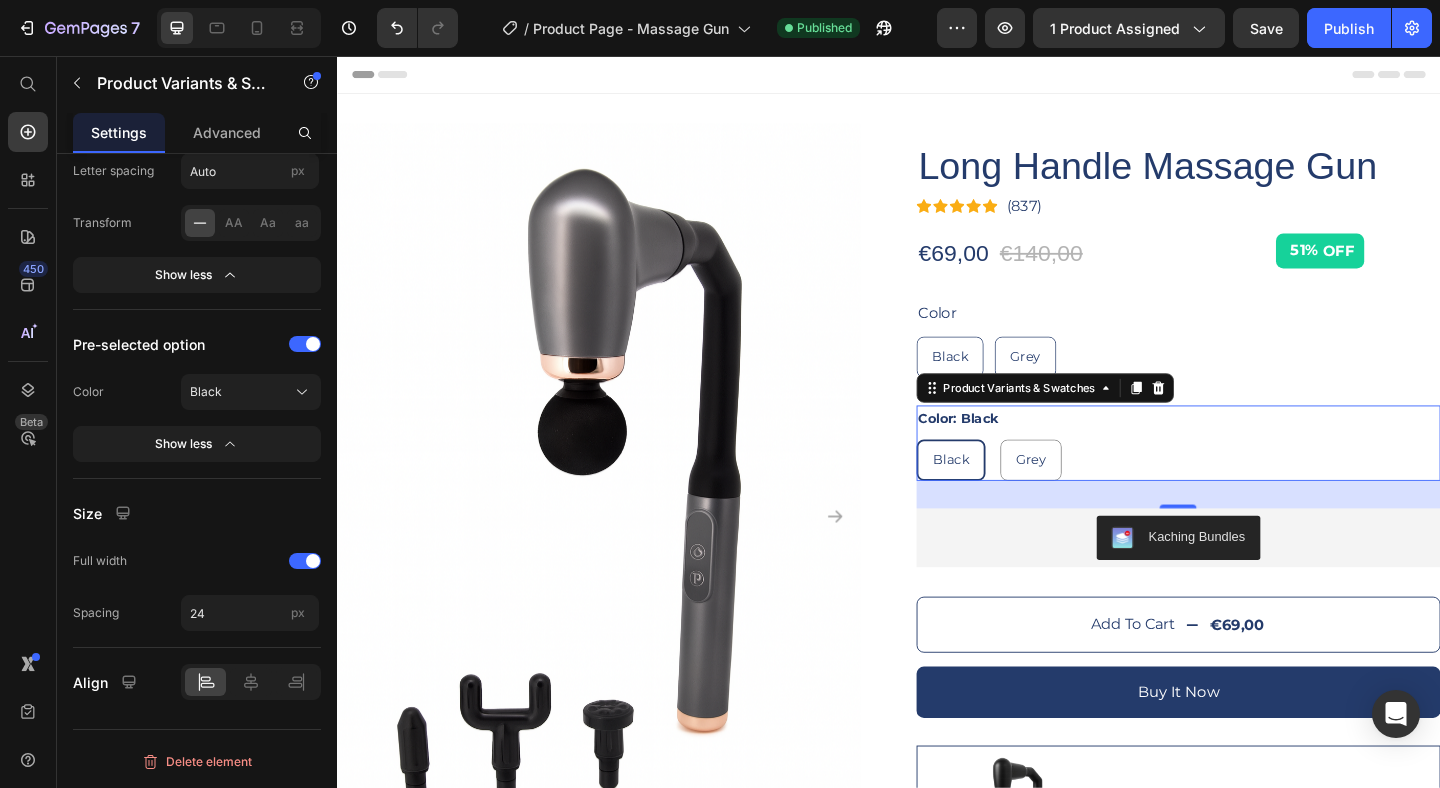 click 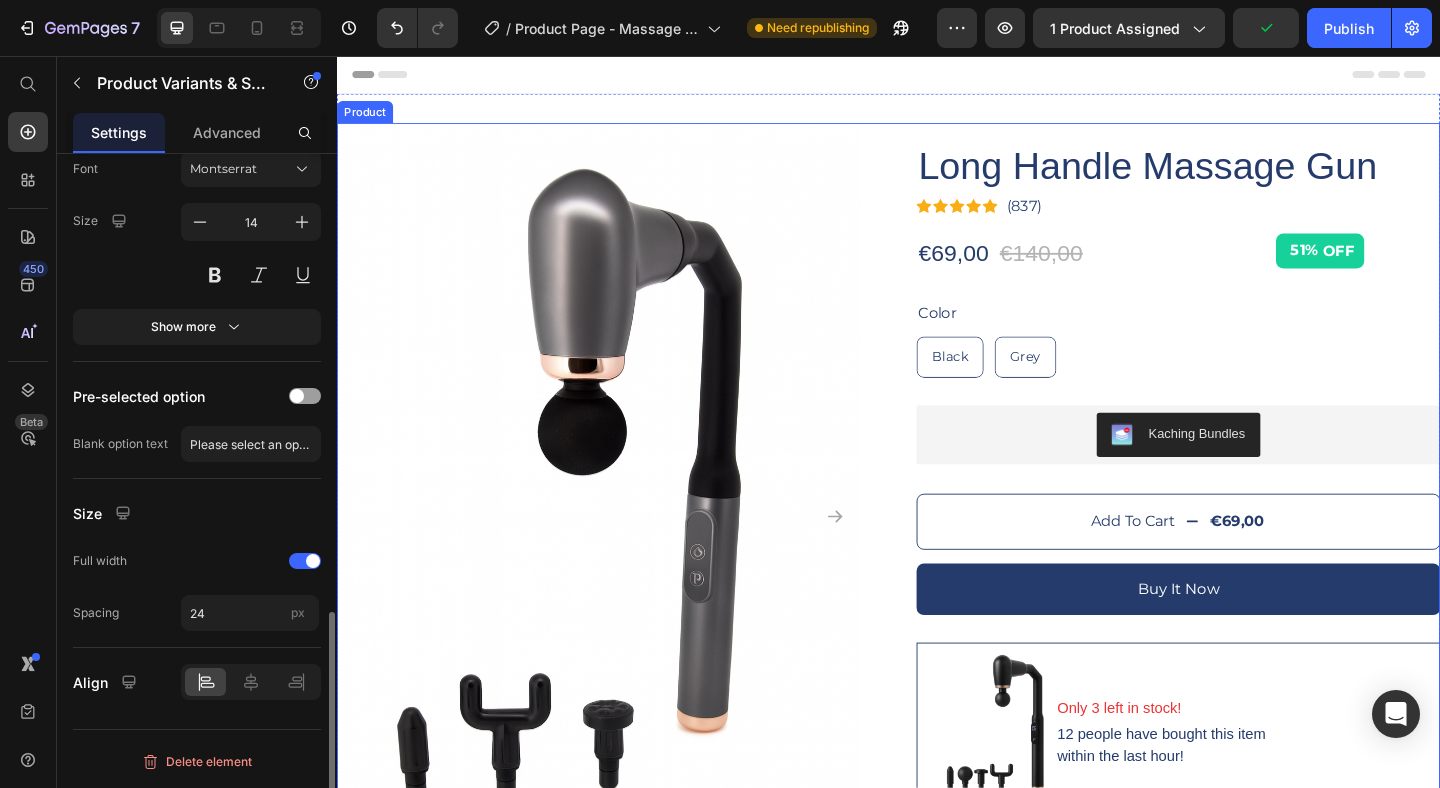 click on "Black Black Black Grey Grey Grey" at bounding box center (1252, 383) 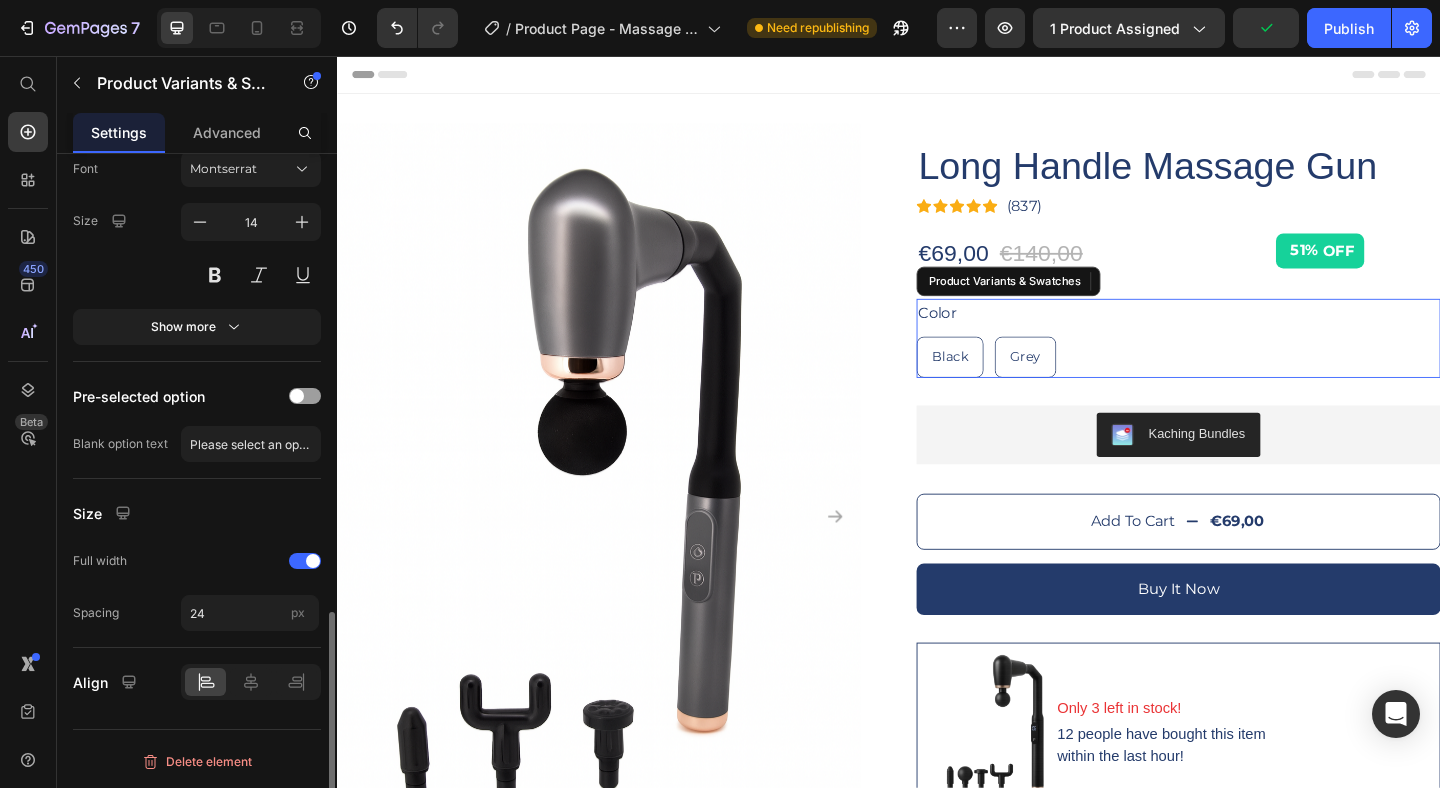 scroll, scrollTop: 1350, scrollLeft: 0, axis: vertical 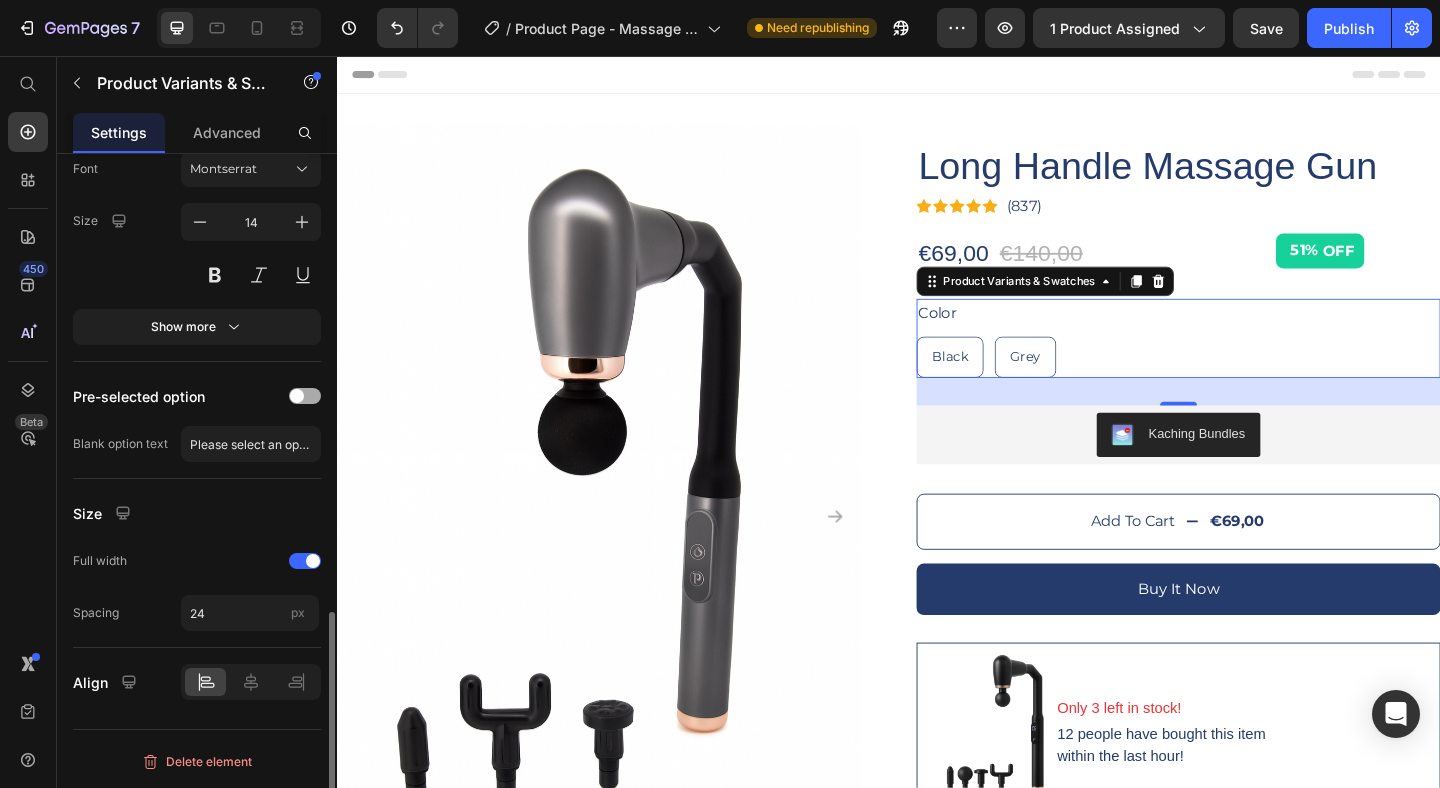 click on "Pre-selected option" 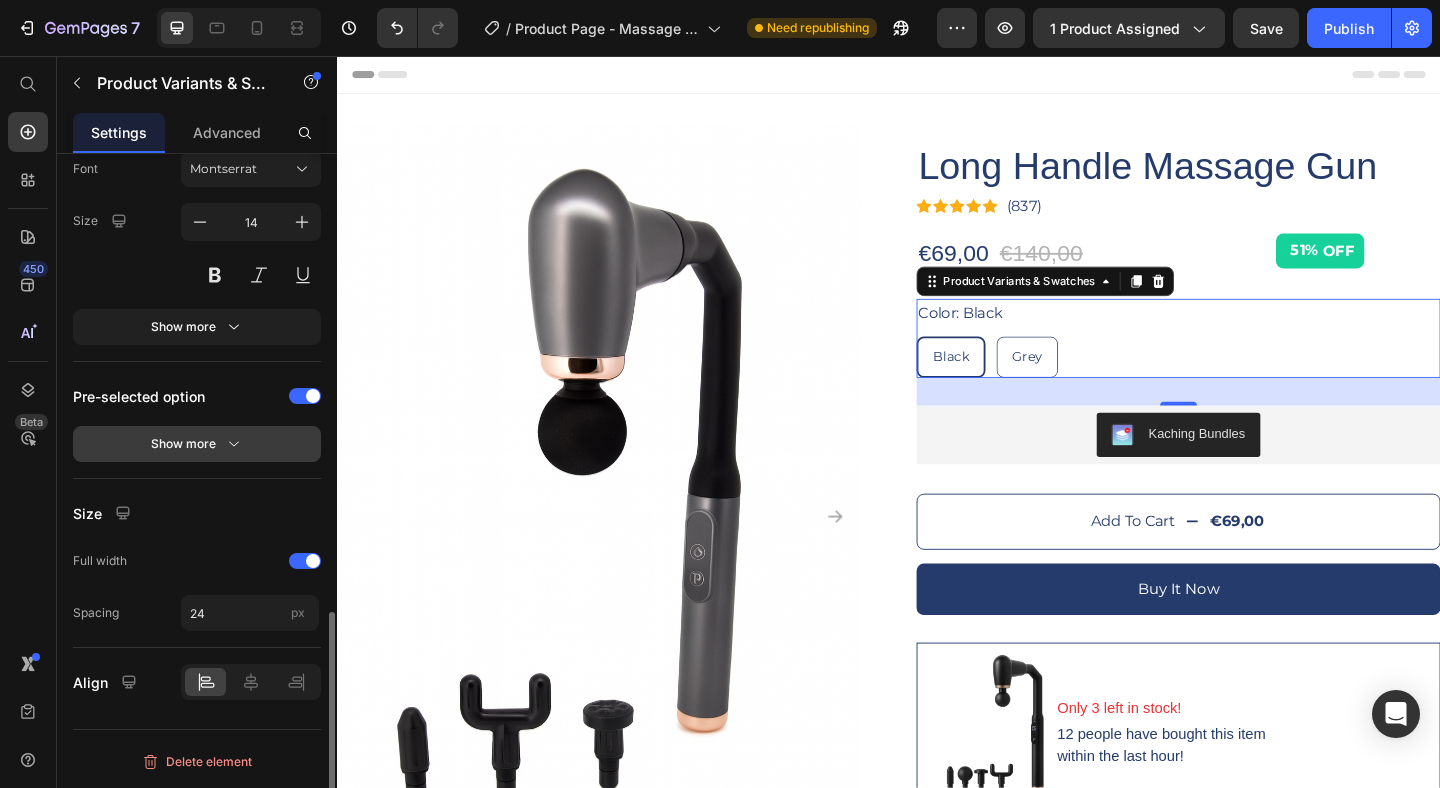 click on "Show more" at bounding box center [197, 444] 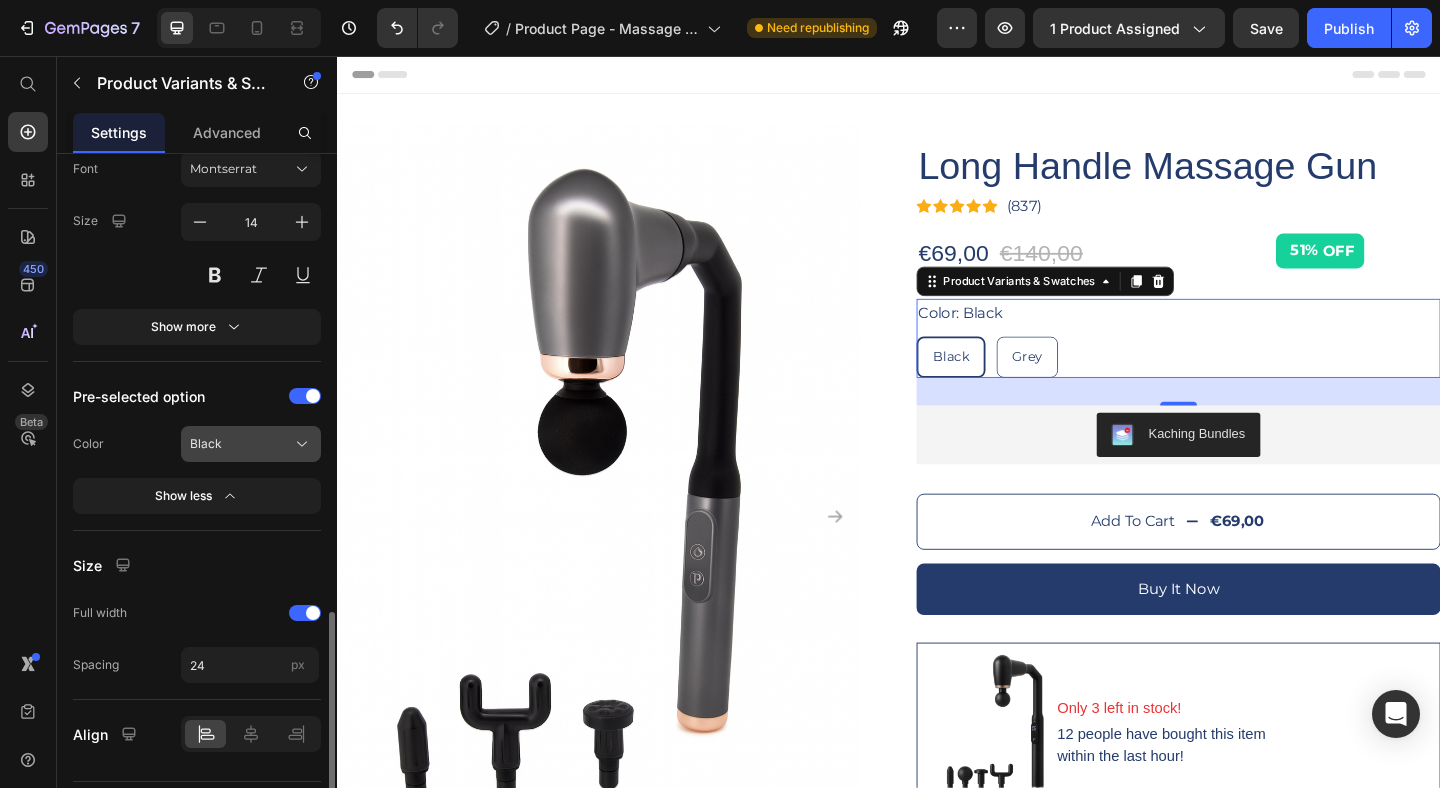 click on "Black" 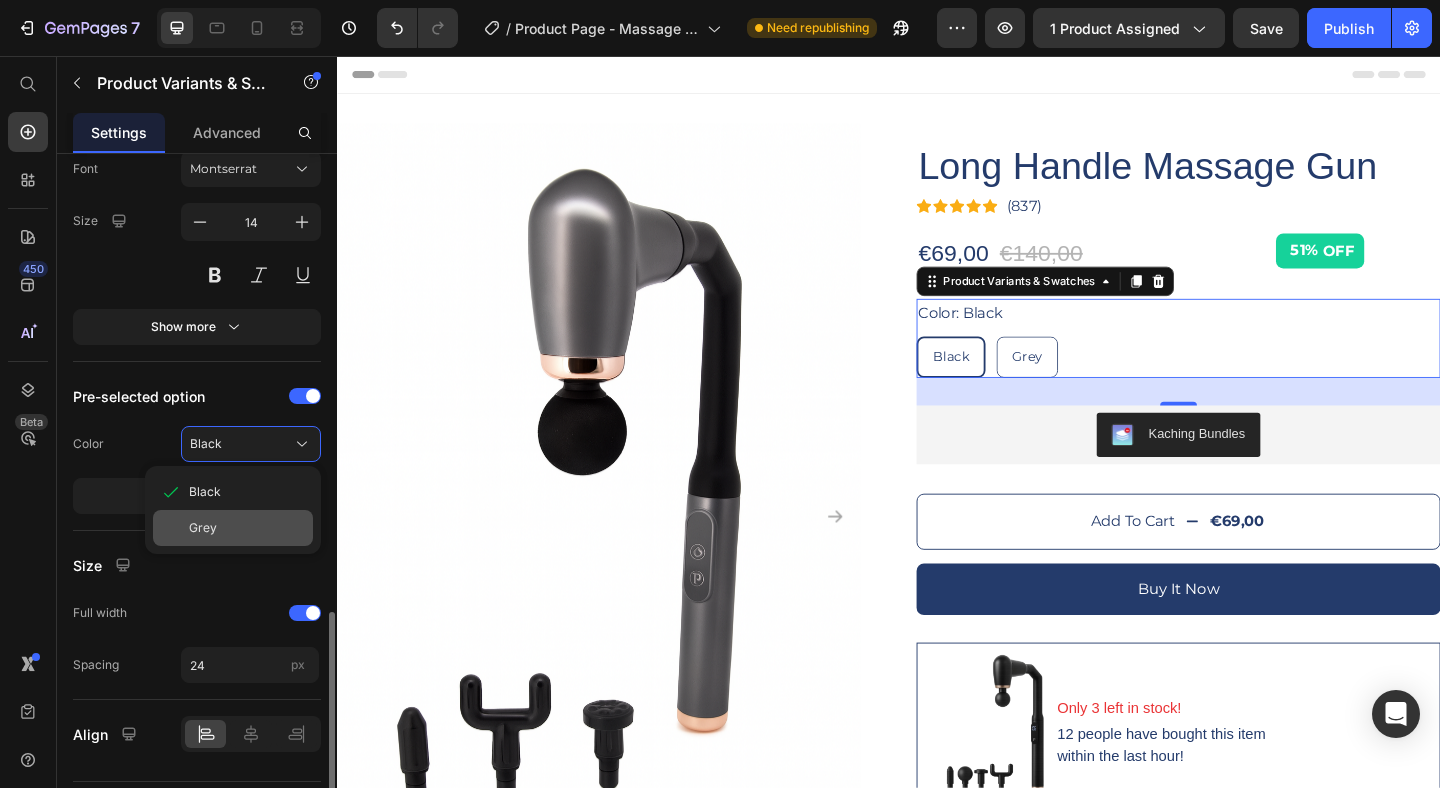 click on "Grey" at bounding box center (247, 528) 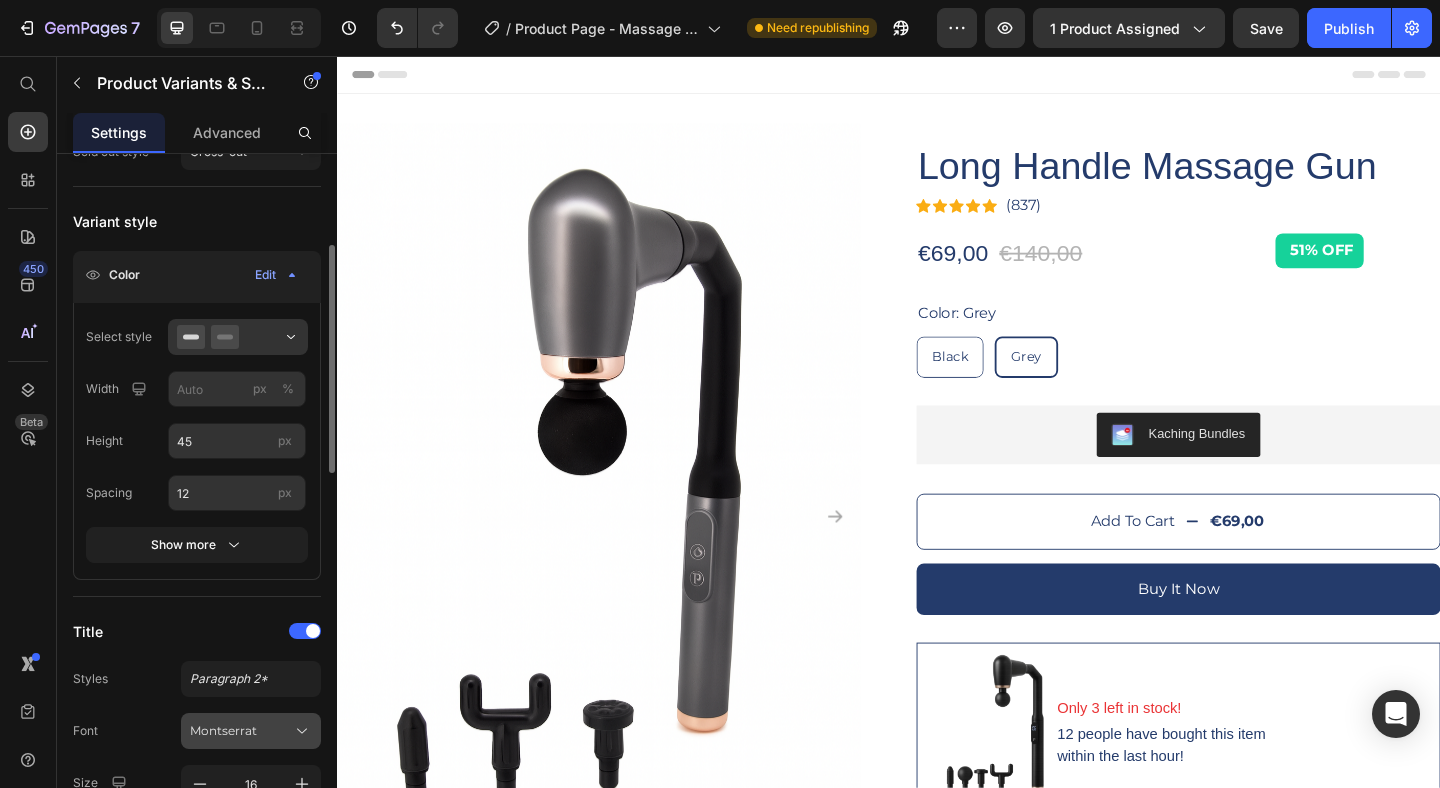 scroll, scrollTop: 0, scrollLeft: 0, axis: both 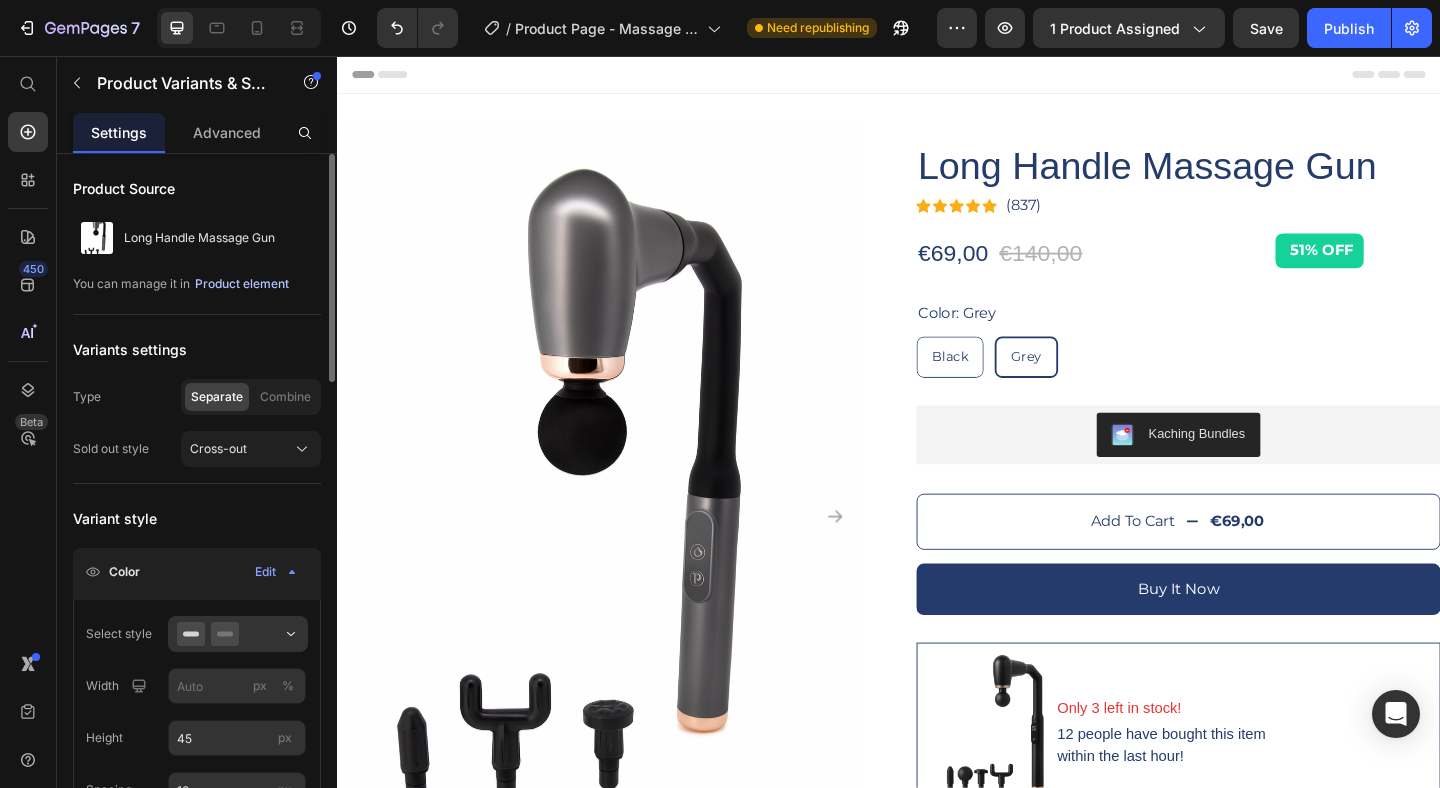 click on "Product element" at bounding box center (242, 284) 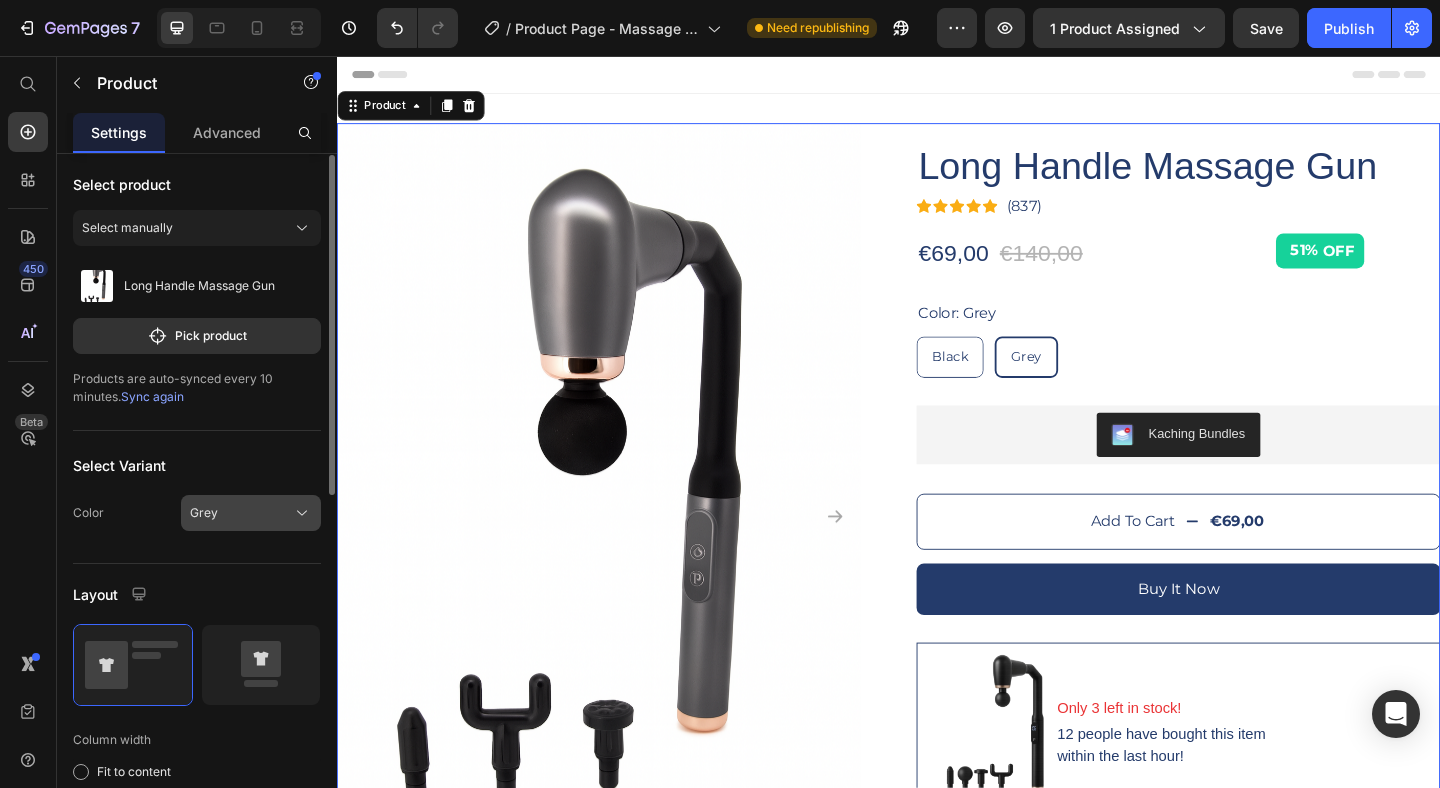 scroll, scrollTop: 69, scrollLeft: 0, axis: vertical 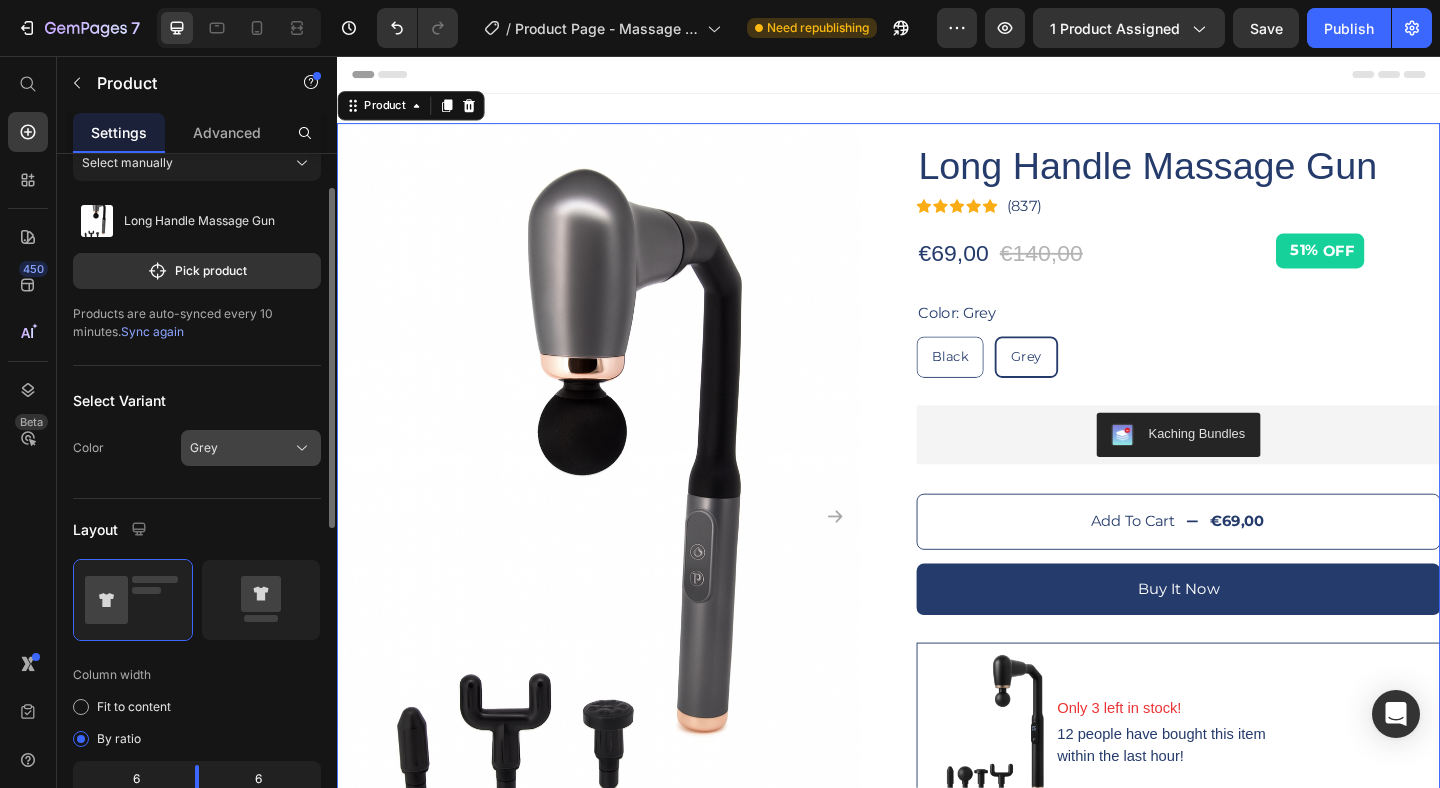 click on "Grey" 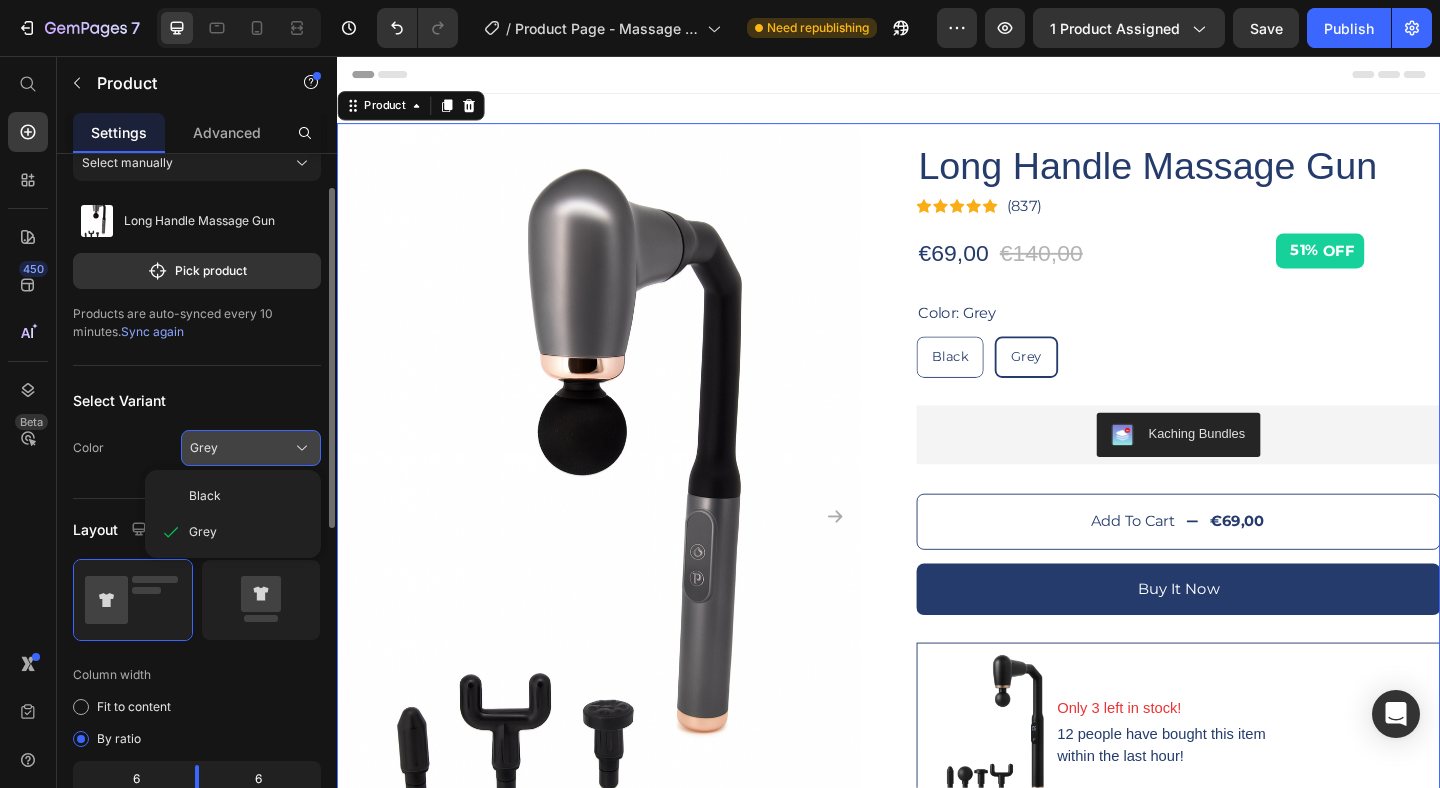 click on "Grey" at bounding box center (251, 448) 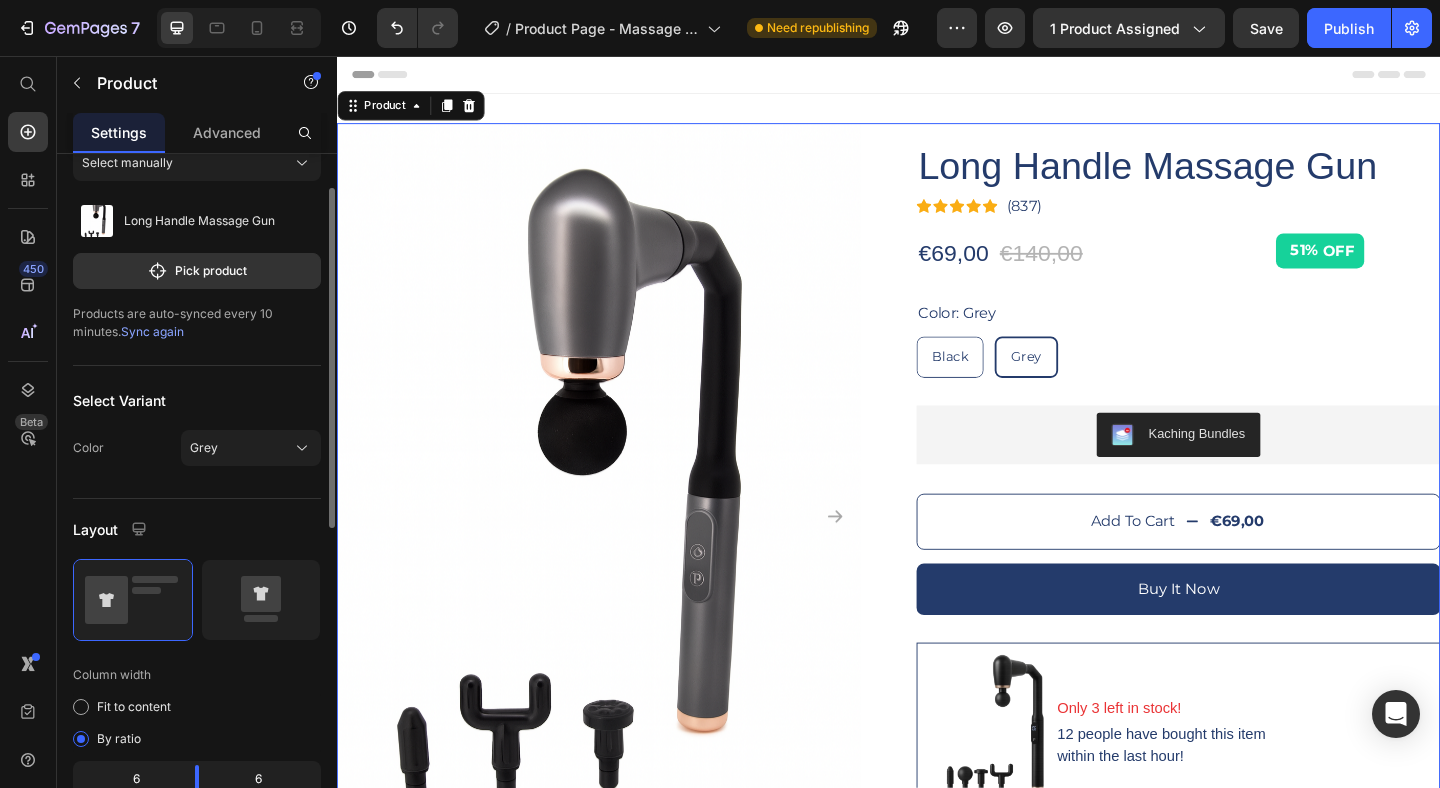 click on "Color Grey" 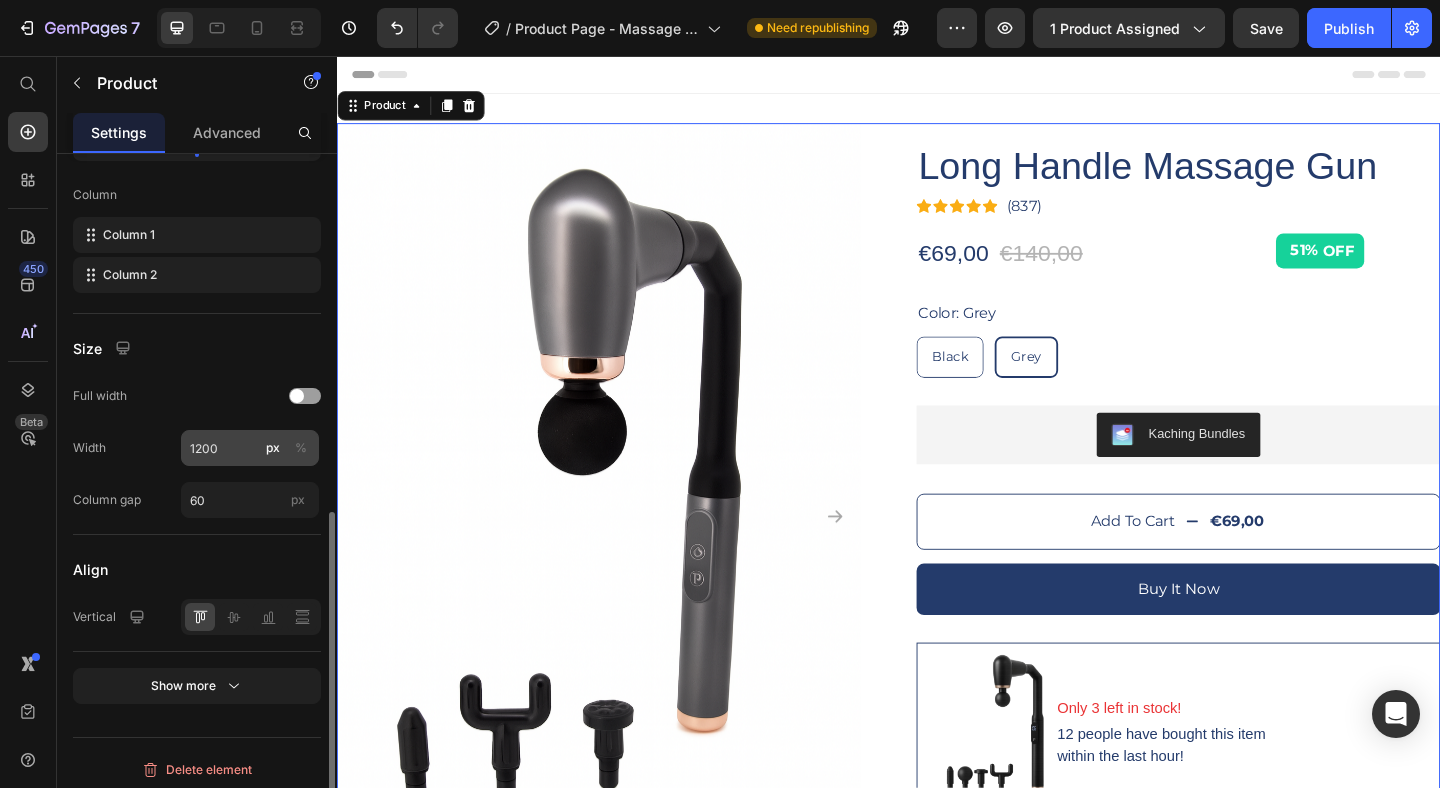 scroll, scrollTop: 712, scrollLeft: 0, axis: vertical 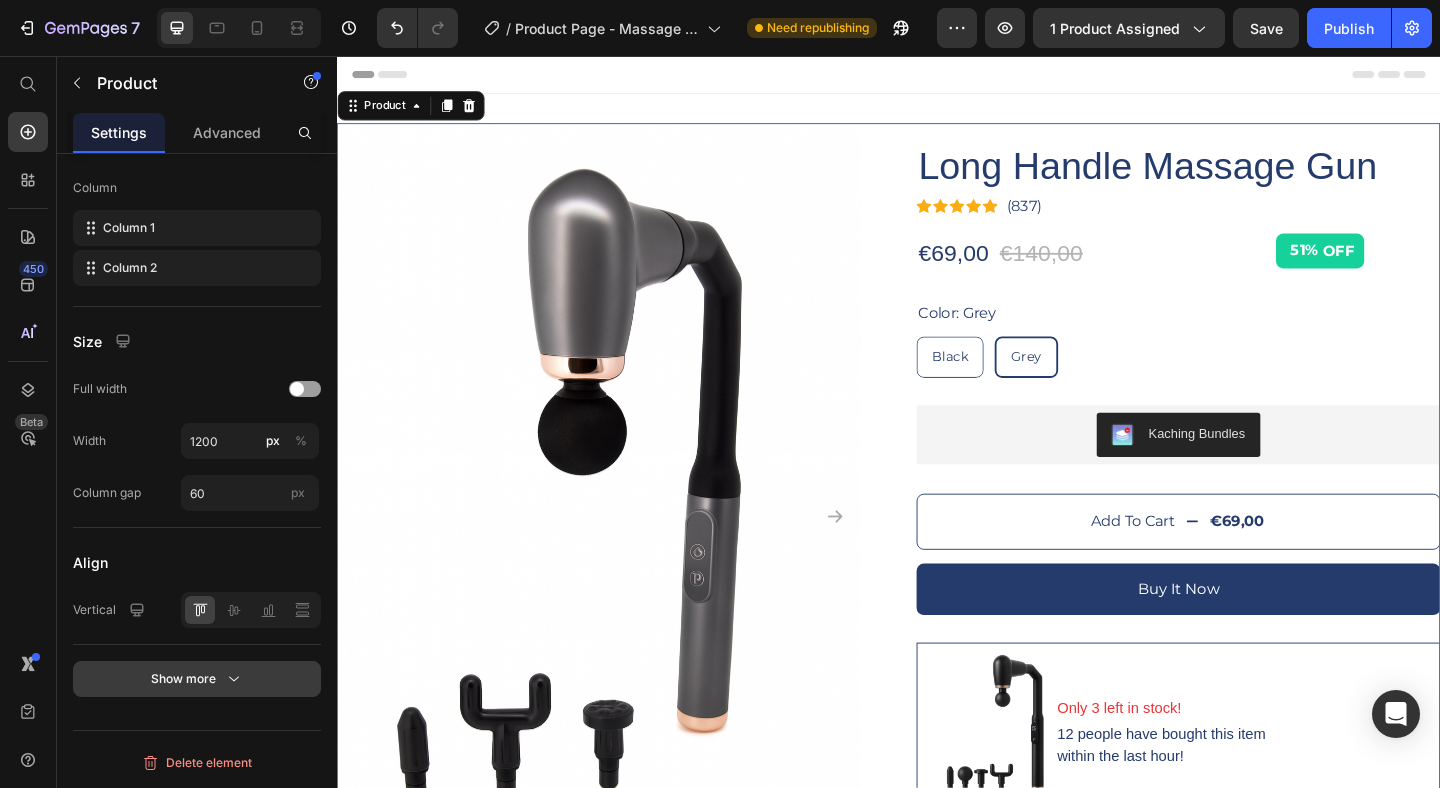click 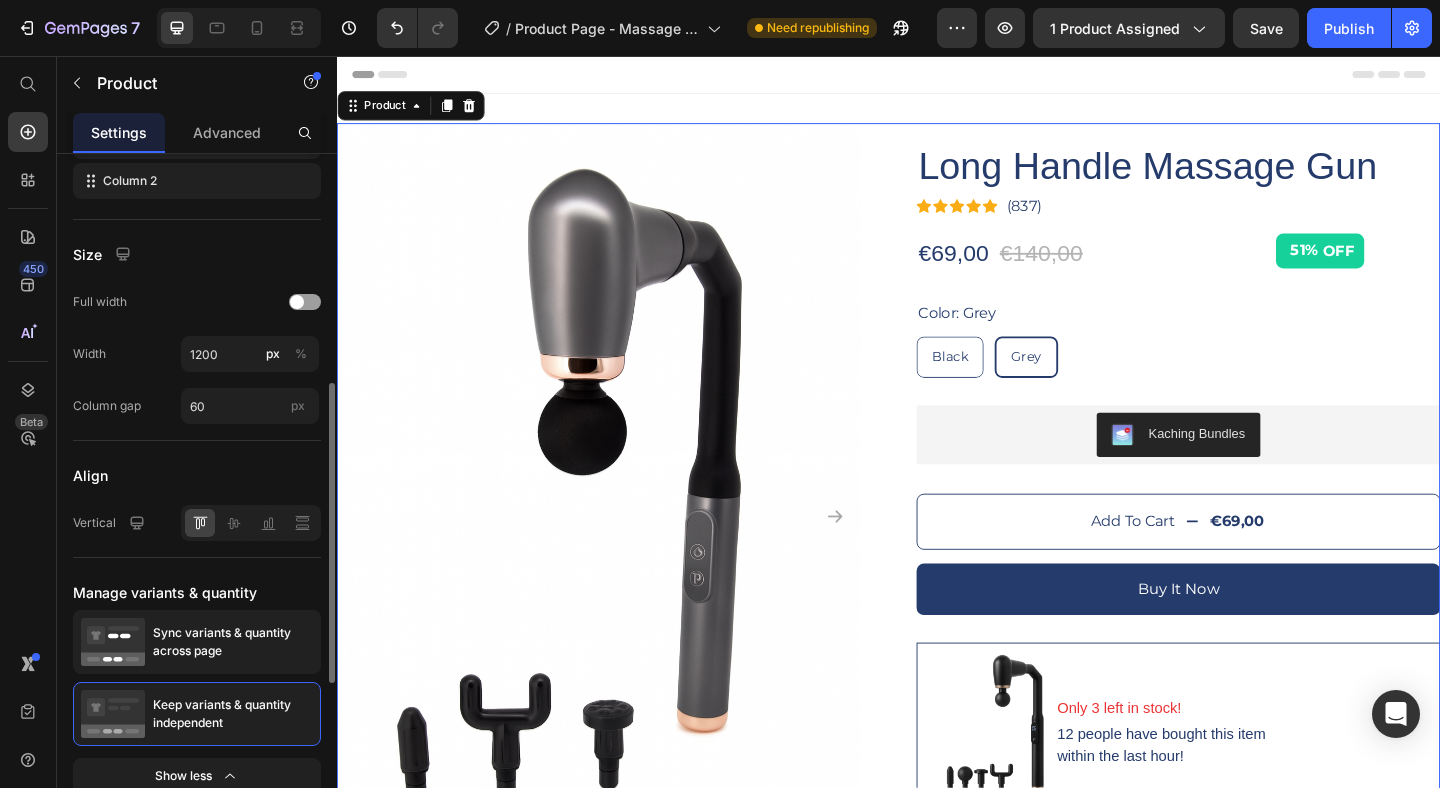 scroll, scrollTop: 896, scrollLeft: 0, axis: vertical 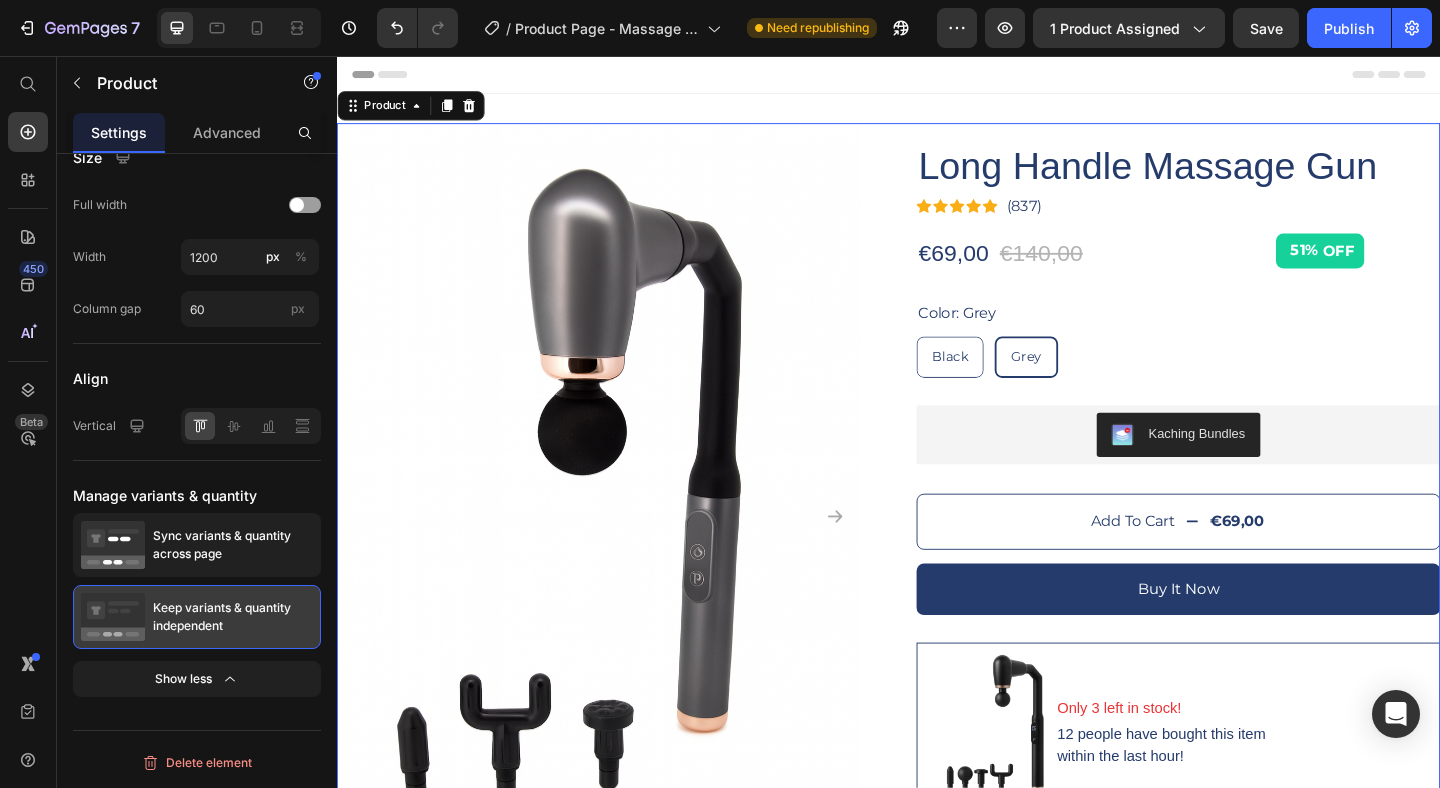 click on "Keep variants & quantity independent" at bounding box center (233, 617) 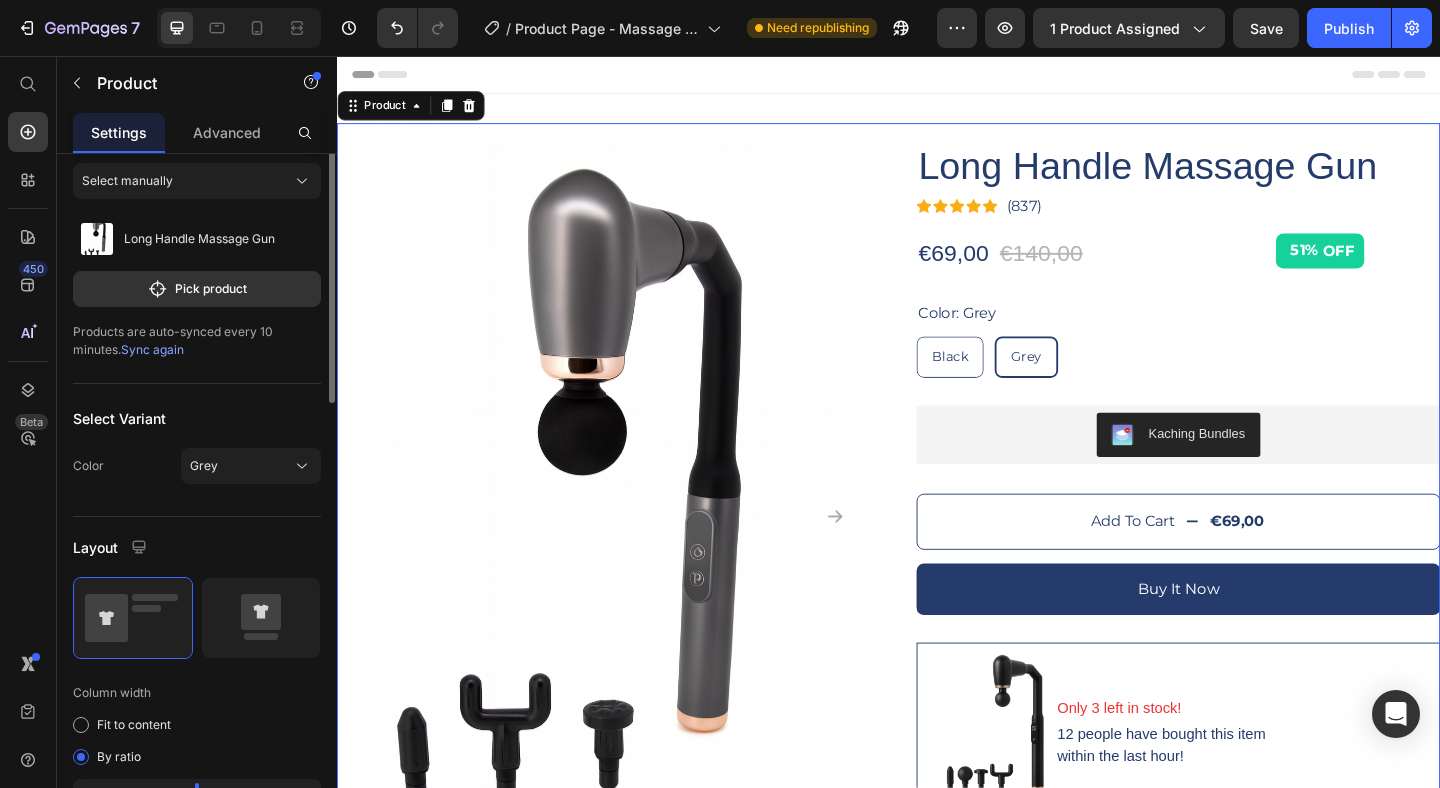scroll, scrollTop: 0, scrollLeft: 0, axis: both 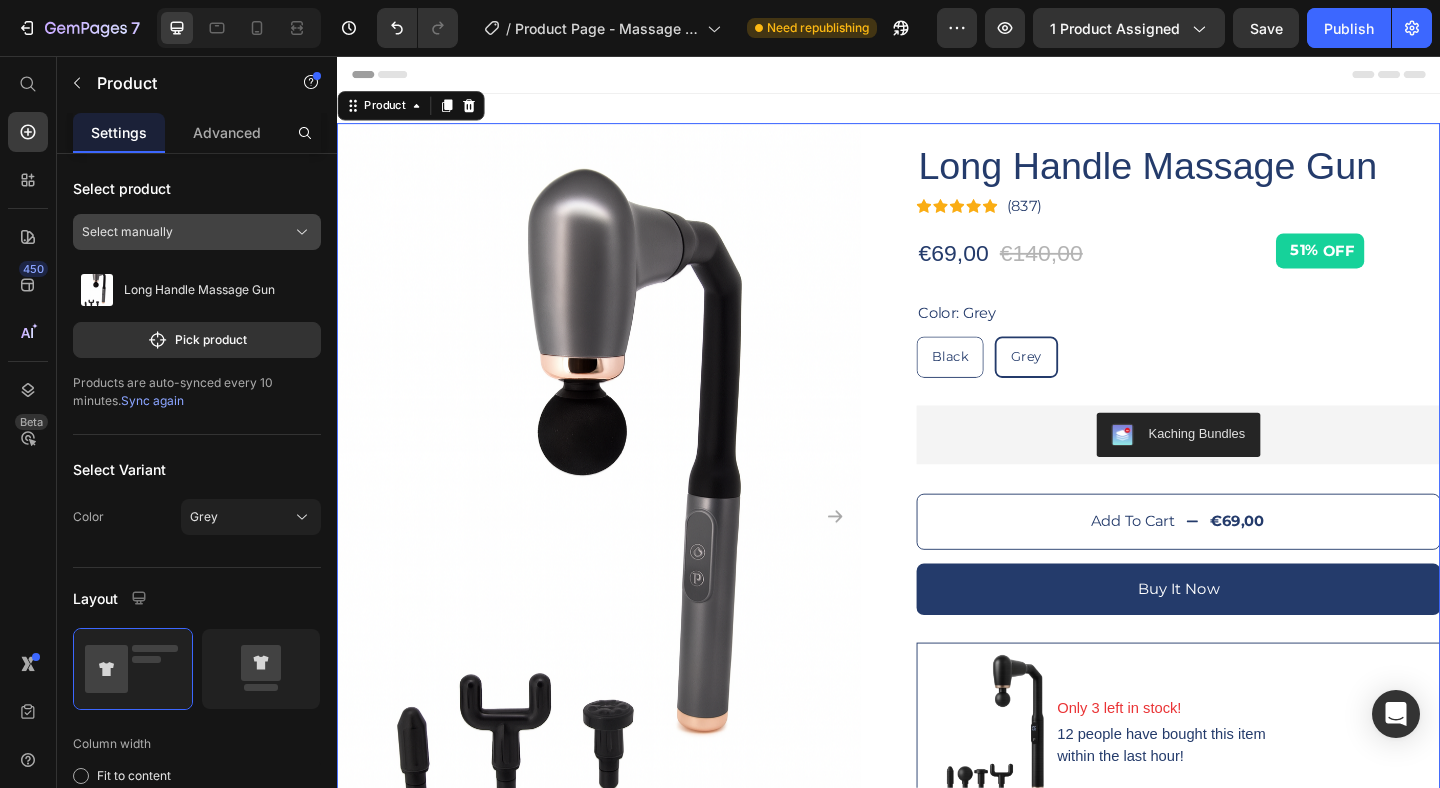 click on "Select manually" 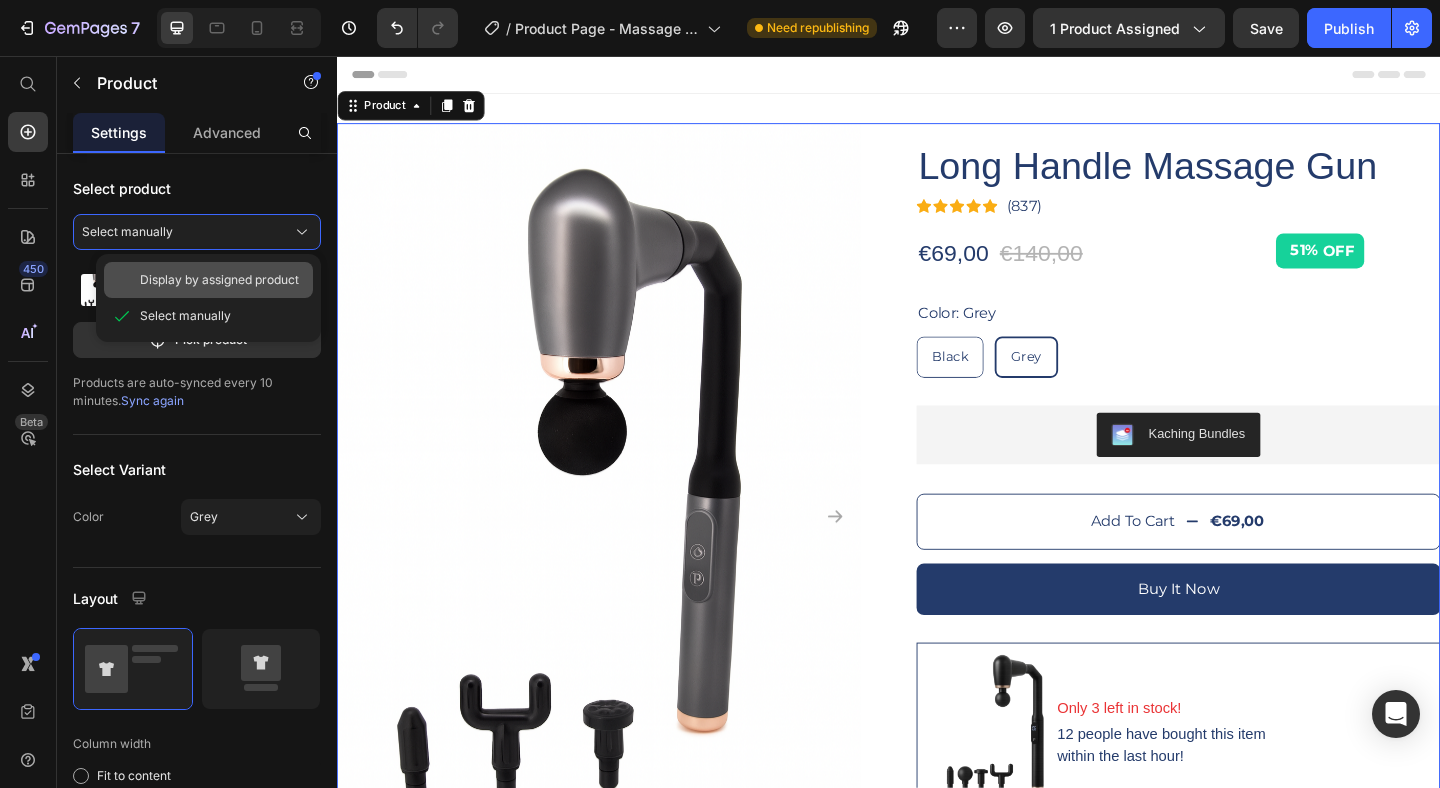 click on "Display by assigned product" at bounding box center [219, 280] 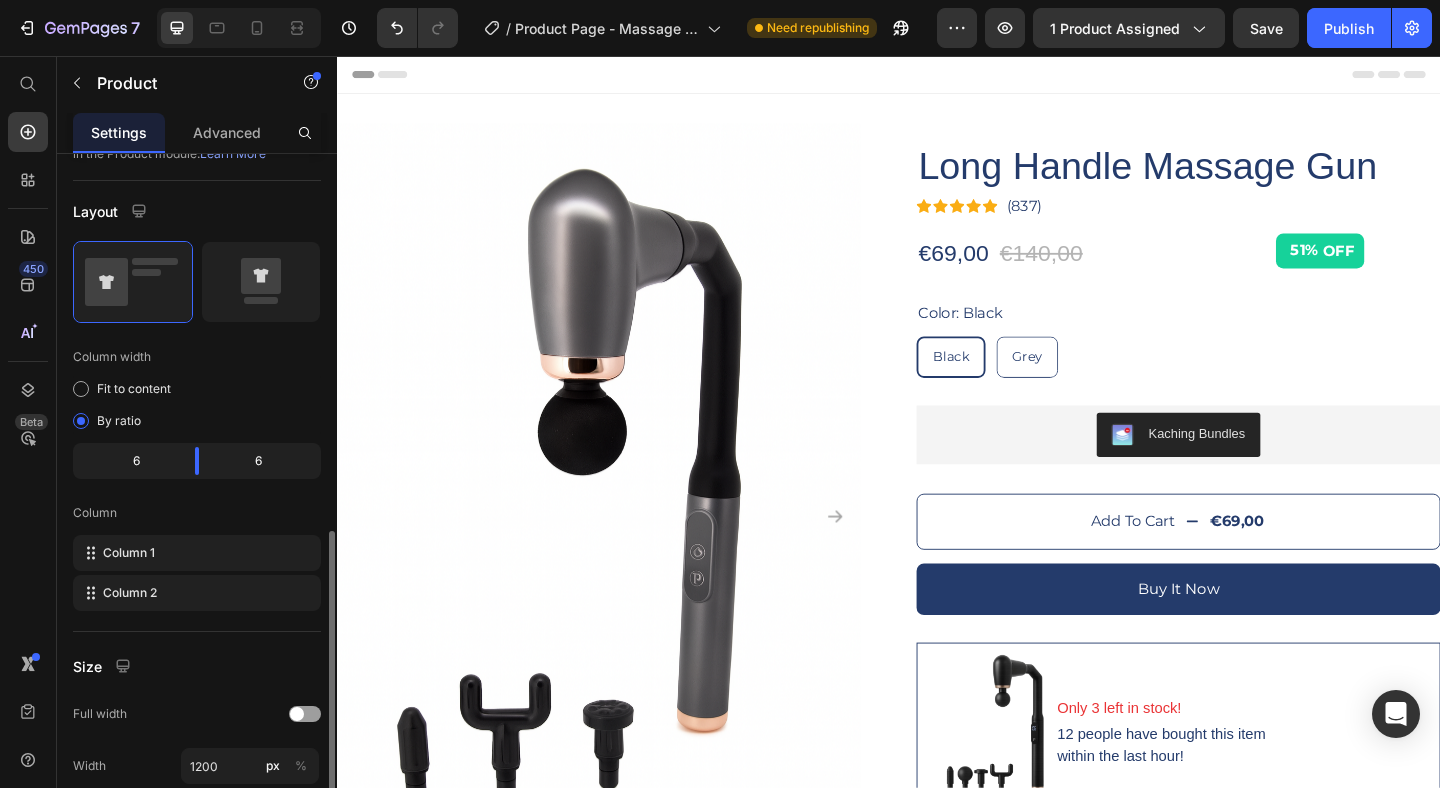scroll, scrollTop: 678, scrollLeft: 0, axis: vertical 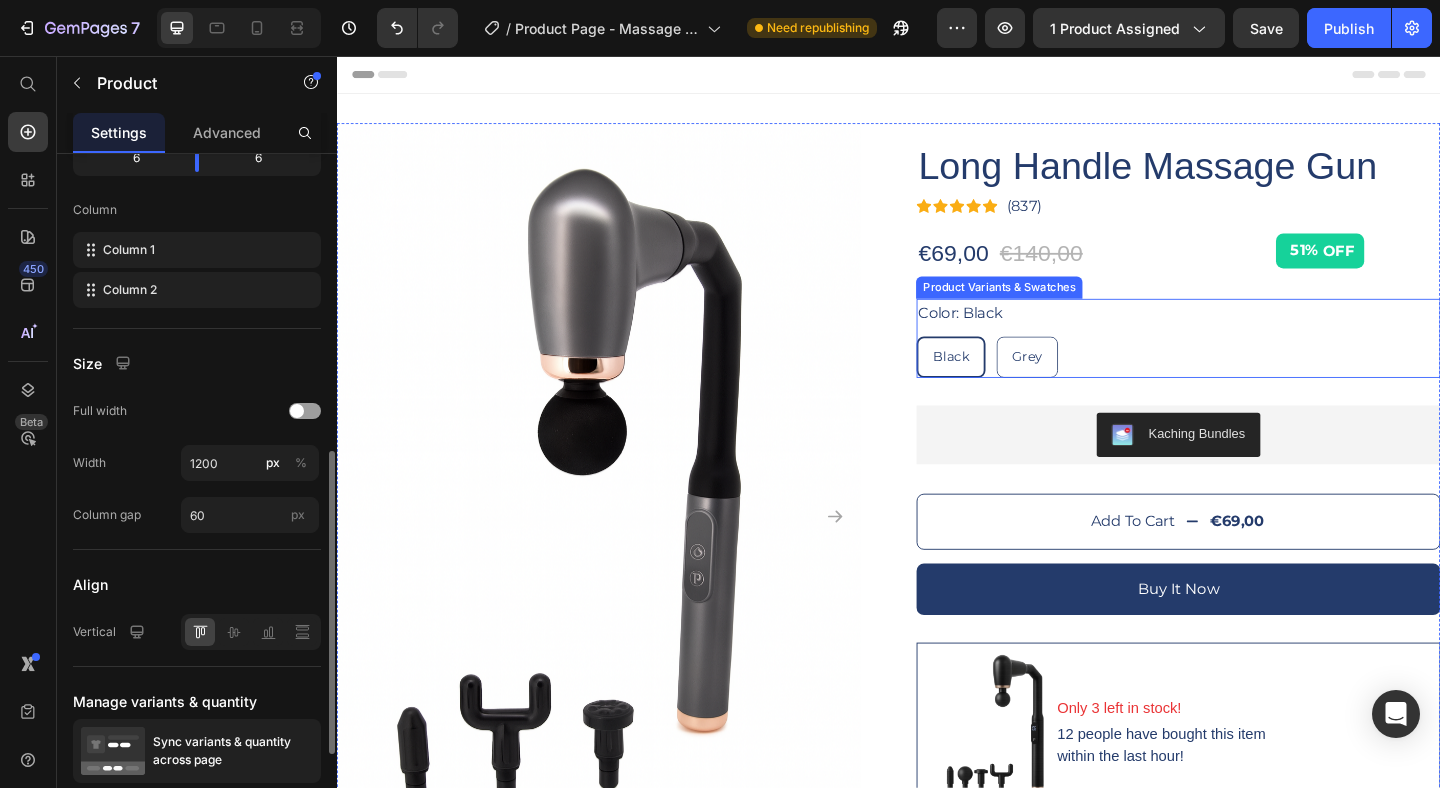 click on "Black Black Black Grey Grey Grey" at bounding box center [1252, 383] 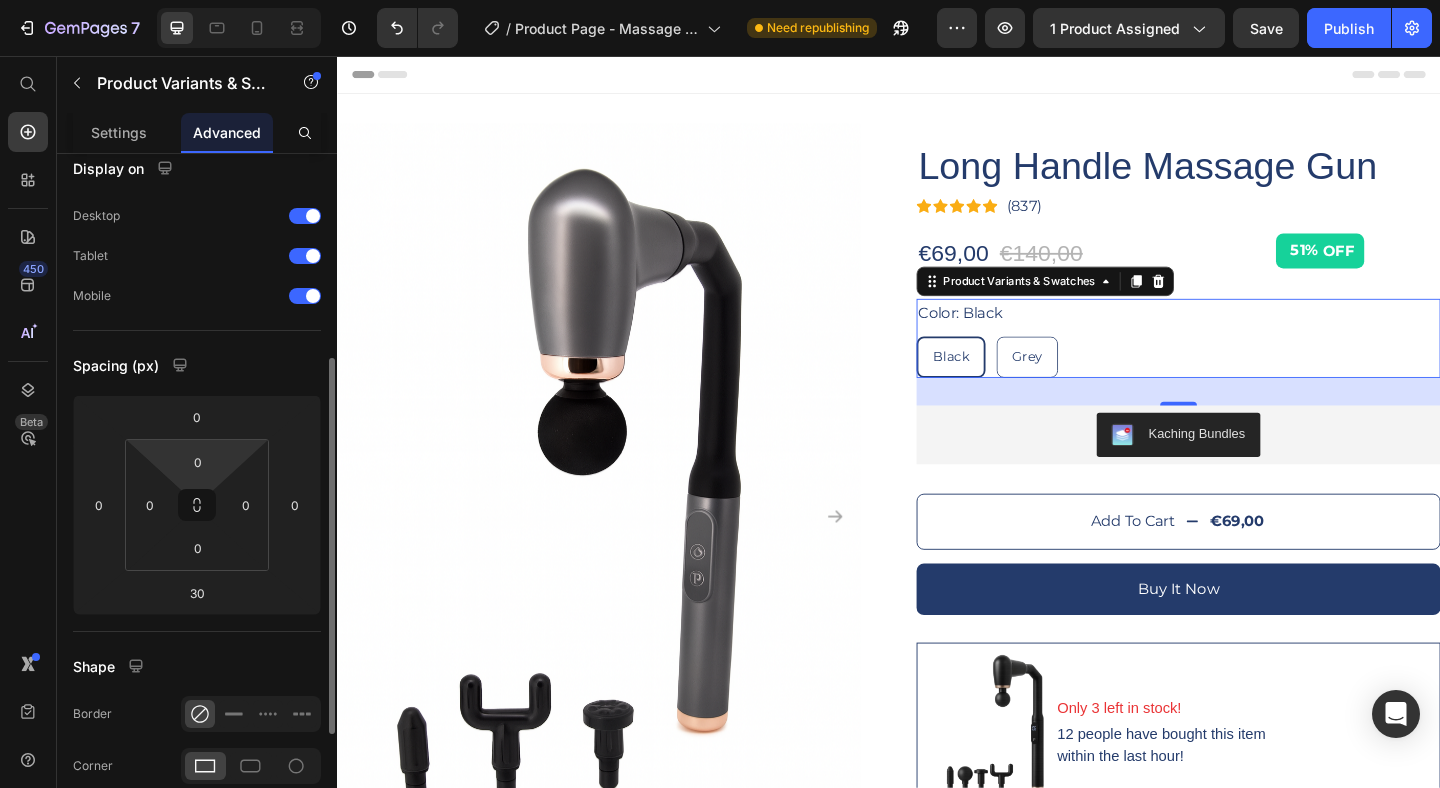scroll, scrollTop: 427, scrollLeft: 0, axis: vertical 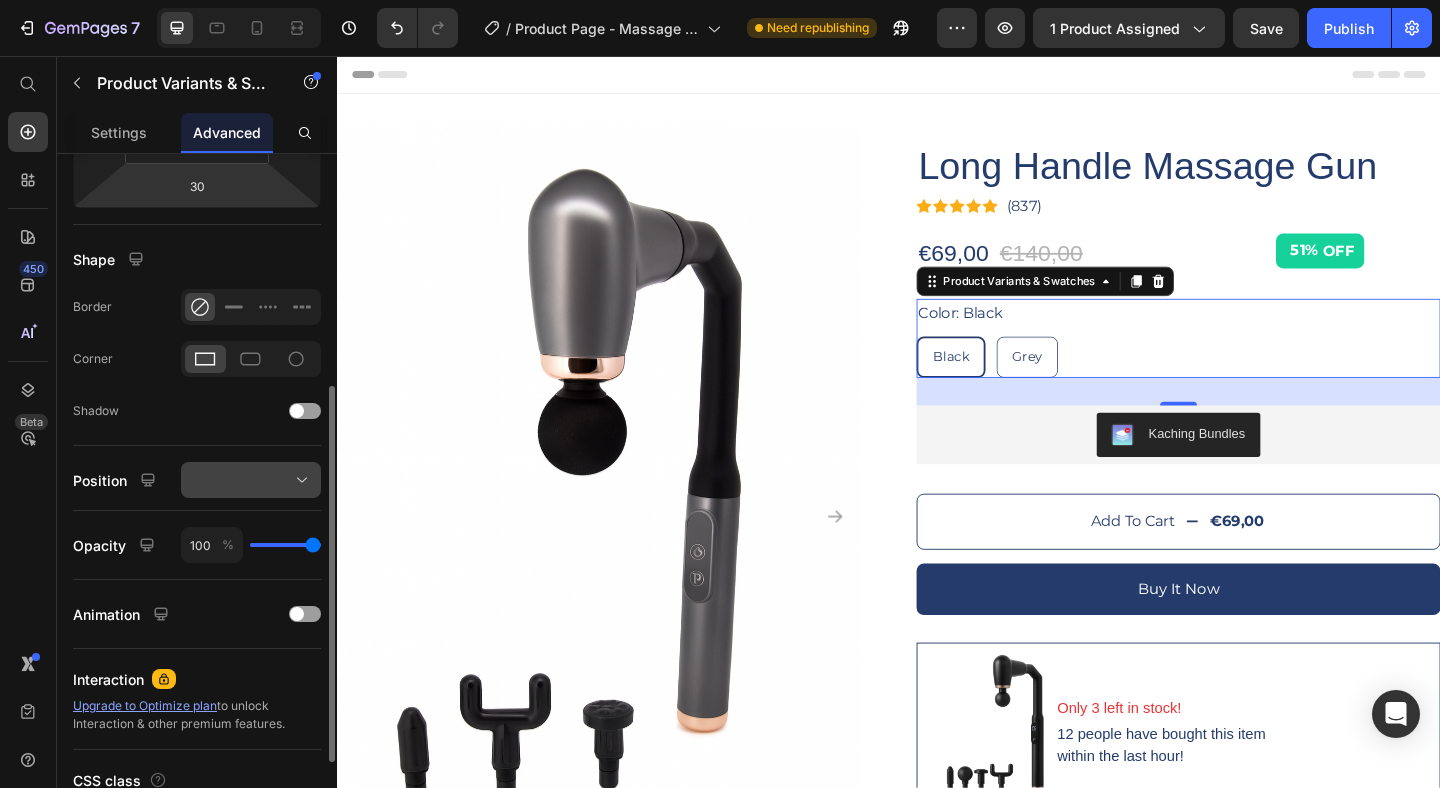 click at bounding box center [251, 480] 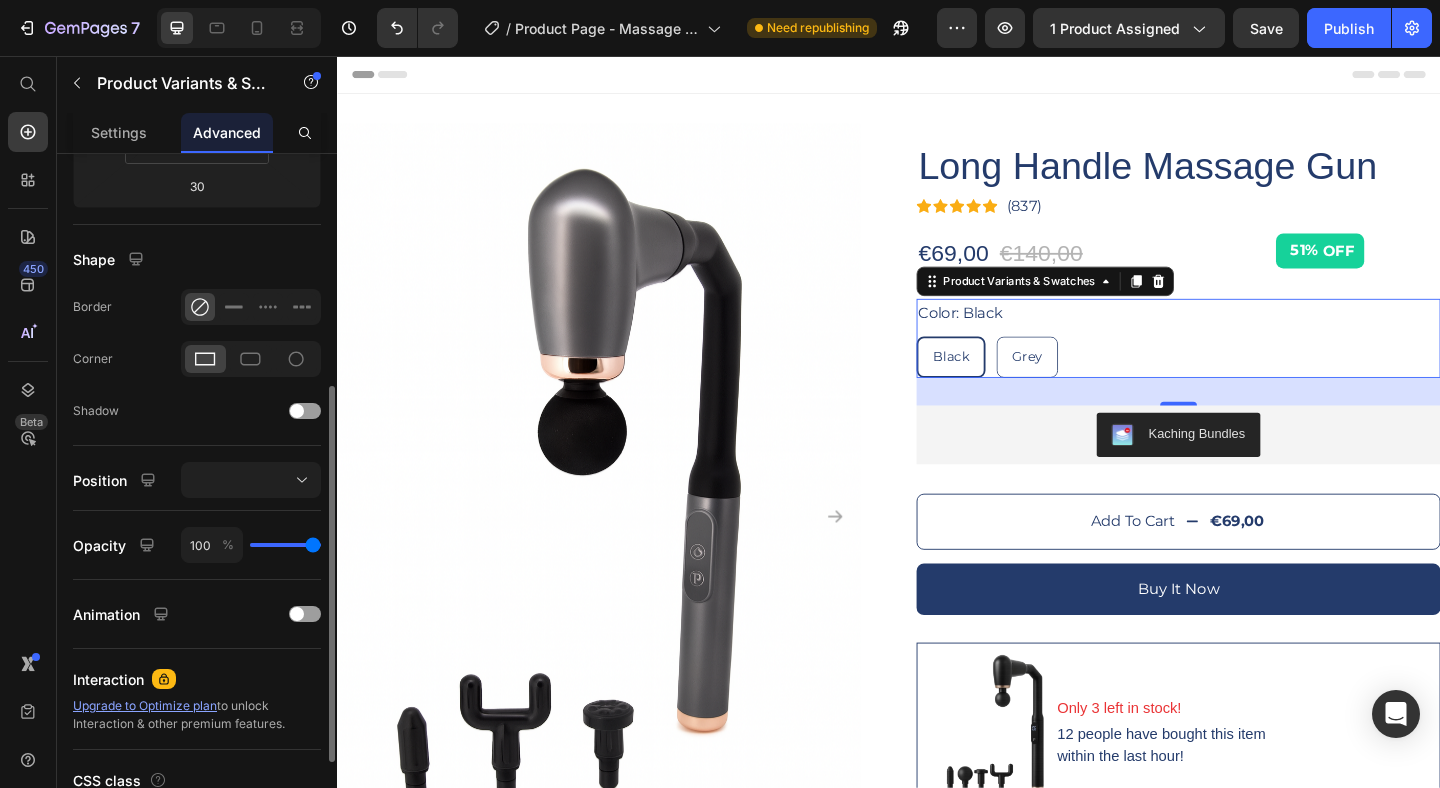 click on "Shape Border Corner Shadow" 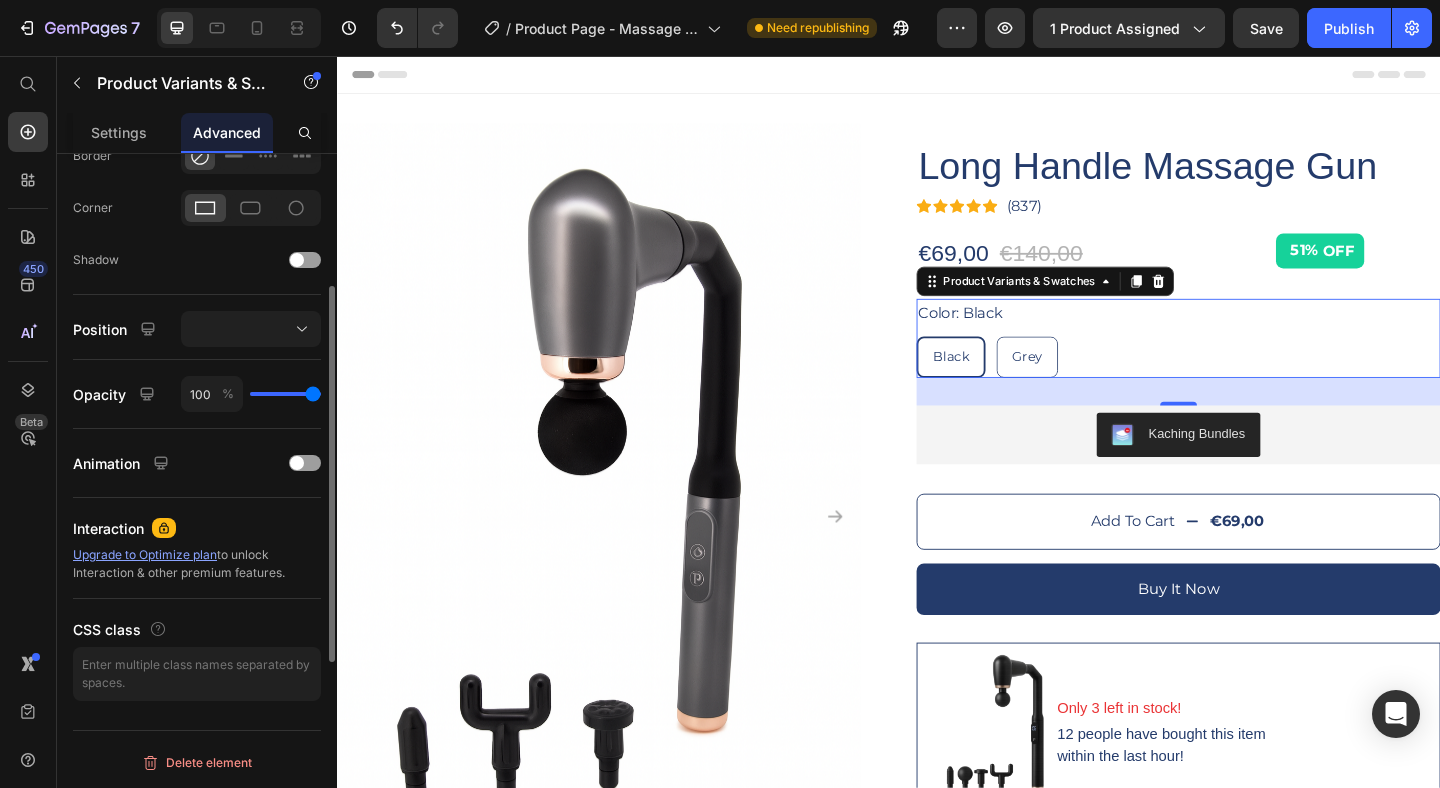 scroll, scrollTop: 0, scrollLeft: 0, axis: both 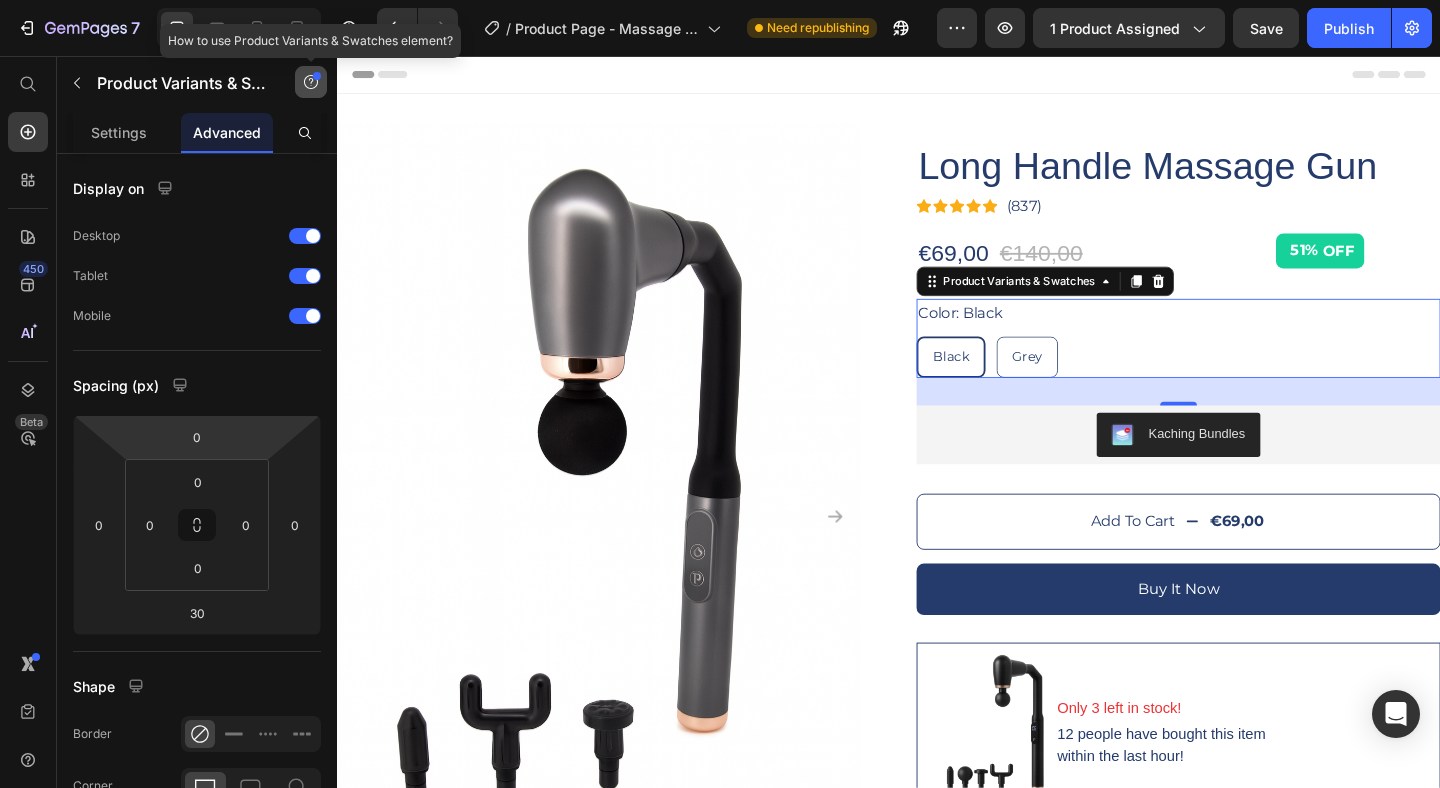 click 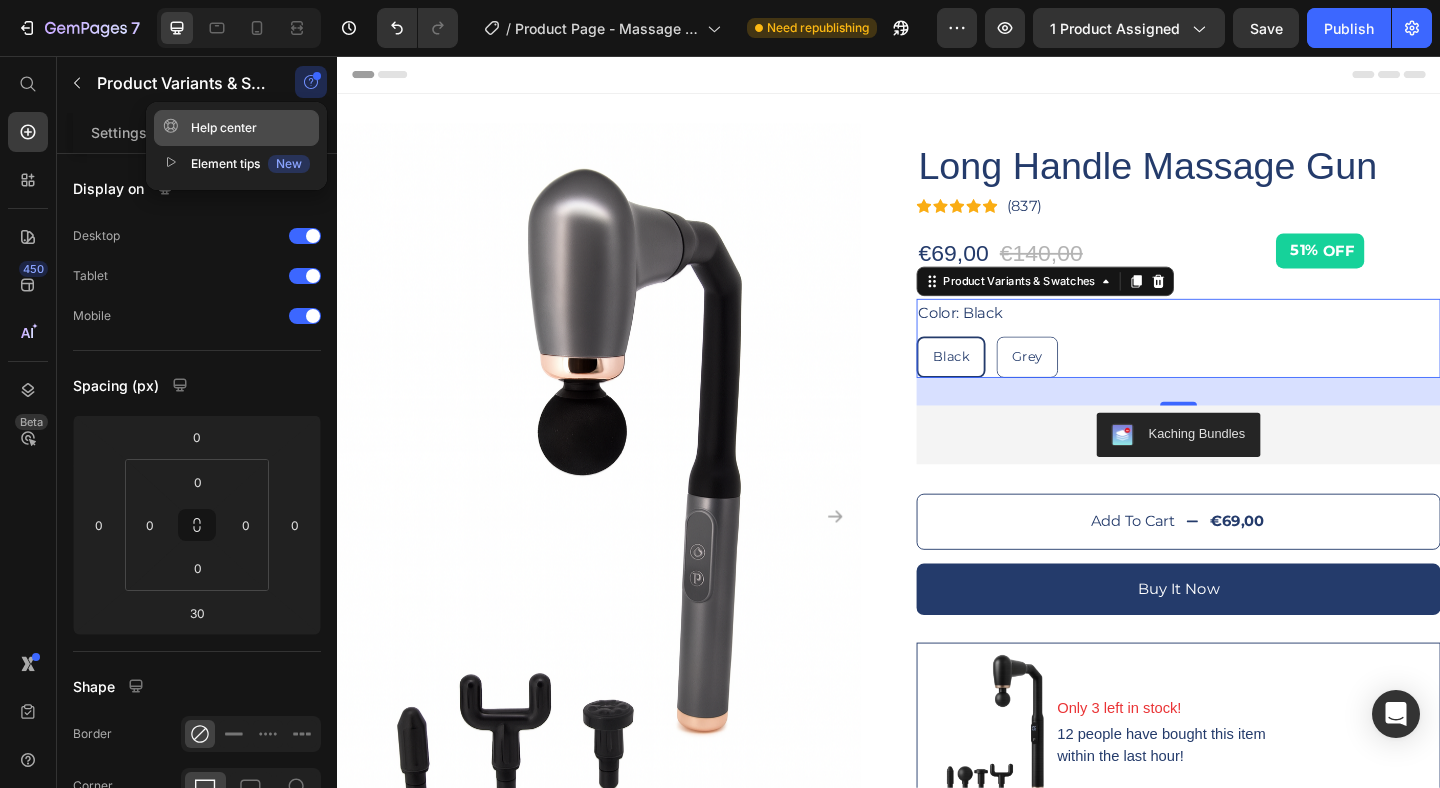 click on "Help center" at bounding box center (210, 128) 